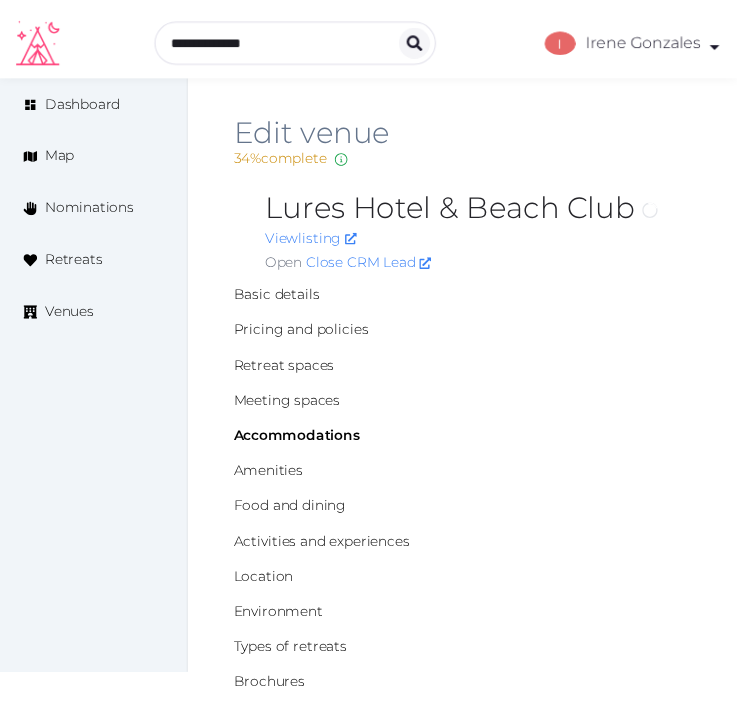 scroll, scrollTop: 0, scrollLeft: 0, axis: both 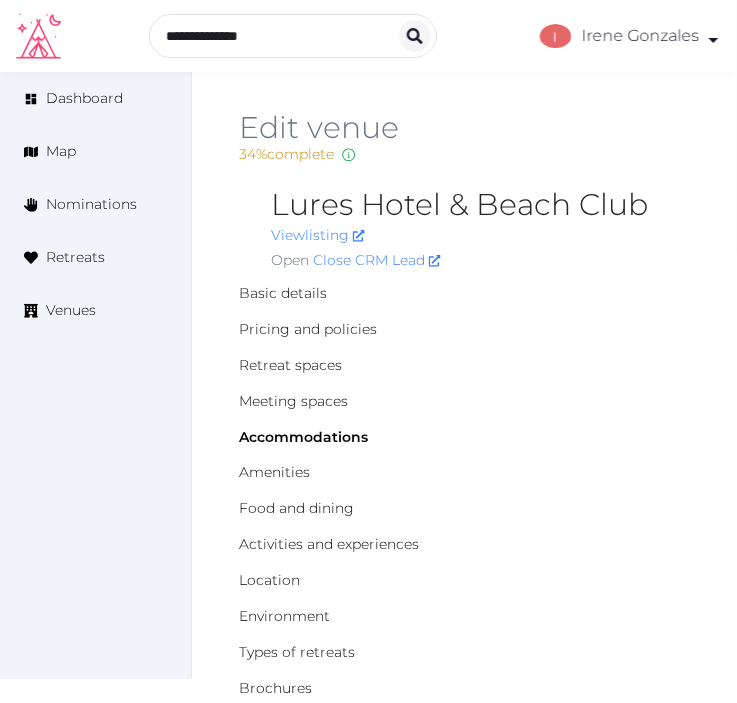 click on "Open    Close CRM Lead" at bounding box center [480, 260] 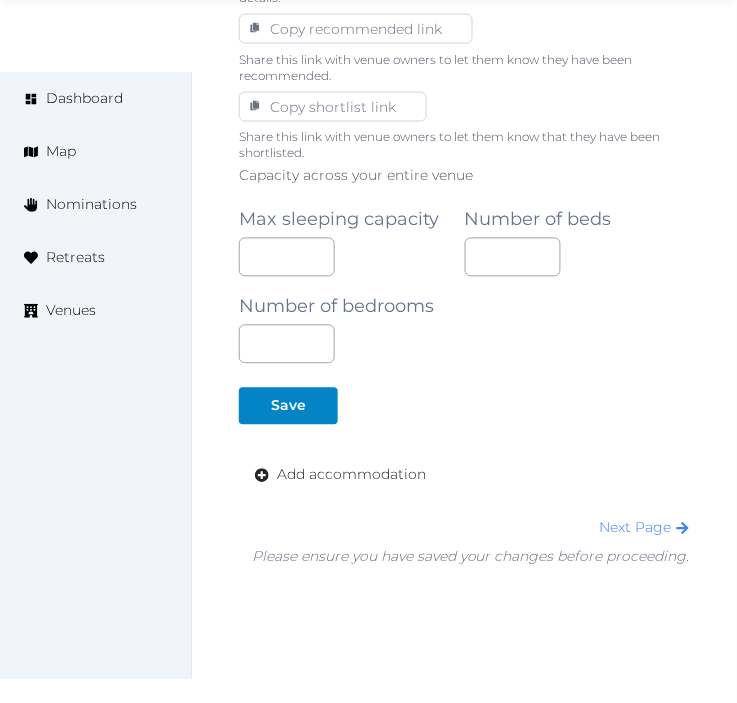 scroll, scrollTop: 1390, scrollLeft: 0, axis: vertical 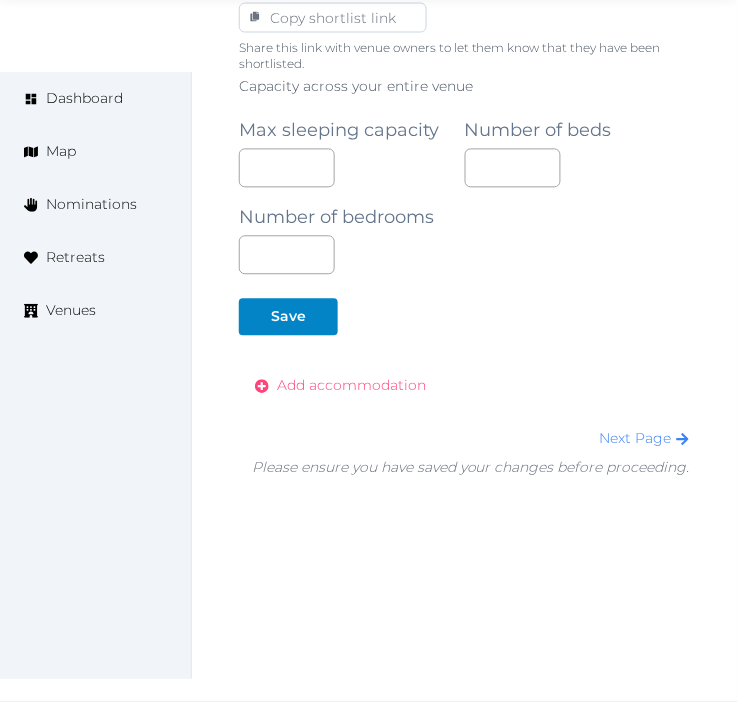 click on "Add accommodation" at bounding box center [340, 386] 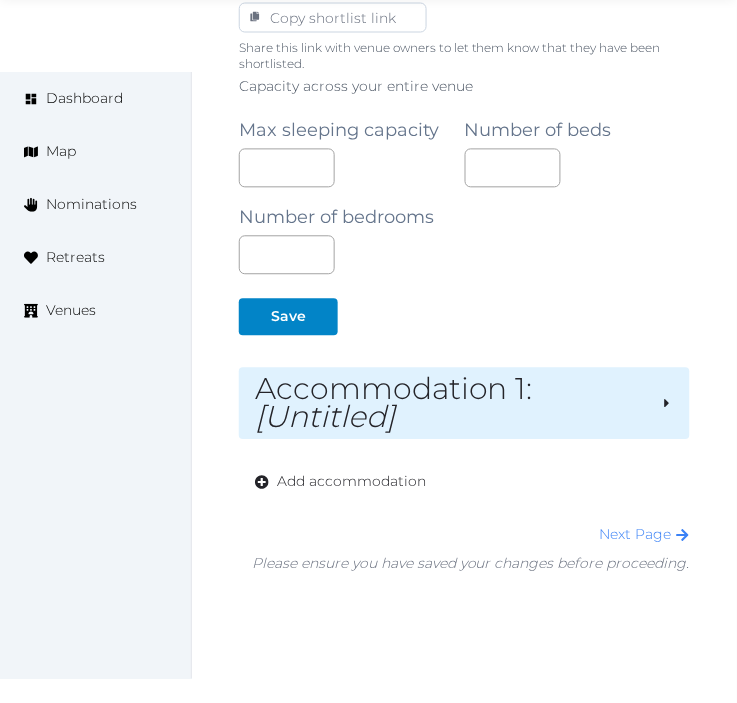 click on "[Untitled]" at bounding box center (325, 417) 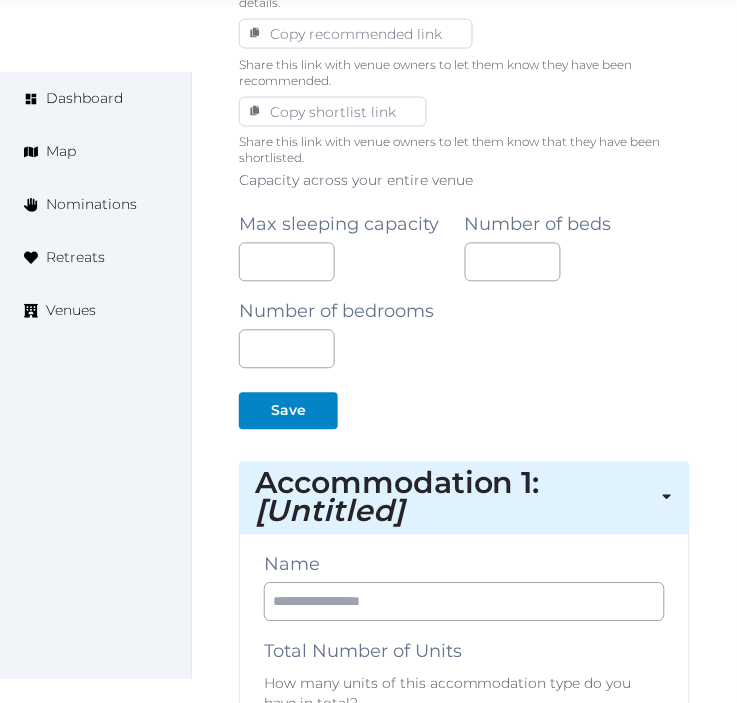 scroll, scrollTop: 1390, scrollLeft: 0, axis: vertical 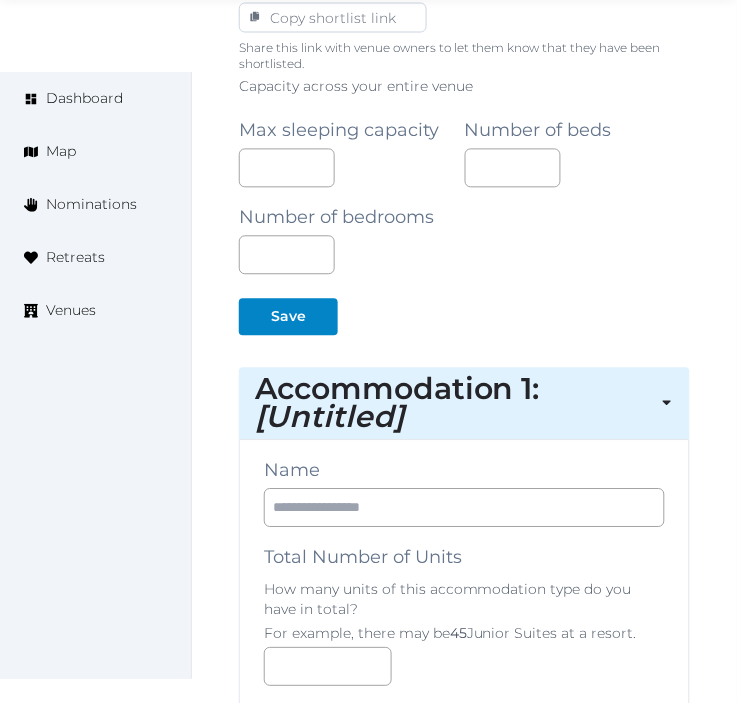 click on "Name Total Number of Units How many units of this accommodation type do you have in total? For example, there may be  45  Junior Suites at a resort. Description Photos Up to 10 photos of these accommodations. Landscape images work best Drag and drop images, or click here jpeg, png, webp, gif
To pick up a draggable item, press the space bar.
While dragging, use the arrow keys to move the item.
Press space again to drop the item in its new position, or press escape to cancel.
The following fields should be filled   per unit or per suite  of this accommodation type. For example, a Junior Suite may have something like  2  beds. A camp-style bunk bed cabin may have something like 16 beds. Room Size (m²) Sleeping Capacity # Bedrooms # Bathrooms # Beds # King Beds # Queen Beds # Double/Twin # Single Beds Alternate Configuration Beds If you have another configuration of this accommodation type, please describe it here. Alternate Configurations # King Beds # Queen Beds # Double/Twin Beds # Single Beds" at bounding box center (464, 1964) 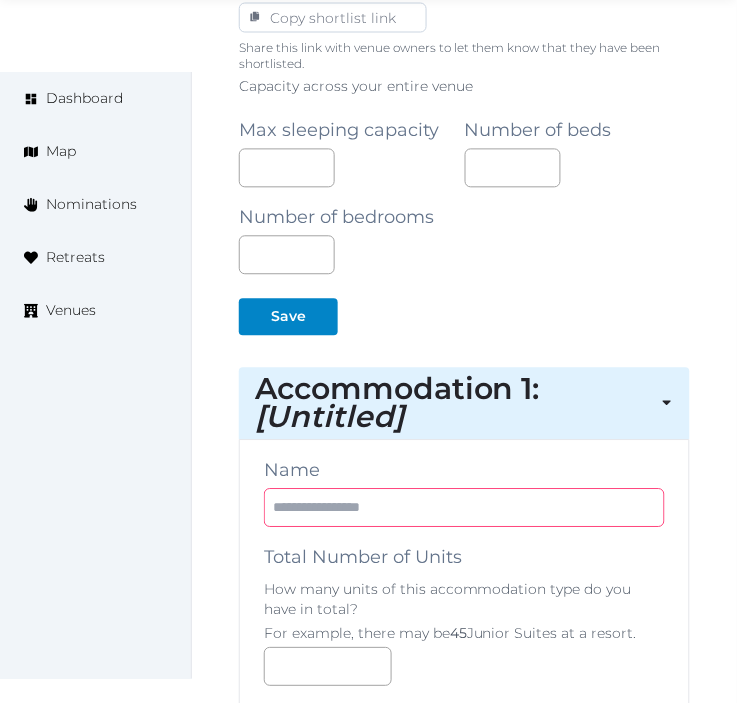 click at bounding box center (464, 508) 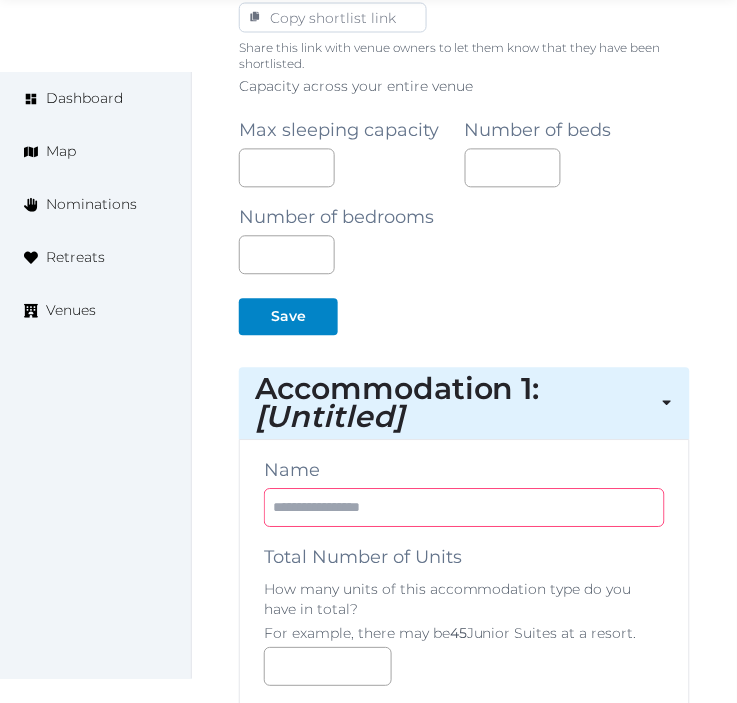 paste on "**********" 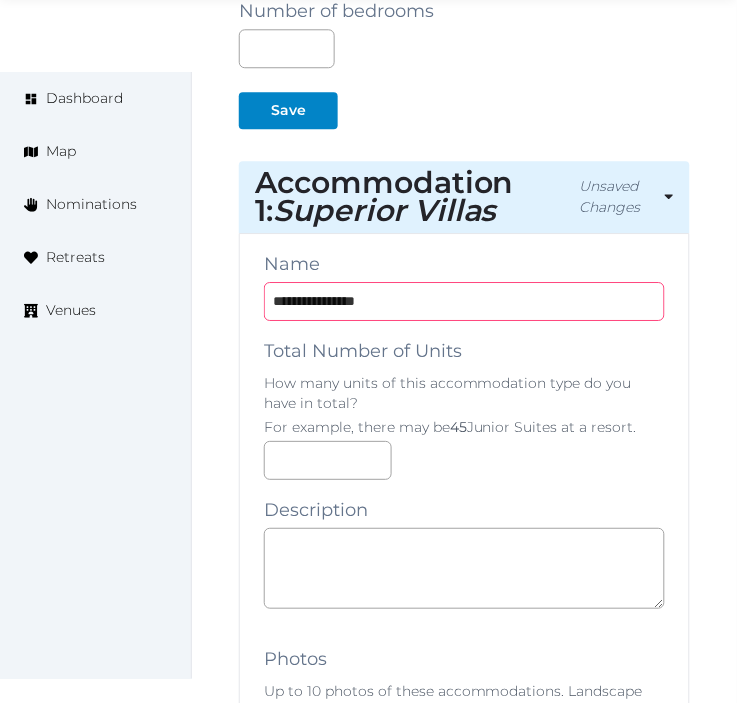 scroll, scrollTop: 1612, scrollLeft: 0, axis: vertical 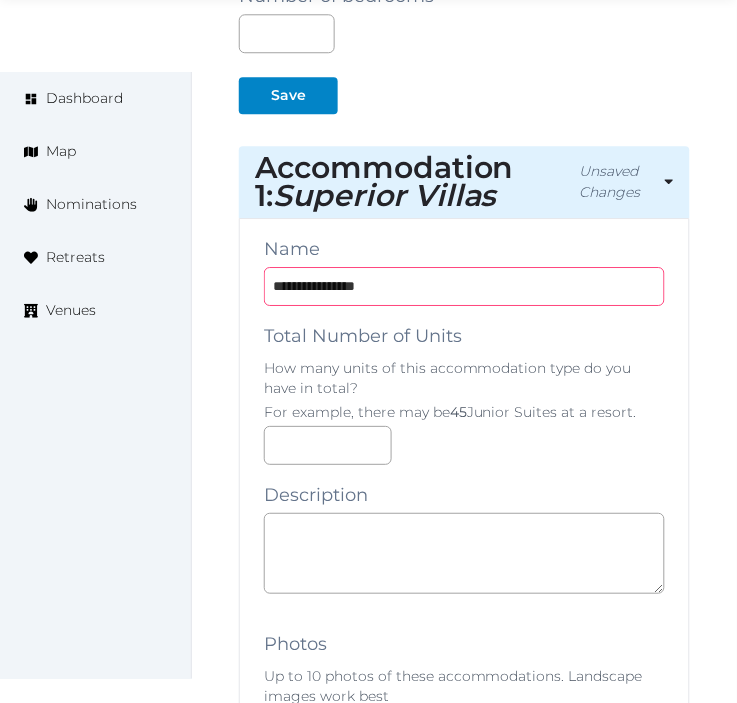 type on "**********" 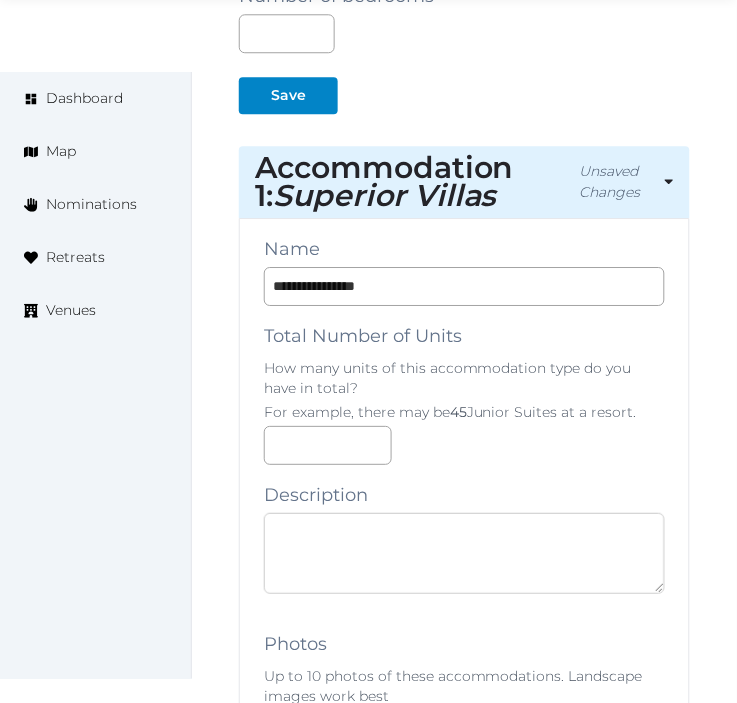 click at bounding box center [464, 553] 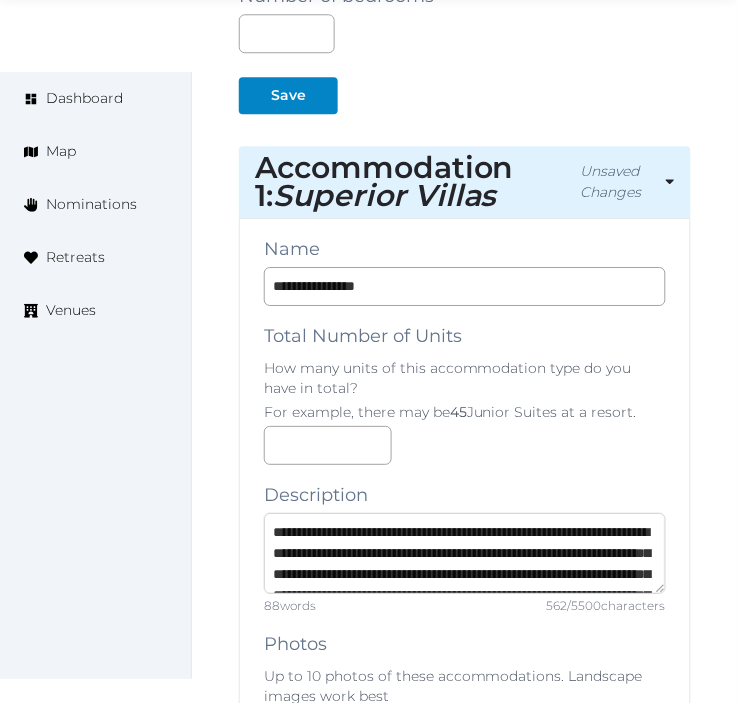 scroll, scrollTop: 156, scrollLeft: 0, axis: vertical 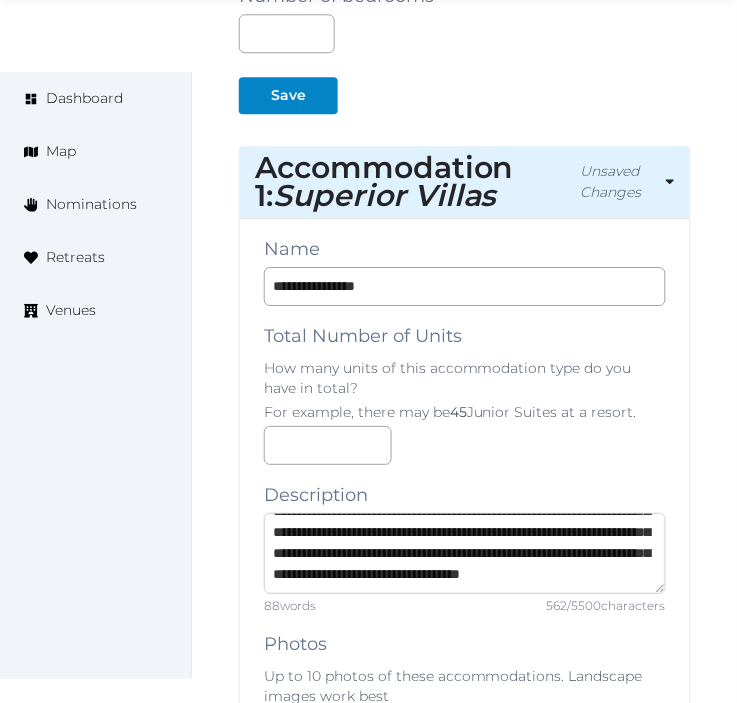 type on "**********" 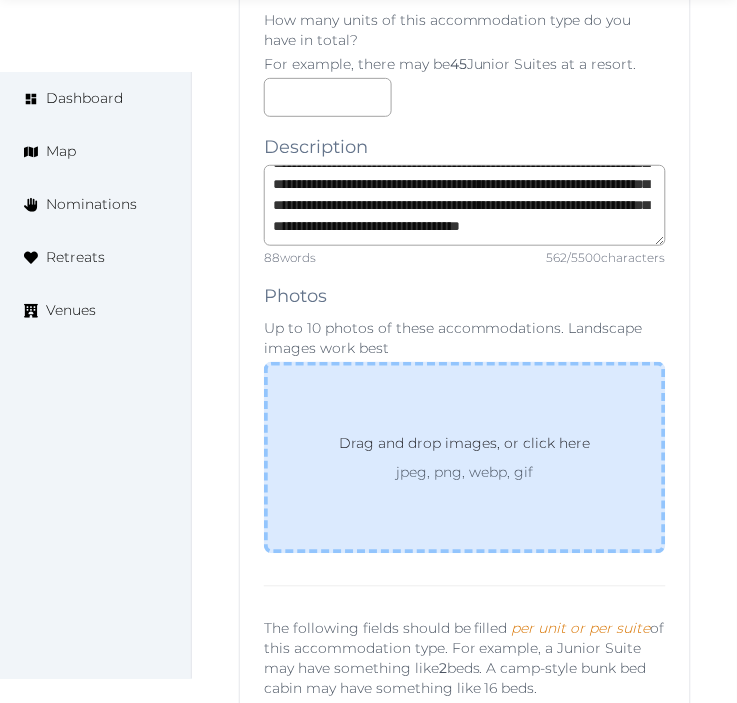 scroll, scrollTop: 2056, scrollLeft: 0, axis: vertical 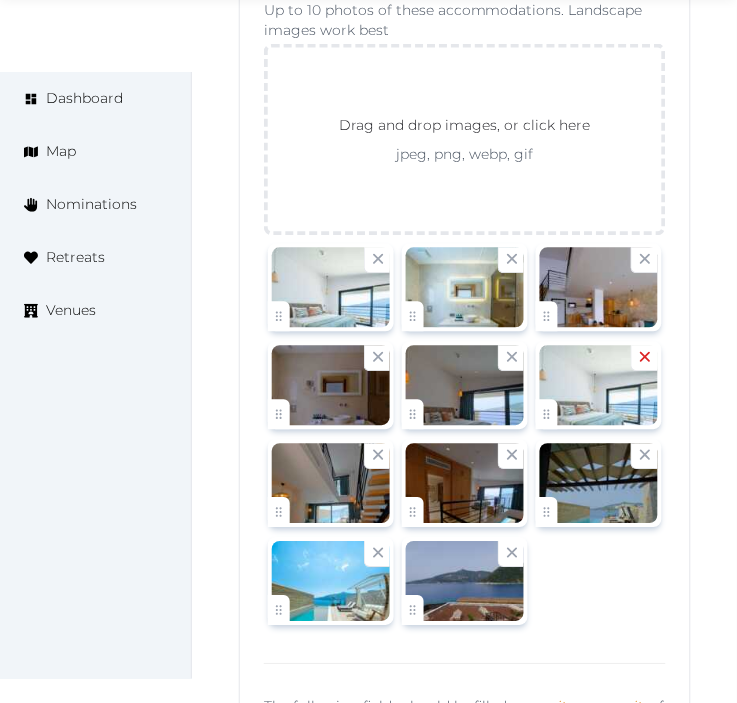 click 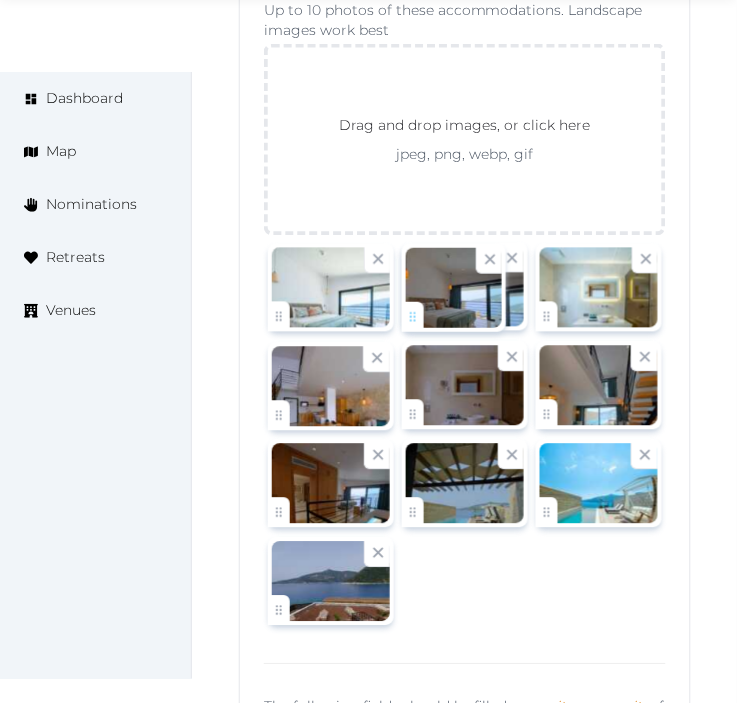 drag, startPoint x: 418, startPoint y: 418, endPoint x: 418, endPoint y: 306, distance: 112 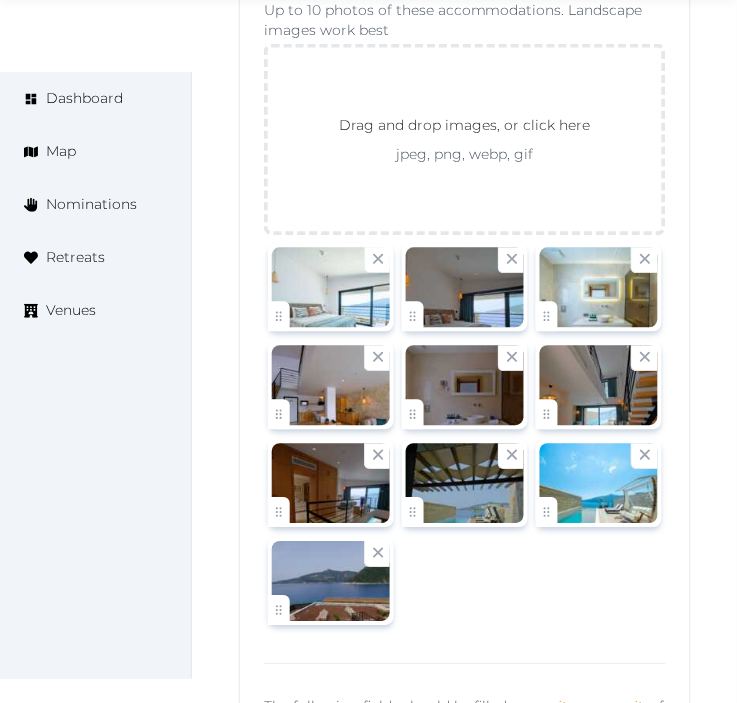 scroll, scrollTop: 2723, scrollLeft: 0, axis: vertical 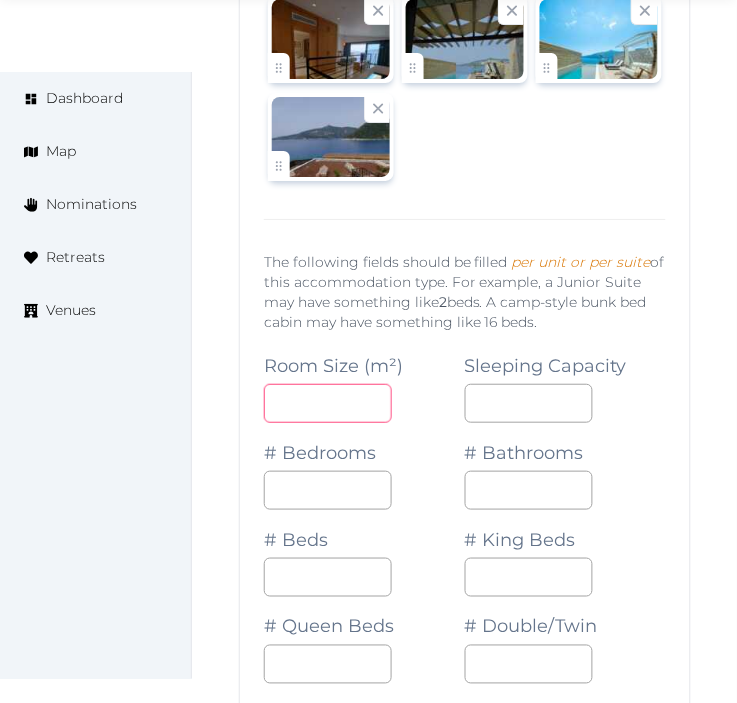 click at bounding box center (328, 403) 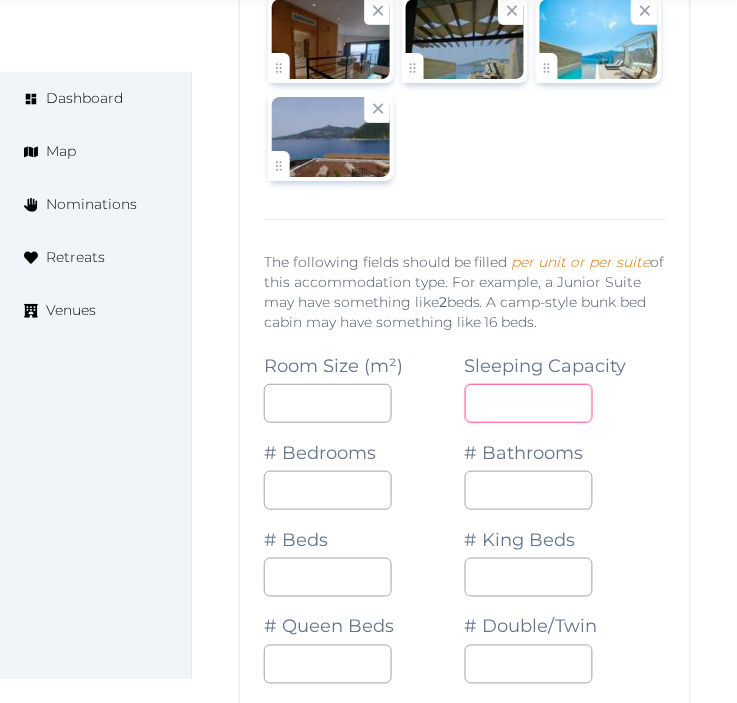 click at bounding box center (529, 403) 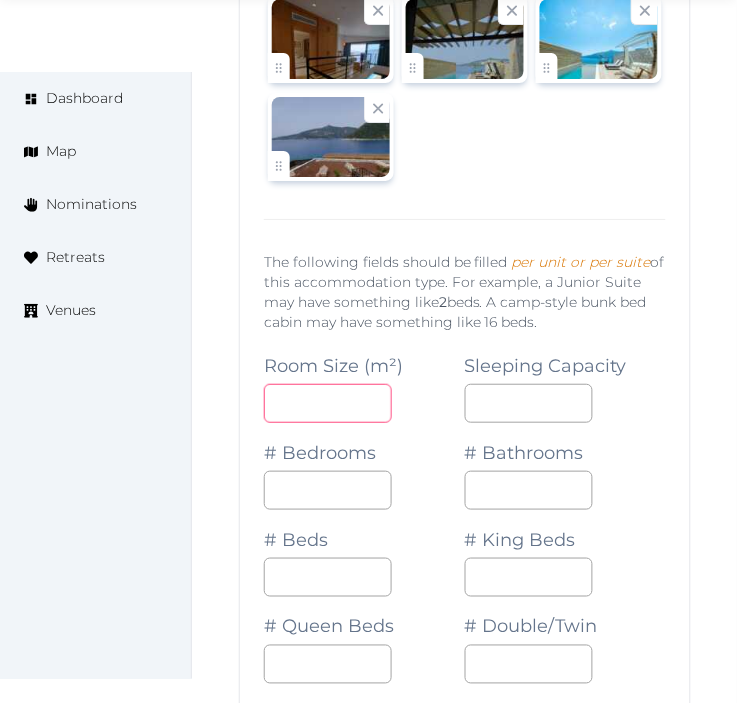 drag, startPoint x: 322, startPoint y: 415, endPoint x: 266, endPoint y: 391, distance: 60.926186 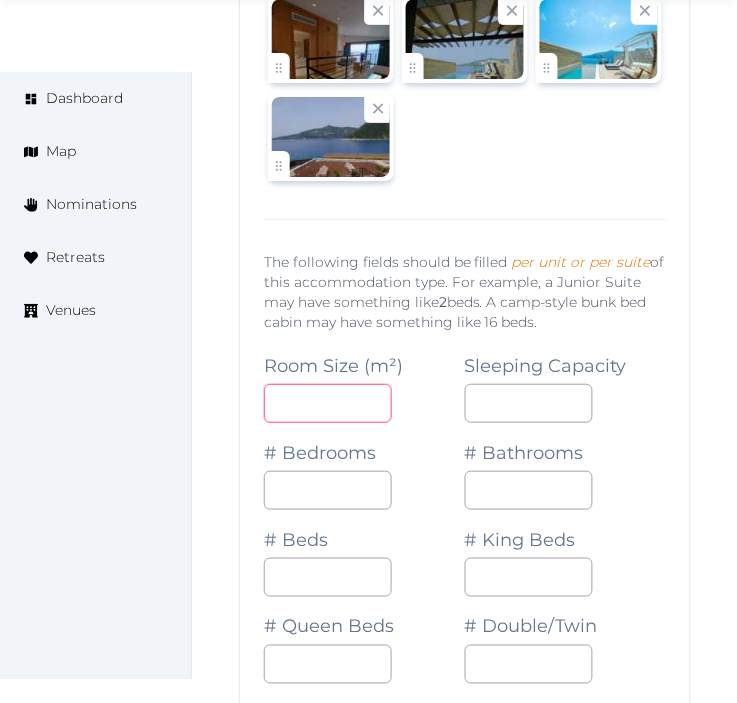 type on "***" 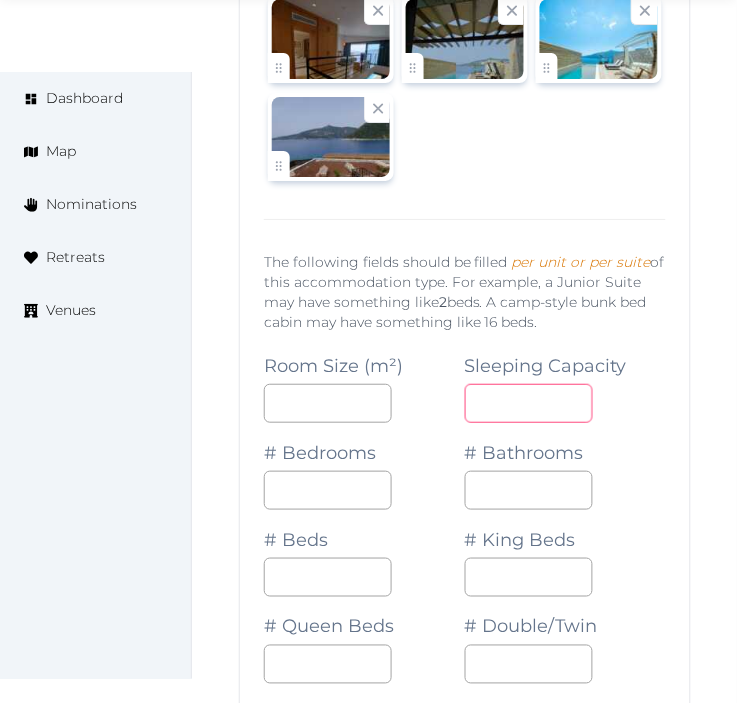 click at bounding box center [529, 403] 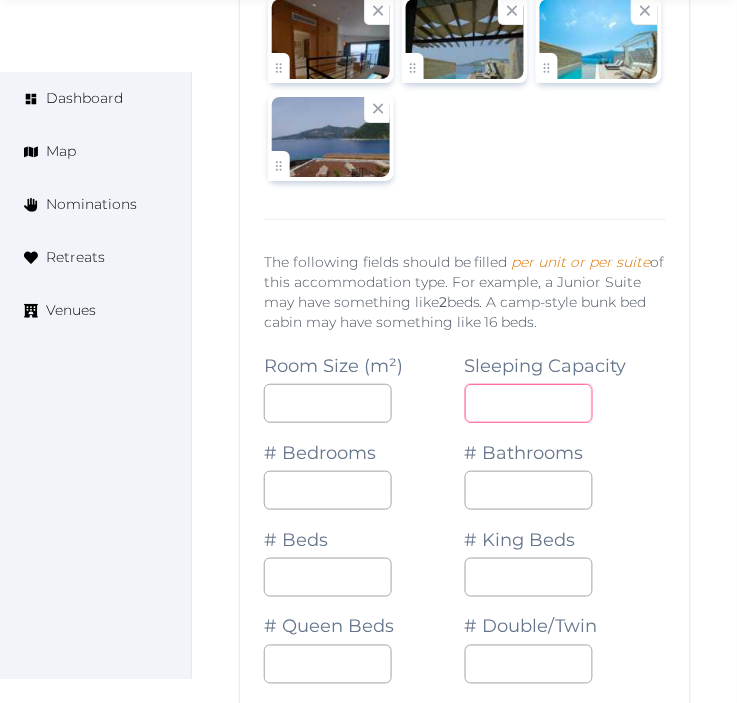 type on "*" 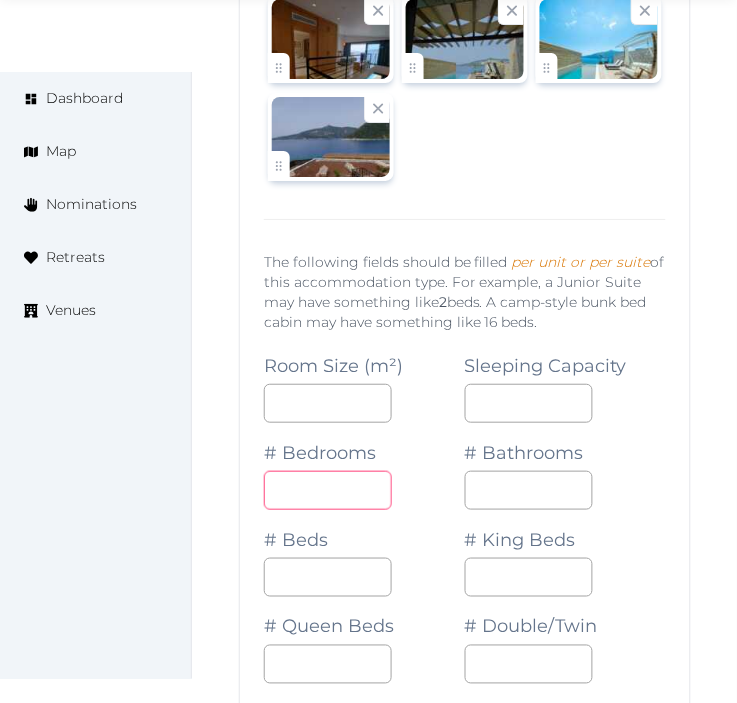 click at bounding box center (328, 490) 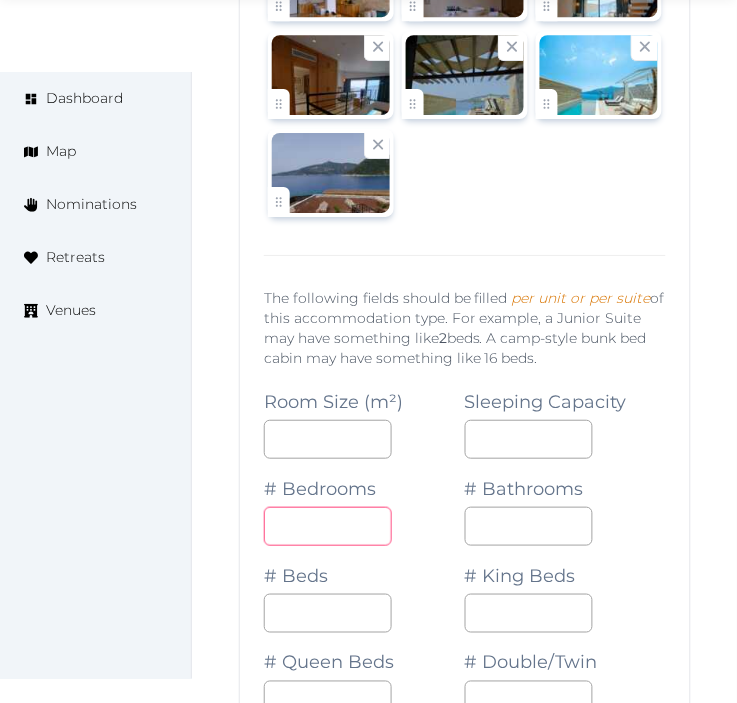 scroll, scrollTop: 2945, scrollLeft: 0, axis: vertical 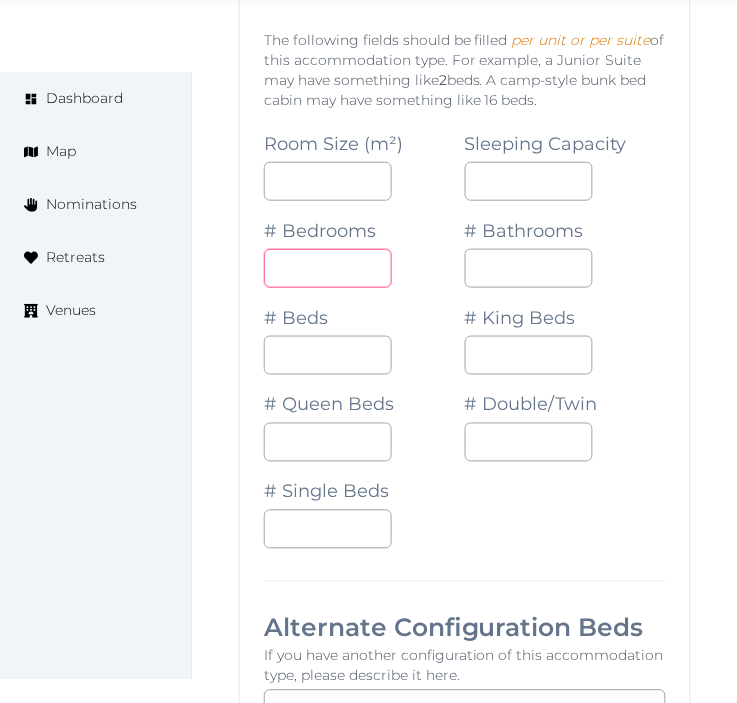 type on "*" 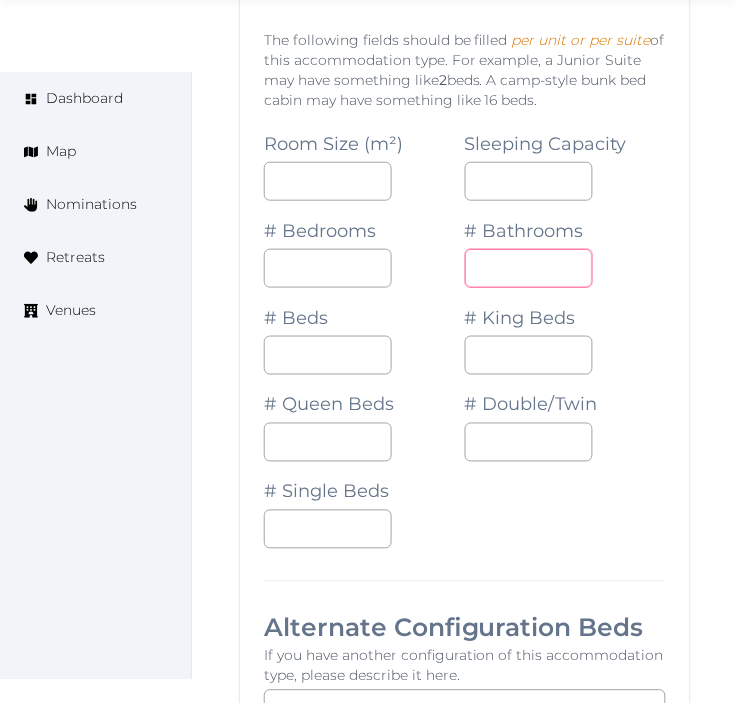 click at bounding box center (529, 268) 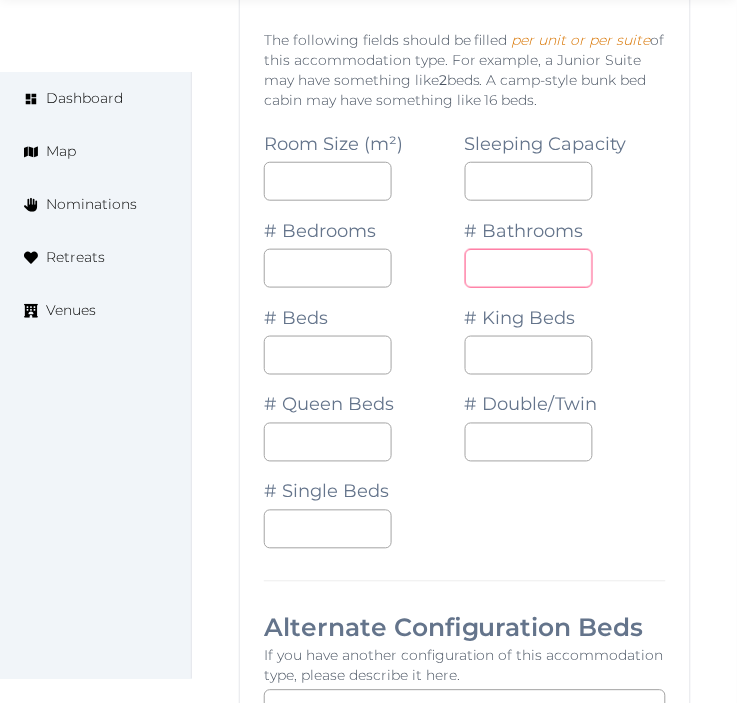 type on "*" 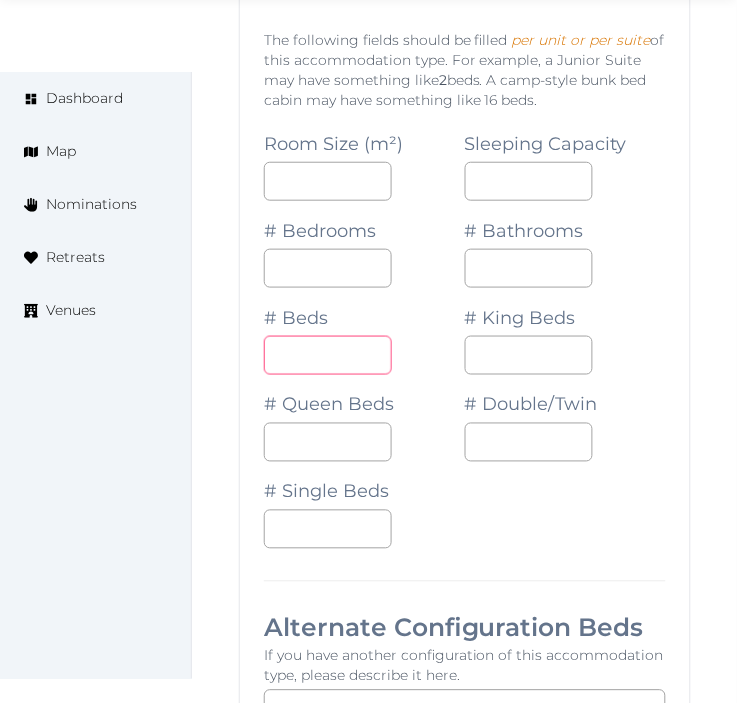 click at bounding box center [328, 355] 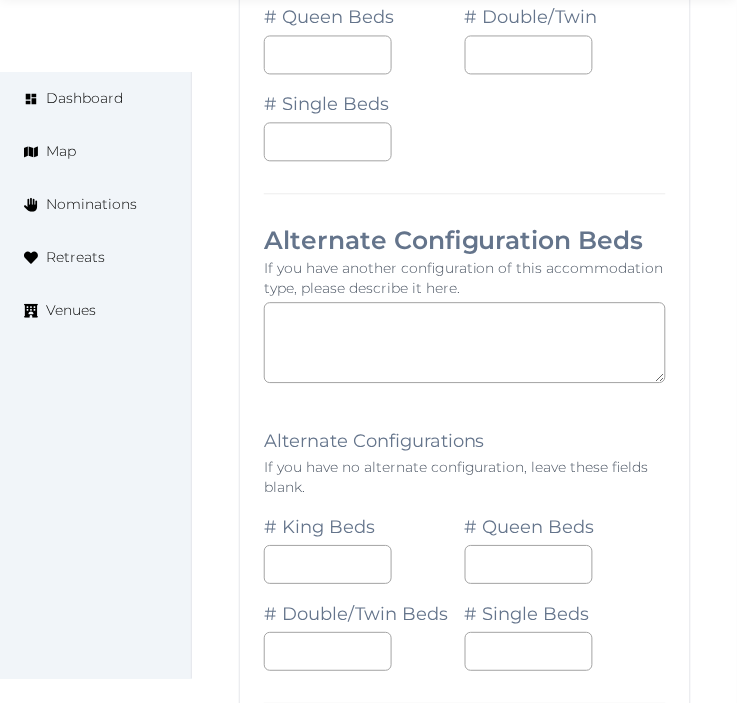 scroll, scrollTop: 3501, scrollLeft: 0, axis: vertical 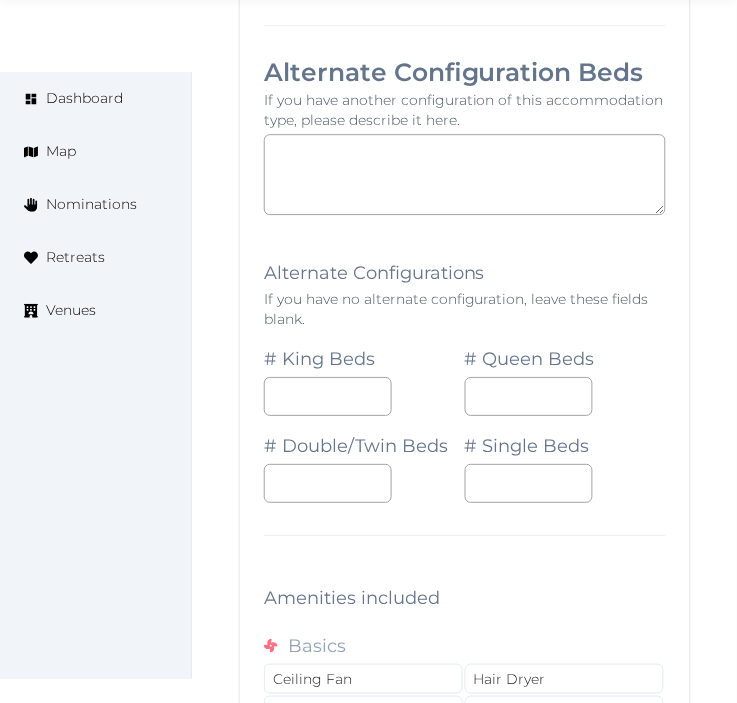 type on "*" 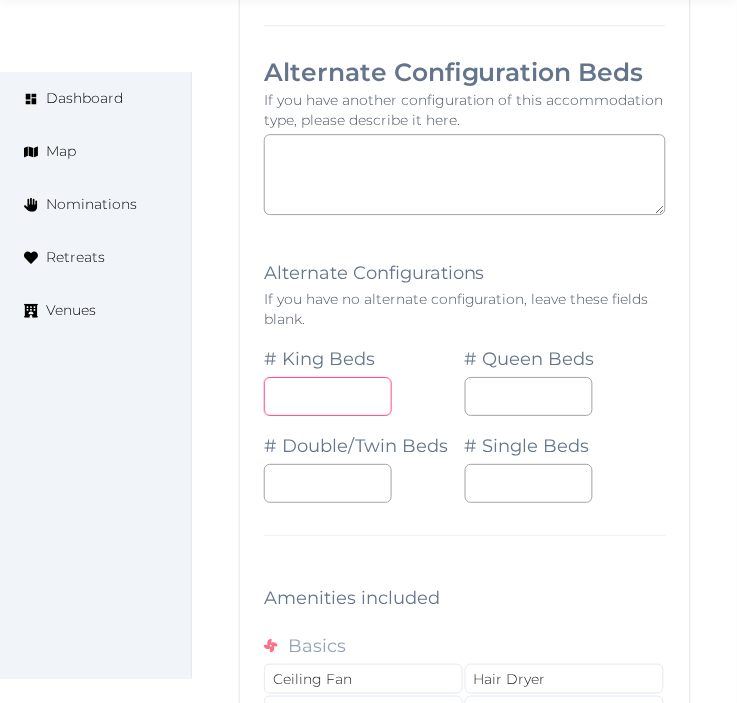 type on "*" 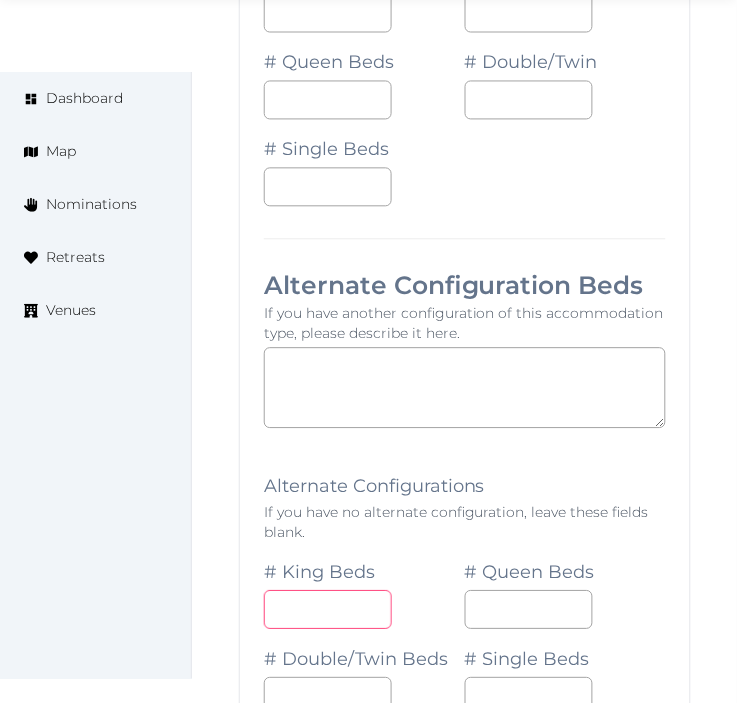 scroll, scrollTop: 3501, scrollLeft: 0, axis: vertical 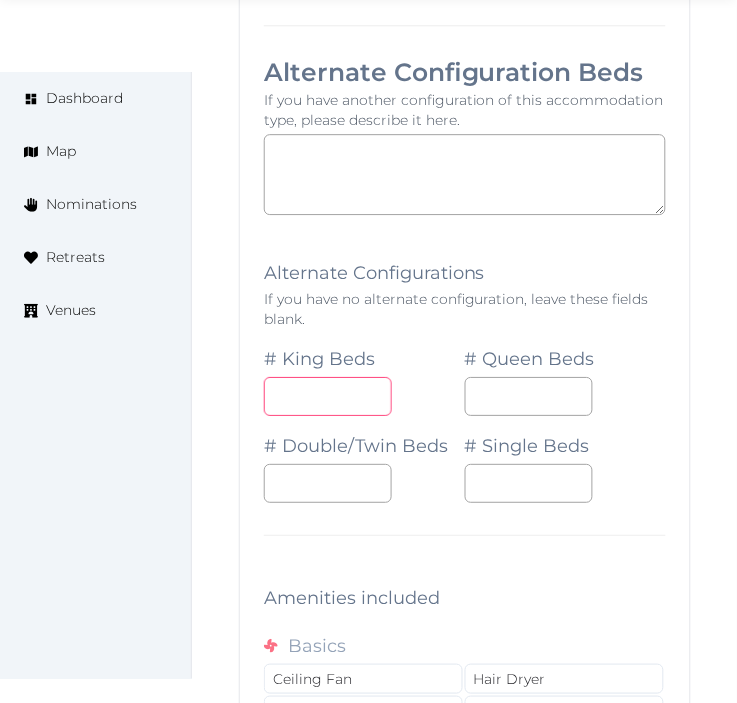 drag, startPoint x: 312, startPoint y: 391, endPoint x: 238, endPoint y: 385, distance: 74.24284 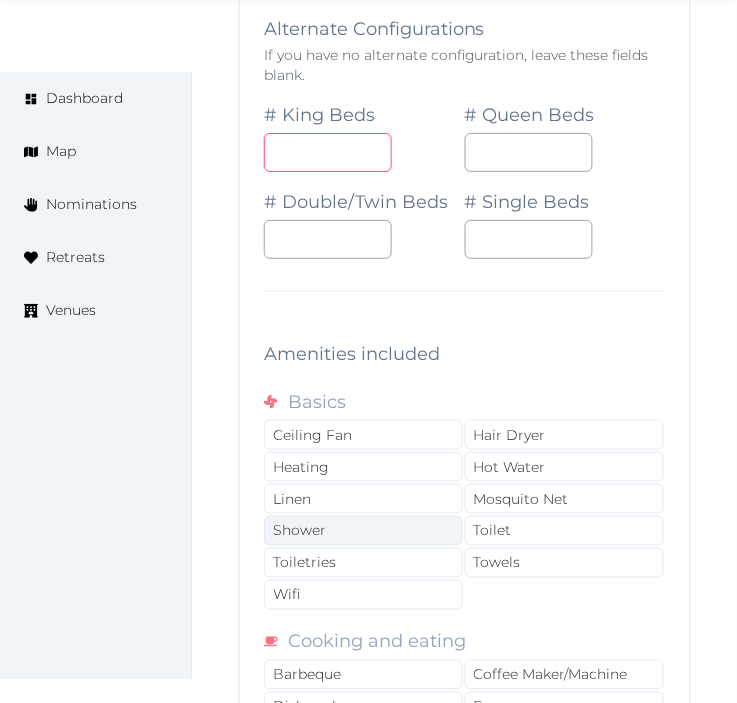 scroll, scrollTop: 3834, scrollLeft: 0, axis: vertical 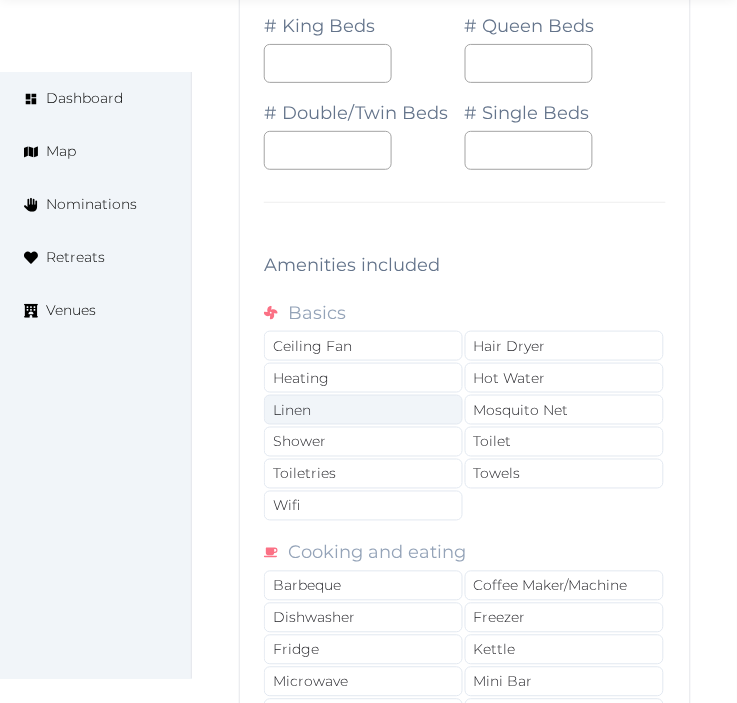 click on "Linen" at bounding box center (363, 410) 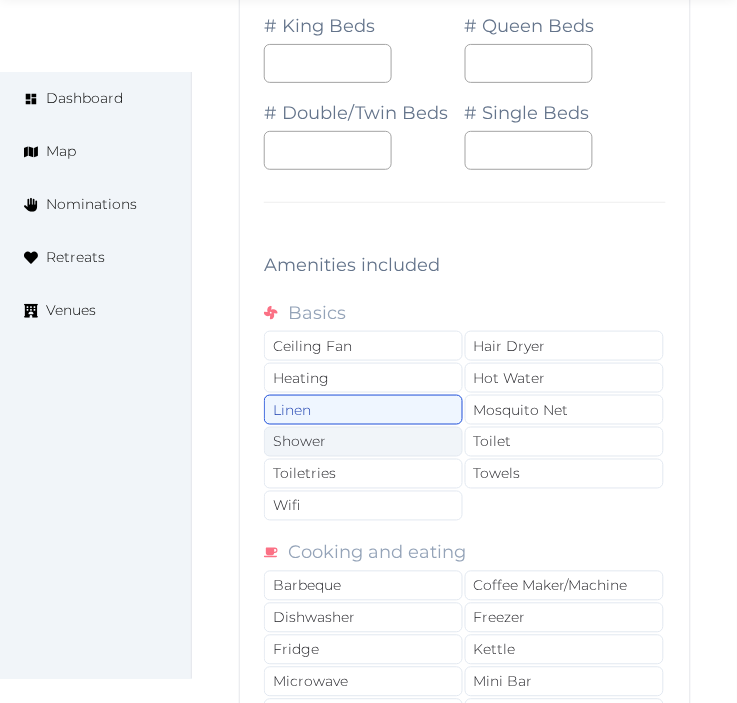 click on "Shower" at bounding box center [363, 442] 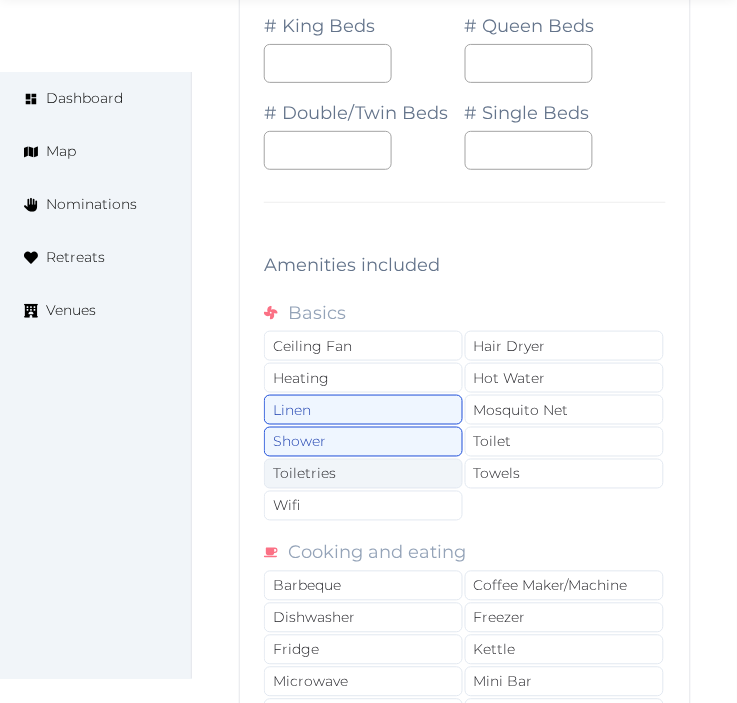 click on "Toiletries" at bounding box center [363, 474] 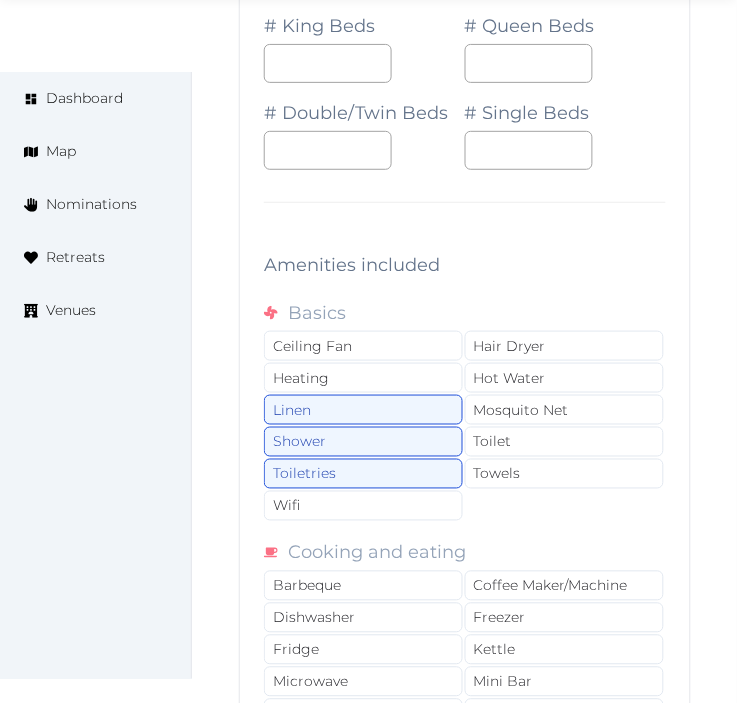 drag, startPoint x: 374, startPoint y: 517, endPoint x: 531, endPoint y: 514, distance: 157.02866 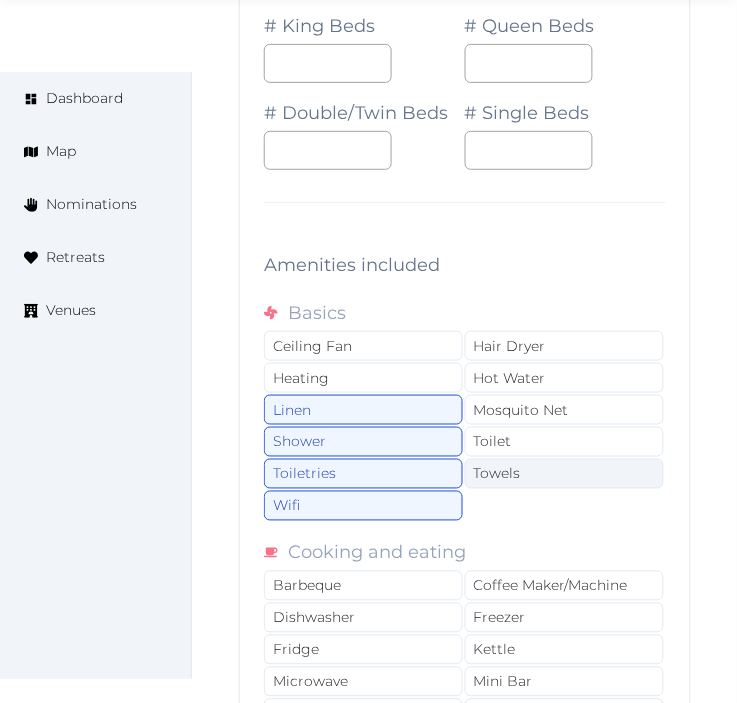 drag, startPoint x: 556, startPoint y: 473, endPoint x: 547, endPoint y: 464, distance: 12.727922 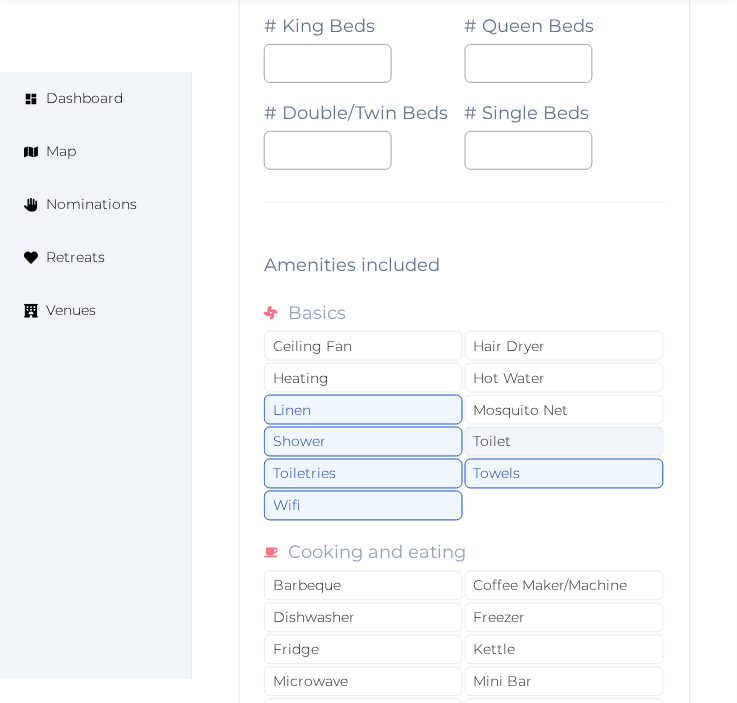 click on "Toilet" at bounding box center (564, 442) 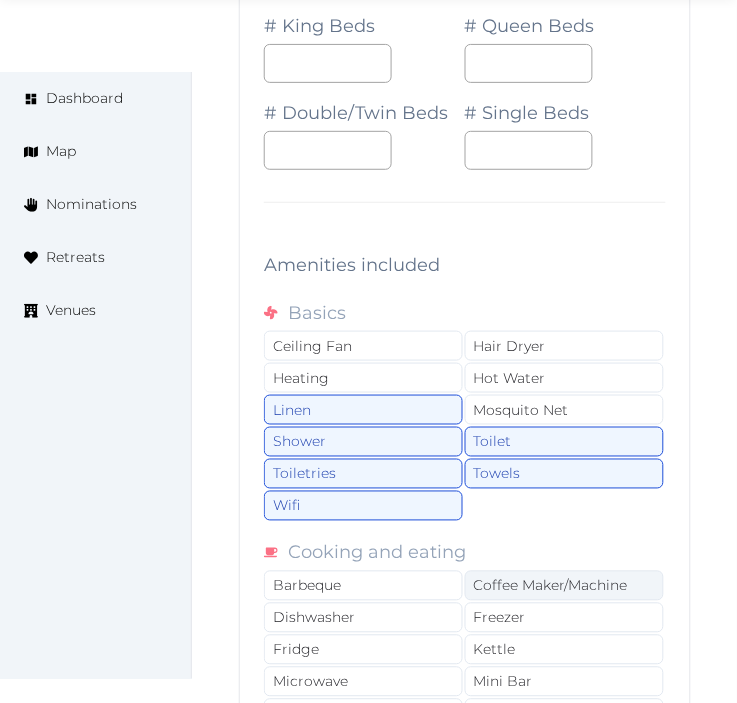 click on "Coffee Maker/Machine" at bounding box center (564, 586) 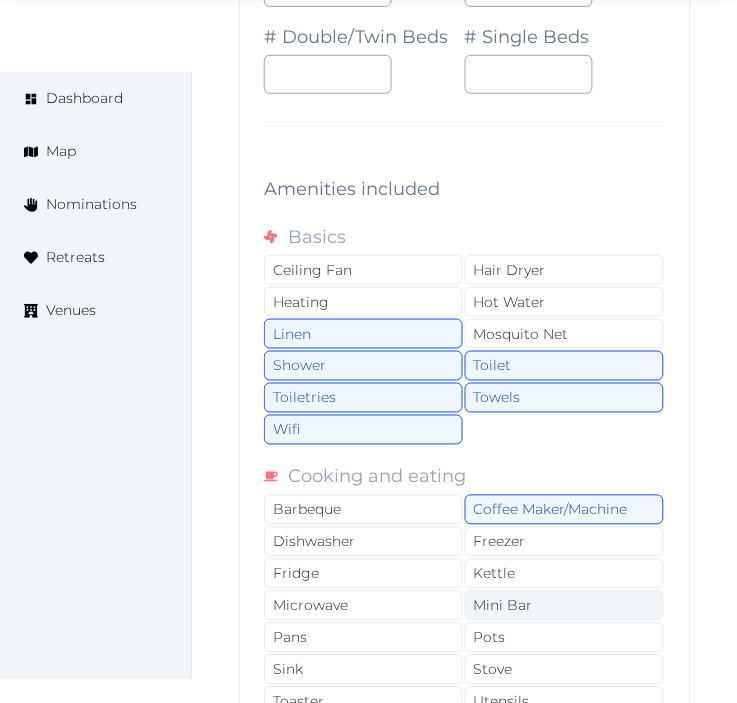 scroll, scrollTop: 3945, scrollLeft: 0, axis: vertical 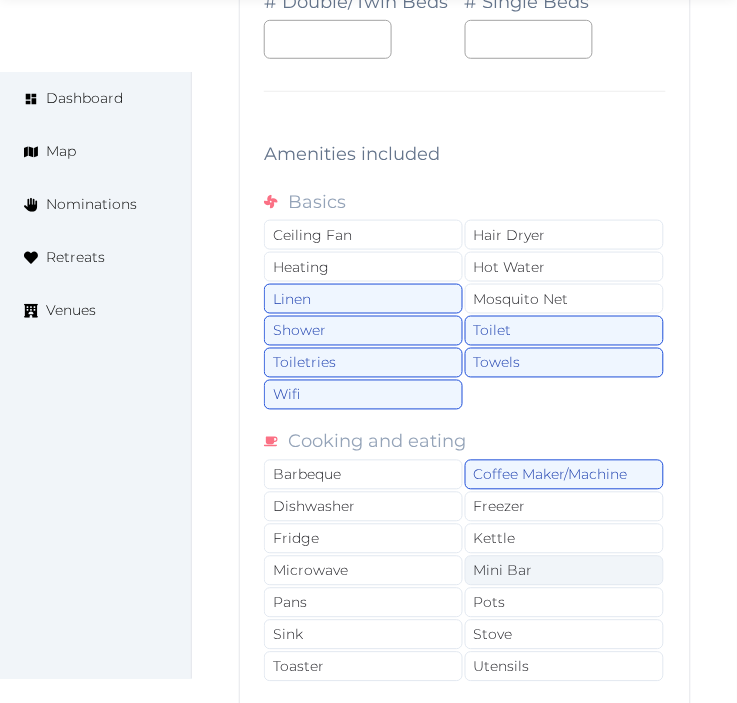 click on "Mini Bar" at bounding box center (564, 571) 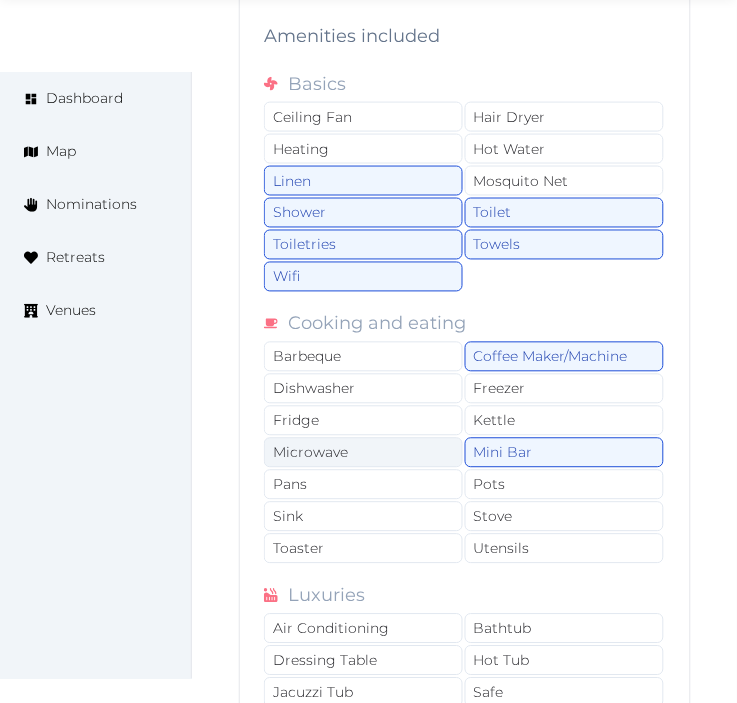 scroll, scrollTop: 4167, scrollLeft: 0, axis: vertical 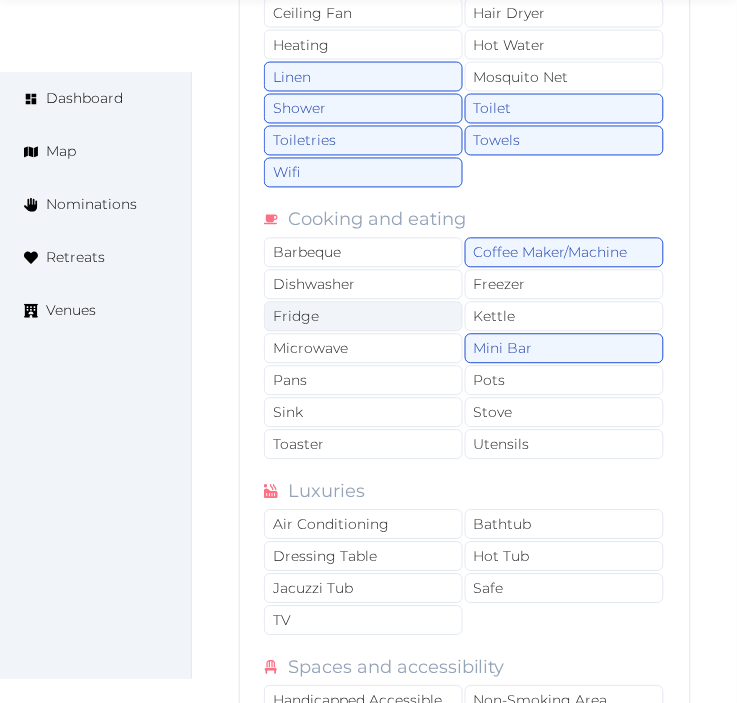 click on "Fridge" at bounding box center (363, 317) 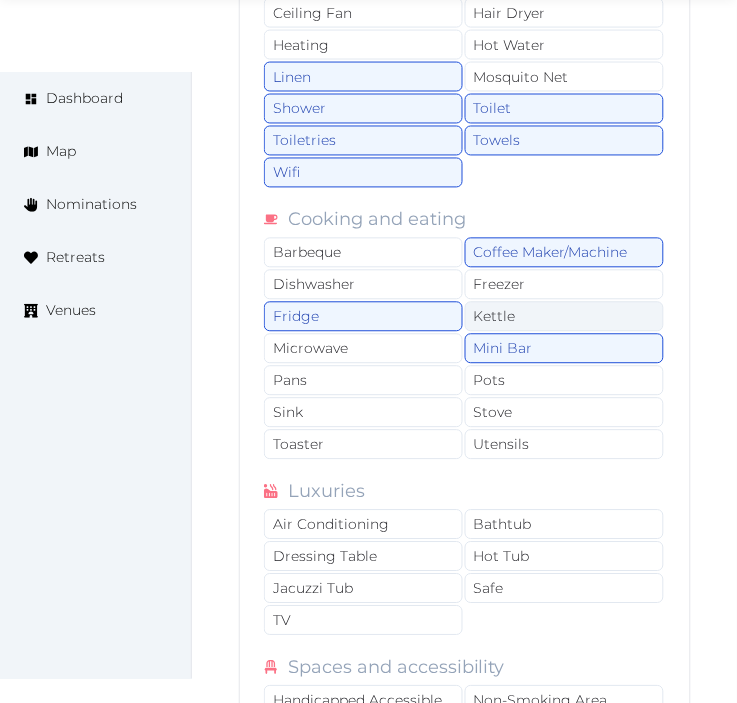 click on "Kettle" at bounding box center (564, 317) 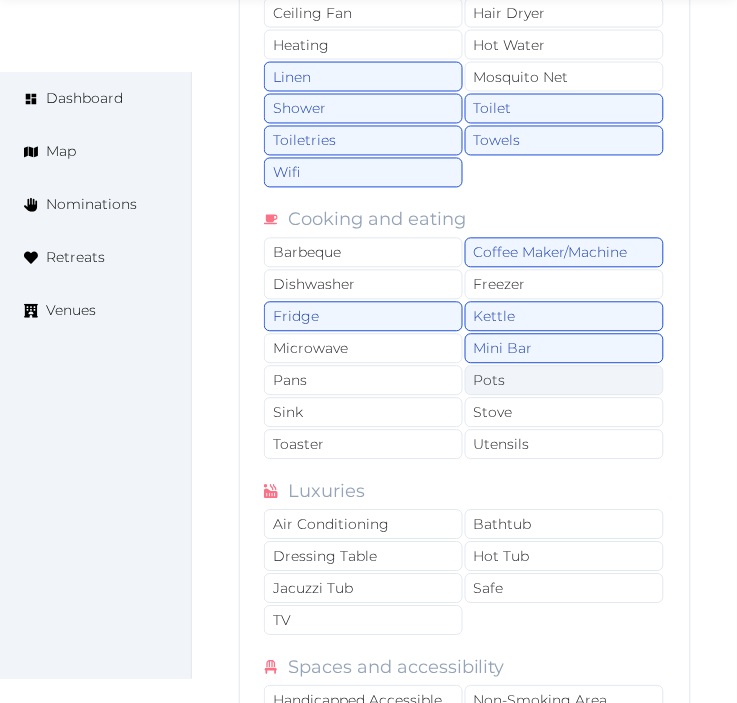 click on "Pots" at bounding box center [564, 381] 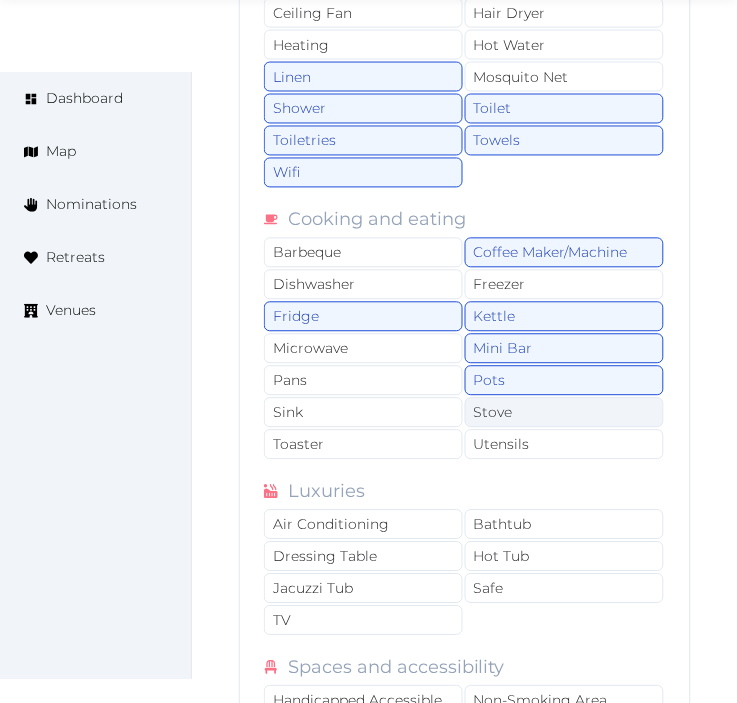 drag, startPoint x: 522, startPoint y: 423, endPoint x: 527, endPoint y: 433, distance: 11.18034 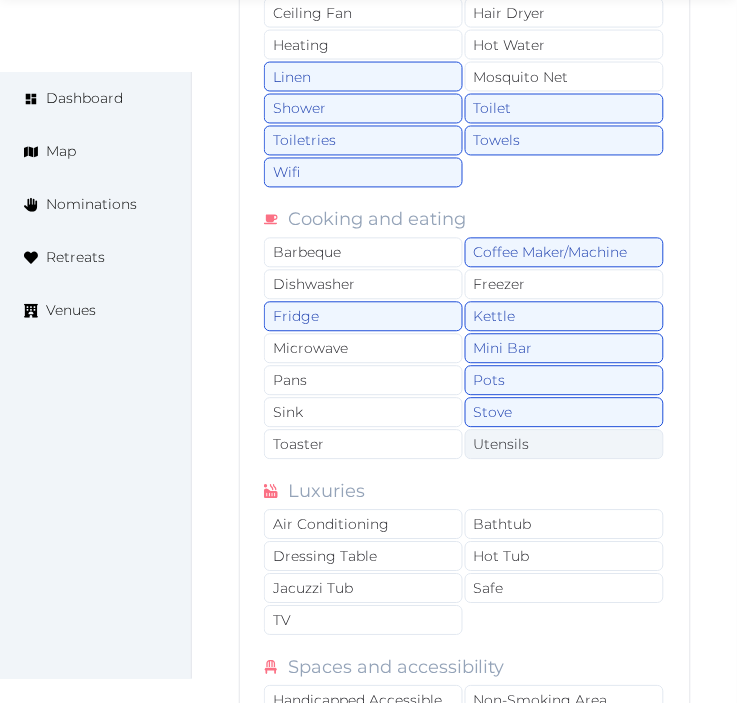 click on "Utensils" at bounding box center [564, 445] 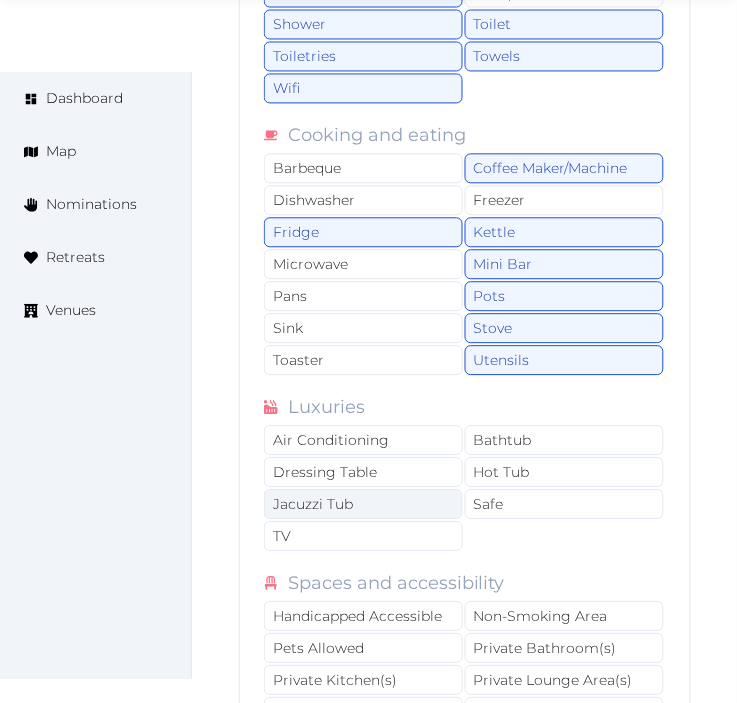scroll, scrollTop: 4390, scrollLeft: 0, axis: vertical 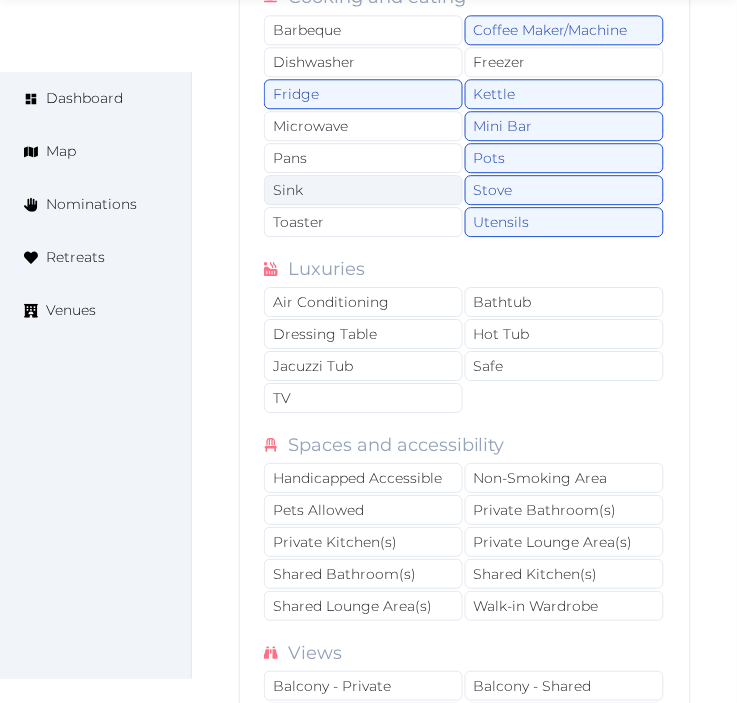 click on "Sink" at bounding box center (363, 190) 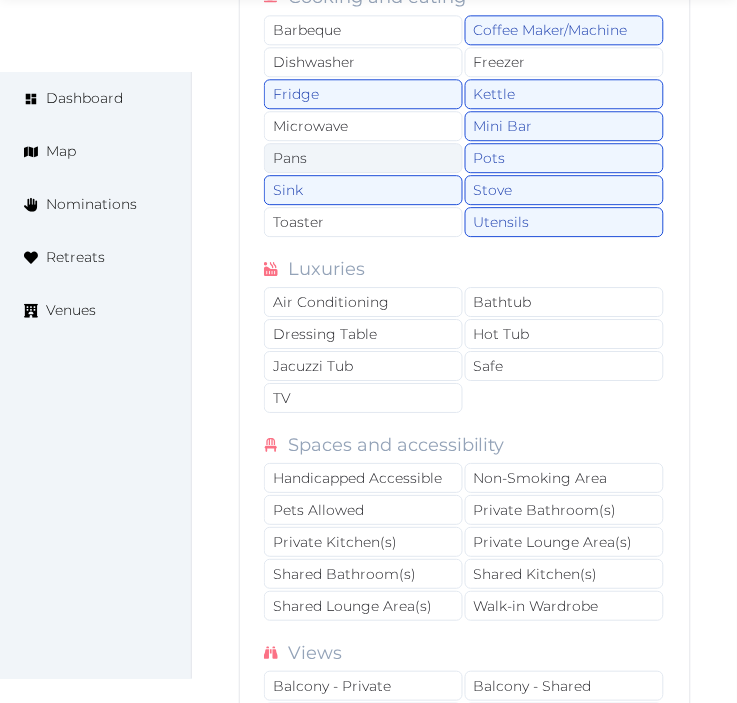 click on "Pans" at bounding box center [363, 158] 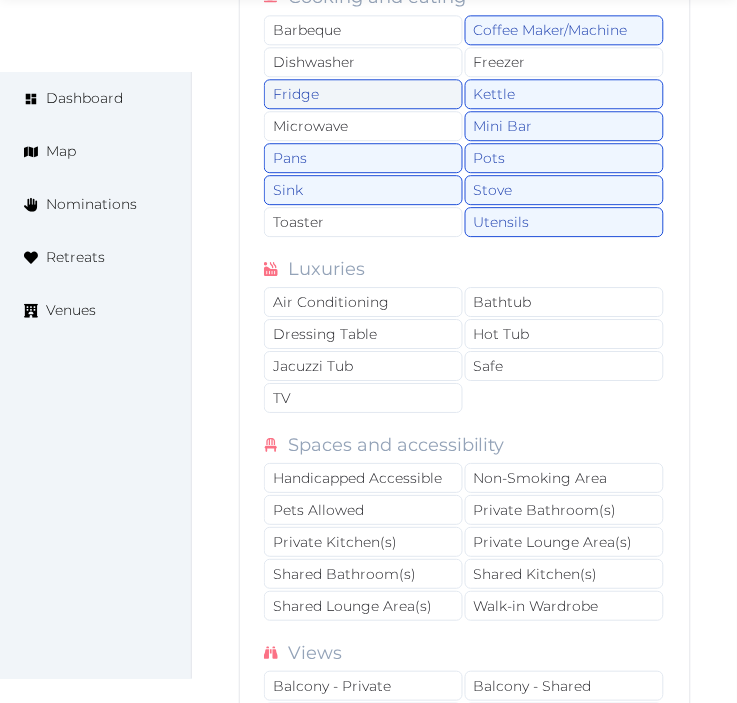 click on "Fridge" at bounding box center (363, 94) 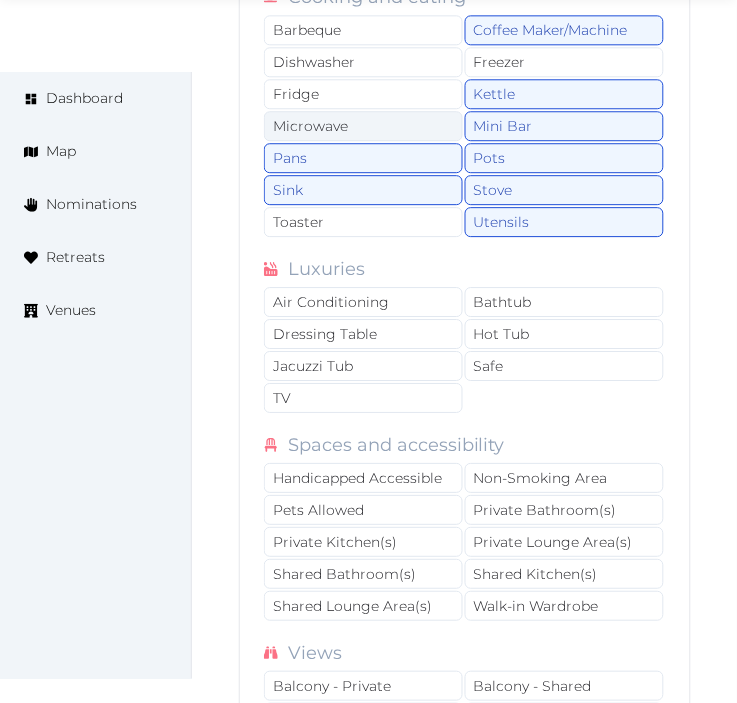 click on "Microwave" at bounding box center [363, 126] 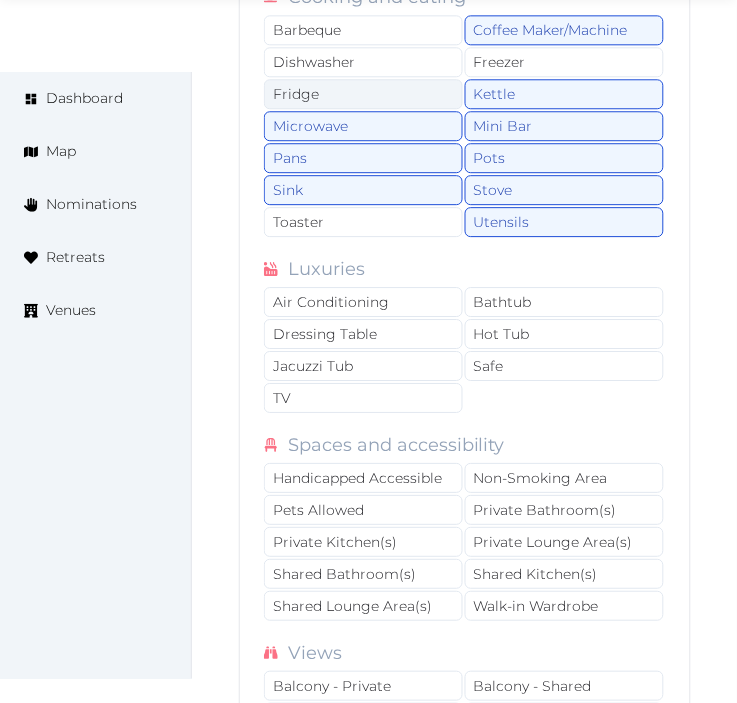 click on "Fridge" at bounding box center (363, 94) 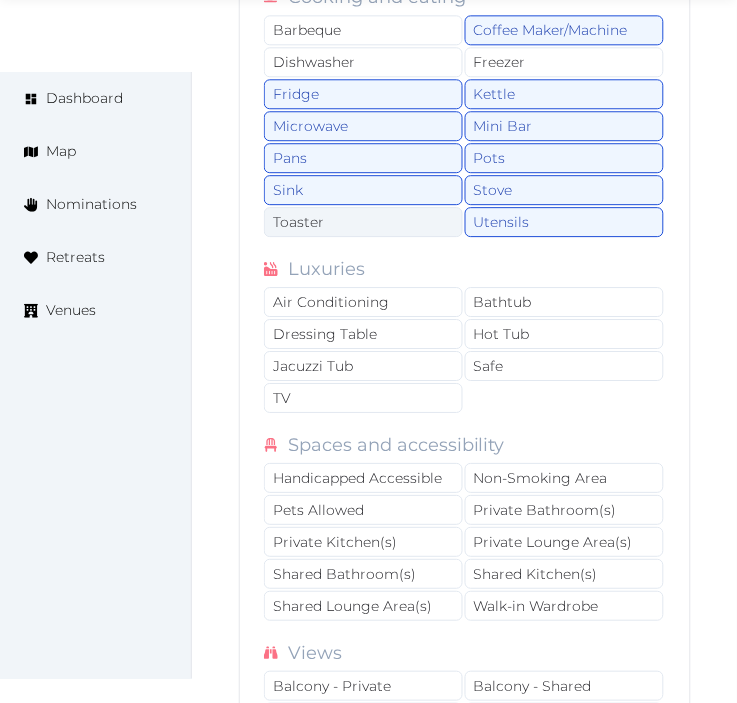 scroll, scrollTop: 4501, scrollLeft: 0, axis: vertical 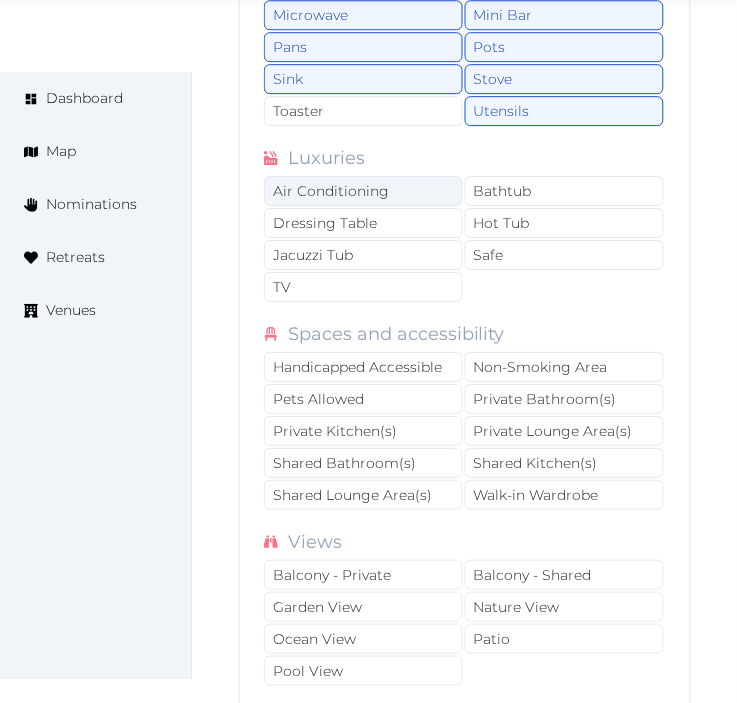 click on "Air Conditioning" at bounding box center (363, 191) 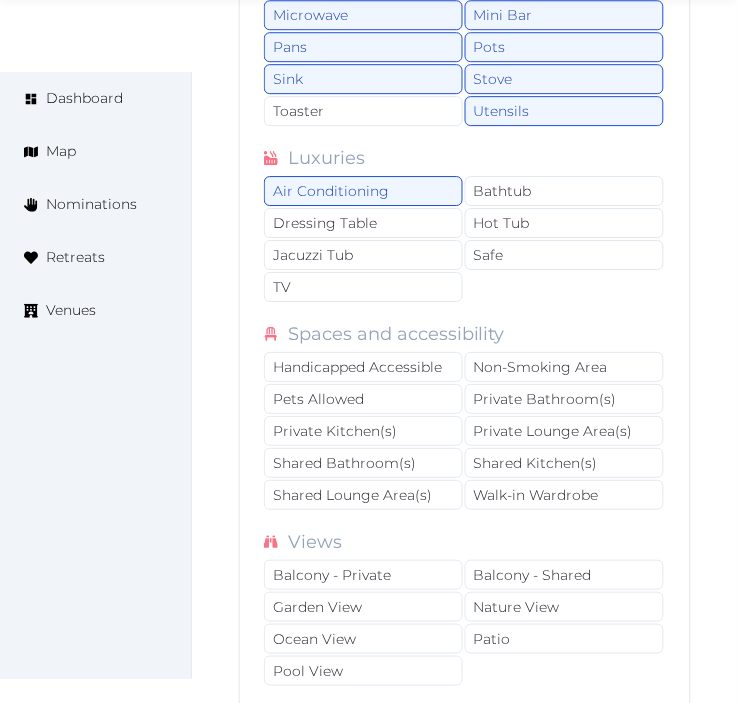 click on "Air Conditioning Bathtub Dressing Table Hot Tub Jacuzzi Tub Safe TV" at bounding box center [465, 240] 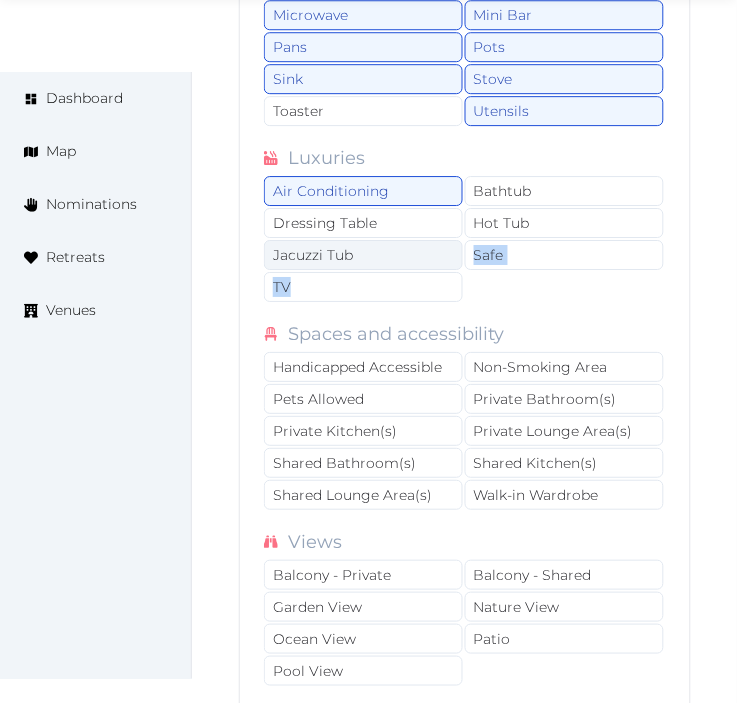 click on "Air Conditioning Bathtub Dressing Table Hot Tub Jacuzzi Tub Safe TV" at bounding box center (465, 240) 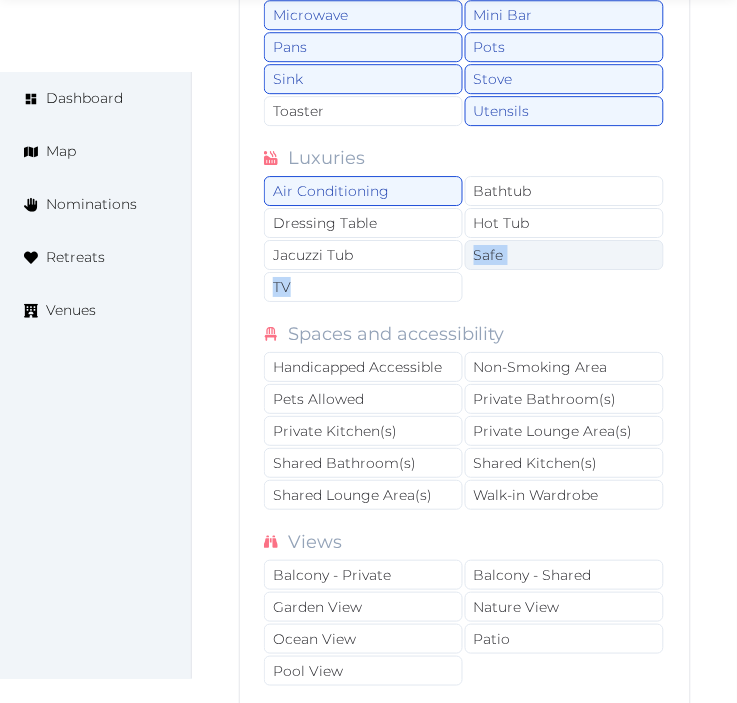 click on "Safe" at bounding box center (564, 255) 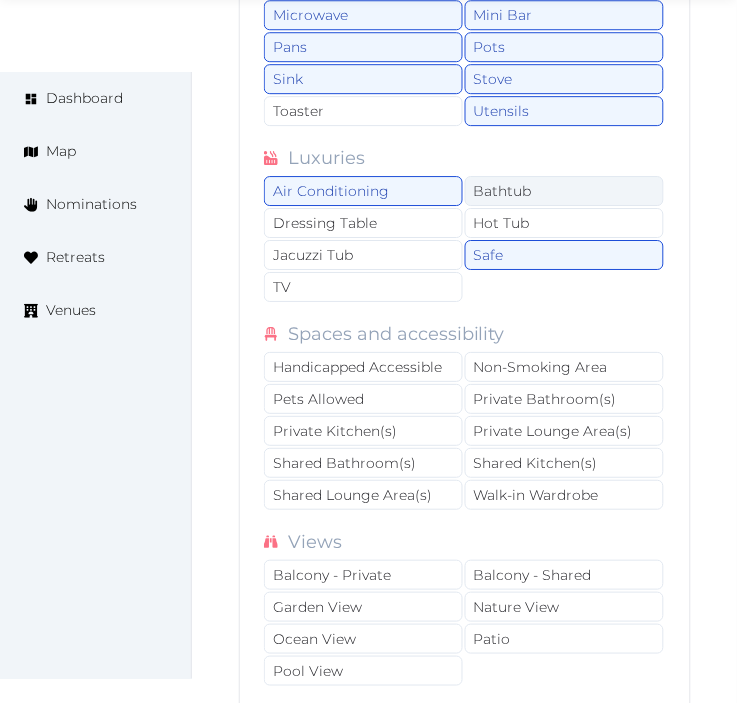 drag, startPoint x: 444, startPoint y: 294, endPoint x: 571, endPoint y: 208, distance: 153.37862 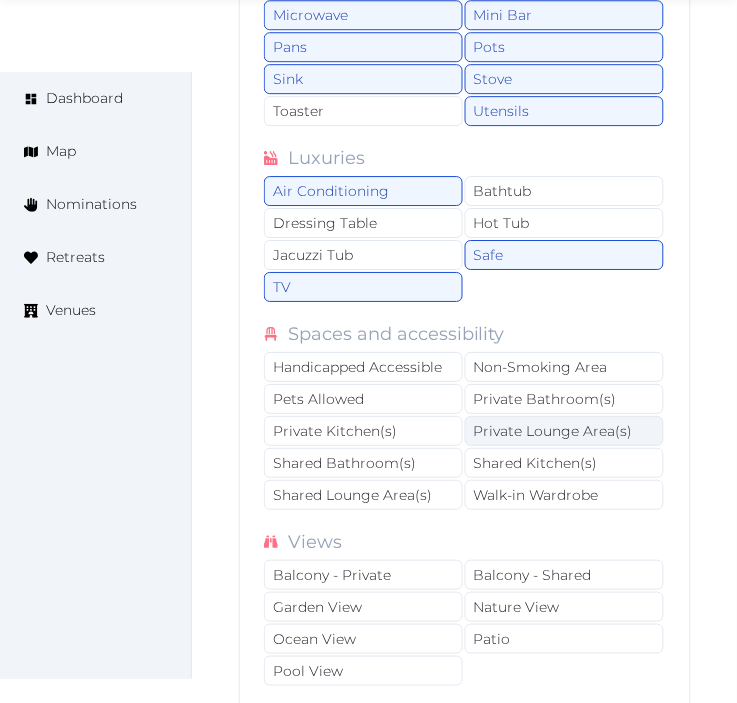 drag, startPoint x: 511, startPoint y: 402, endPoint x: 521, endPoint y: 444, distance: 43.174065 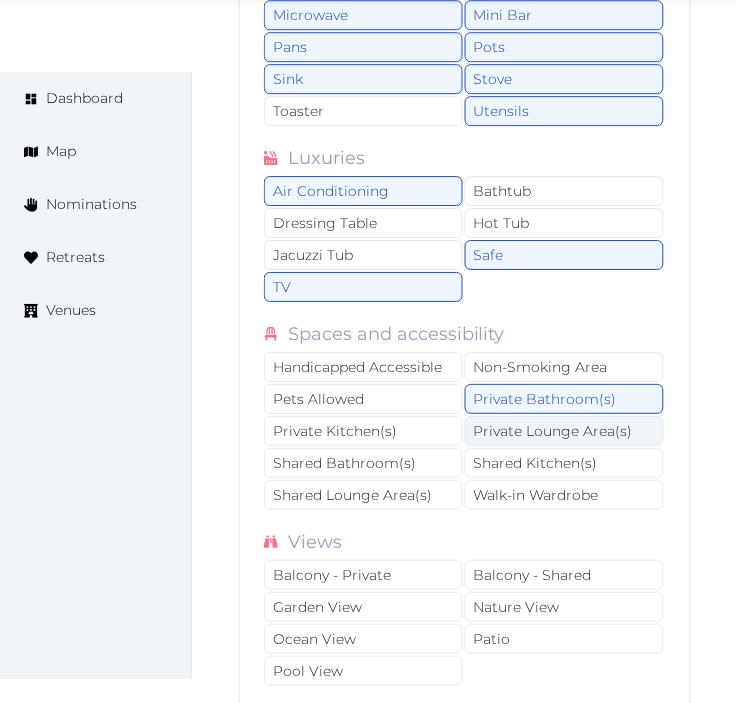 drag, startPoint x: 521, startPoint y: 446, endPoint x: 498, endPoint y: 431, distance: 27.45906 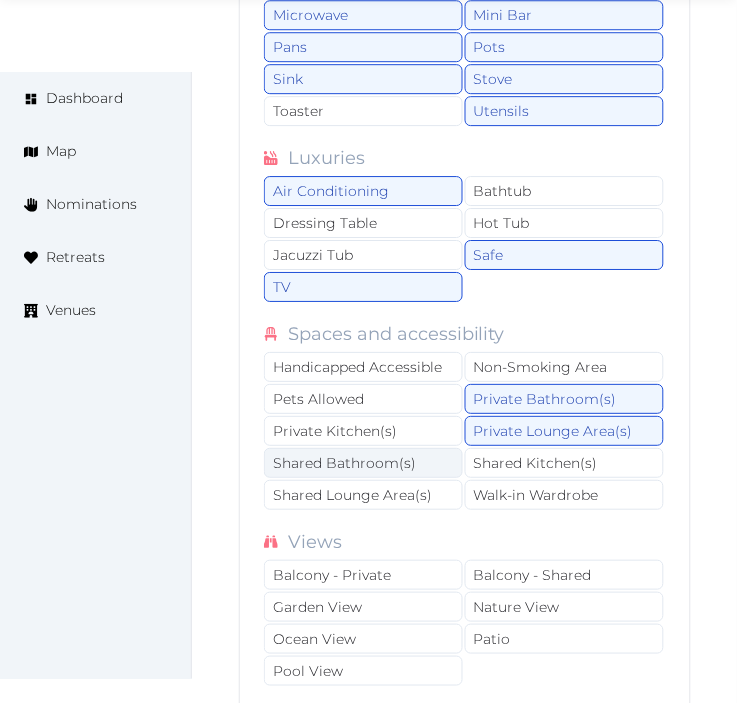drag, startPoint x: 405, startPoint y: 433, endPoint x: 426, endPoint y: 485, distance: 56.0803 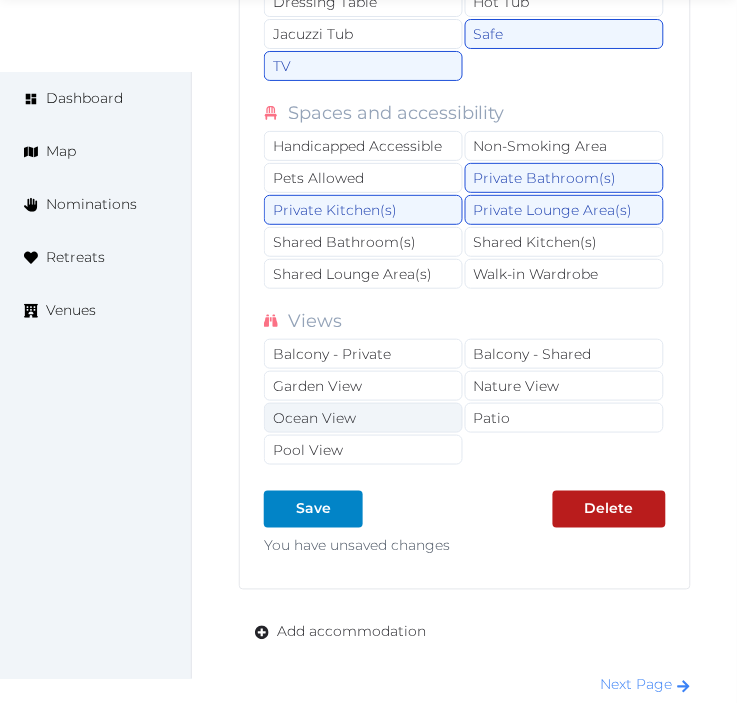 scroll, scrollTop: 4723, scrollLeft: 0, axis: vertical 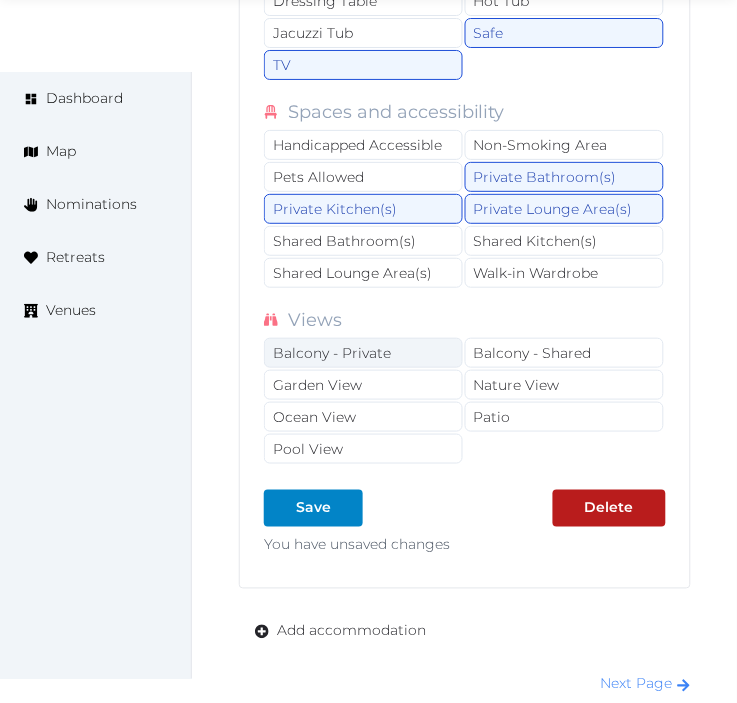 click on "Balcony - Private" at bounding box center [363, 353] 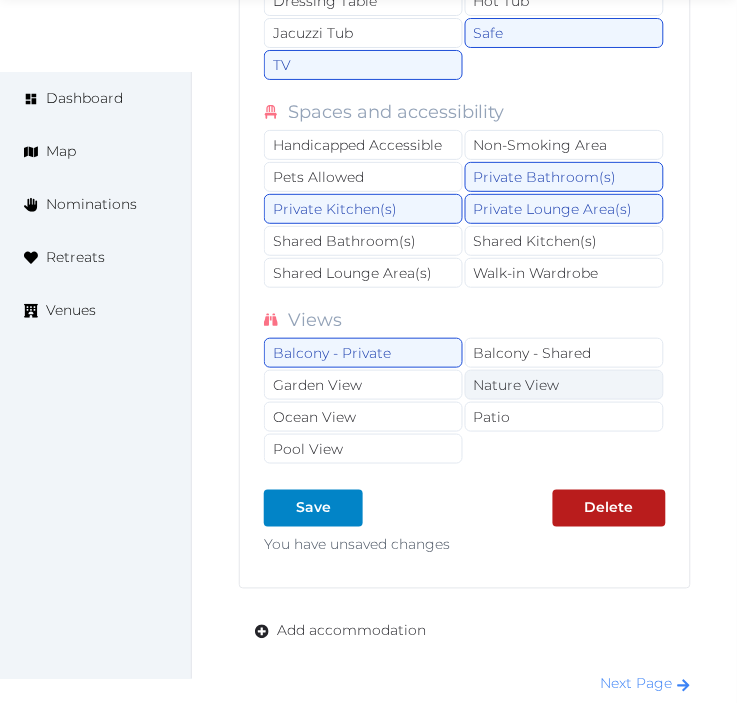 click on "Nature View" at bounding box center (564, 385) 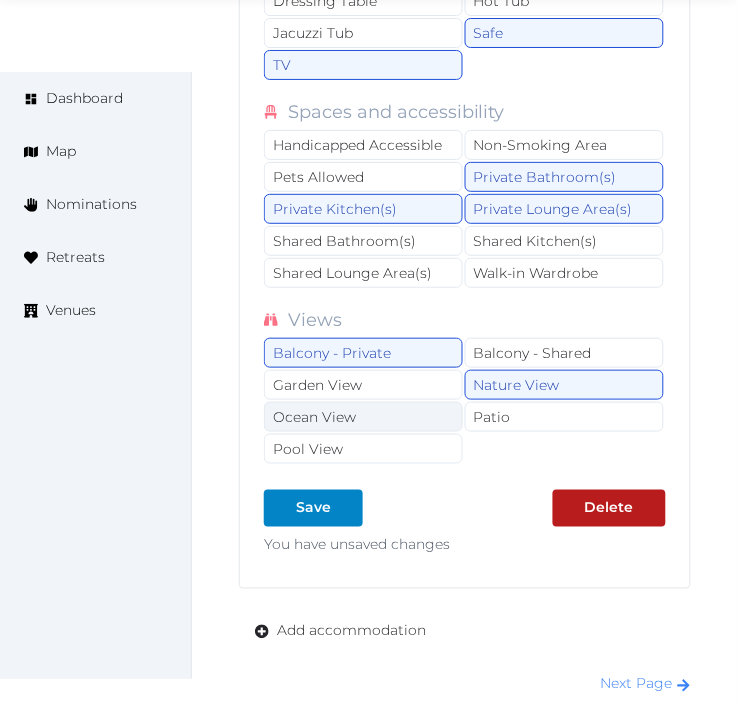 click on "Ocean View" at bounding box center (363, 417) 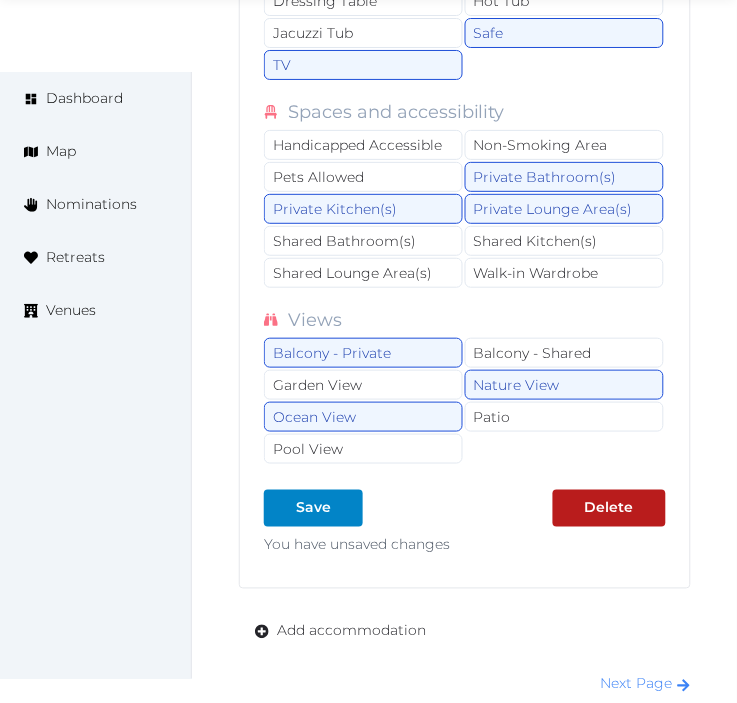 drag, startPoint x: 406, startPoint y: 456, endPoint x: 747, endPoint y: 414, distance: 343.57678 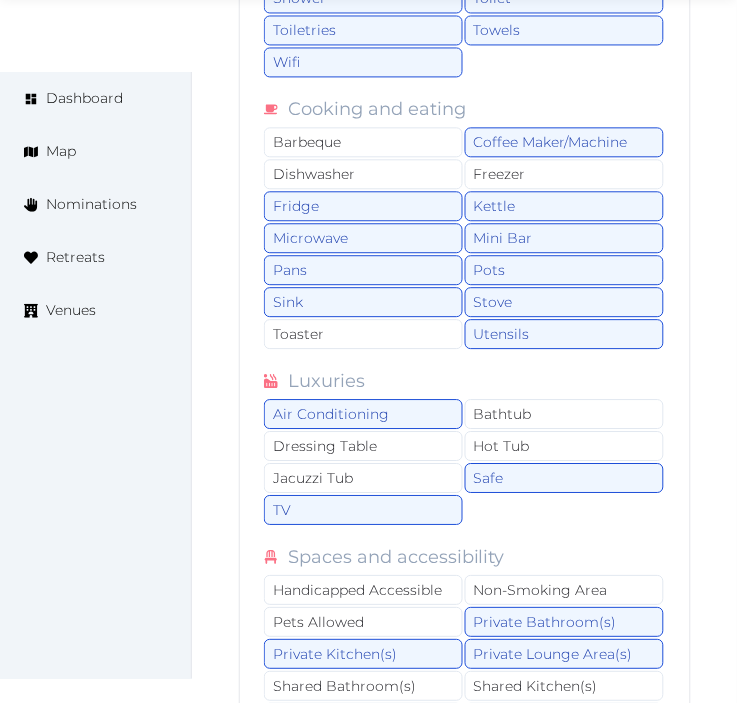scroll, scrollTop: 4612, scrollLeft: 0, axis: vertical 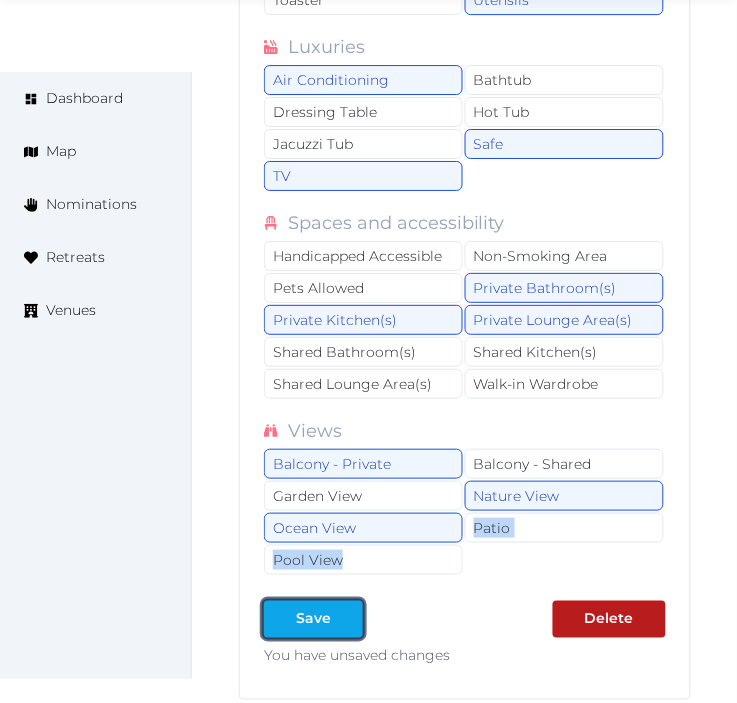 click on "Save" at bounding box center [313, 619] 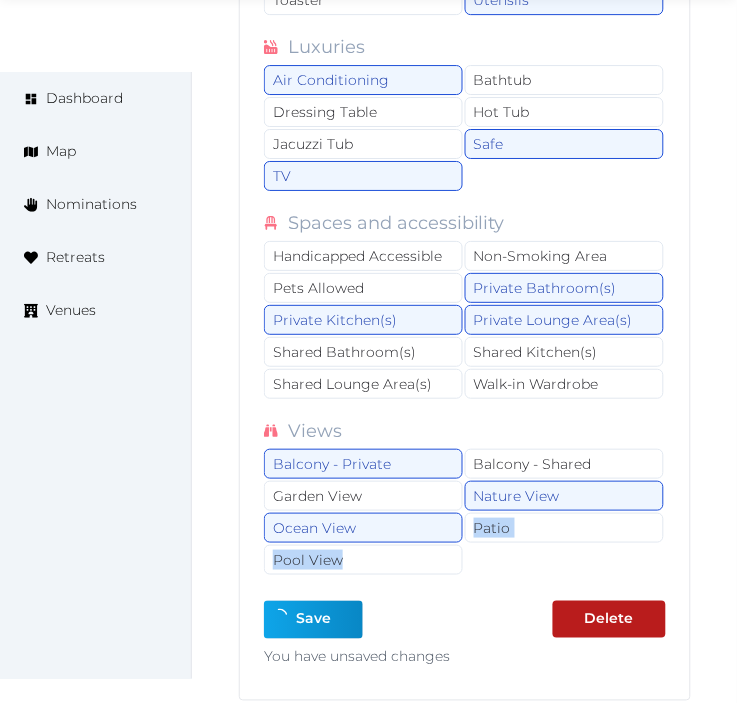 type on "*" 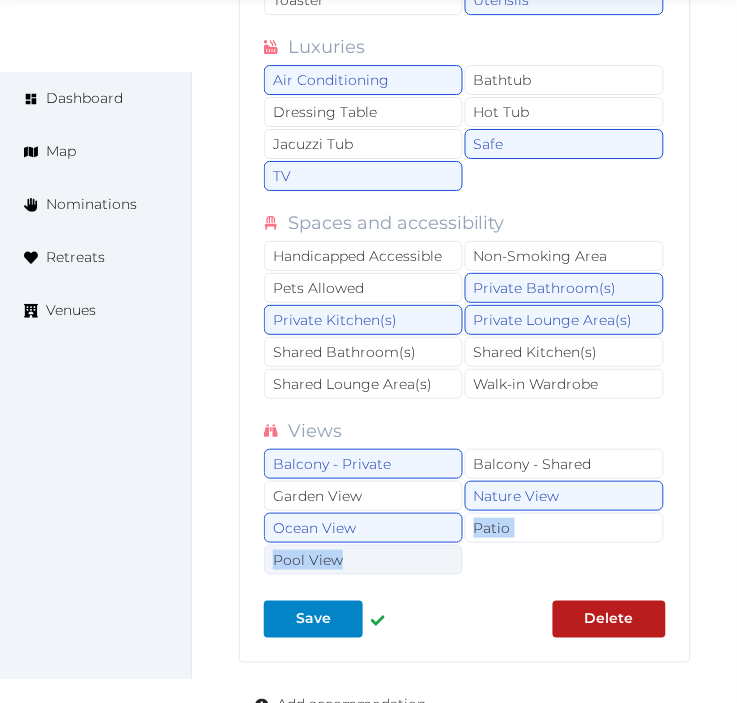 click on "Pool View" at bounding box center [363, 560] 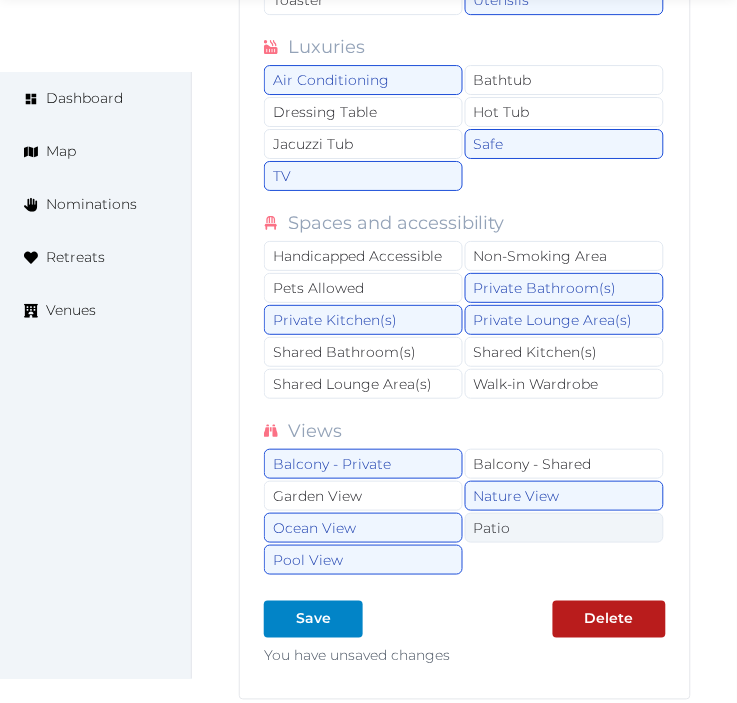 click on "Patio" at bounding box center (564, 528) 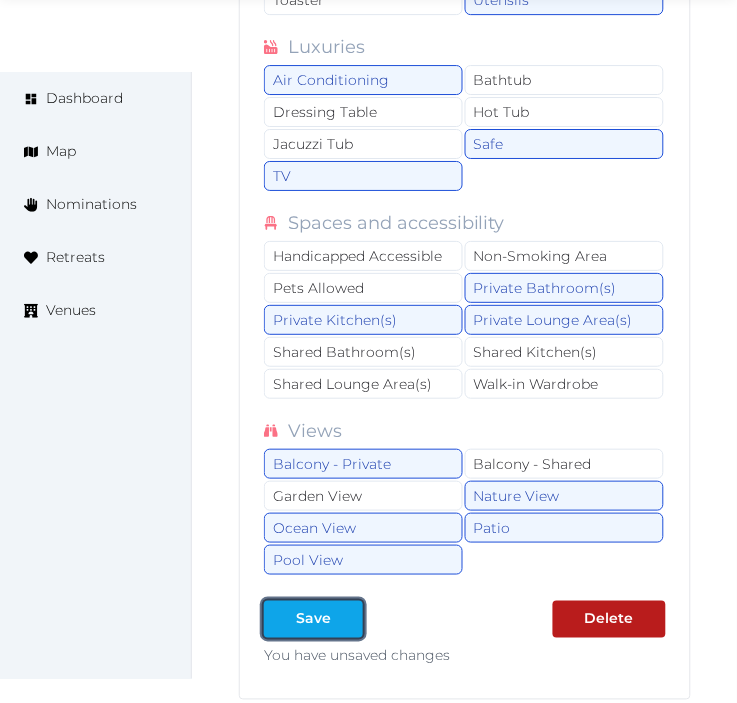 click on "Save" at bounding box center (313, 619) 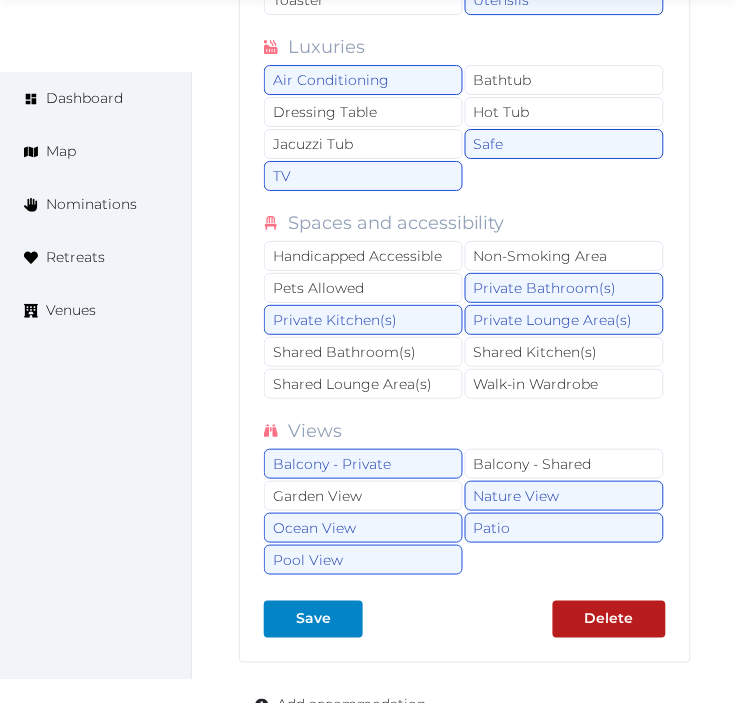 click on "**********" at bounding box center (465, -1060) 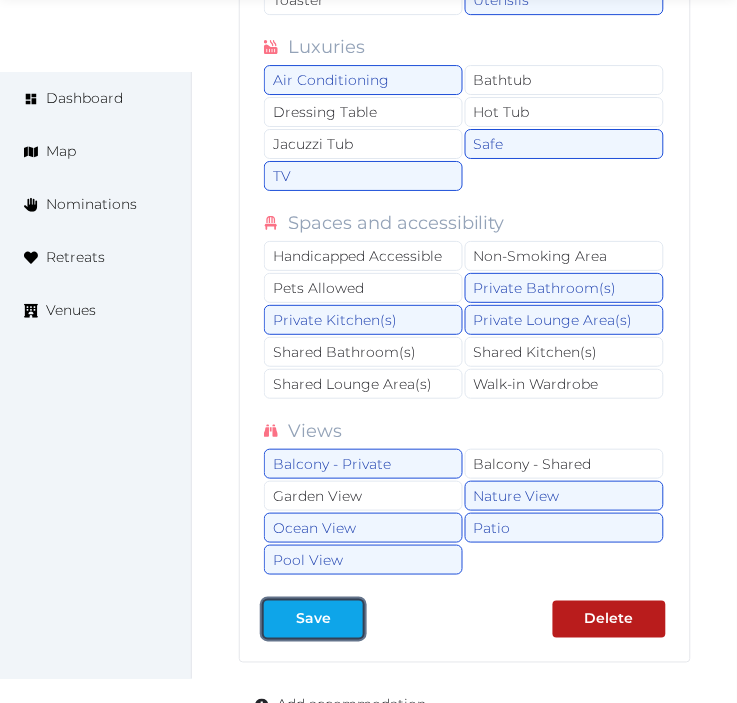 click on "Save" at bounding box center [313, 619] 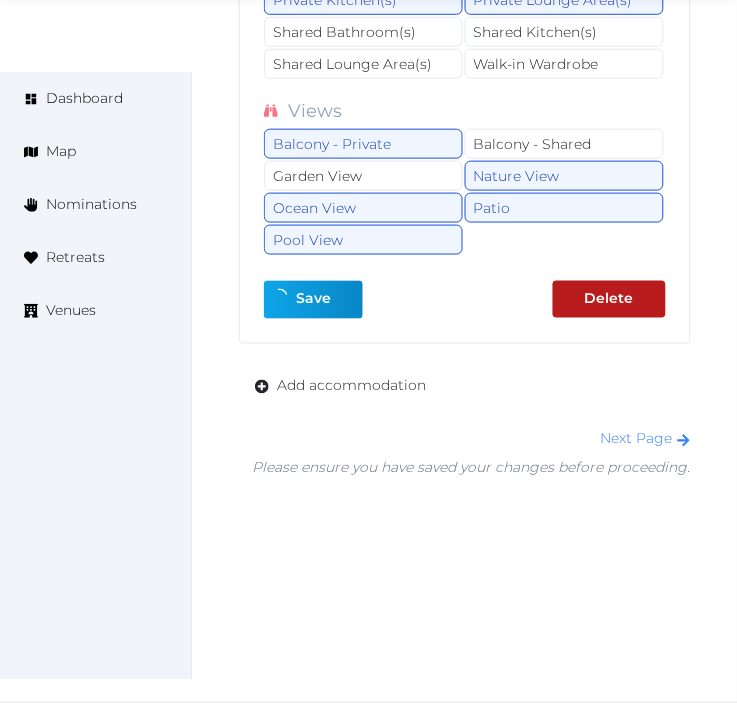 scroll, scrollTop: 4941, scrollLeft: 0, axis: vertical 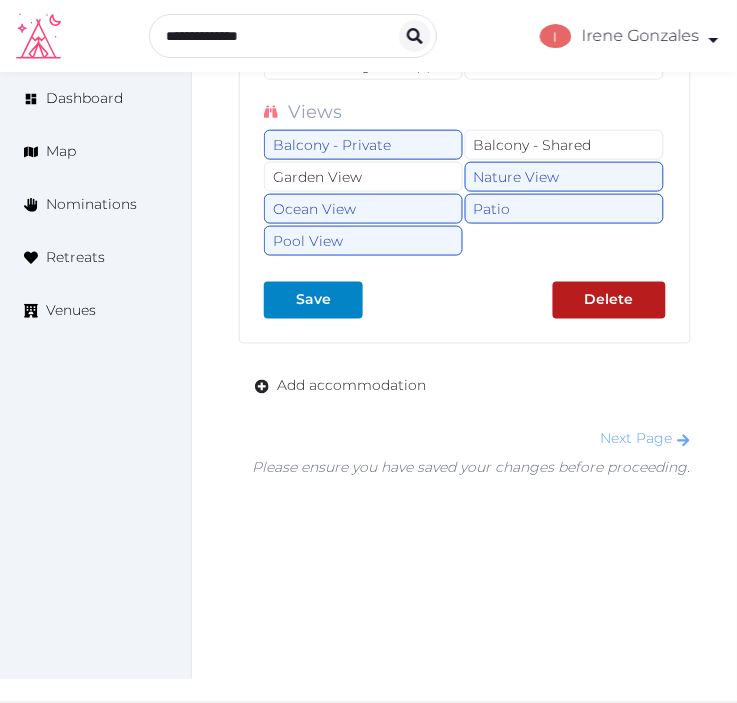click on "Next Page" at bounding box center [646, 439] 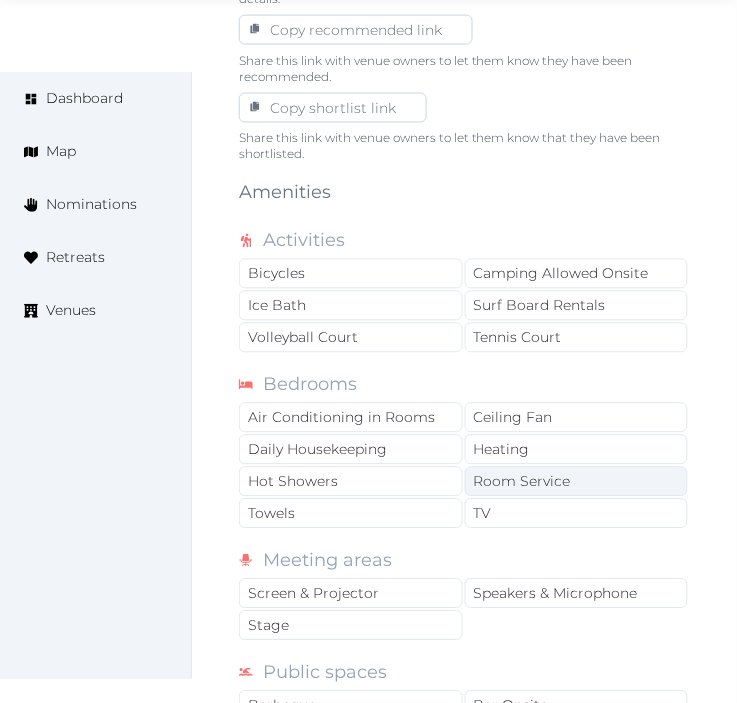 scroll, scrollTop: 1333, scrollLeft: 0, axis: vertical 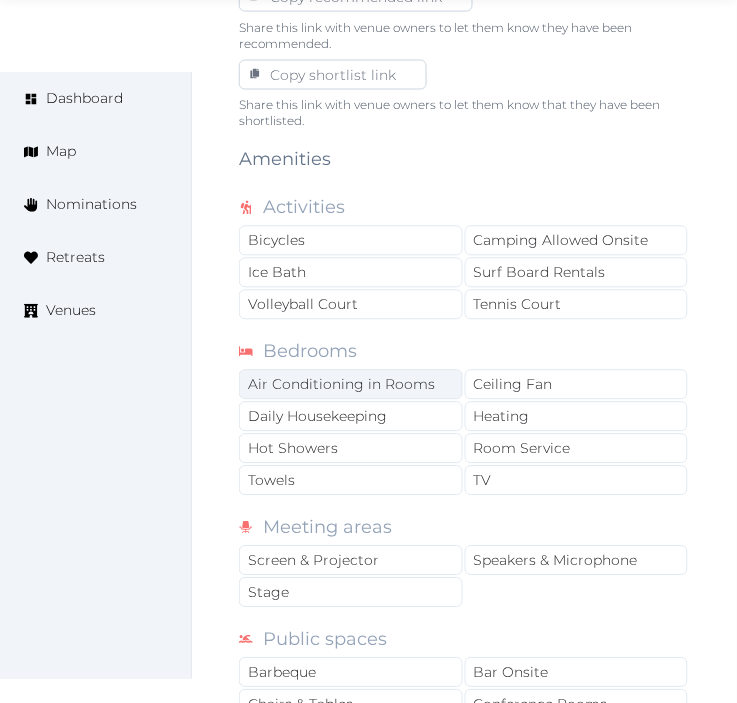 click on "Air Conditioning in Rooms" at bounding box center [351, 385] 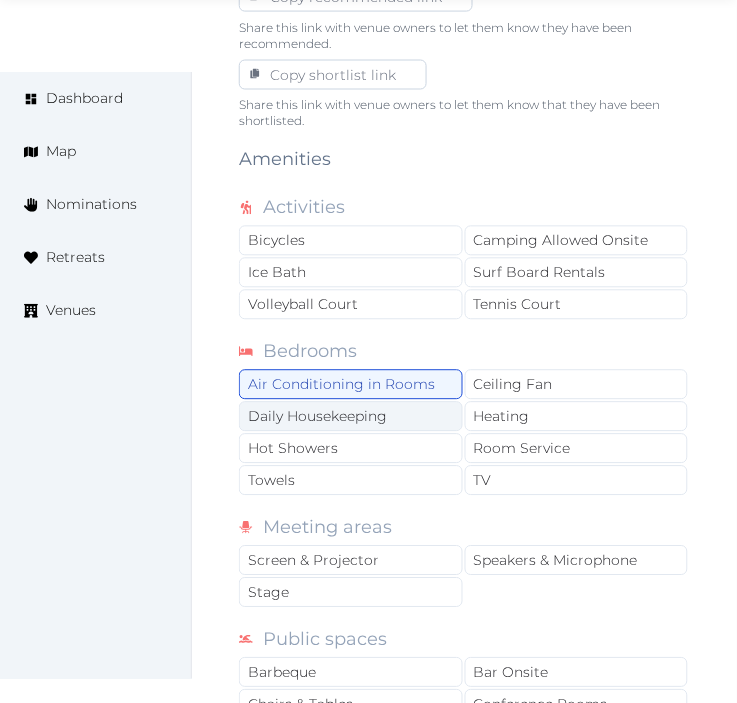 click on "Daily Housekeeping" at bounding box center (351, 417) 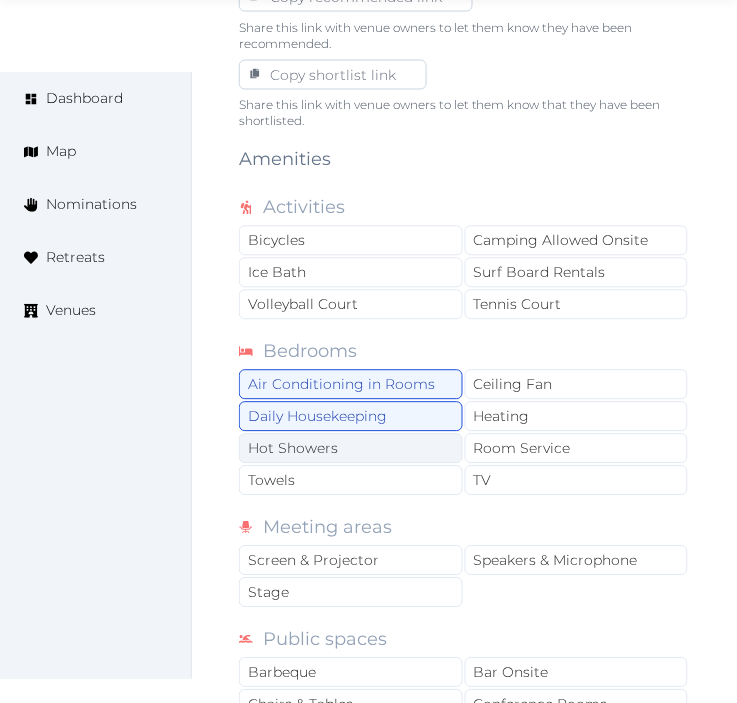 click on "Hot Showers" at bounding box center (351, 449) 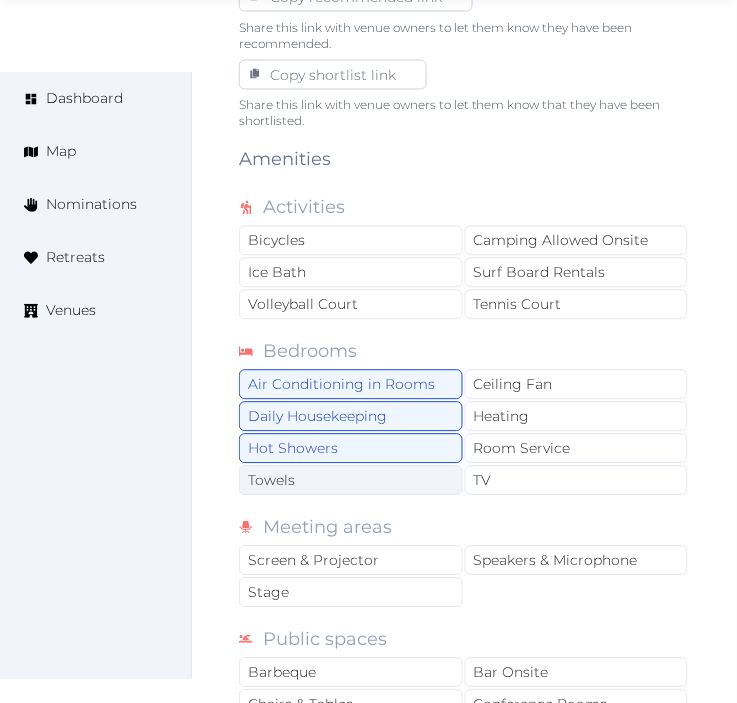 click on "Towels" at bounding box center [351, 481] 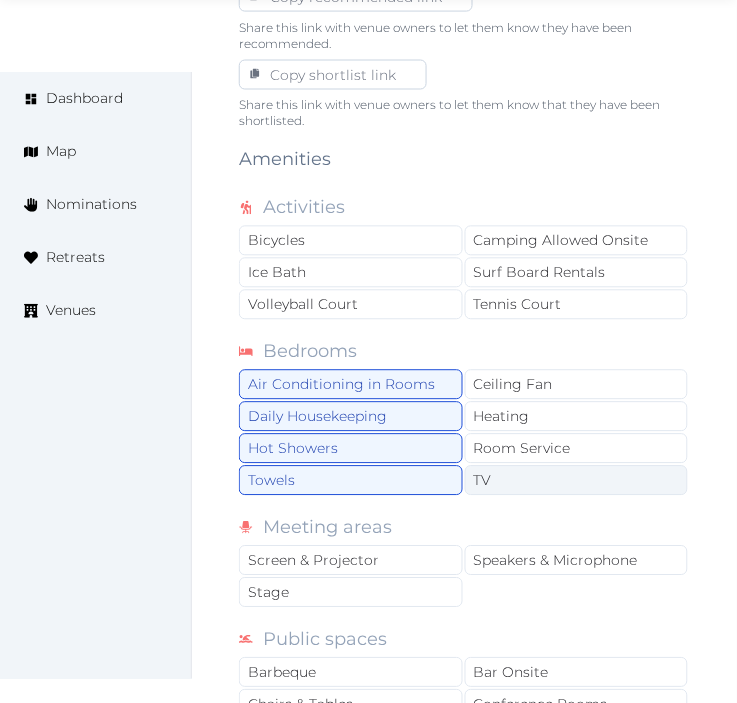 click on "TV" at bounding box center [577, 481] 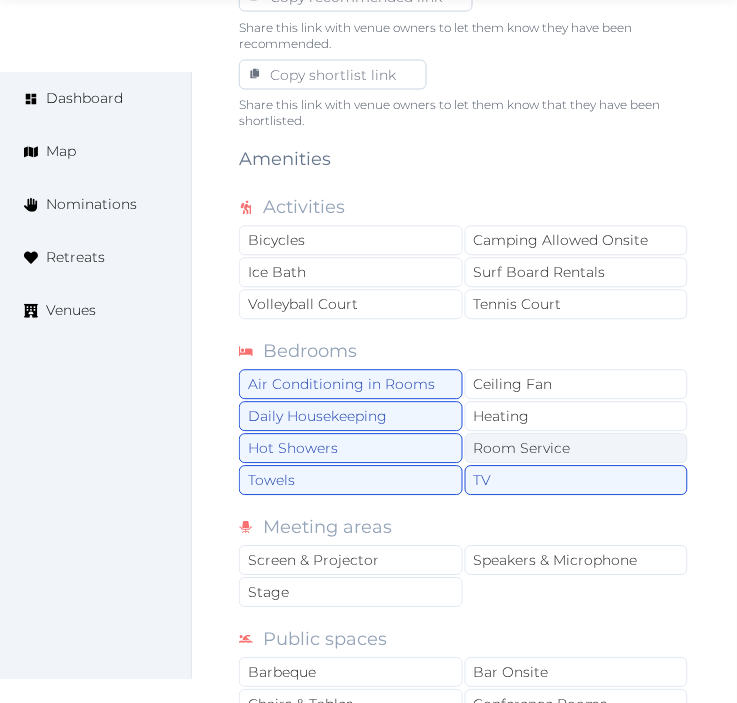 click on "Room Service" at bounding box center [577, 449] 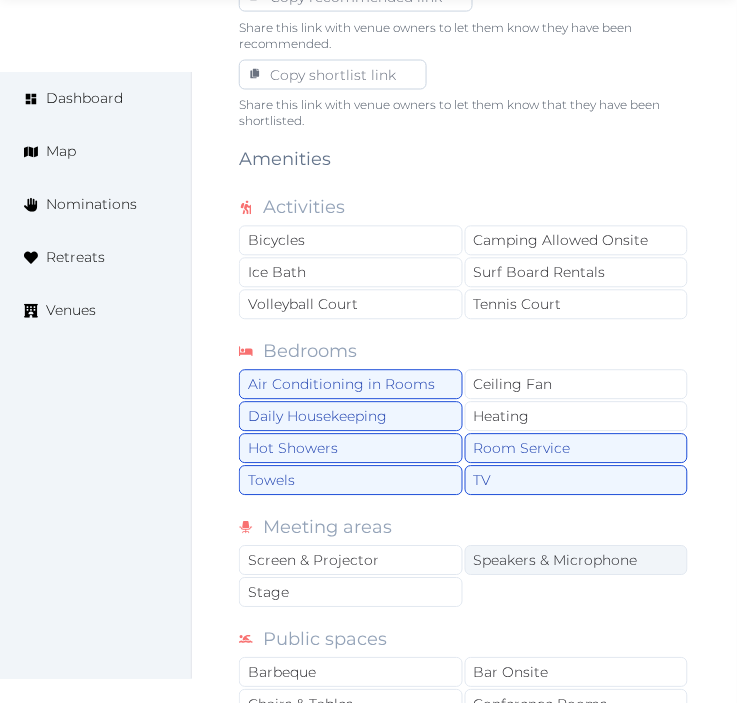 scroll, scrollTop: 1444, scrollLeft: 0, axis: vertical 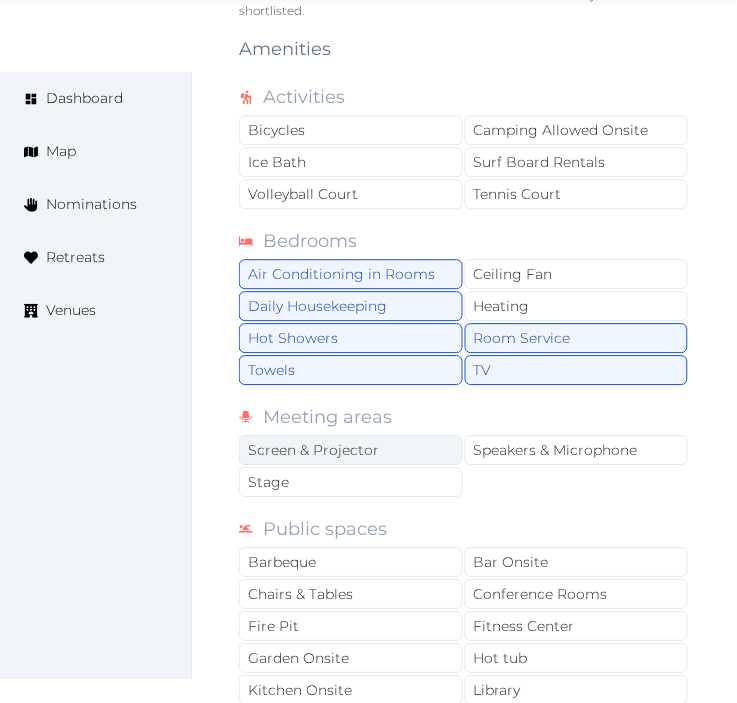 click on "Screen & Projector" at bounding box center (351, 450) 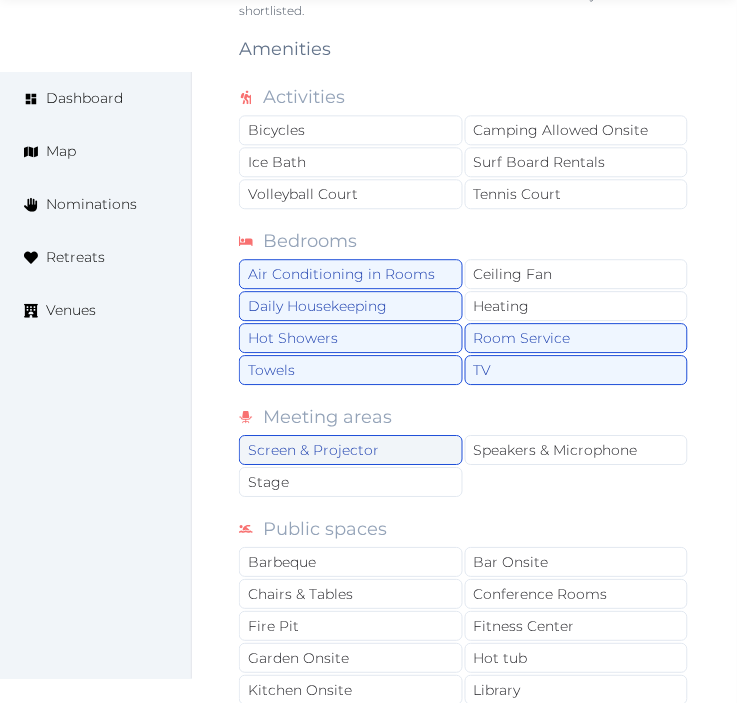 click on "Screen & Projector" at bounding box center [351, 450] 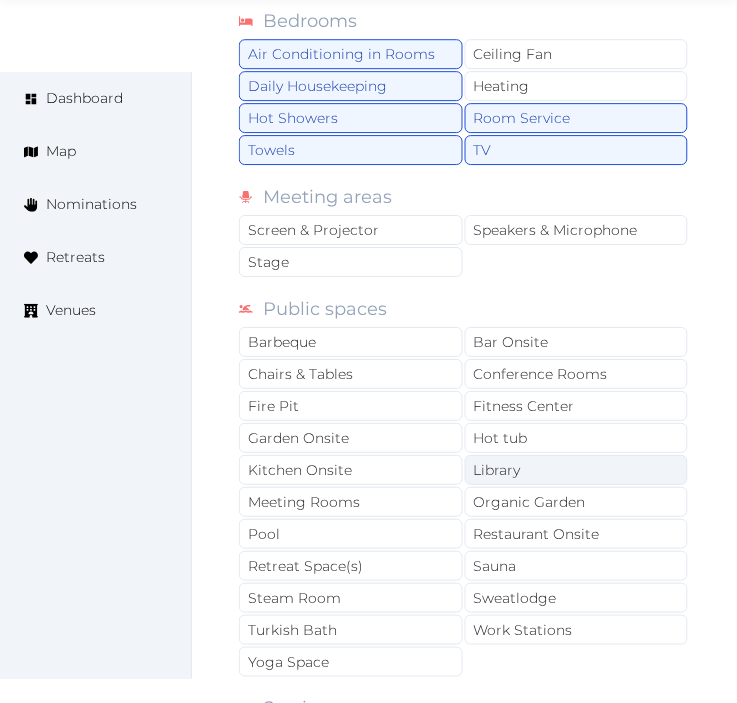 scroll, scrollTop: 1666, scrollLeft: 0, axis: vertical 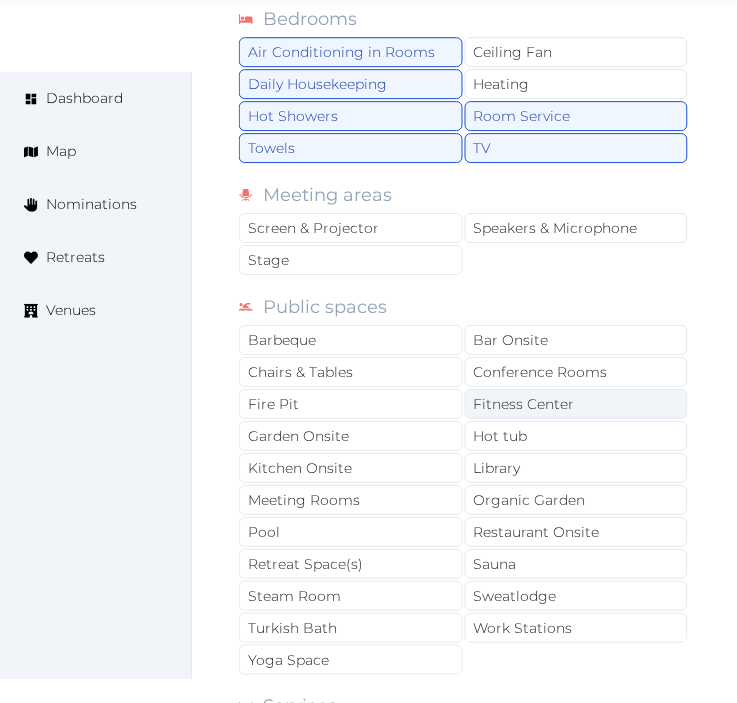 click on "Fitness Center" at bounding box center (577, 404) 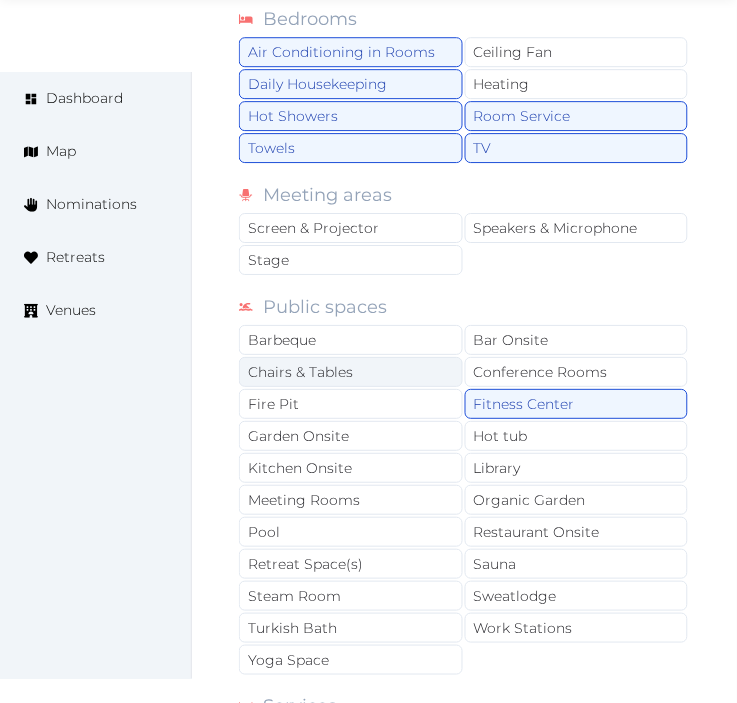 click on "Chairs & Tables" at bounding box center (351, 372) 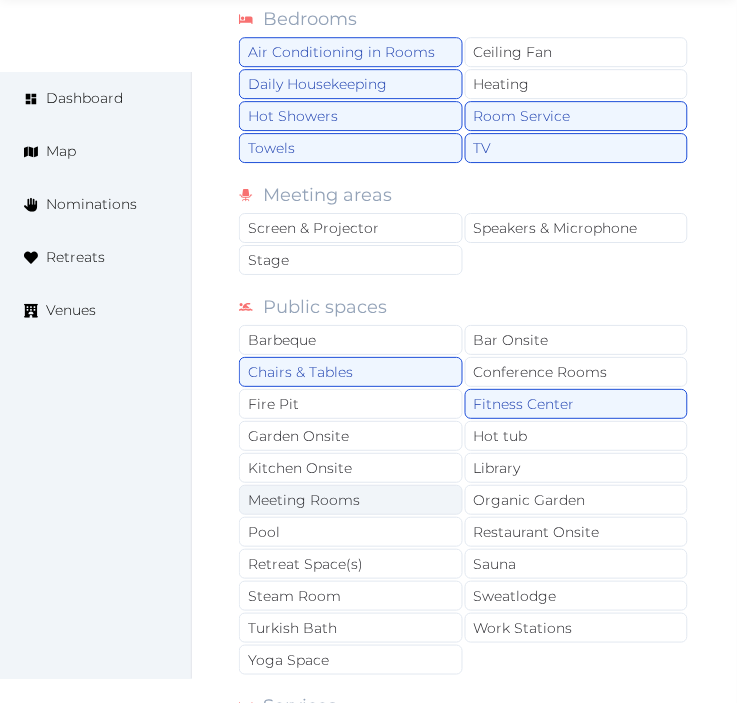 click on "Meeting Rooms" at bounding box center [351, 500] 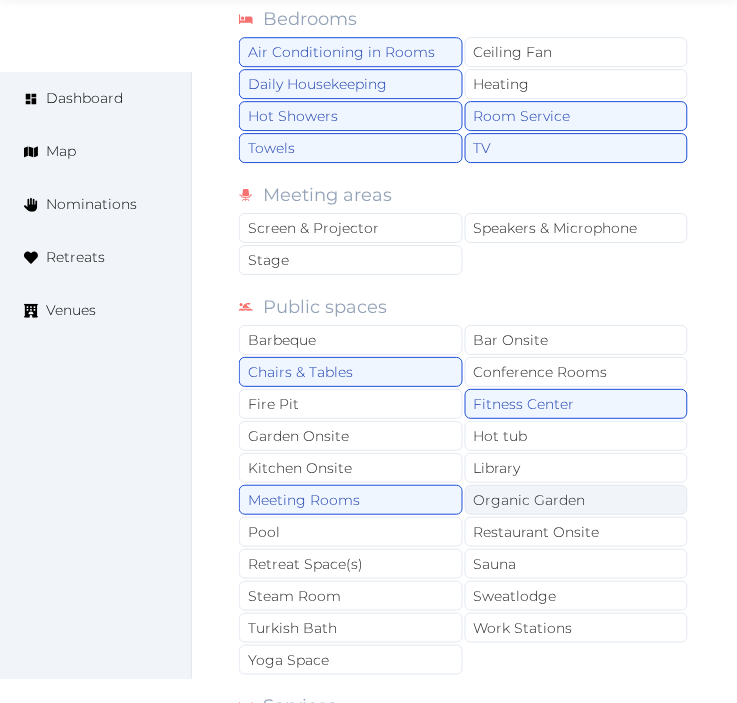 click on "Organic Garden" at bounding box center (577, 500) 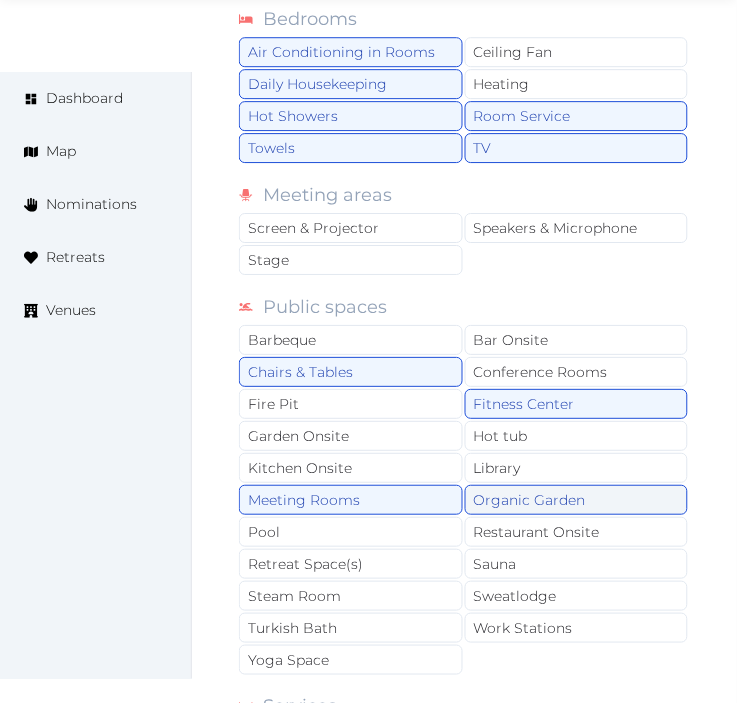 click on "Organic Garden" at bounding box center [577, 500] 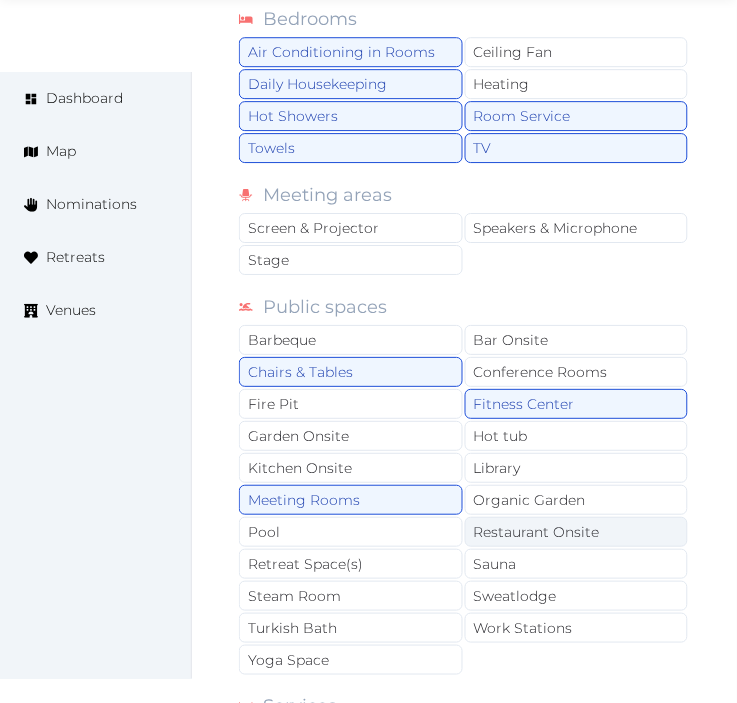 click on "Restaurant Onsite" at bounding box center [577, 532] 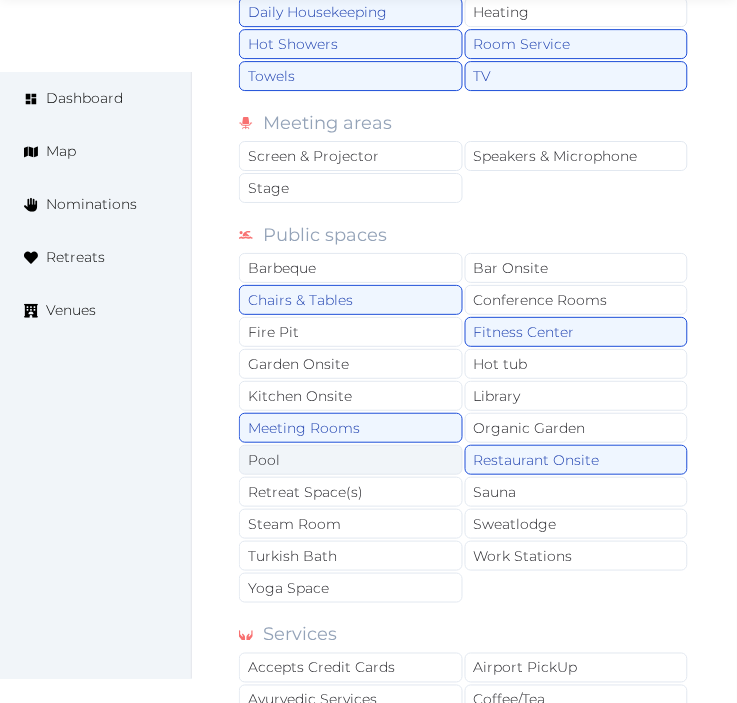scroll, scrollTop: 1777, scrollLeft: 0, axis: vertical 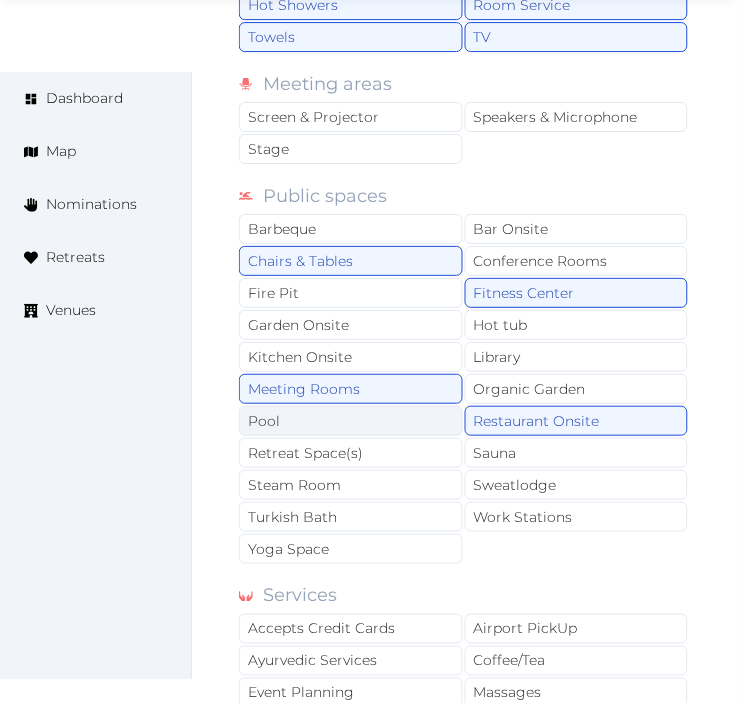 click on "Pool" at bounding box center [351, 421] 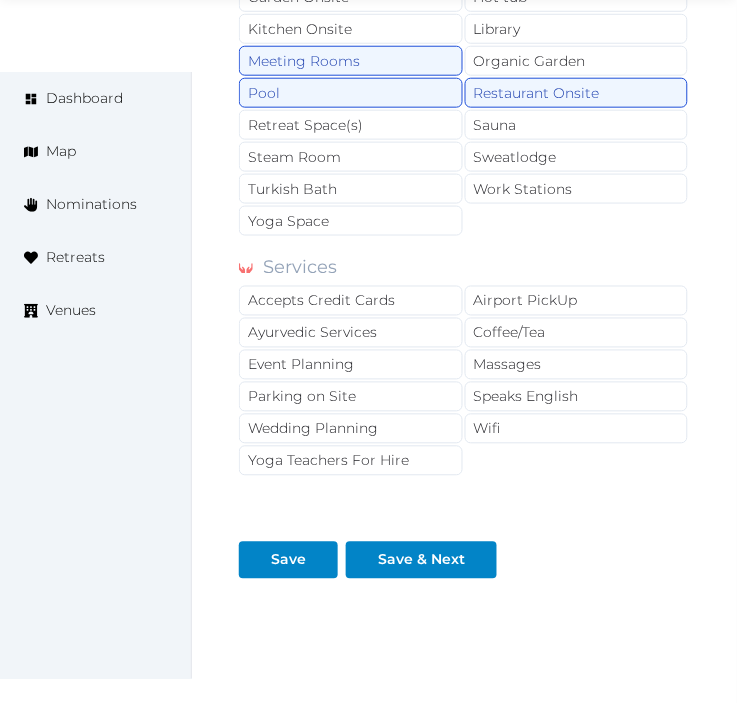 scroll, scrollTop: 2111, scrollLeft: 0, axis: vertical 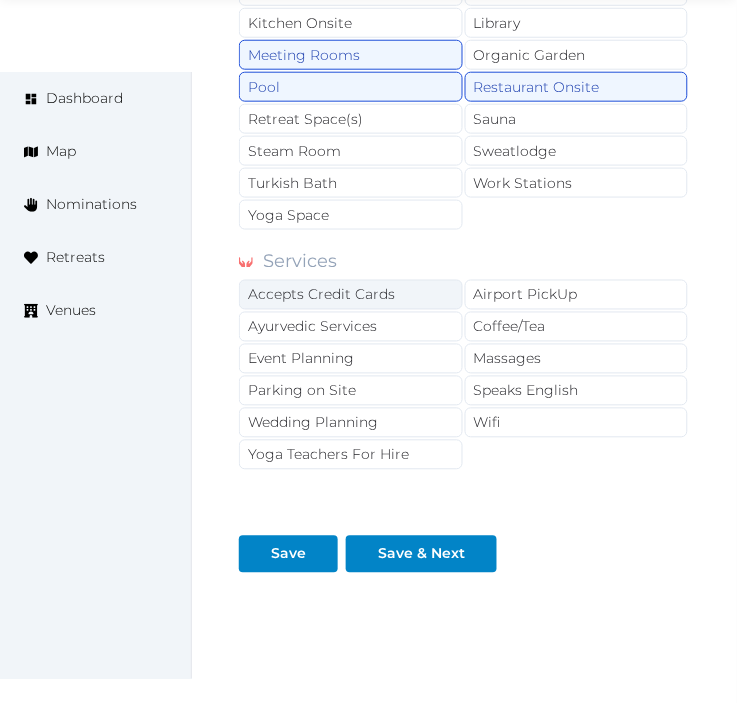 click on "Accepts Credit Cards" at bounding box center [351, 295] 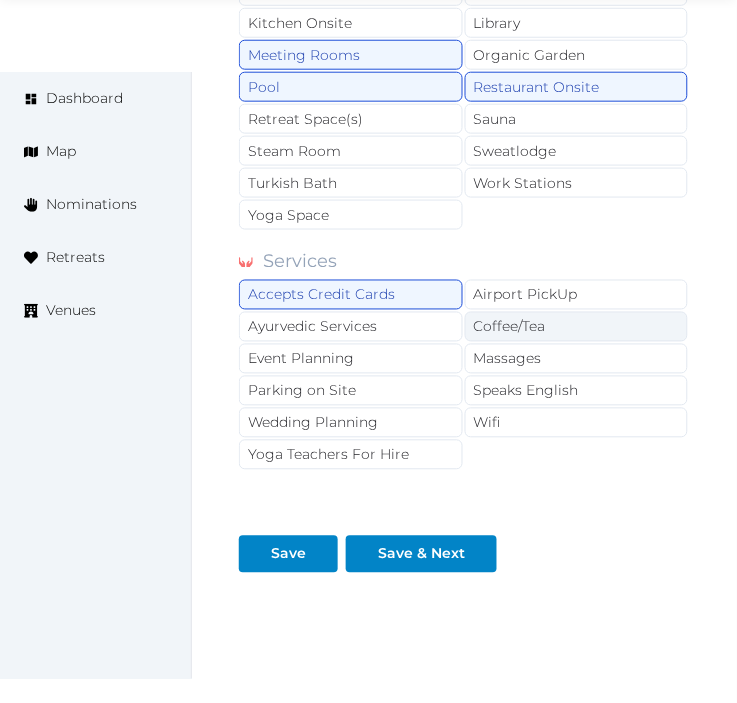 click on "Coffee/Tea" at bounding box center (577, 327) 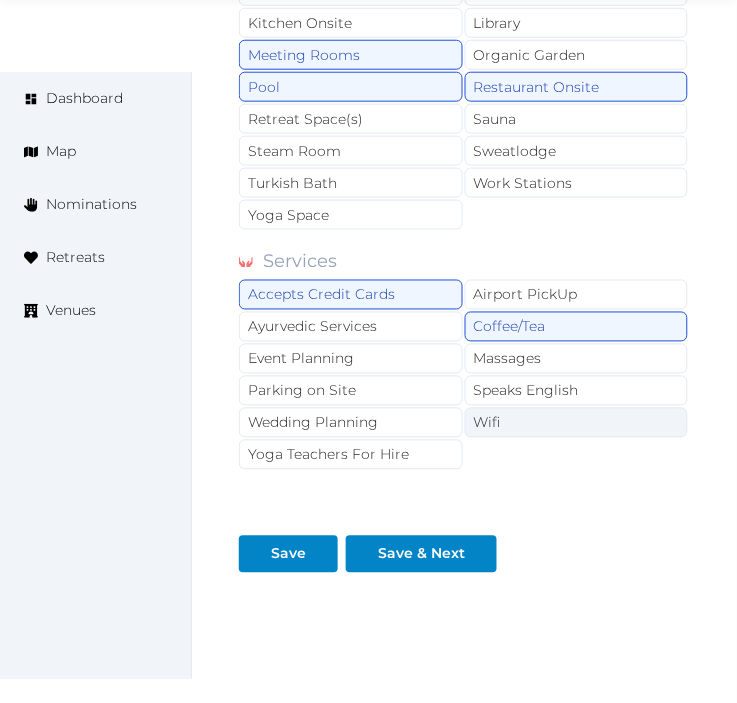 drag, startPoint x: 558, startPoint y: 386, endPoint x: 542, endPoint y: 416, distance: 34 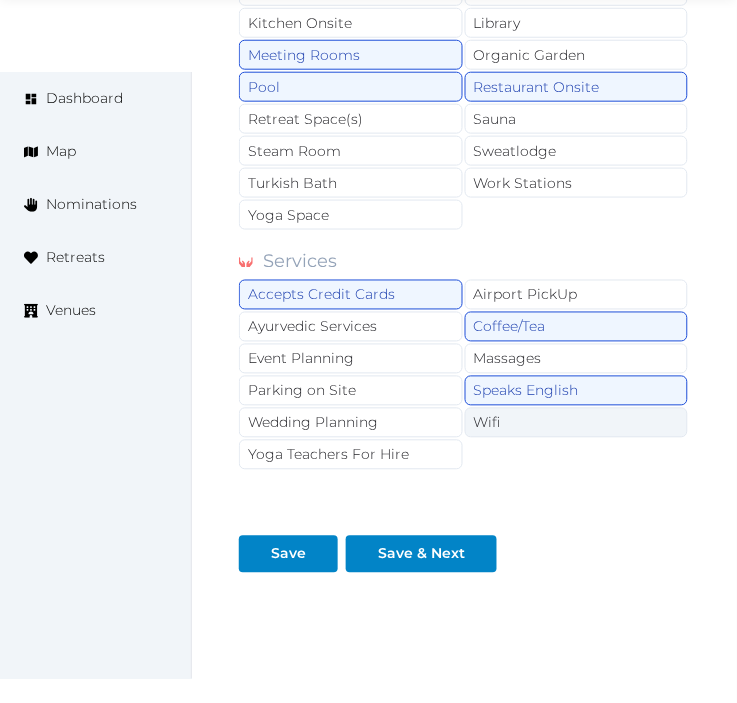 click on "Wifi" at bounding box center [577, 423] 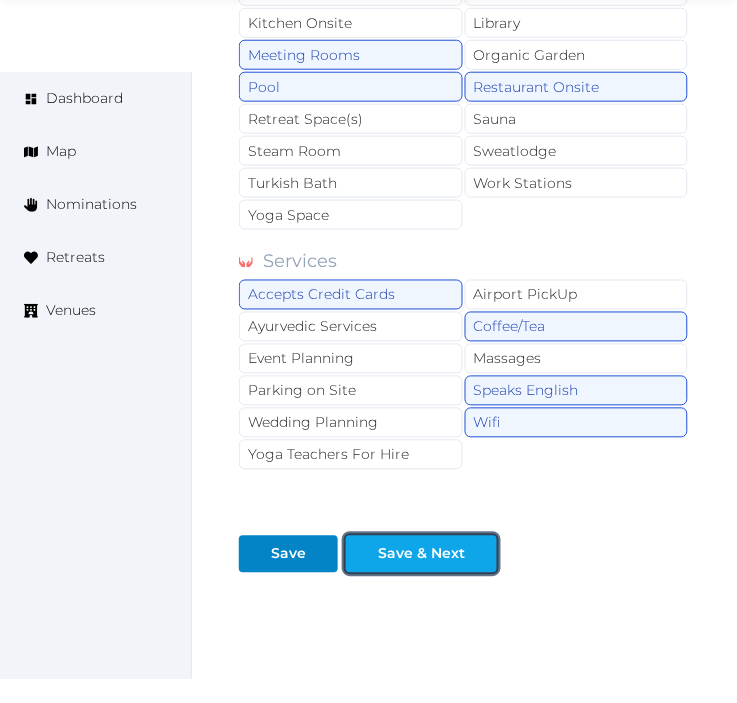 click on "Save & Next" at bounding box center [421, 554] 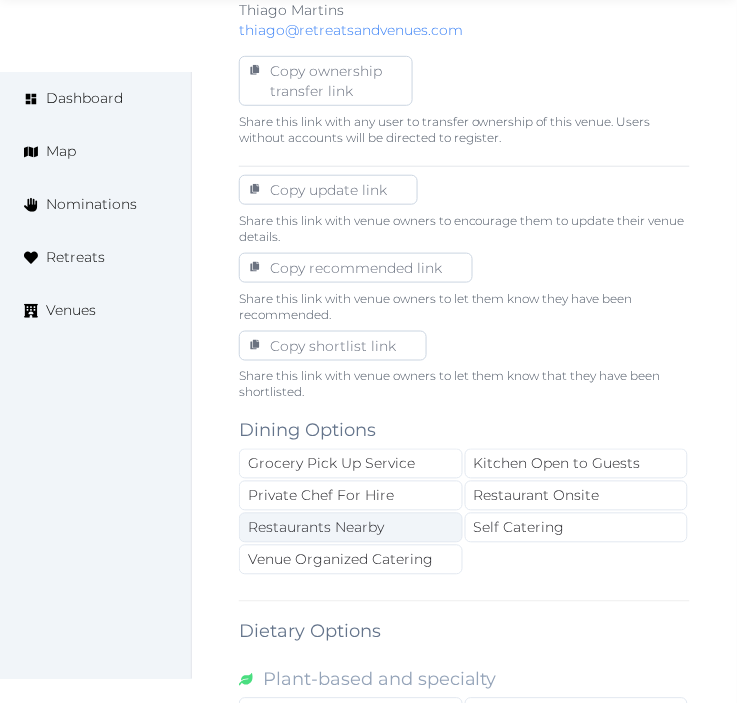 scroll, scrollTop: 1111, scrollLeft: 0, axis: vertical 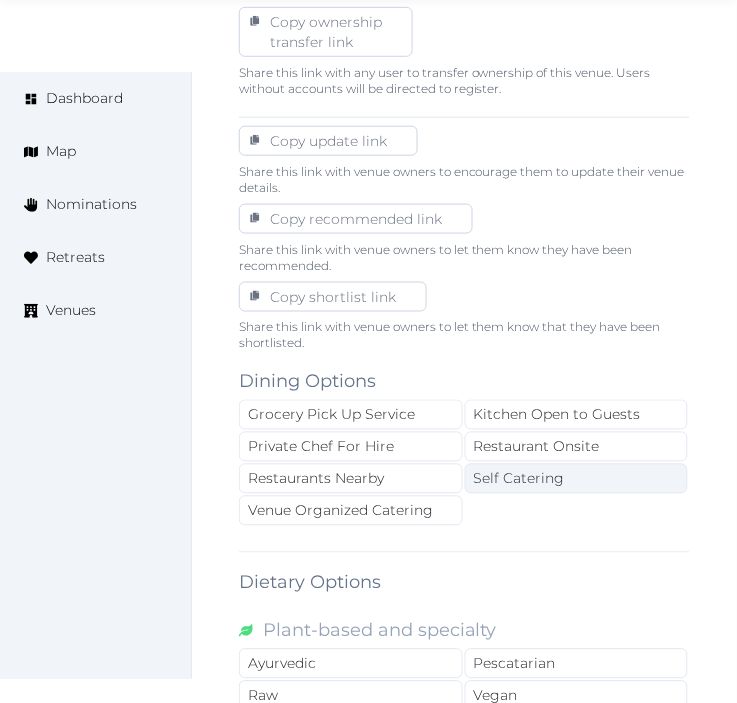 drag, startPoint x: 484, startPoint y: 455, endPoint x: 490, endPoint y: 464, distance: 10.816654 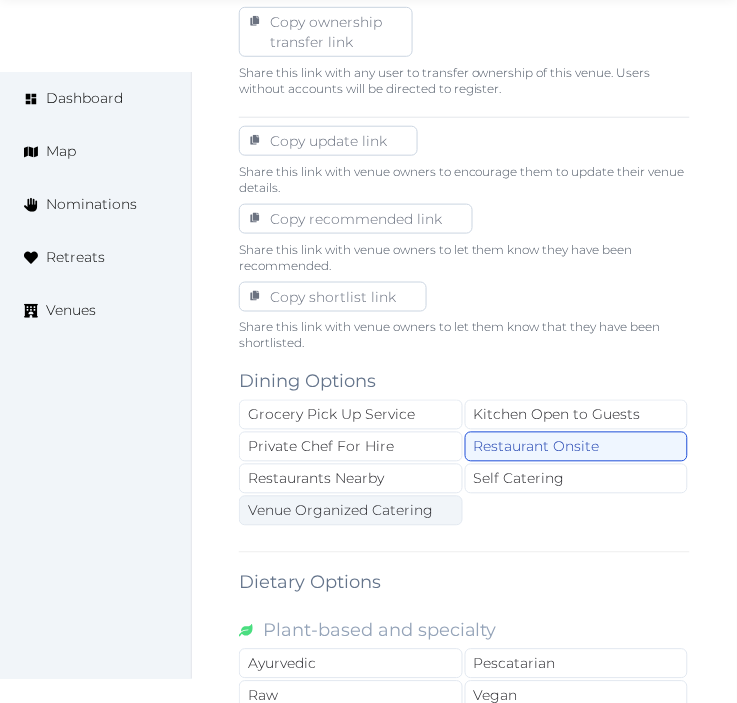 click on "Venue Organized Catering" at bounding box center [351, 511] 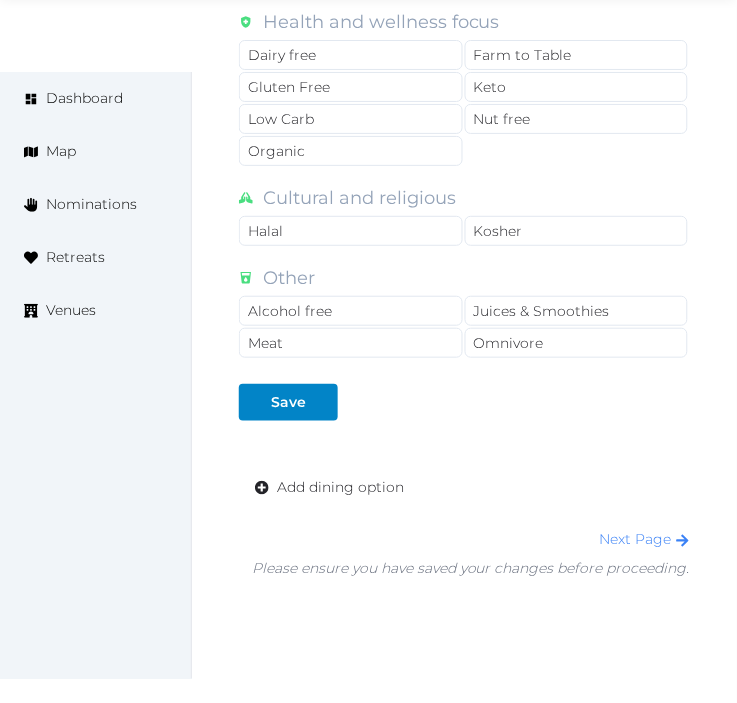 scroll, scrollTop: 1967, scrollLeft: 0, axis: vertical 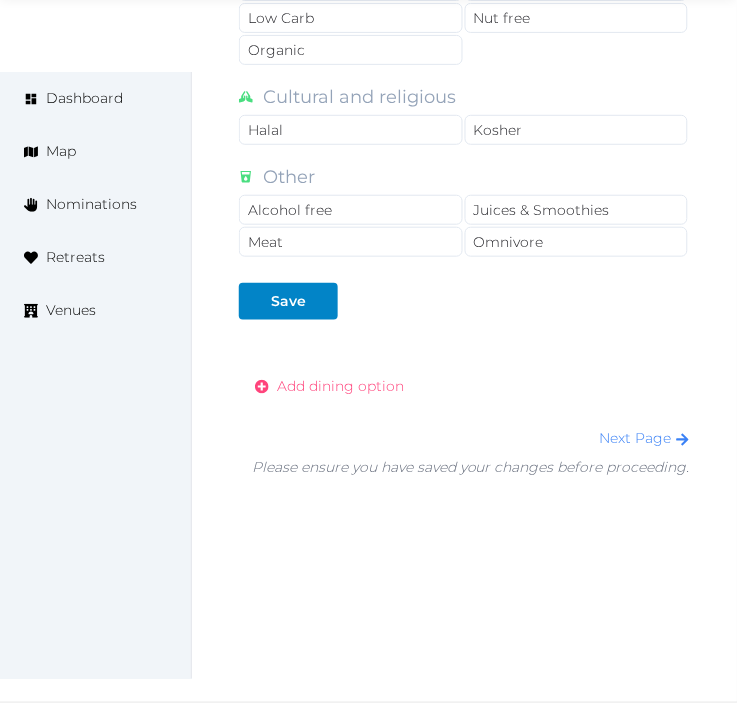 click on "Add dining option" at bounding box center (340, 386) 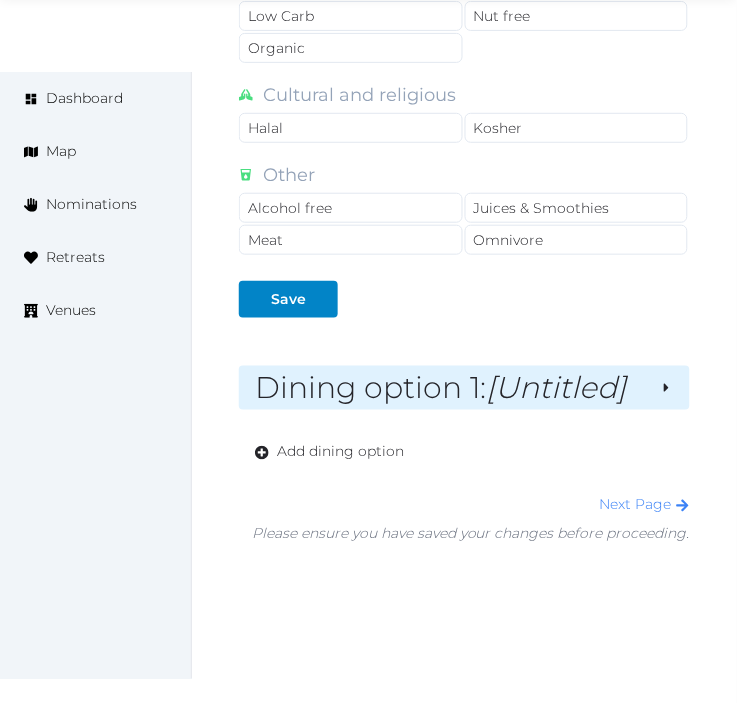 drag, startPoint x: 500, startPoint y: 401, endPoint x: 517, endPoint y: 391, distance: 19.723083 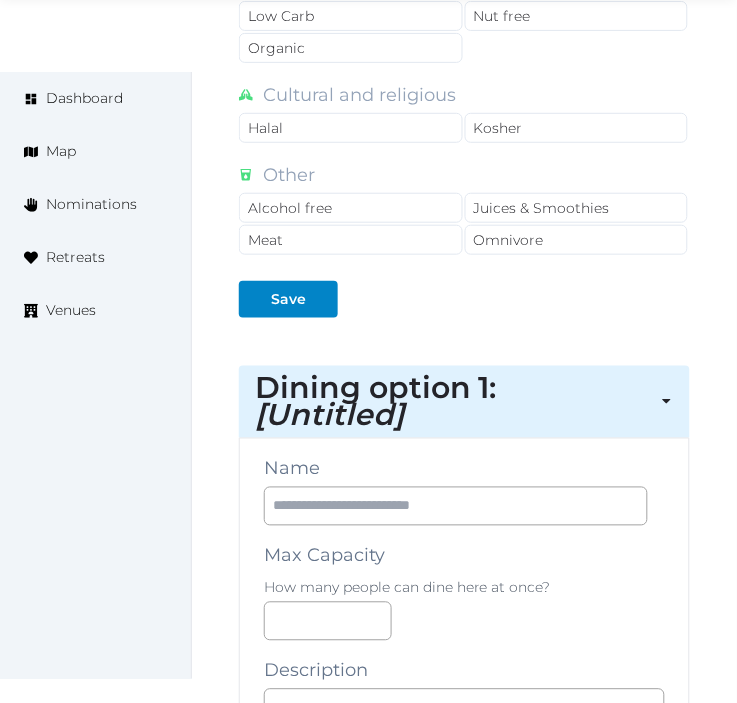 drag, startPoint x: 504, startPoint y: 488, endPoint x: 501, endPoint y: 502, distance: 14.3178215 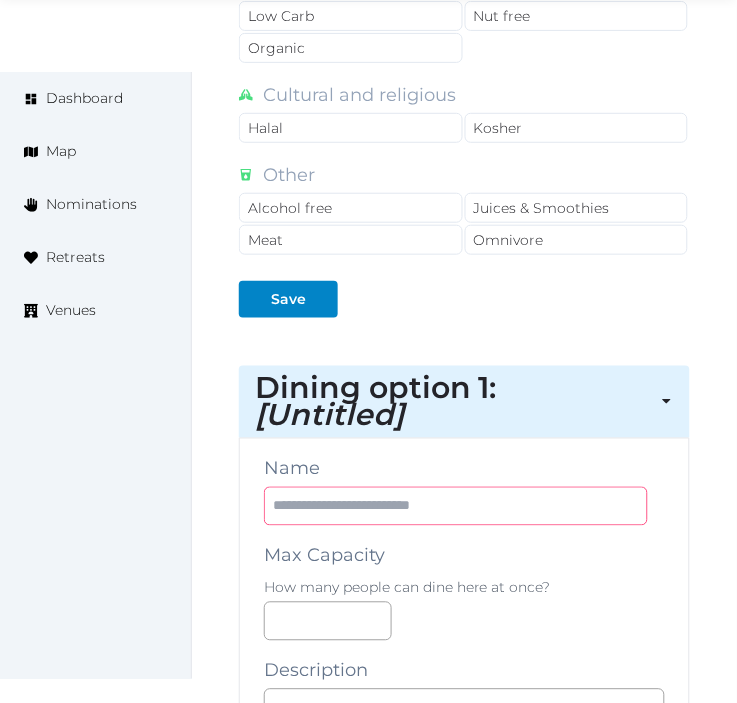 click at bounding box center (456, 506) 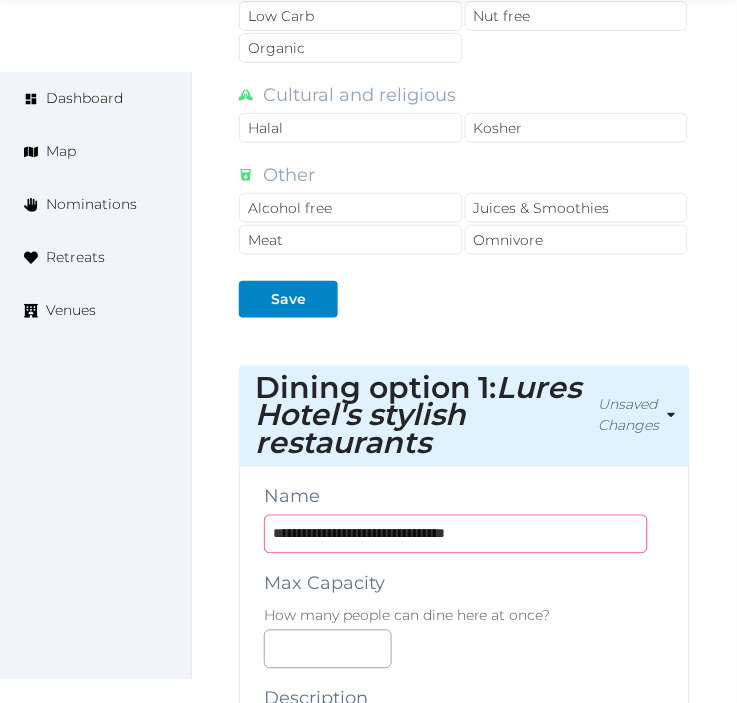 click on "**********" at bounding box center (456, 534) 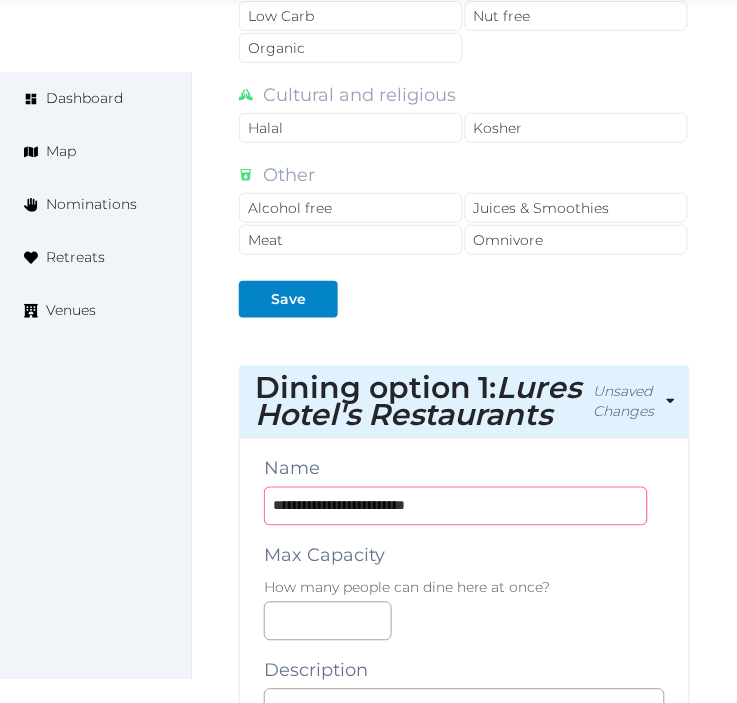 click on "**********" at bounding box center [456, 506] 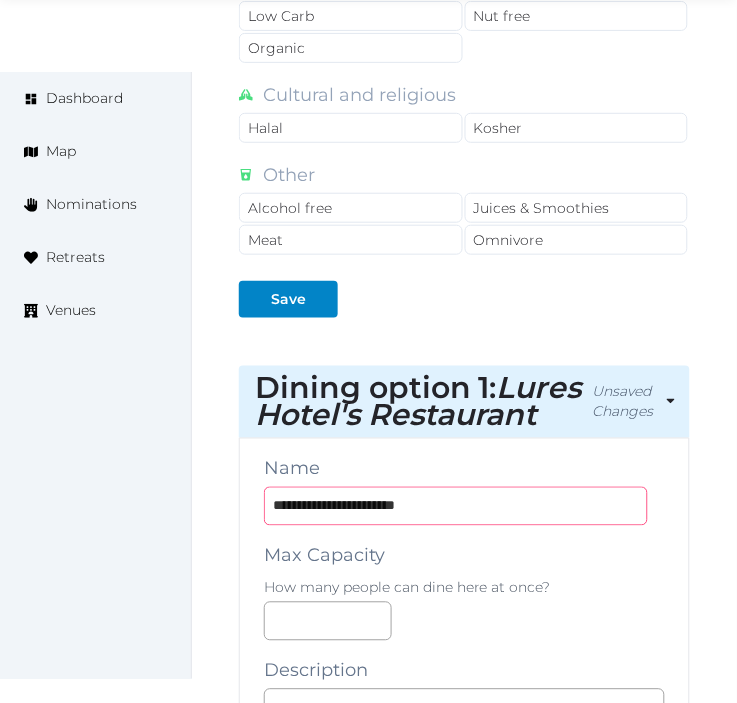 click on "**********" at bounding box center [456, 506] 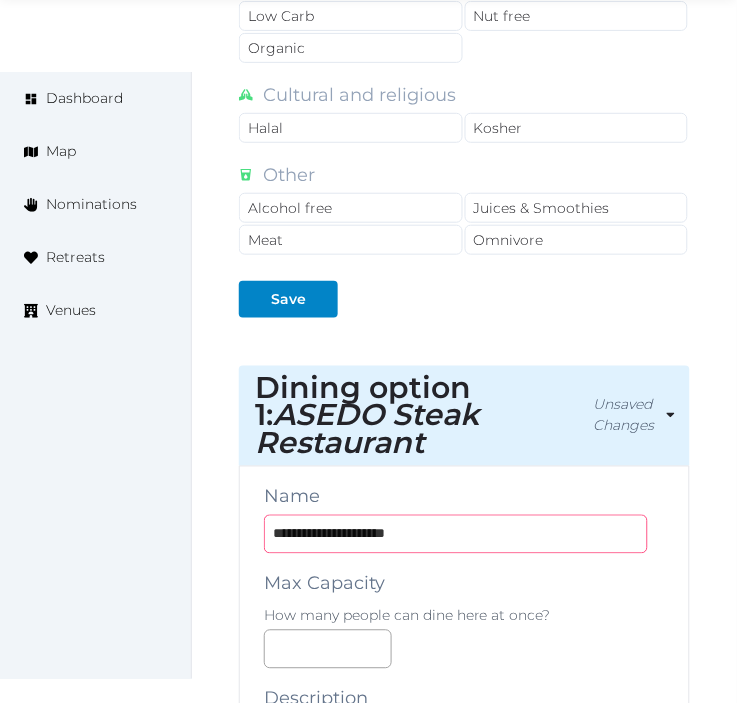 click on "**********" at bounding box center (456, 534) 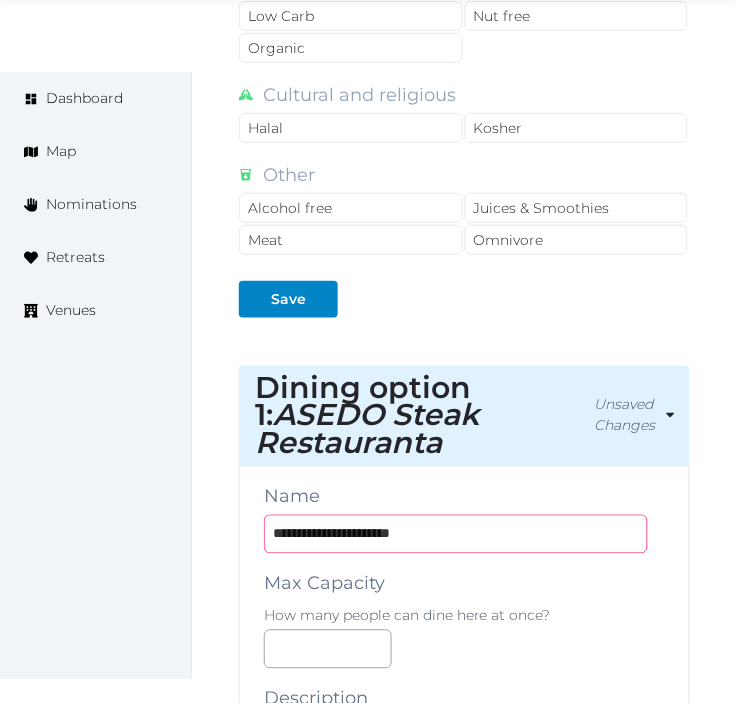 paste on "**********" 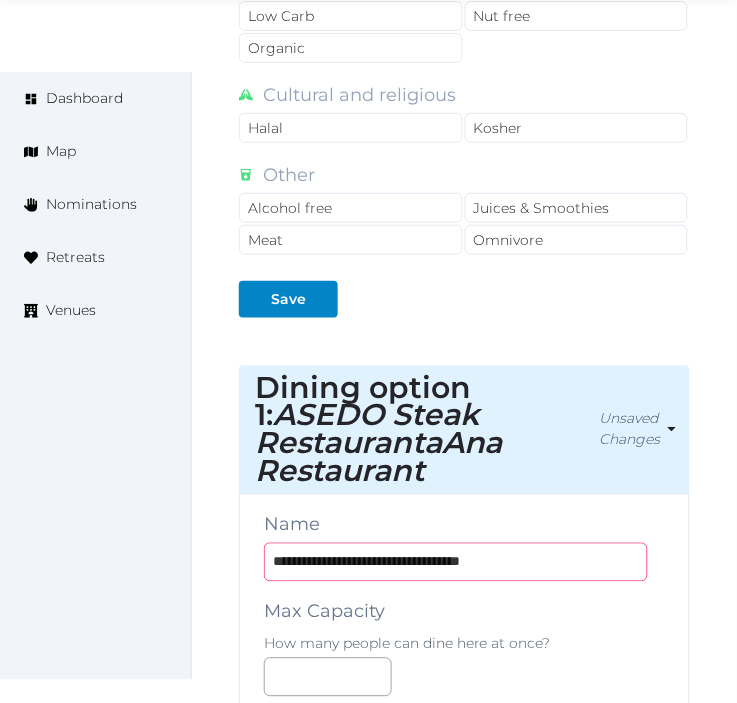 click on "**********" at bounding box center (456, 562) 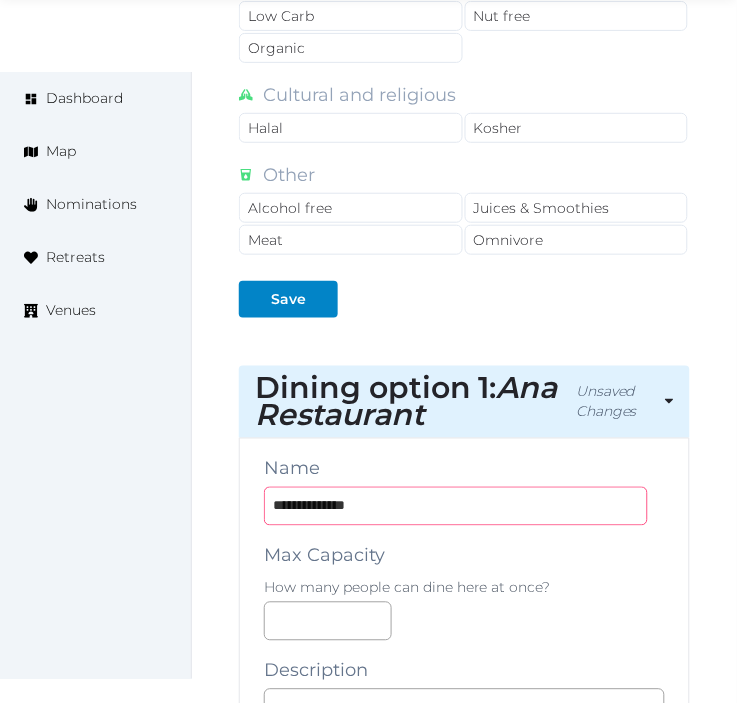 type on "**********" 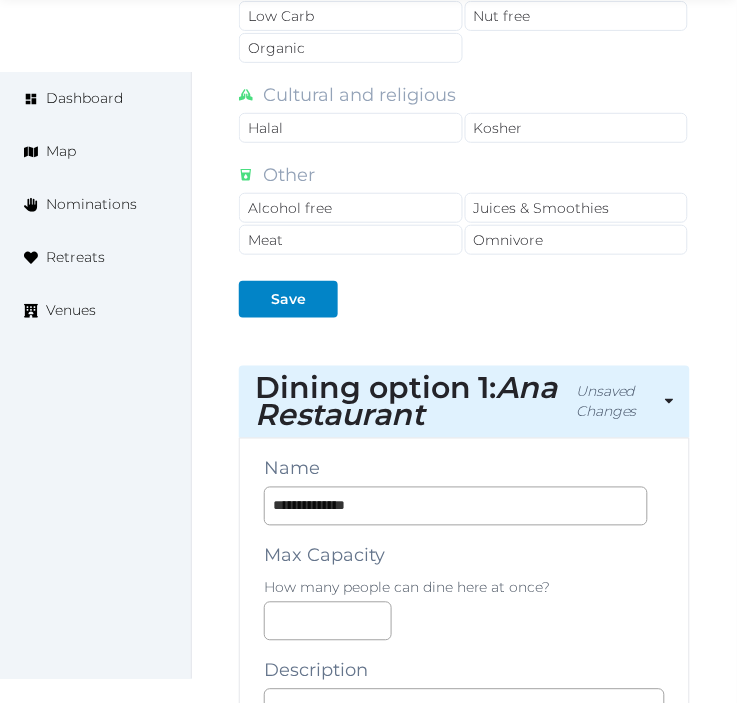 click on "**********" at bounding box center (464, 1211) 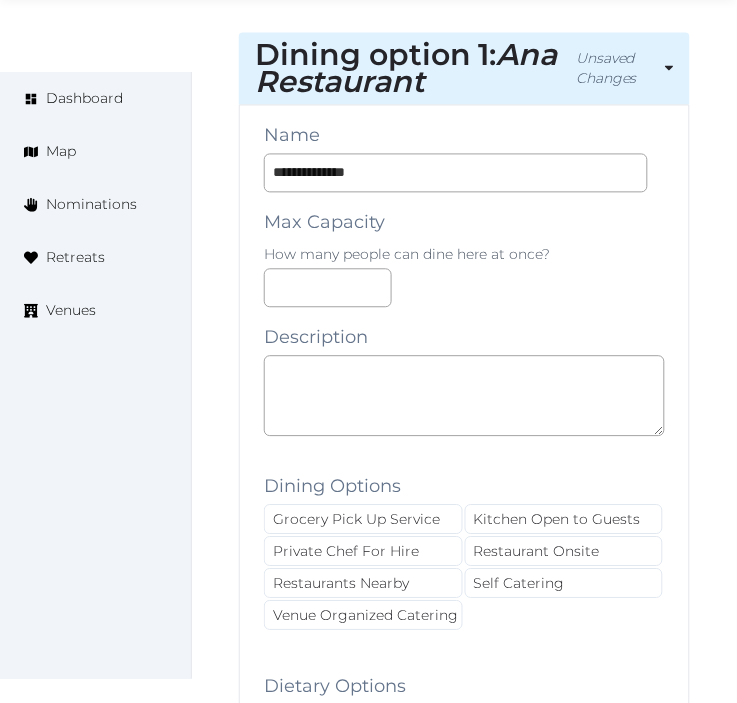 scroll, scrollTop: 2301, scrollLeft: 0, axis: vertical 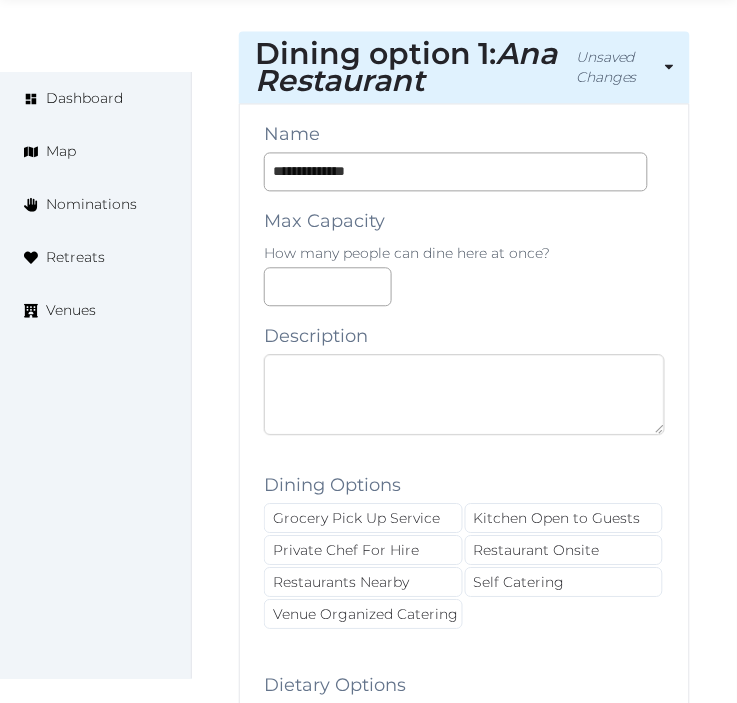 click at bounding box center [464, 395] 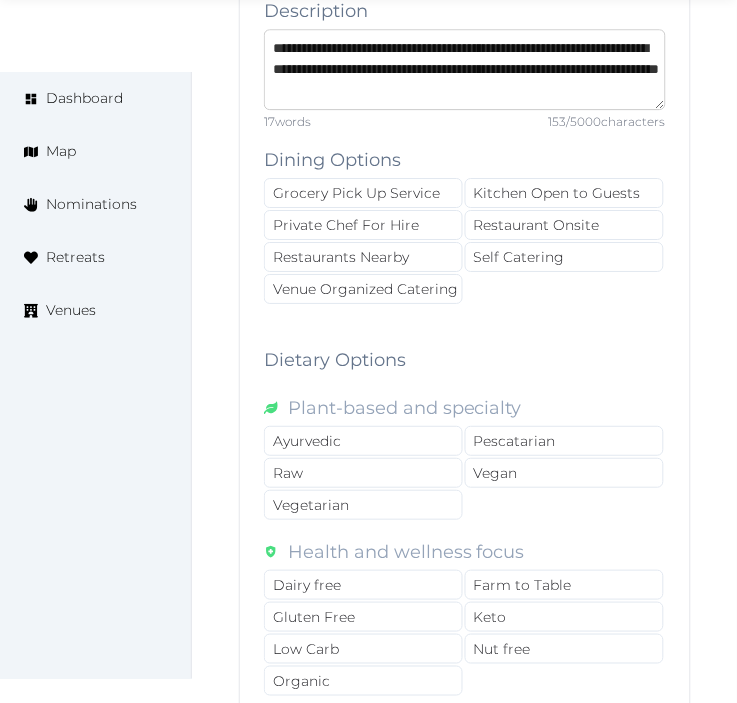 scroll, scrollTop: 2745, scrollLeft: 0, axis: vertical 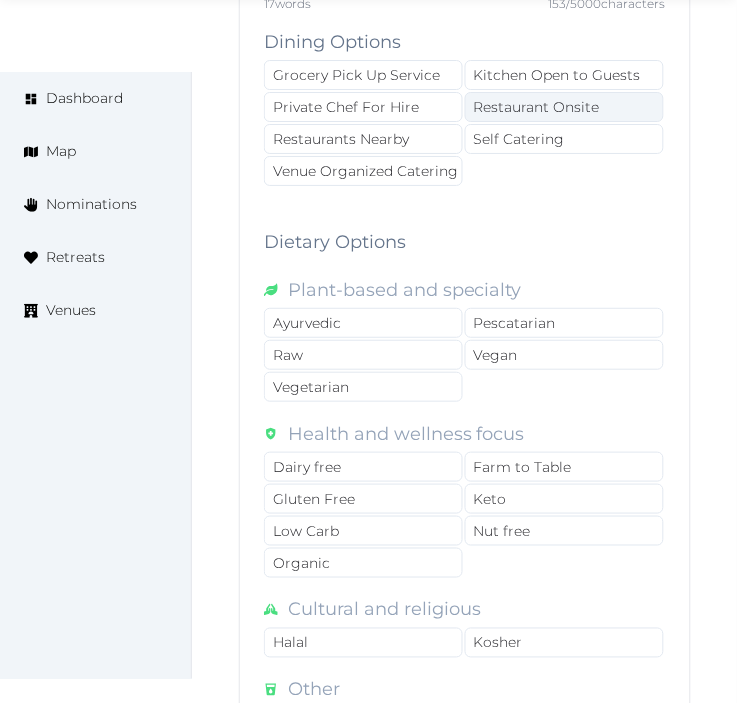 type on "**********" 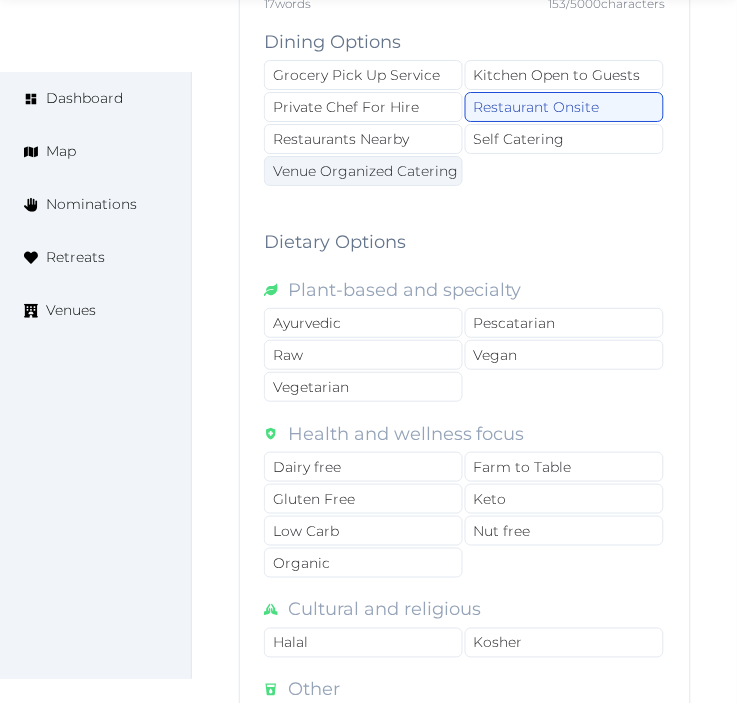 click on "Venue Organized Catering" at bounding box center [363, 171] 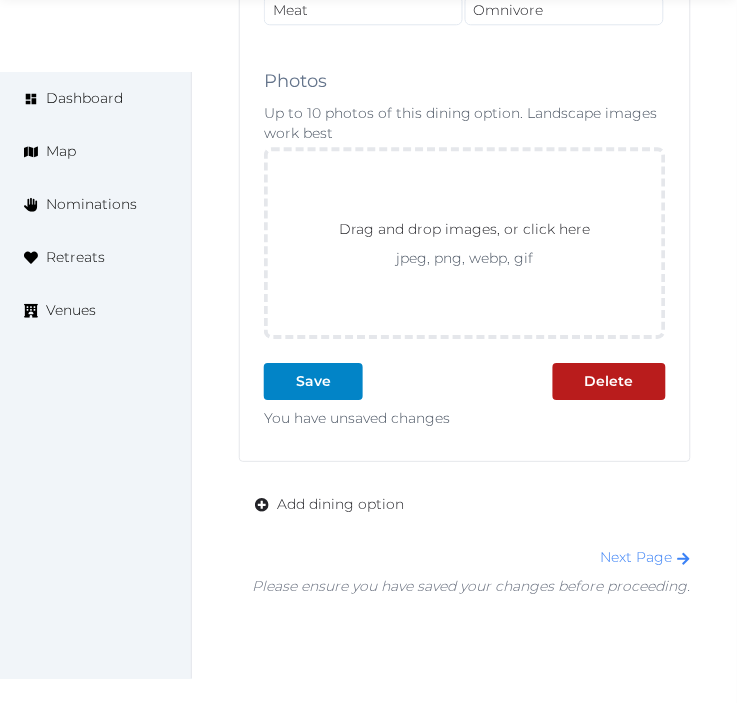 scroll, scrollTop: 3614, scrollLeft: 0, axis: vertical 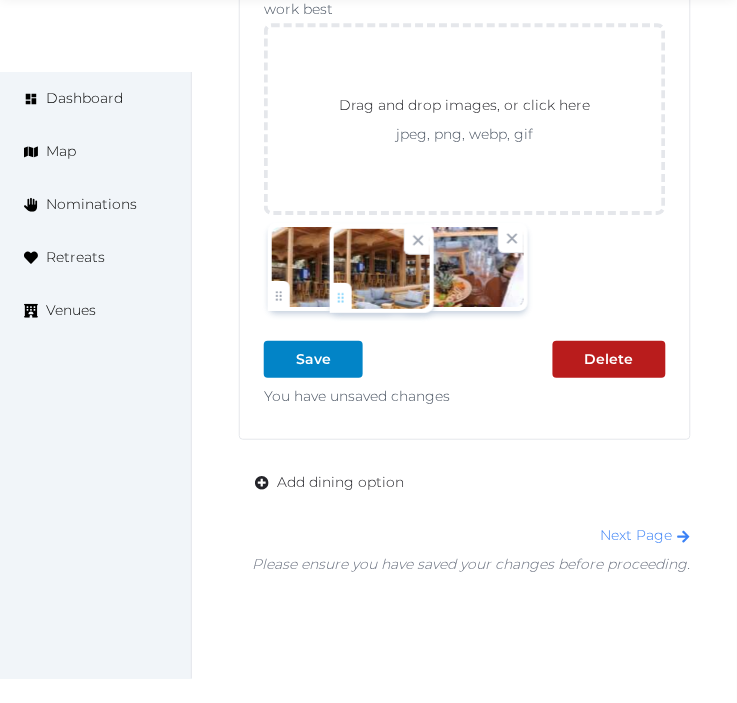drag, startPoint x: 427, startPoint y: 292, endPoint x: 292, endPoint y: 290, distance: 135.01482 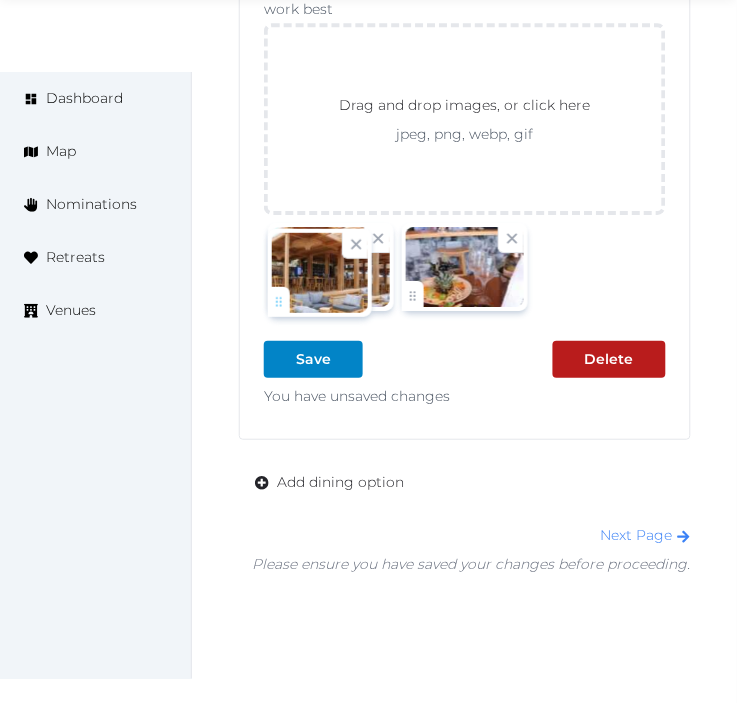 click on "Irene Gonzales   Account My Venue Listings My Retreats Logout      Dashboard Map Nominations Retreats Venues Edit venue 50 %  complete Fill out all the fields in your listing to increase its completion percentage.   A higher completion percentage will make your listing more attractive and result in better matches. Lures Hotel & Beach Club   View  listing   Open    Close CRM Lead Basic details Pricing and policies Retreat spaces Meeting spaces Accommodations Amenities Food and dining Activities and experiences Location Environment Types of retreats Brochures Notes Ownership Administration Activity This venue is live and visible to the public Mark draft Archive Venue owned by Thiago Martins thiago@retreatsandvenues.com Copy ownership transfer link Share this link with any user to transfer ownership of this venue. Users without accounts will be directed to register. Copy update link Copy recommended link Copy shortlist link Dining Options Raw" at bounding box center [368, -1408] 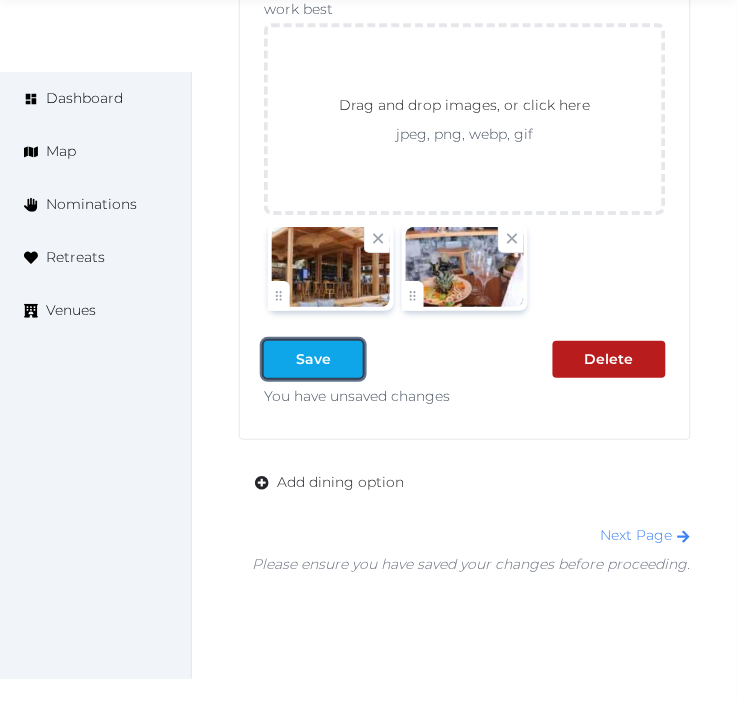 click on "Save" at bounding box center [313, 359] 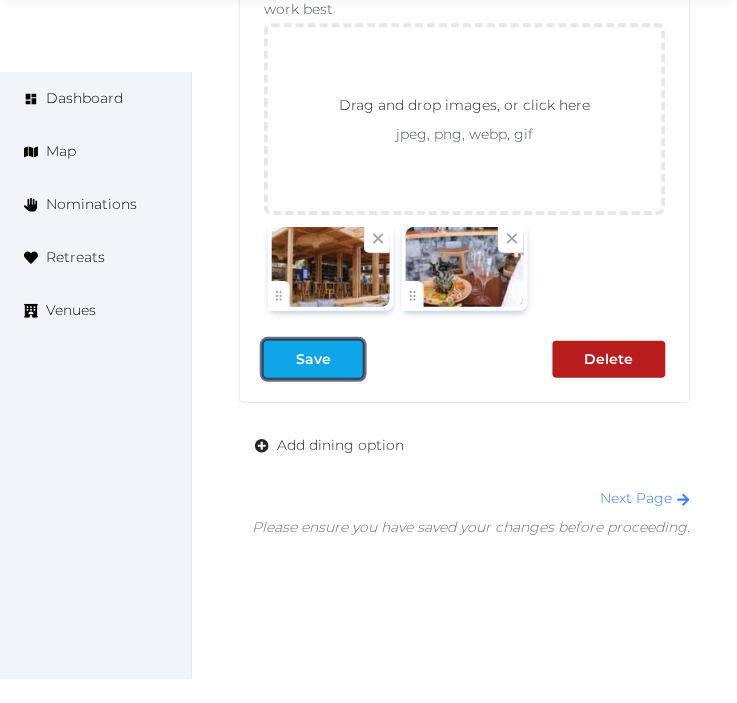 click on "Save" at bounding box center (313, 359) 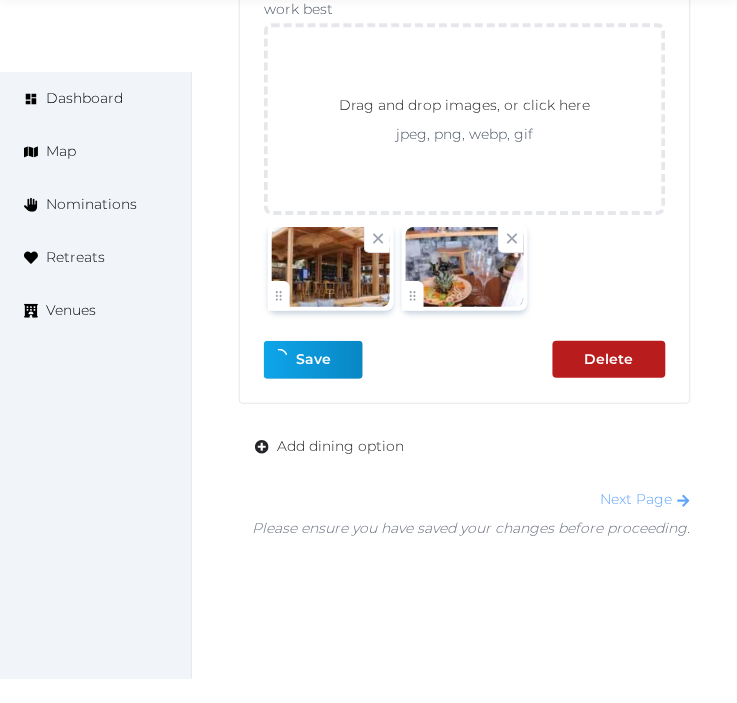 click on "Next Page" at bounding box center [646, 499] 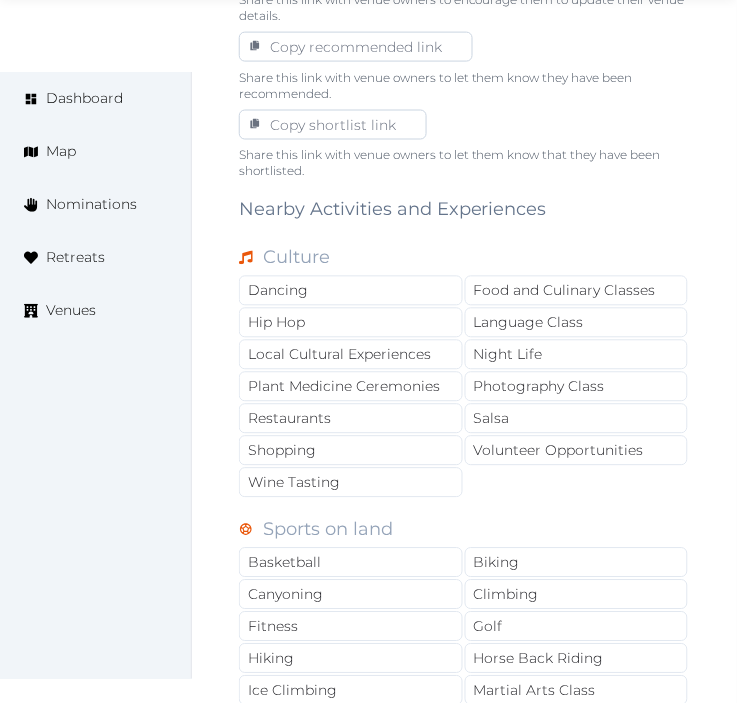 scroll, scrollTop: 1444, scrollLeft: 0, axis: vertical 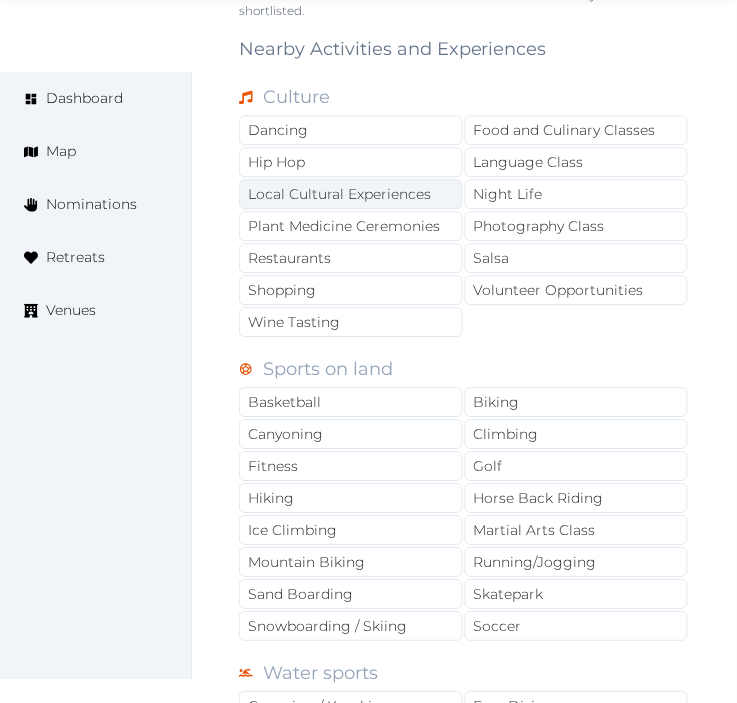 drag, startPoint x: 410, startPoint y: 195, endPoint x: 397, endPoint y: 240, distance: 46.840153 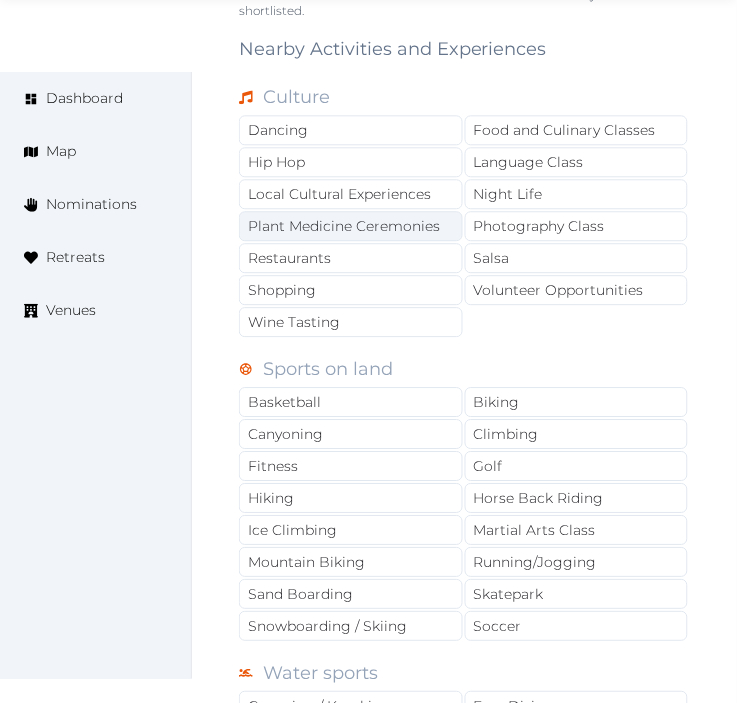click on "Local Cultural Experiences" at bounding box center [351, 194] 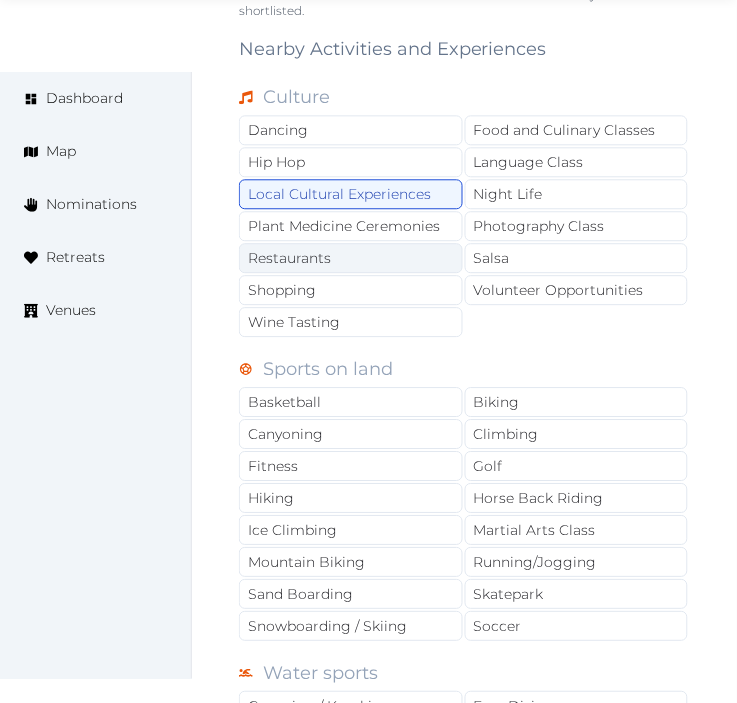 click on "Restaurants" at bounding box center (351, 258) 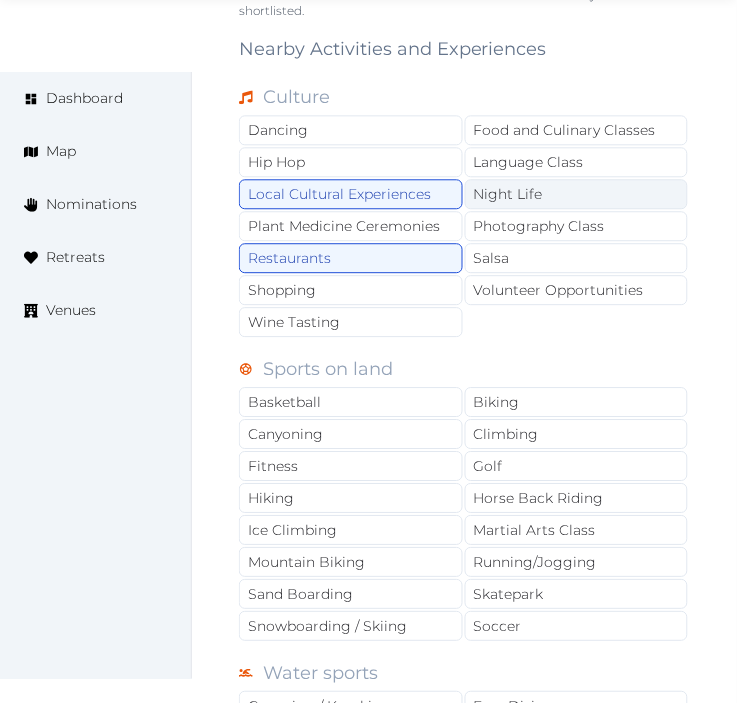 click on "Night Life" at bounding box center (577, 194) 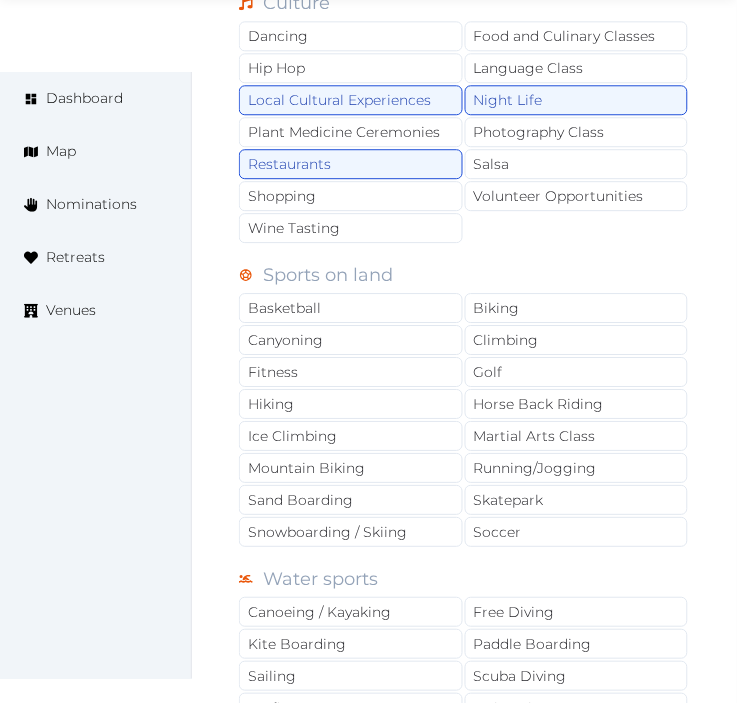 scroll, scrollTop: 1666, scrollLeft: 0, axis: vertical 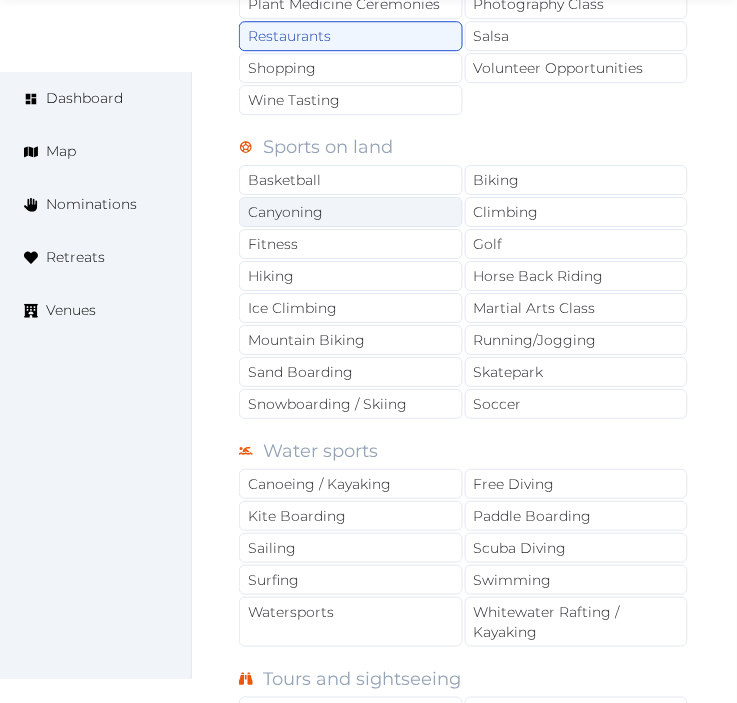 click on "Canyoning" at bounding box center [351, 212] 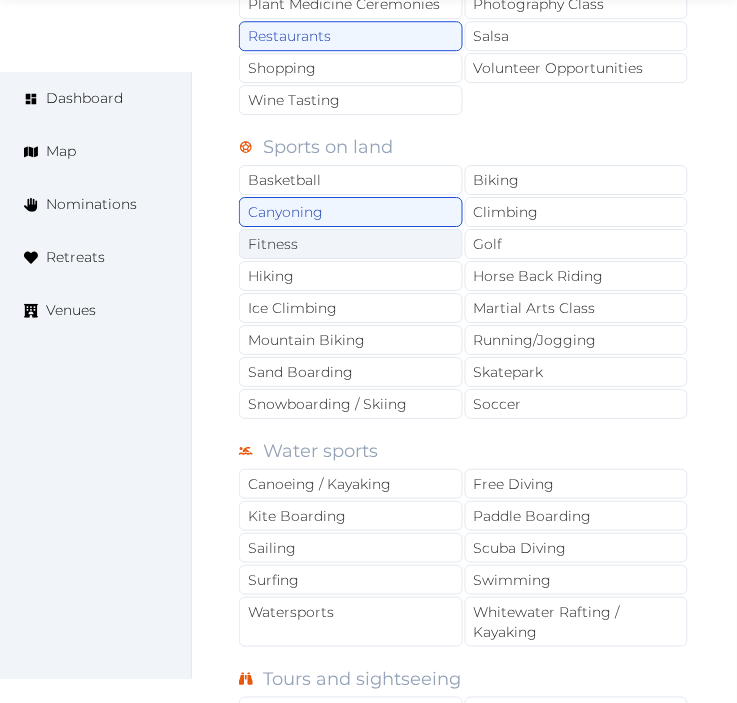 click on "Fitness" at bounding box center (351, 244) 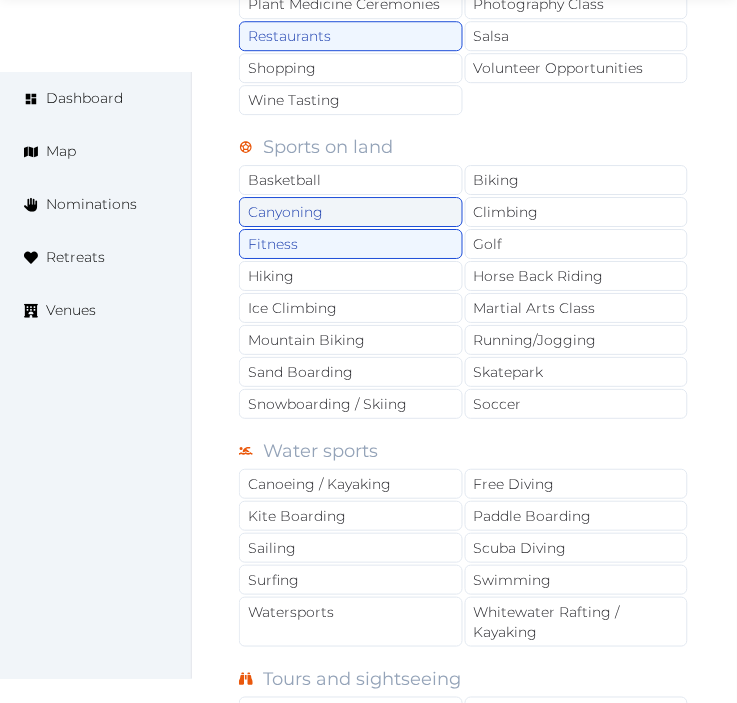 click on "Canyoning" at bounding box center [351, 212] 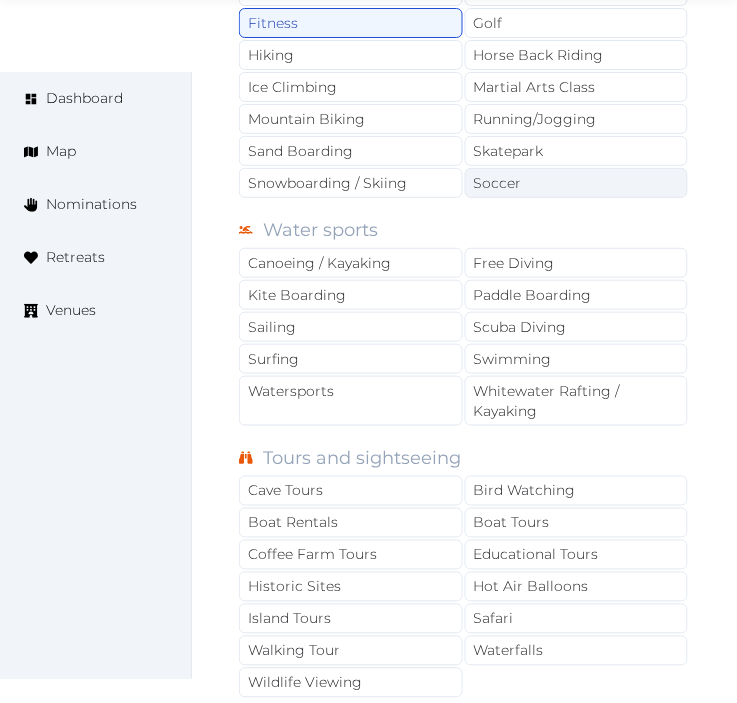 scroll, scrollTop: 1888, scrollLeft: 0, axis: vertical 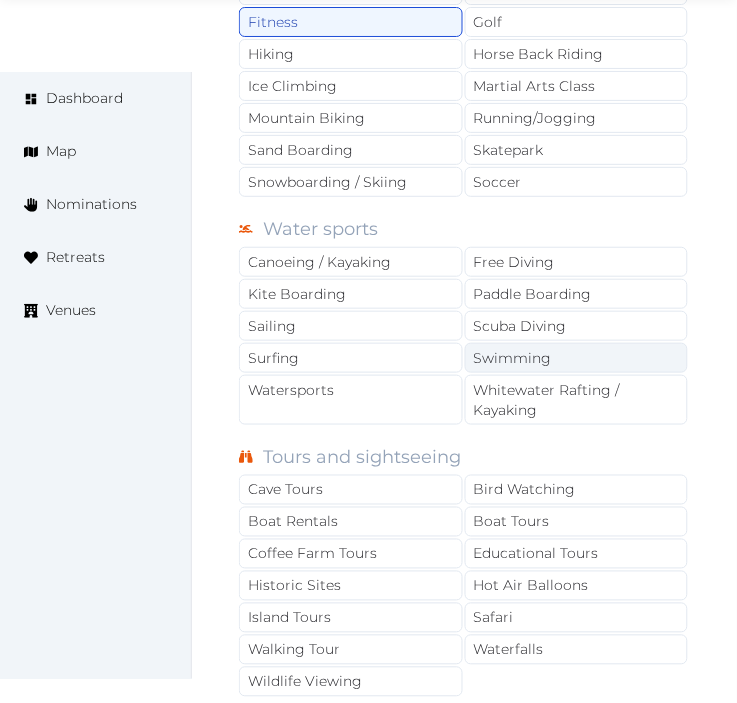 click on "Swimming" at bounding box center [577, 358] 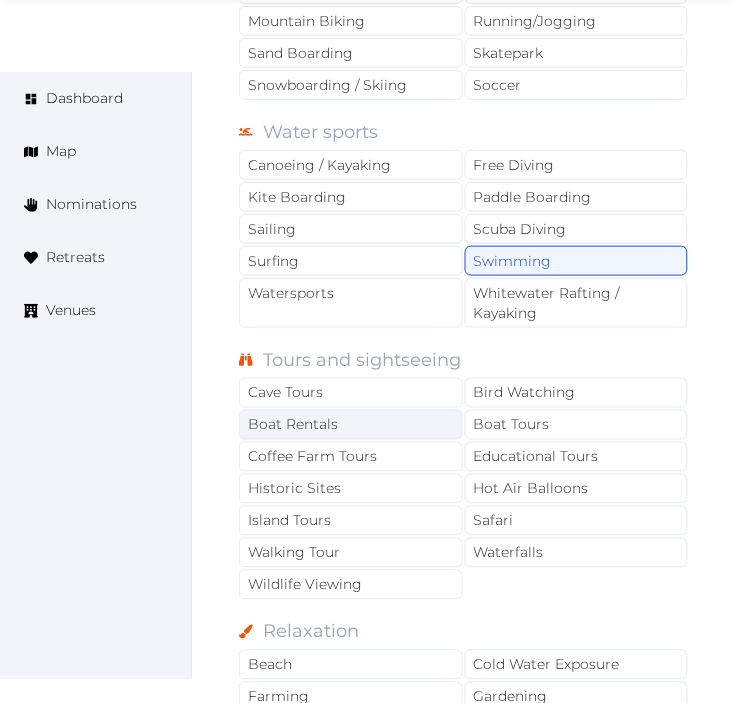 scroll, scrollTop: 2111, scrollLeft: 0, axis: vertical 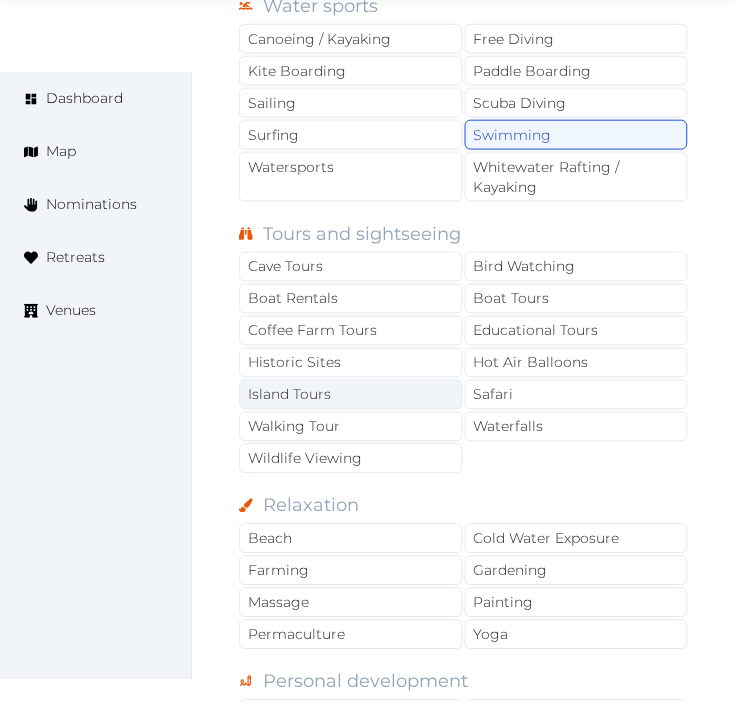 drag, startPoint x: 373, startPoint y: 411, endPoint x: 373, endPoint y: 371, distance: 40 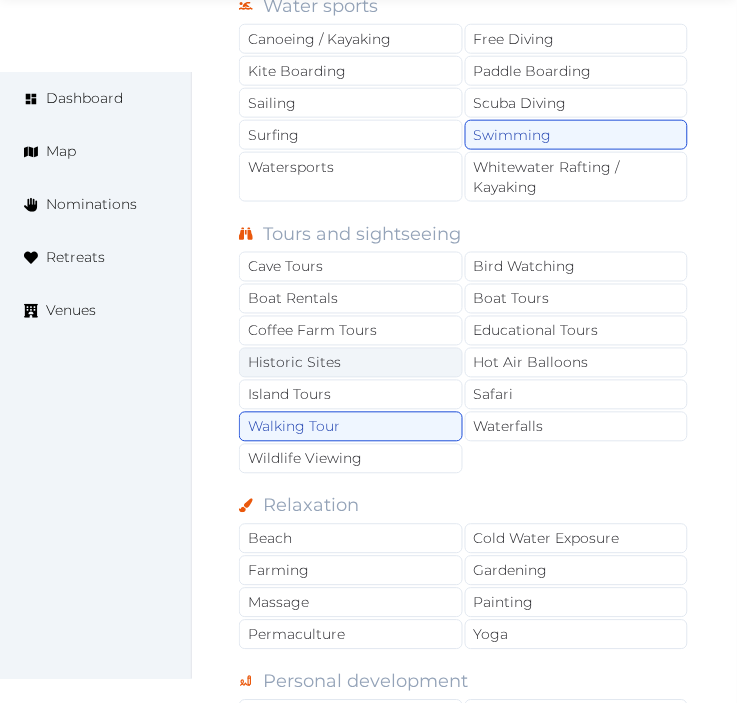 click on "Historic Sites" at bounding box center (351, 363) 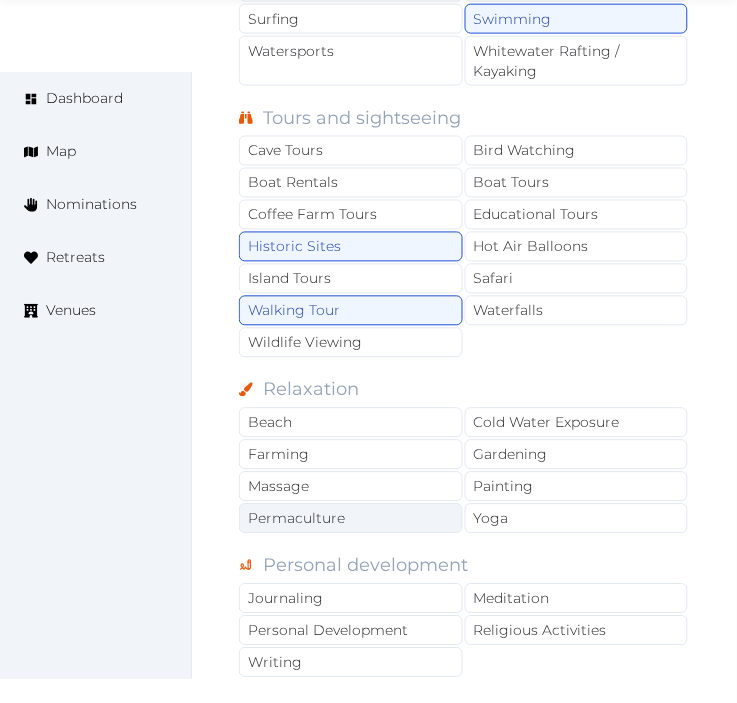 scroll, scrollTop: 2333, scrollLeft: 0, axis: vertical 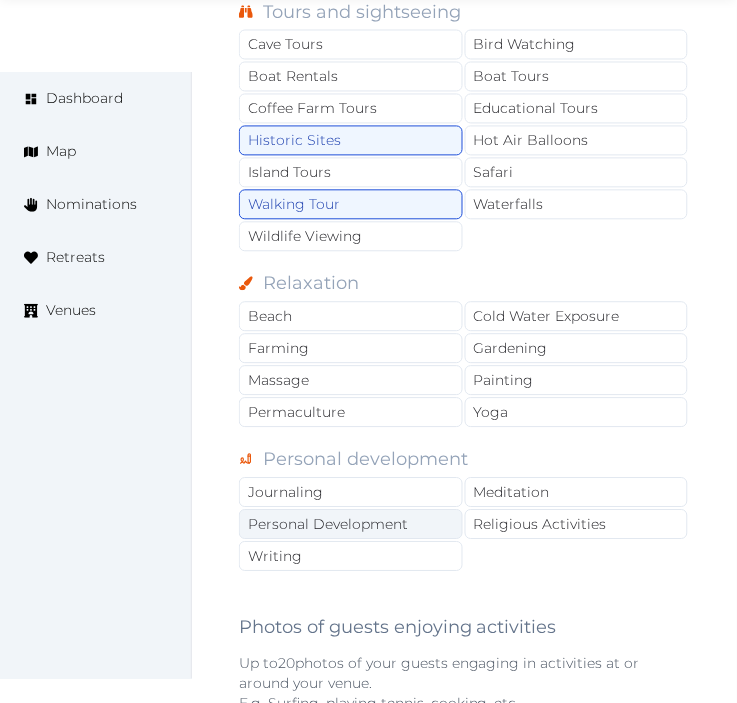click on "Personal Development" at bounding box center (351, 525) 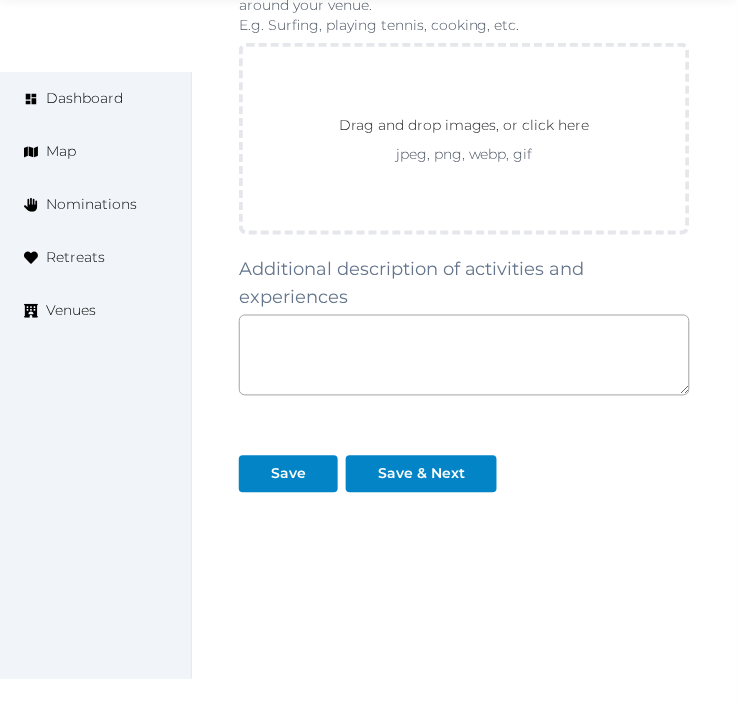 scroll, scrollTop: 3013, scrollLeft: 0, axis: vertical 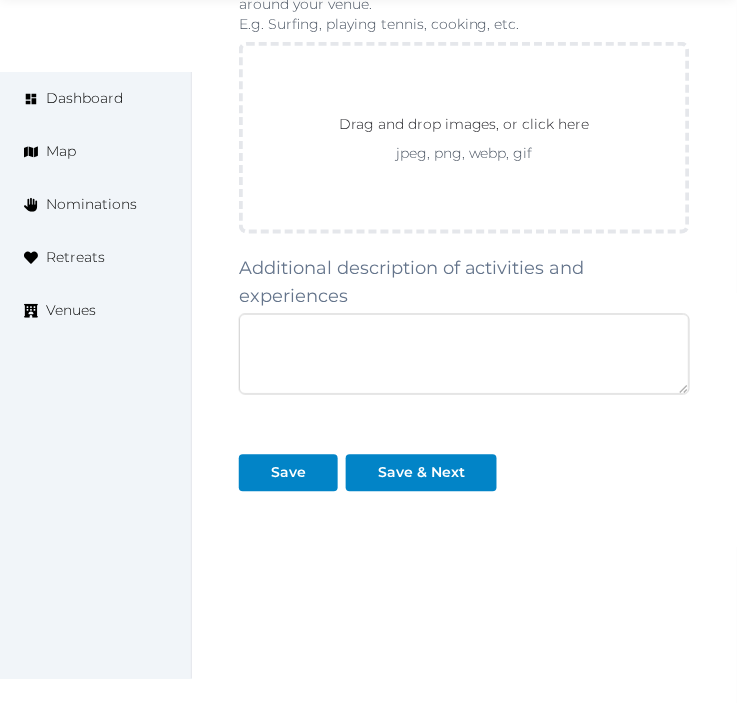 click at bounding box center (464, 354) 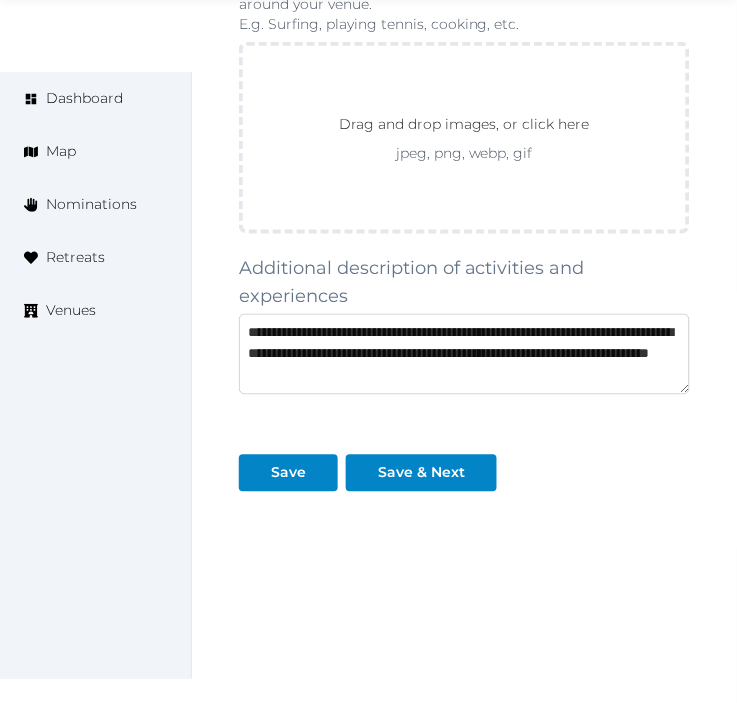 scroll, scrollTop: 31, scrollLeft: 0, axis: vertical 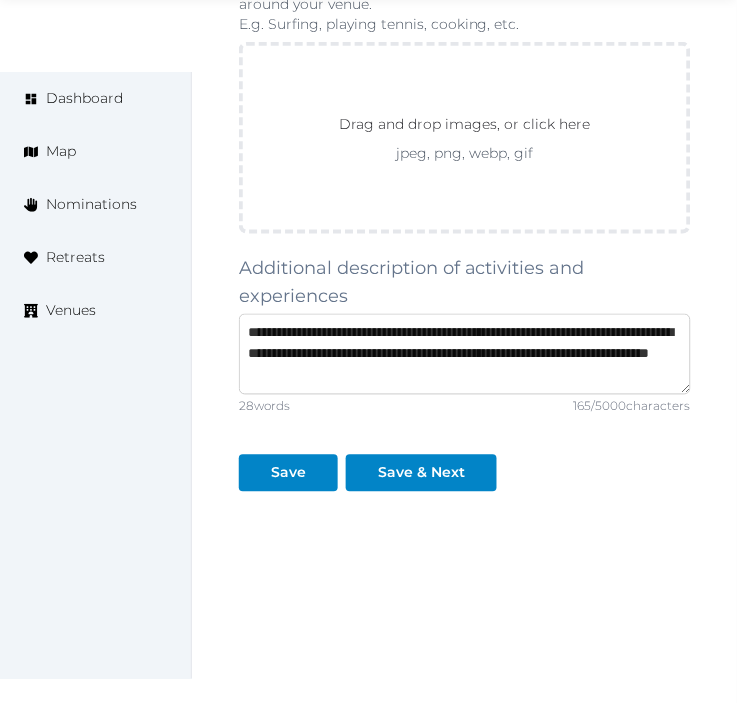 type on "**********" 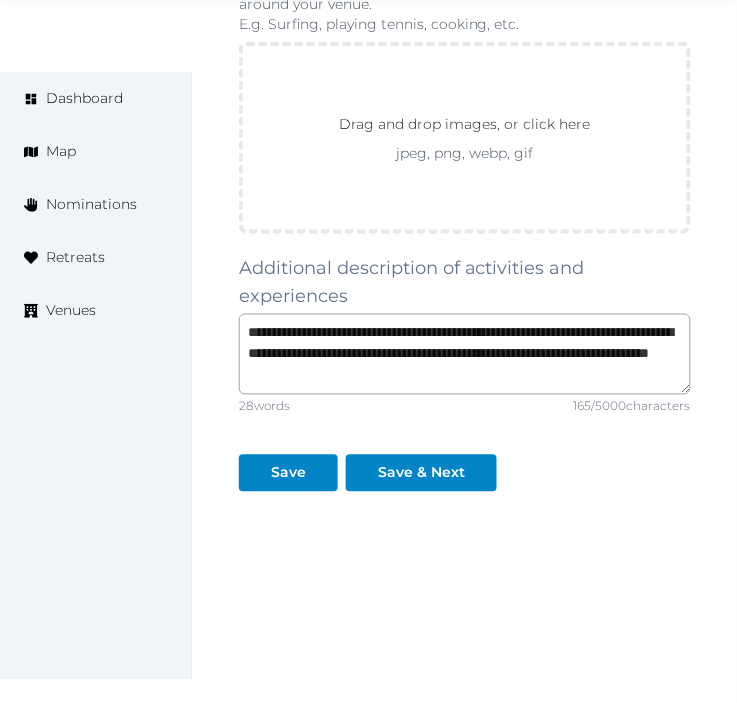 scroll, scrollTop: 42, scrollLeft: 0, axis: vertical 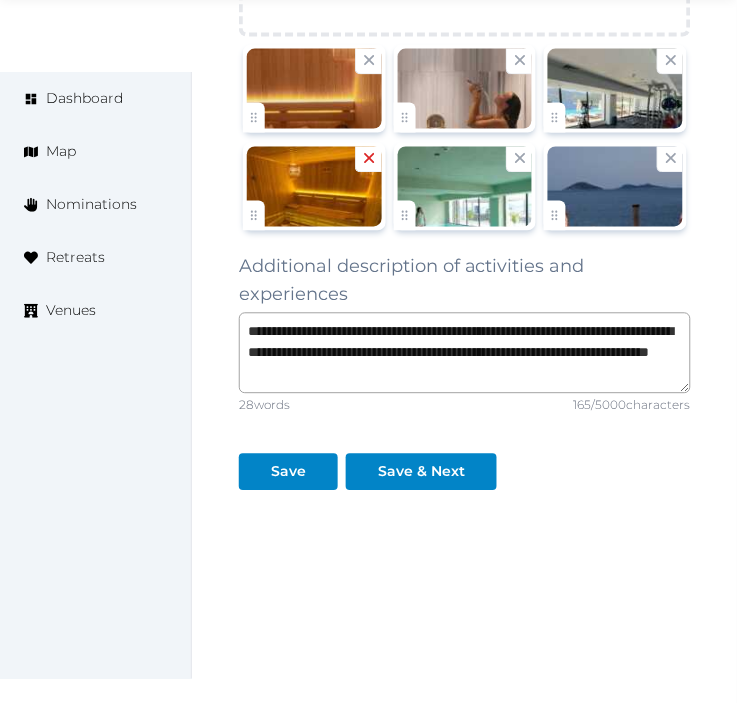 click 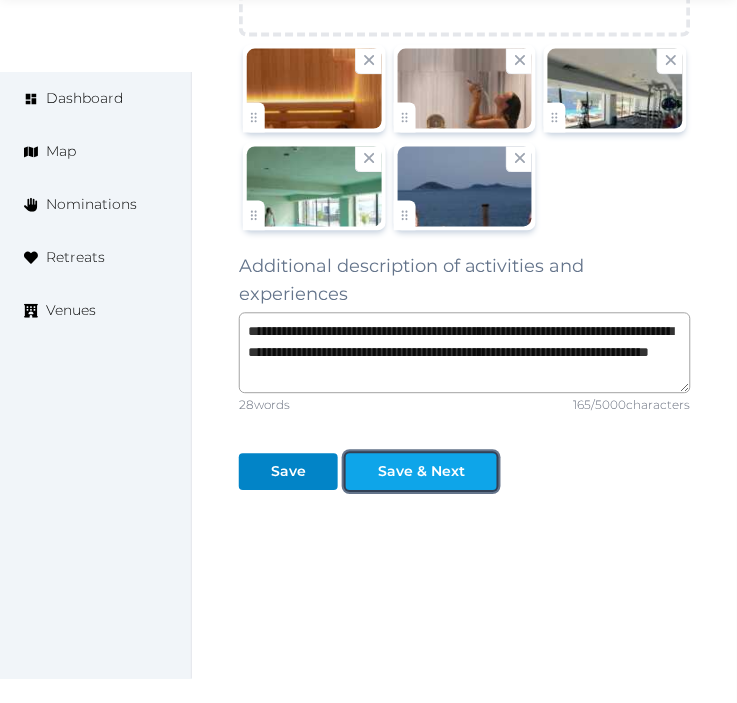 click on "Save & Next" at bounding box center (421, 472) 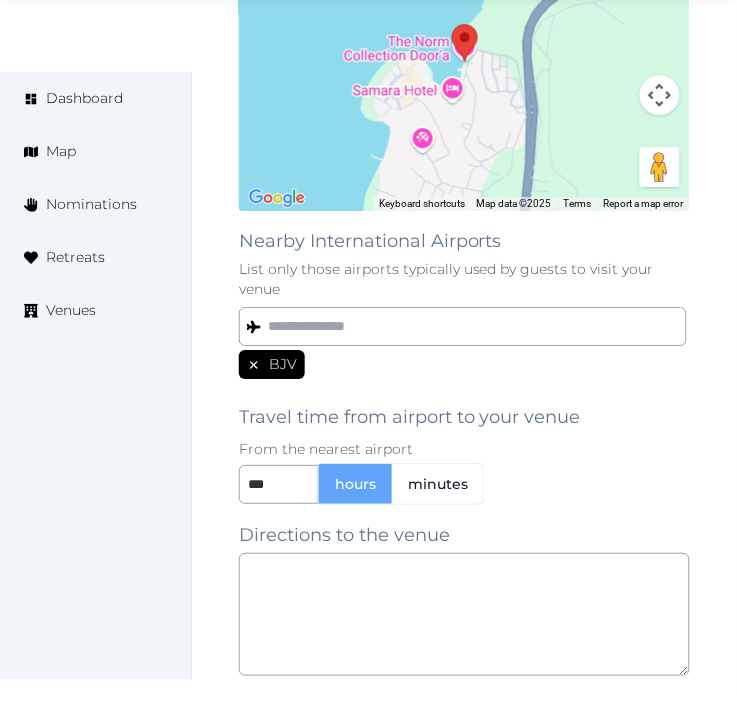 scroll, scrollTop: 1777, scrollLeft: 0, axis: vertical 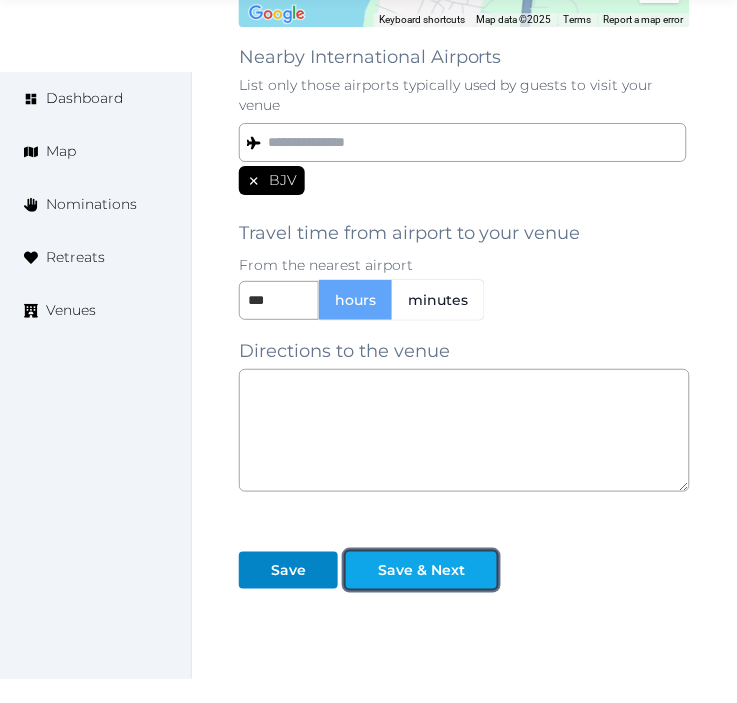 click on "Save & Next" at bounding box center [421, 570] 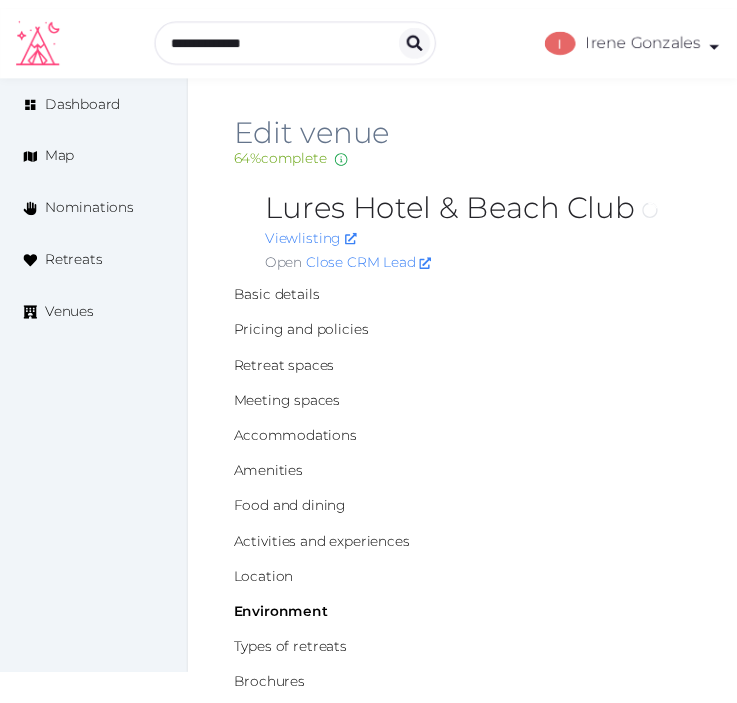 scroll, scrollTop: 0, scrollLeft: 0, axis: both 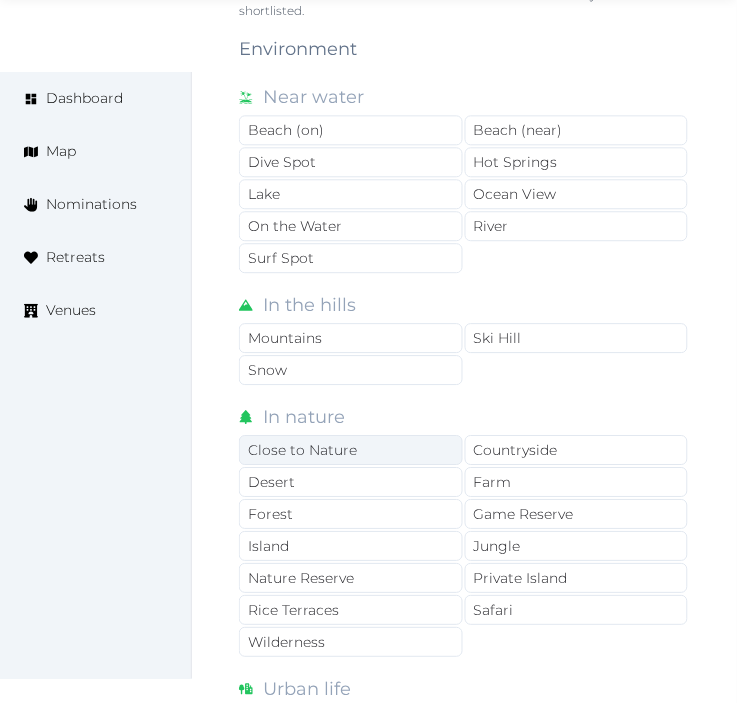 click on "Close to Nature" at bounding box center (351, 450) 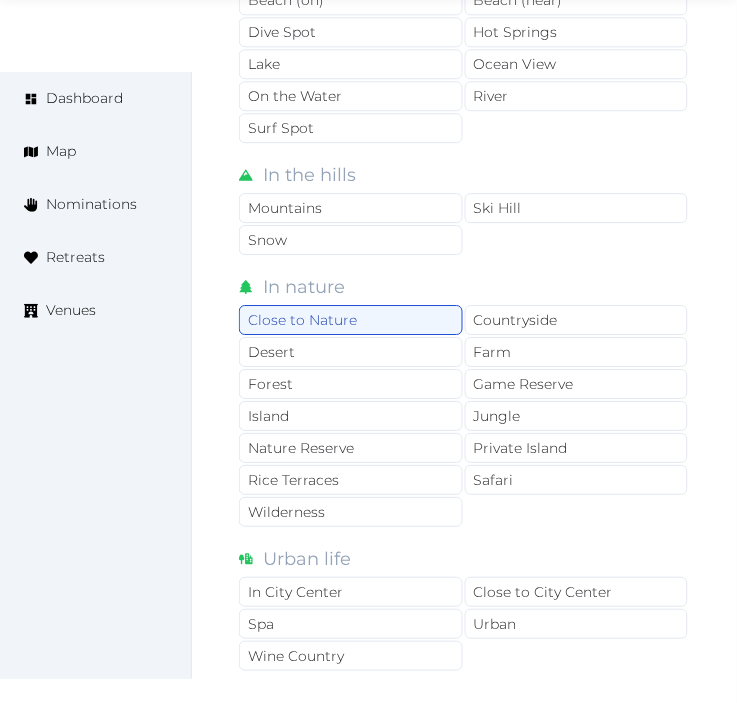 scroll, scrollTop: 1777, scrollLeft: 0, axis: vertical 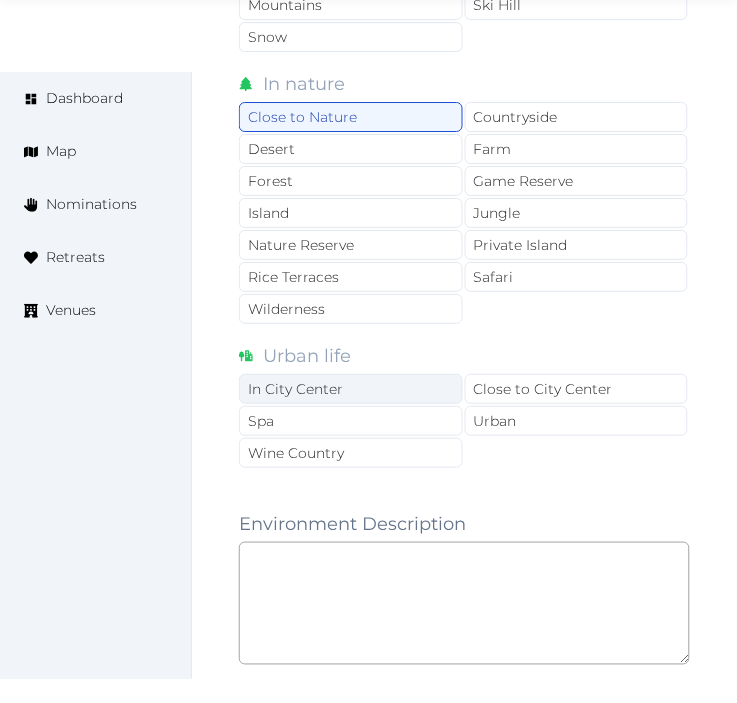 click on "In City Center" at bounding box center (351, 389) 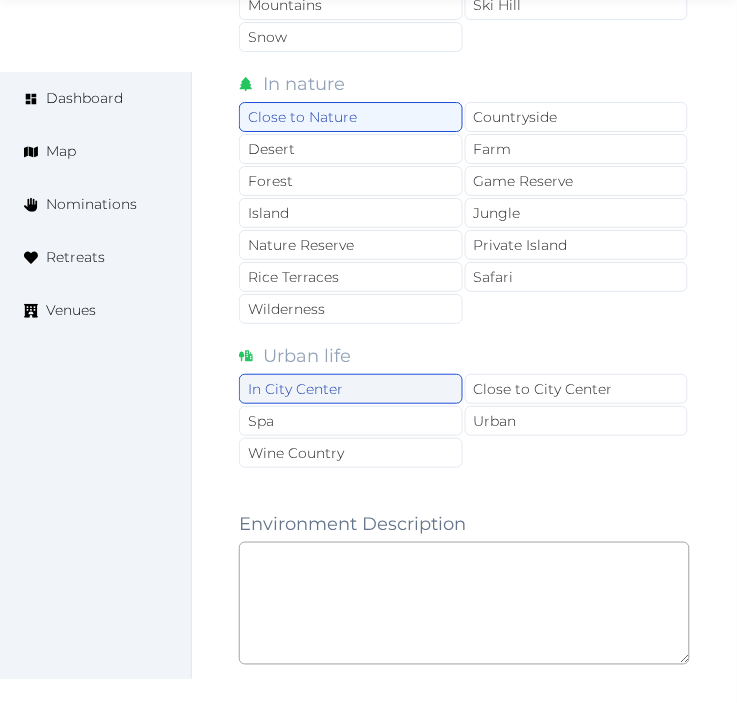 click on "In City Center" at bounding box center [351, 389] 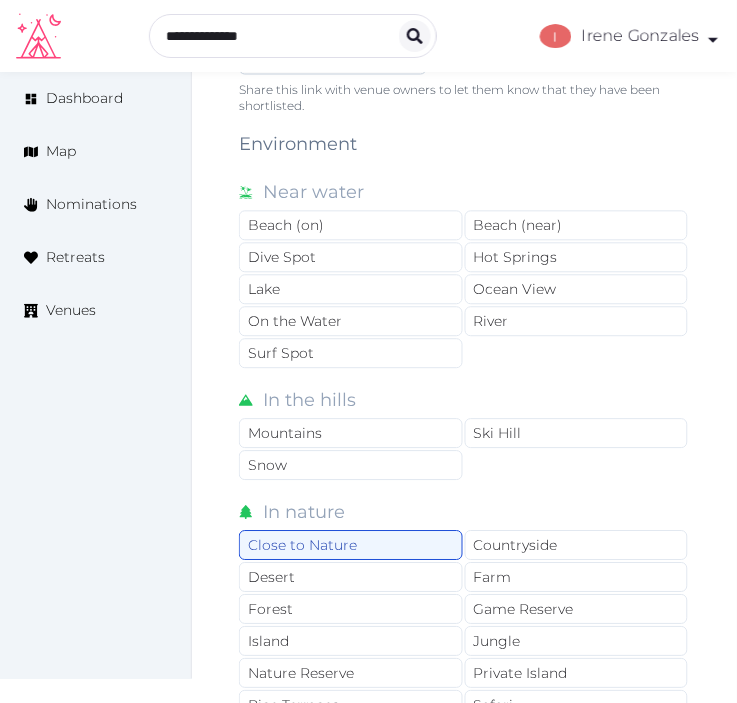 scroll, scrollTop: 1222, scrollLeft: 0, axis: vertical 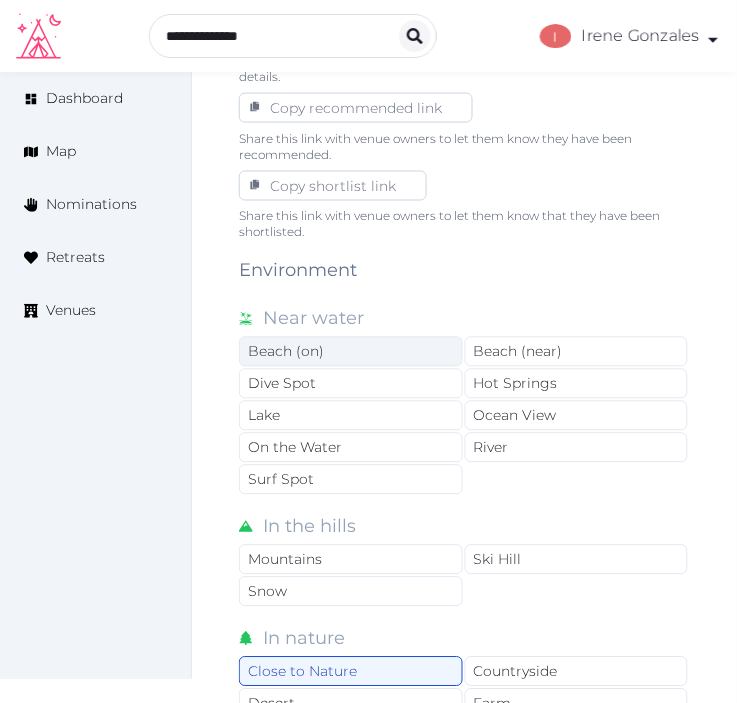 click on "Beach (on)" at bounding box center (351, 352) 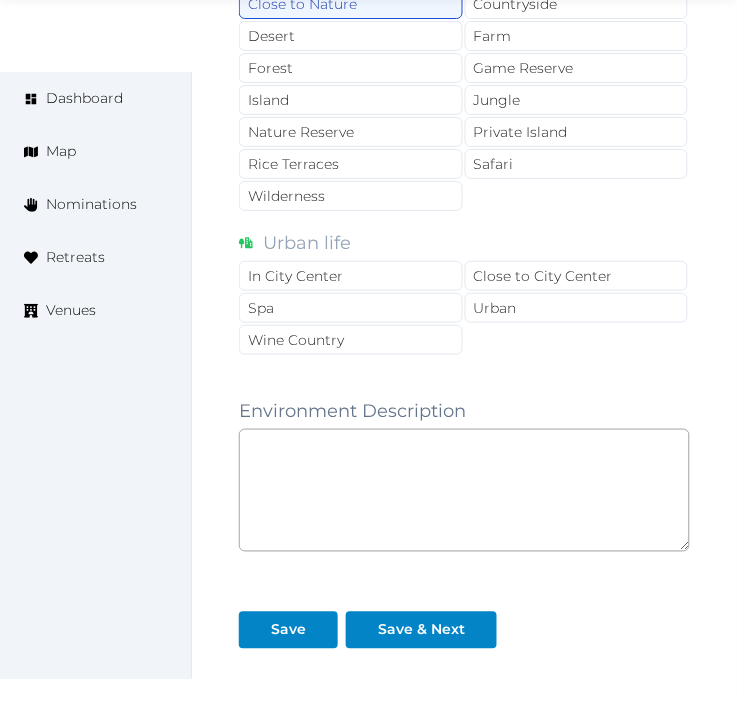 scroll, scrollTop: 2063, scrollLeft: 0, axis: vertical 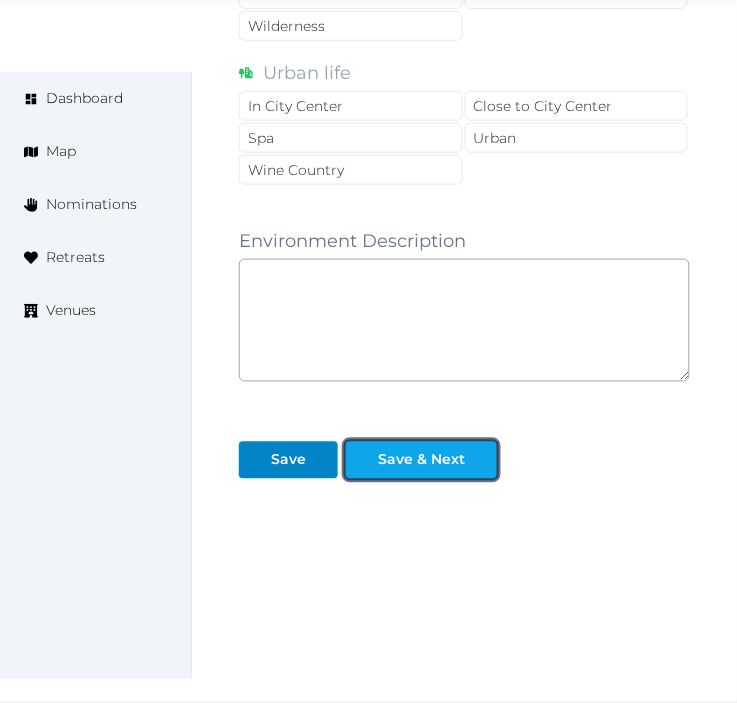 click on "Save & Next" at bounding box center (421, 460) 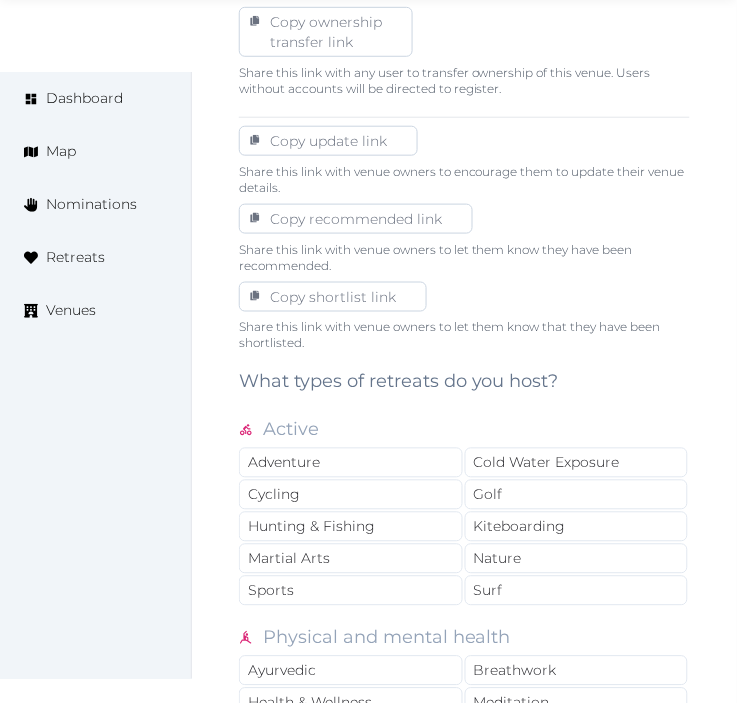 scroll, scrollTop: 1555, scrollLeft: 0, axis: vertical 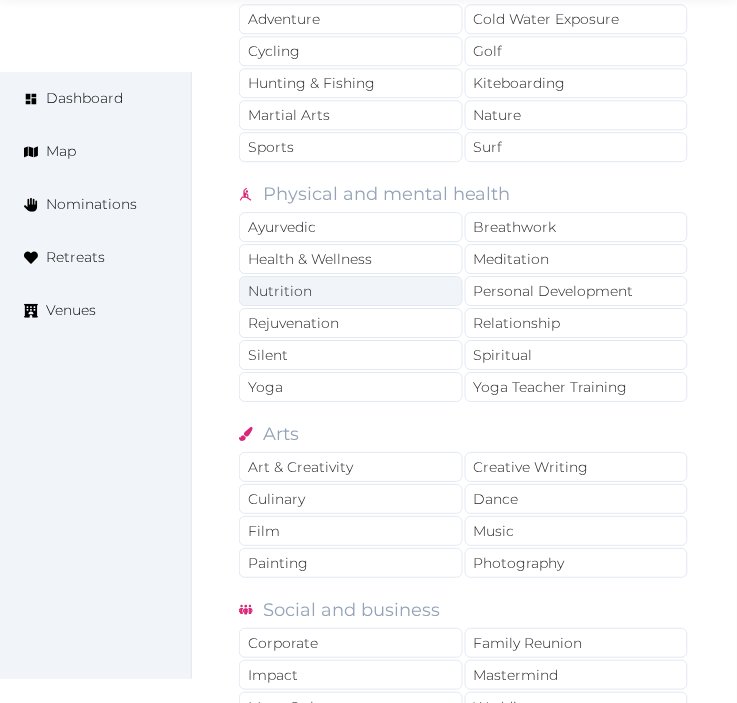 drag, startPoint x: 336, startPoint y: 270, endPoint x: 344, endPoint y: 282, distance: 14.422205 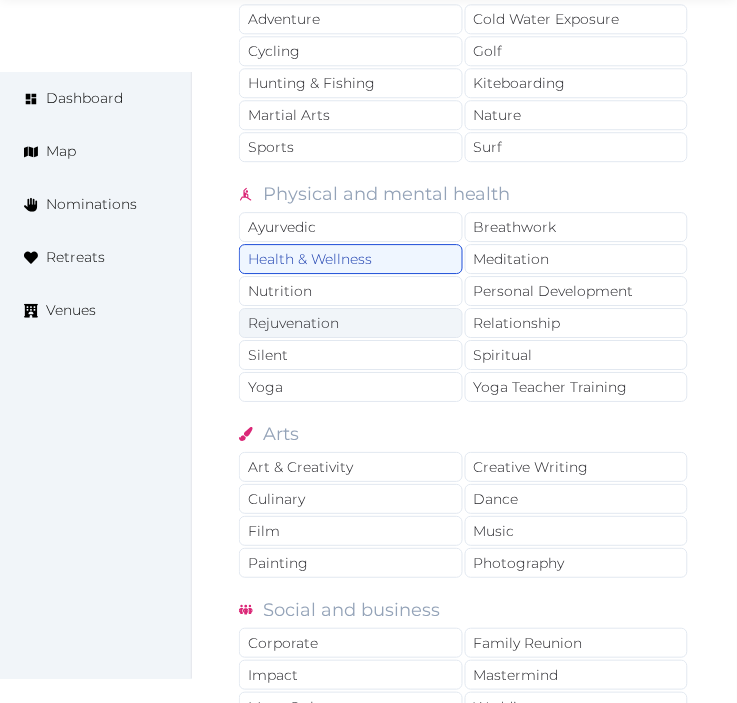 drag, startPoint x: 345, startPoint y: 310, endPoint x: 448, endPoint y: 308, distance: 103.01942 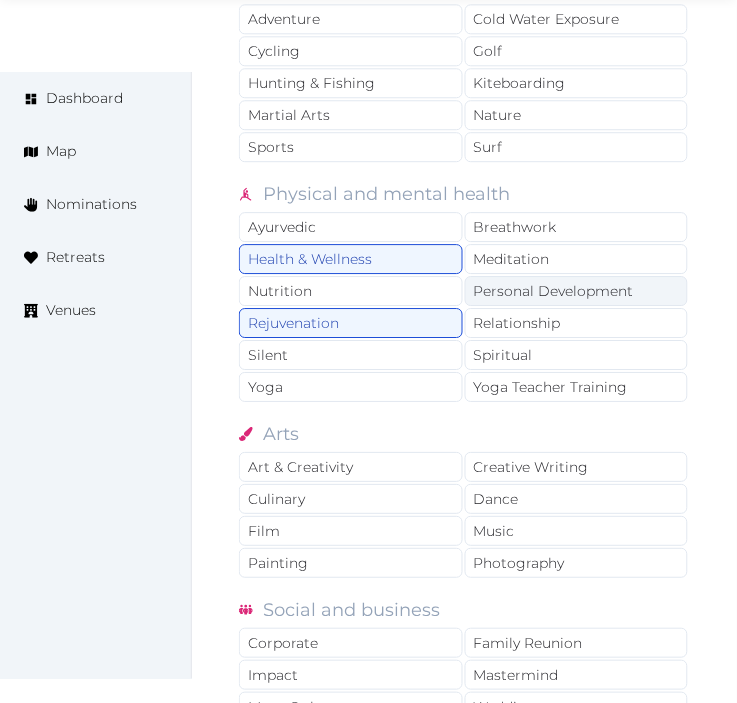 click on "Personal Development" at bounding box center (577, 291) 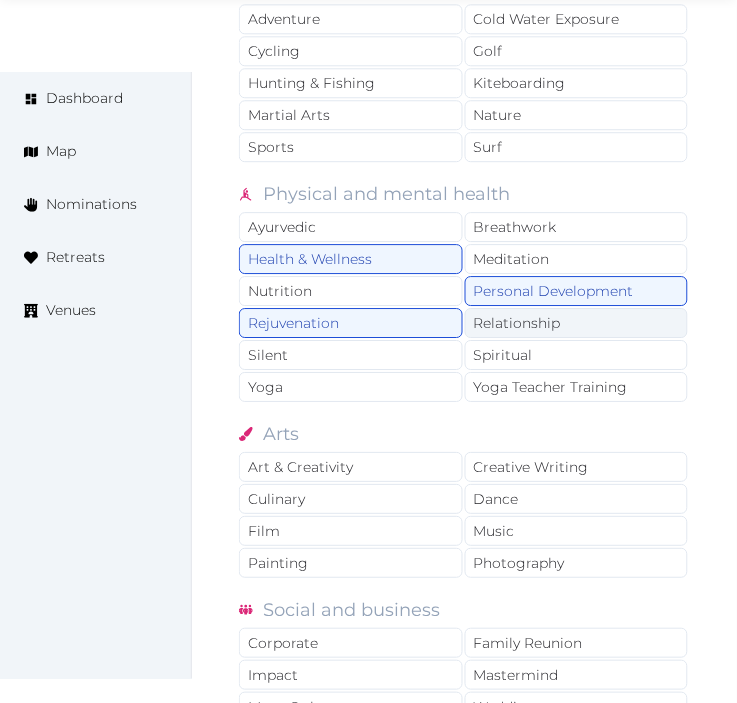 click on "Relationship" at bounding box center (577, 323) 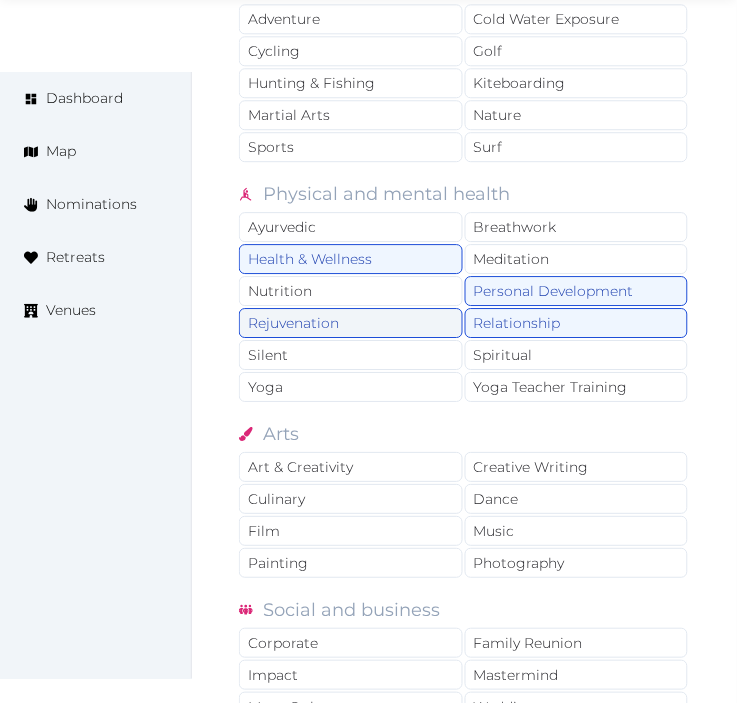 click on "Rejuvenation" at bounding box center (351, 323) 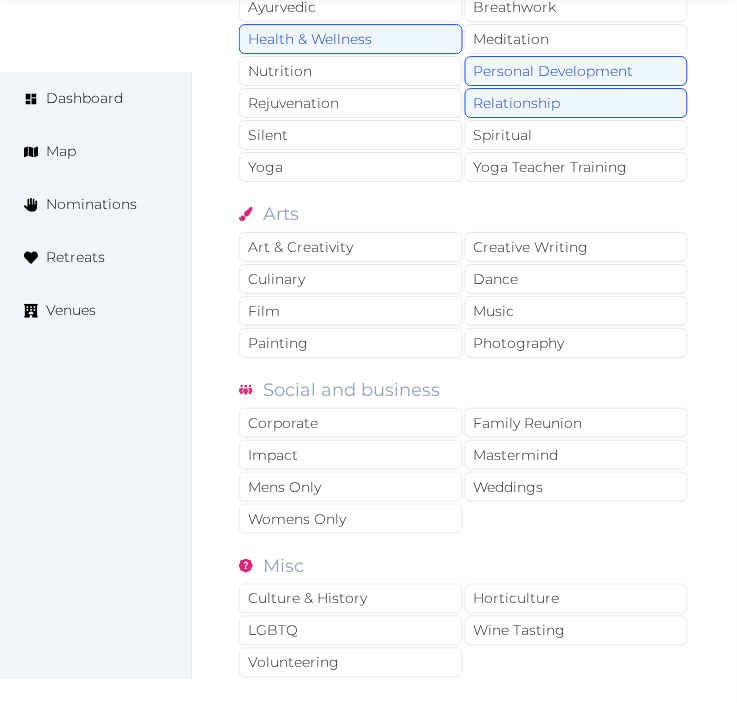 scroll, scrollTop: 1777, scrollLeft: 0, axis: vertical 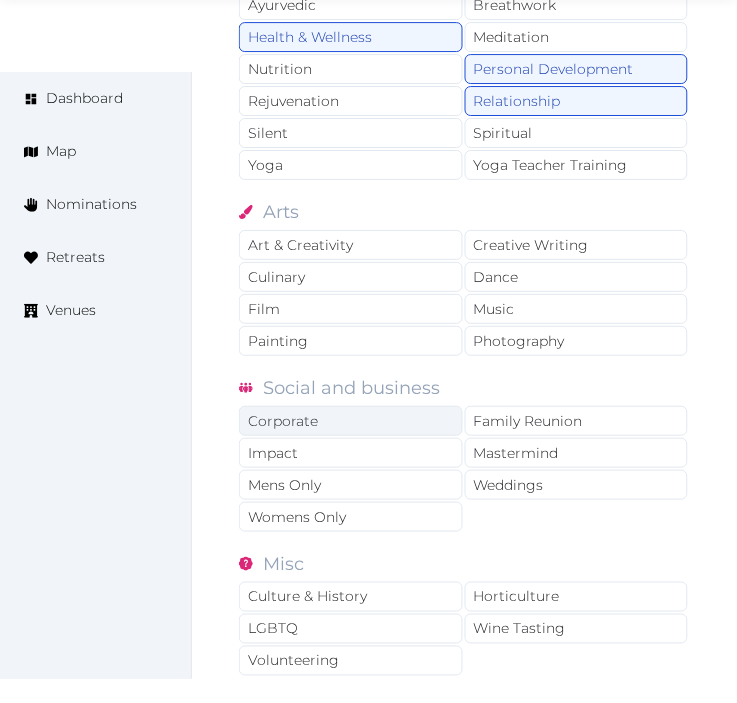 click on "Corporate" at bounding box center [351, 421] 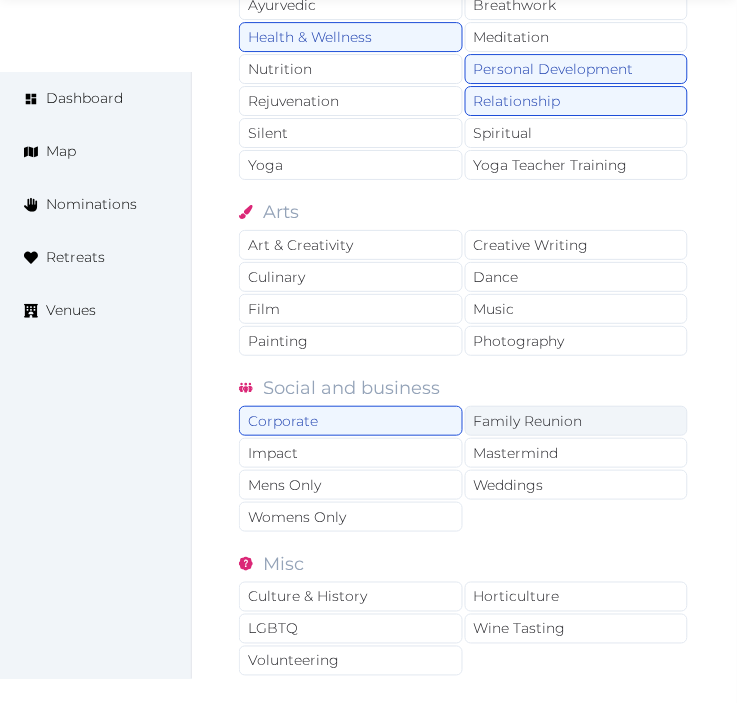 click on "Family Reunion" at bounding box center [577, 421] 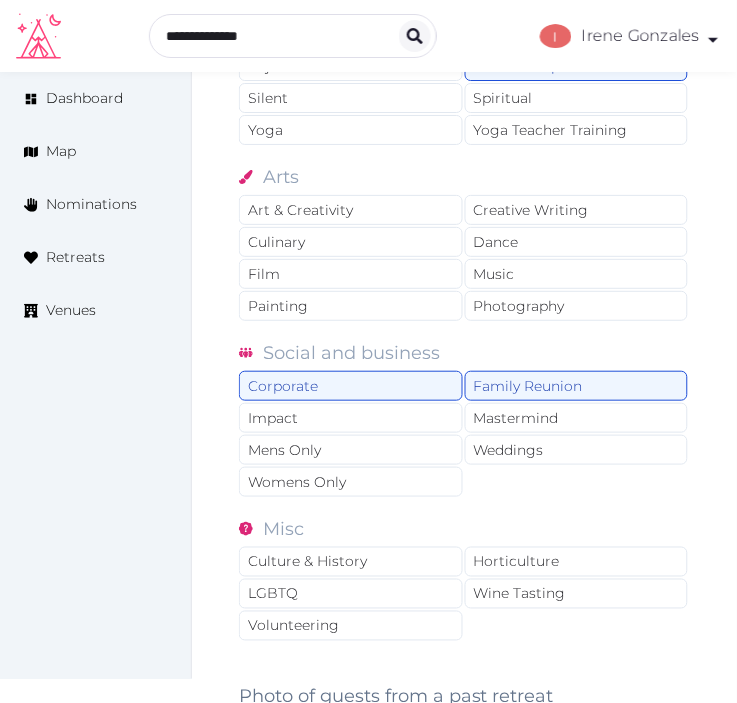scroll, scrollTop: 1777, scrollLeft: 0, axis: vertical 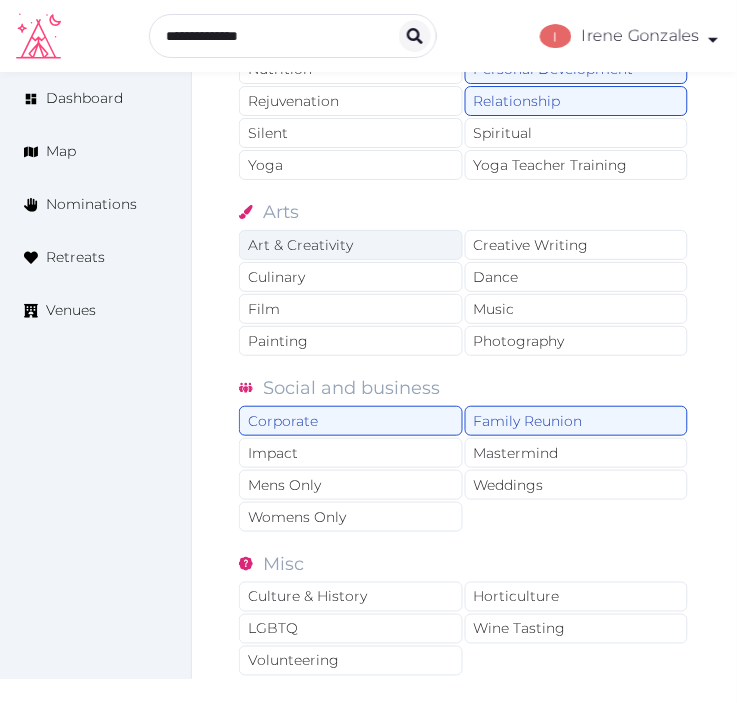click on "Art & Creativity" at bounding box center (351, 245) 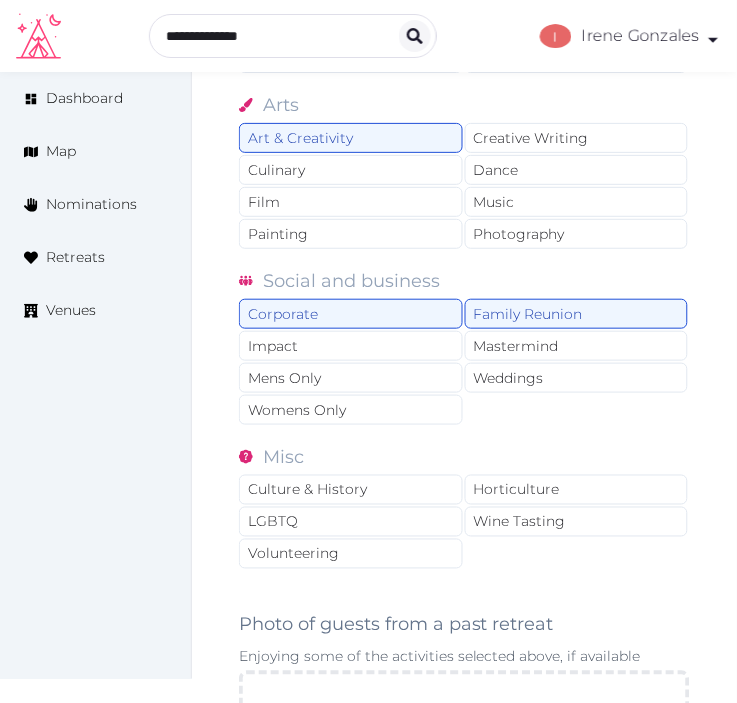 scroll, scrollTop: 2111, scrollLeft: 0, axis: vertical 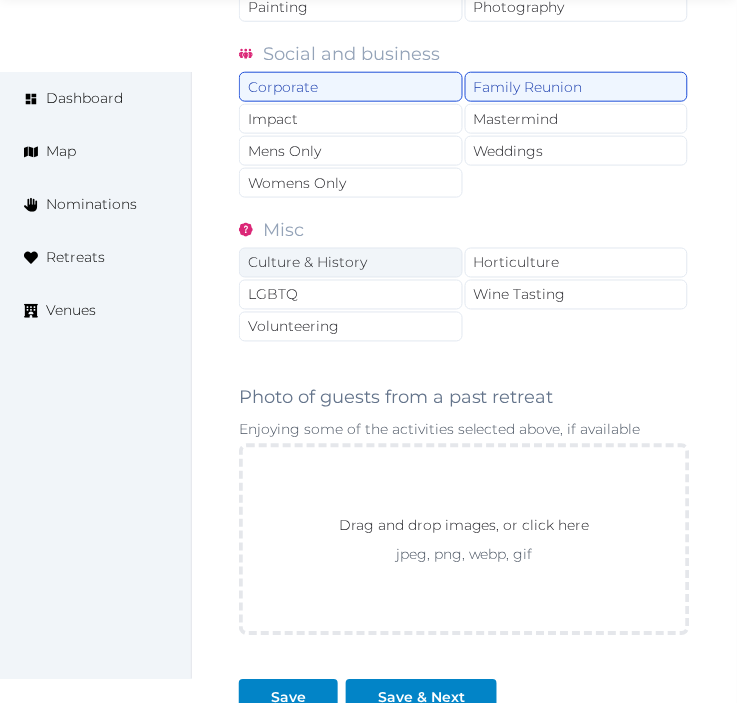 click on "Culture & History" at bounding box center (351, 263) 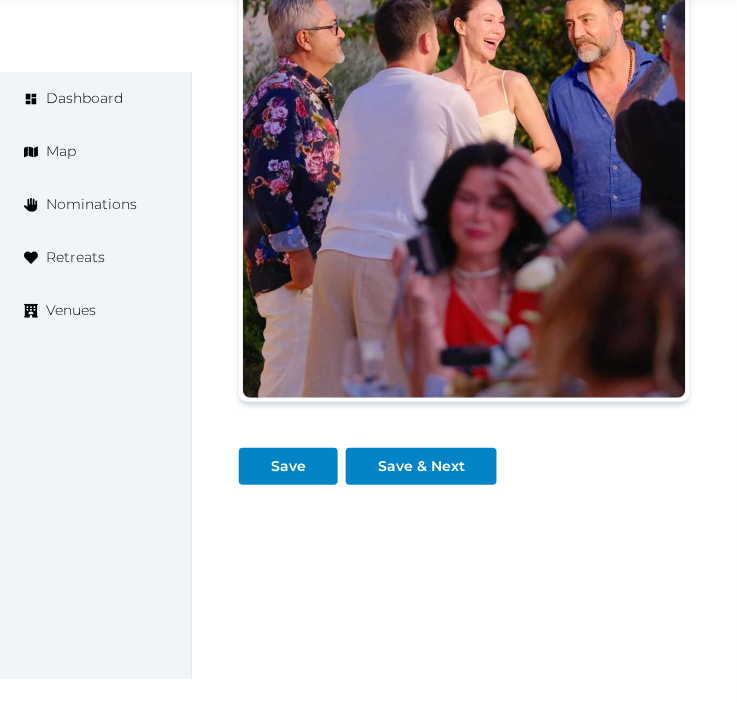 scroll, scrollTop: 2726, scrollLeft: 0, axis: vertical 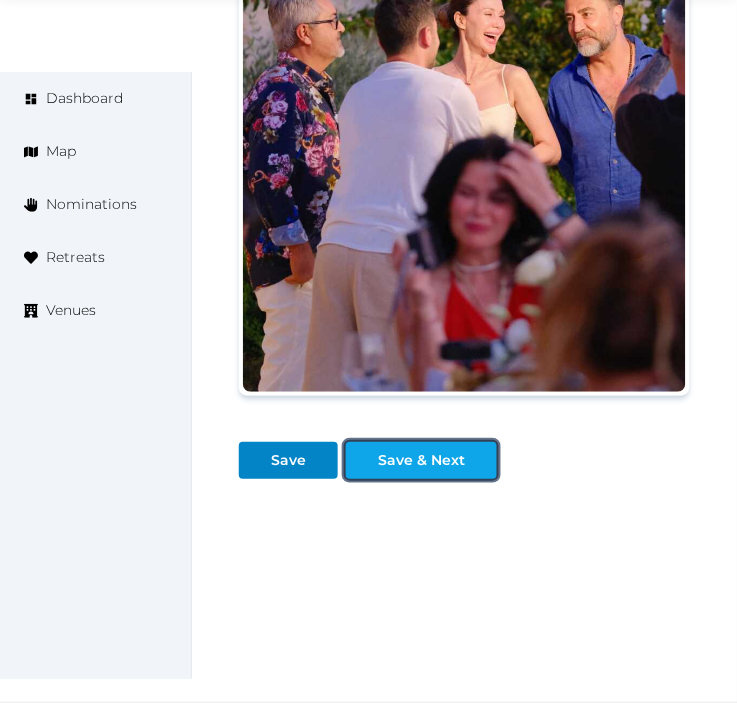 click on "Save & Next" at bounding box center (421, 460) 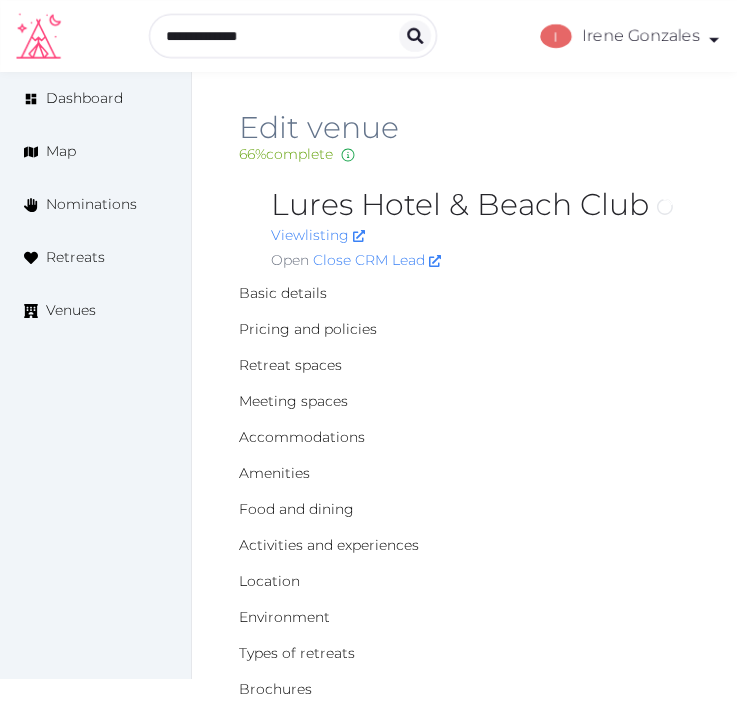 scroll, scrollTop: 0, scrollLeft: 0, axis: both 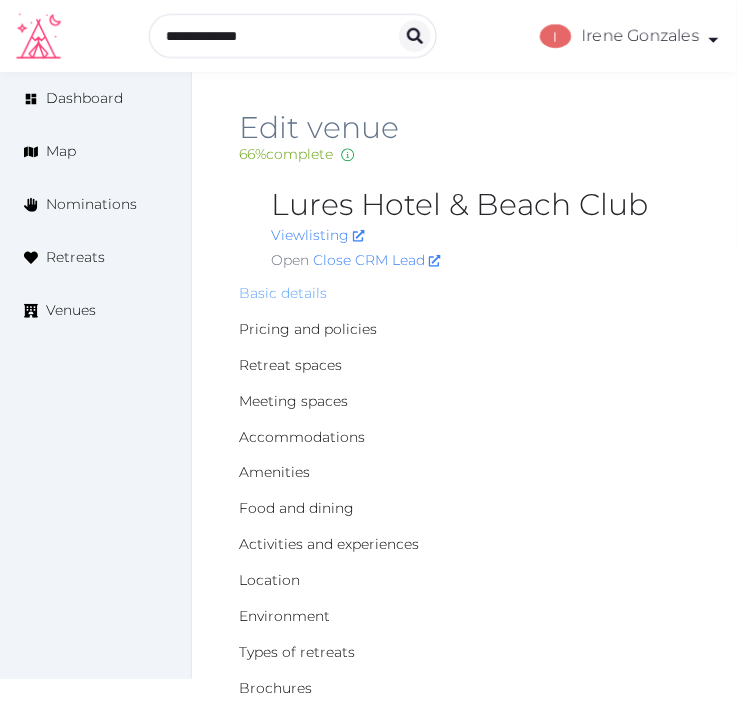 click on "Basic details" at bounding box center (283, 293) 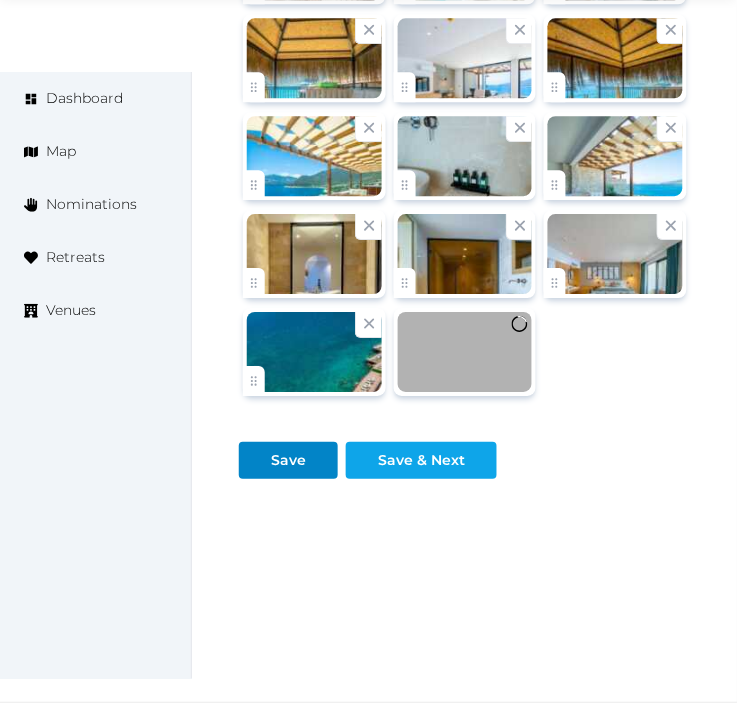 scroll, scrollTop: 4111, scrollLeft: 0, axis: vertical 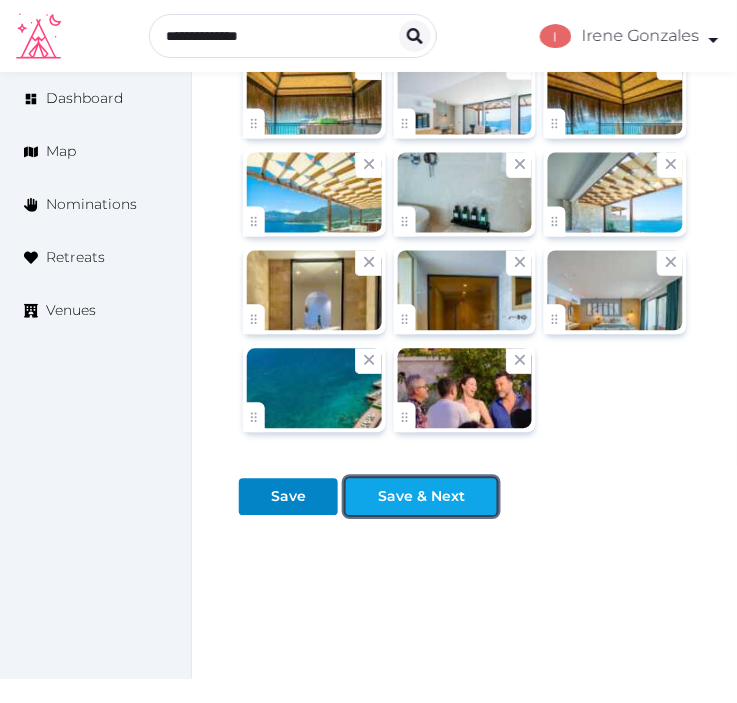 click on "Save & Next" at bounding box center [421, 497] 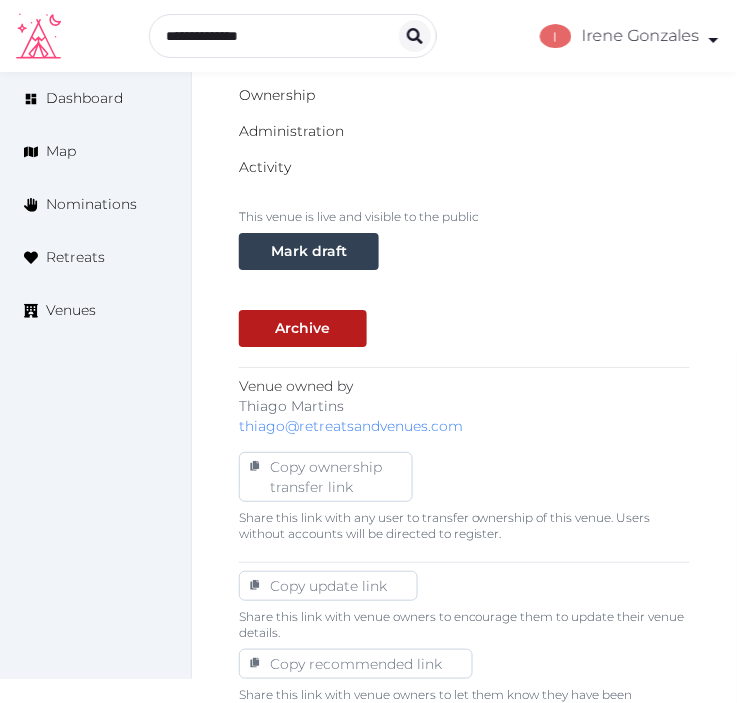 scroll, scrollTop: 111, scrollLeft: 0, axis: vertical 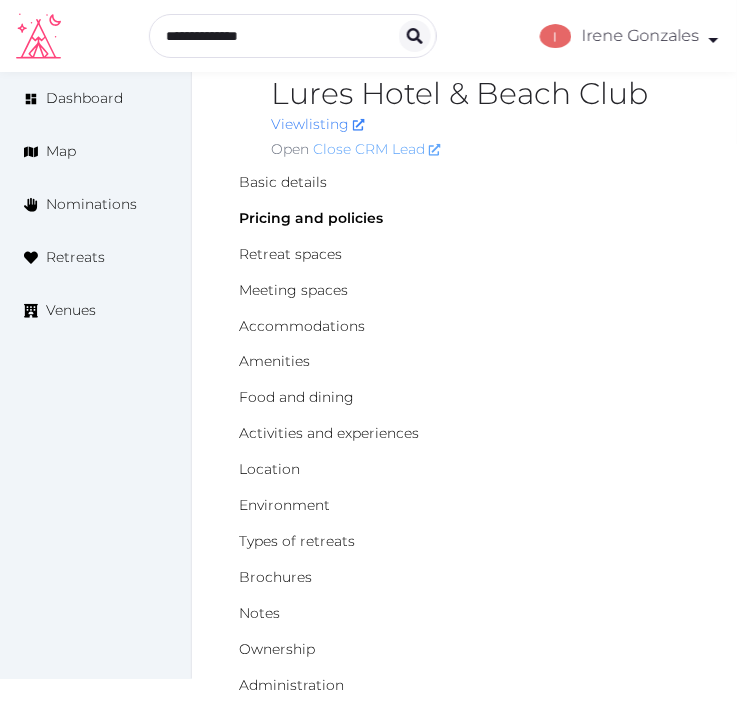 click on "Close CRM Lead" at bounding box center [377, 149] 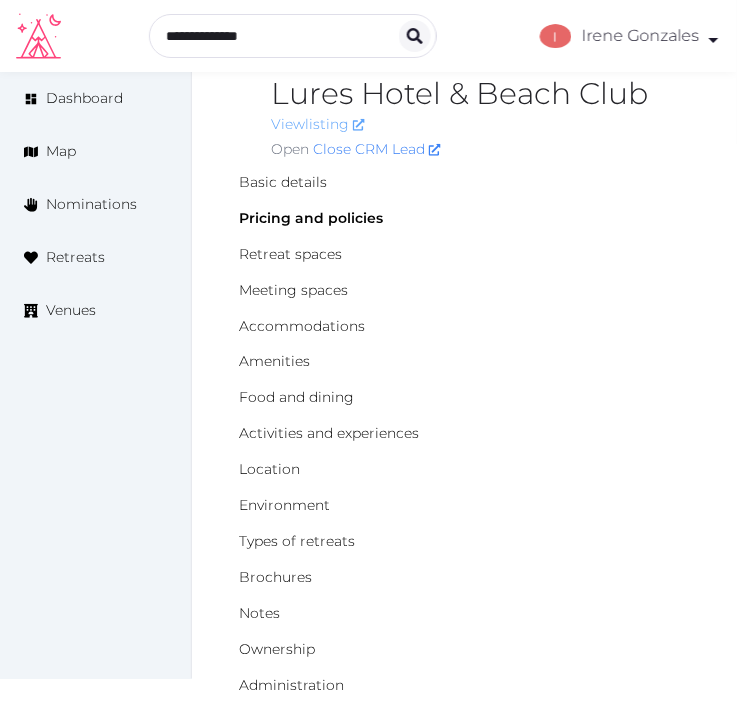 click on "View  listing" at bounding box center (318, 124) 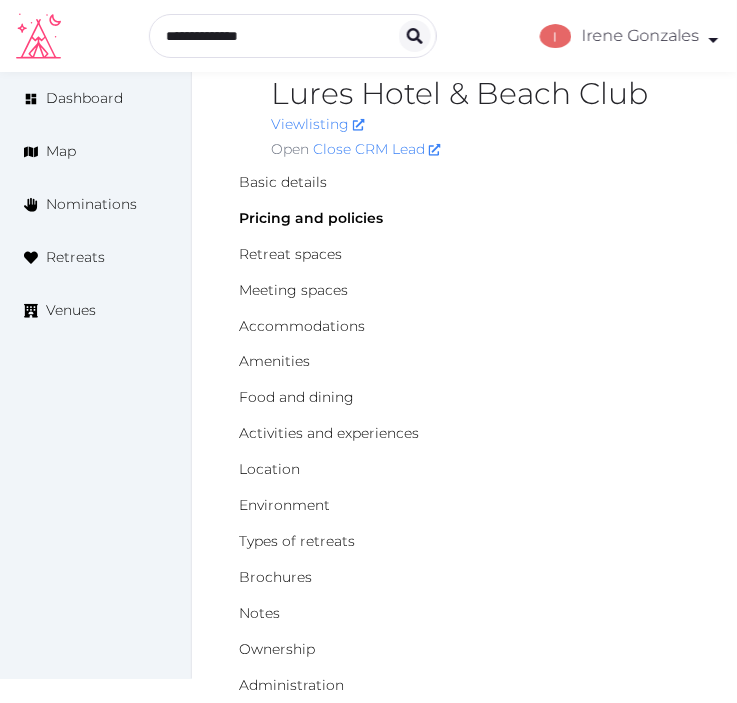 scroll, scrollTop: 0, scrollLeft: 0, axis: both 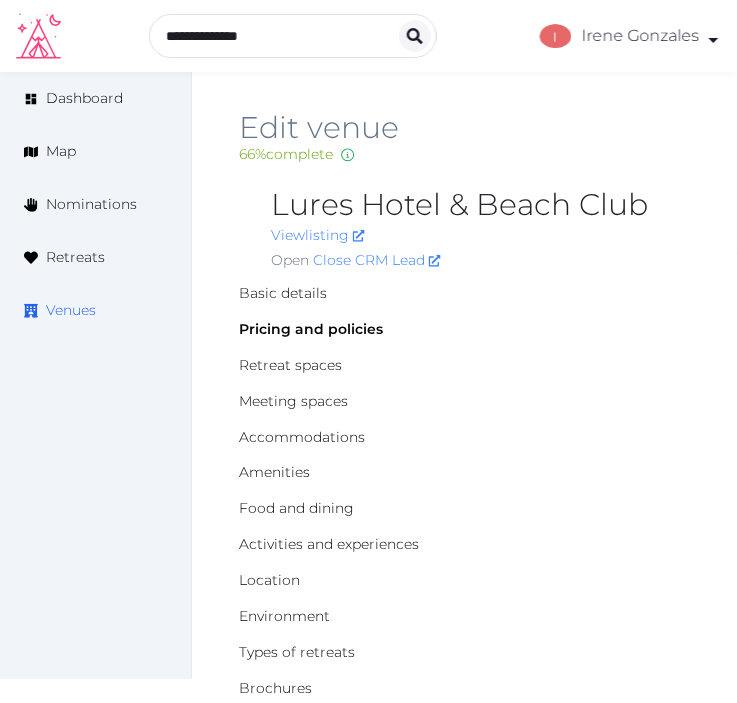 drag, startPoint x: 80, startPoint y: 311, endPoint x: 148, endPoint y: 298, distance: 69.2315 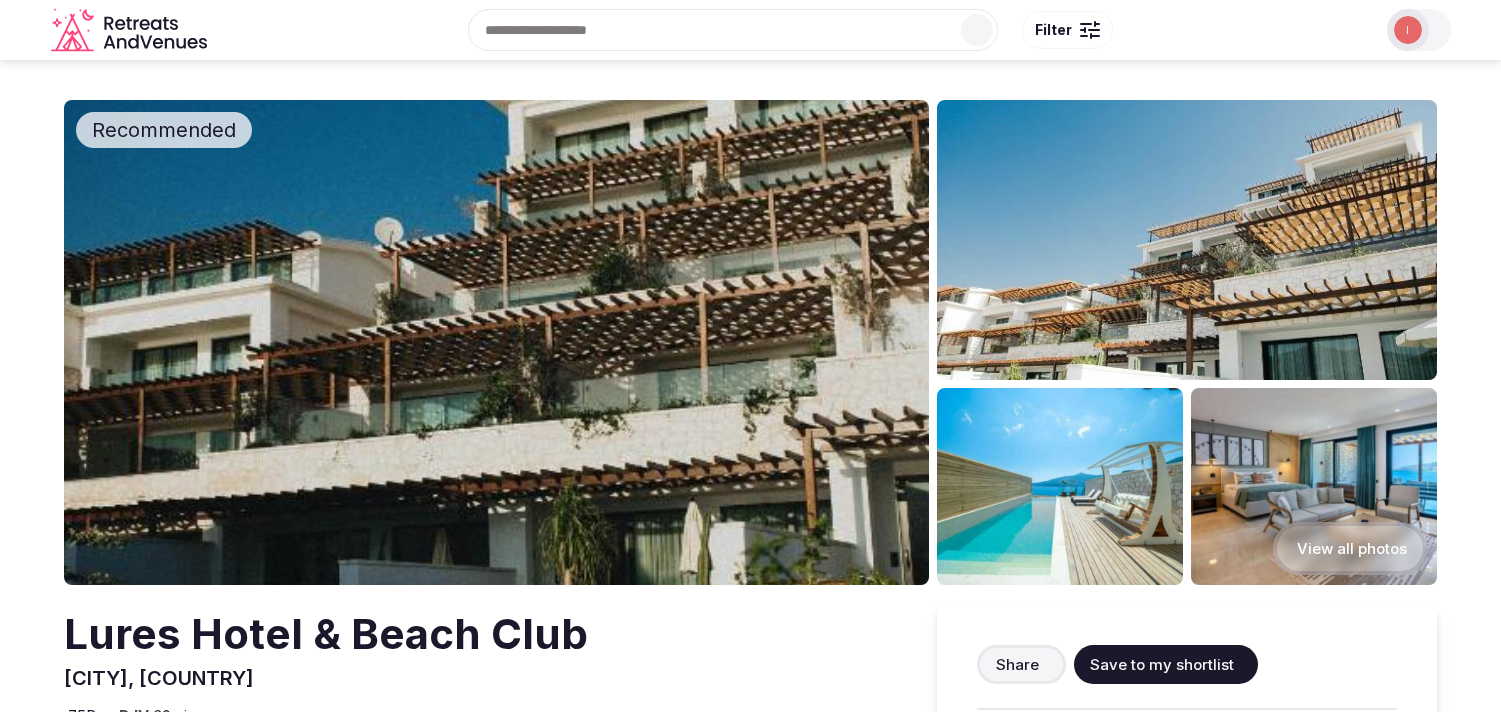 scroll, scrollTop: 0, scrollLeft: 0, axis: both 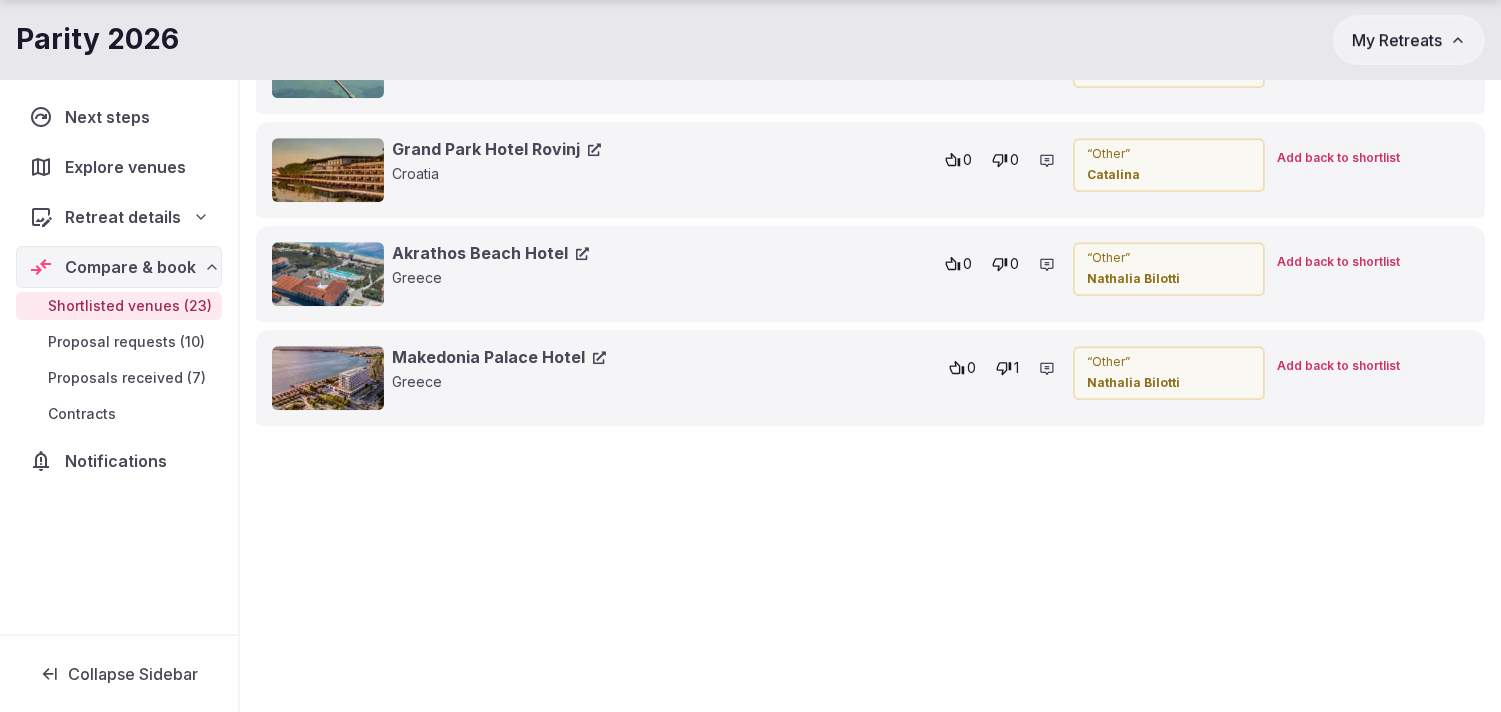 click 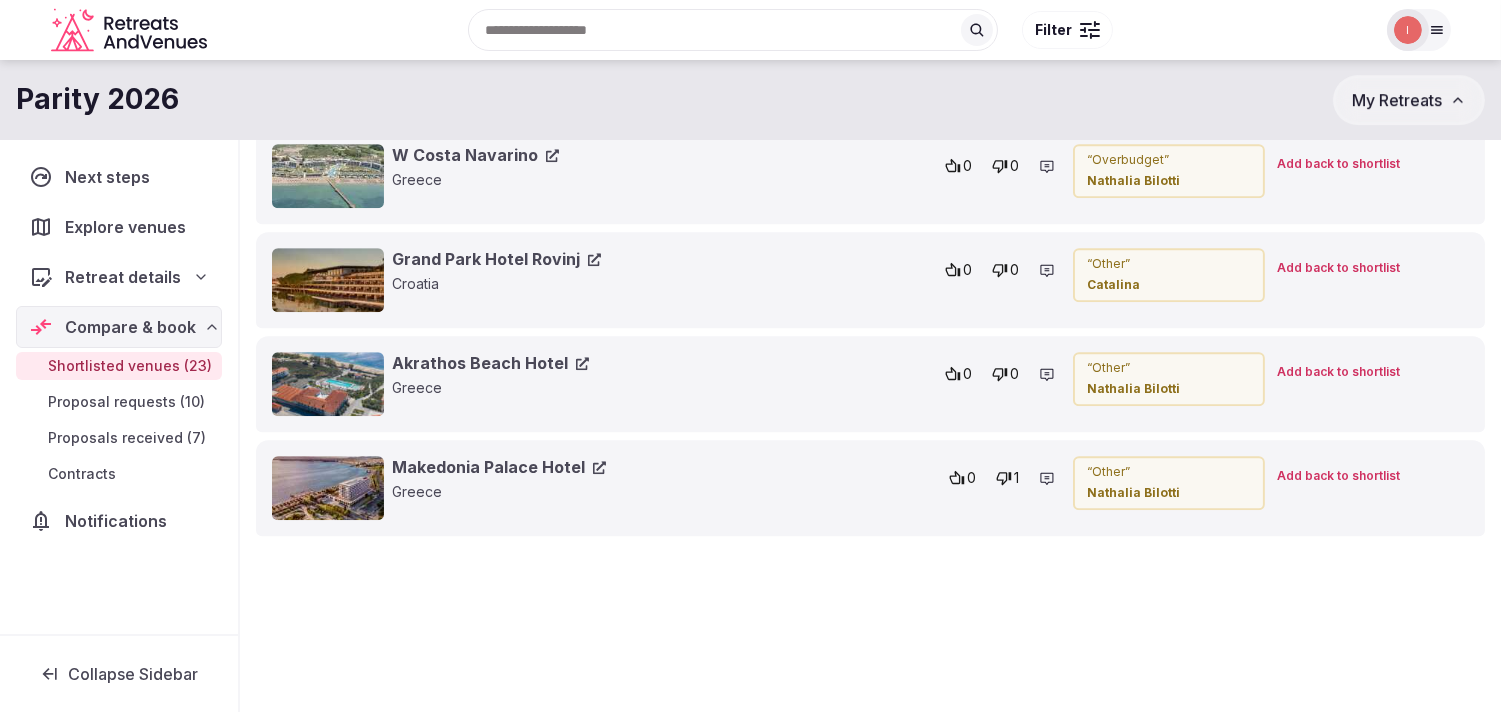 scroll, scrollTop: 11017, scrollLeft: 0, axis: vertical 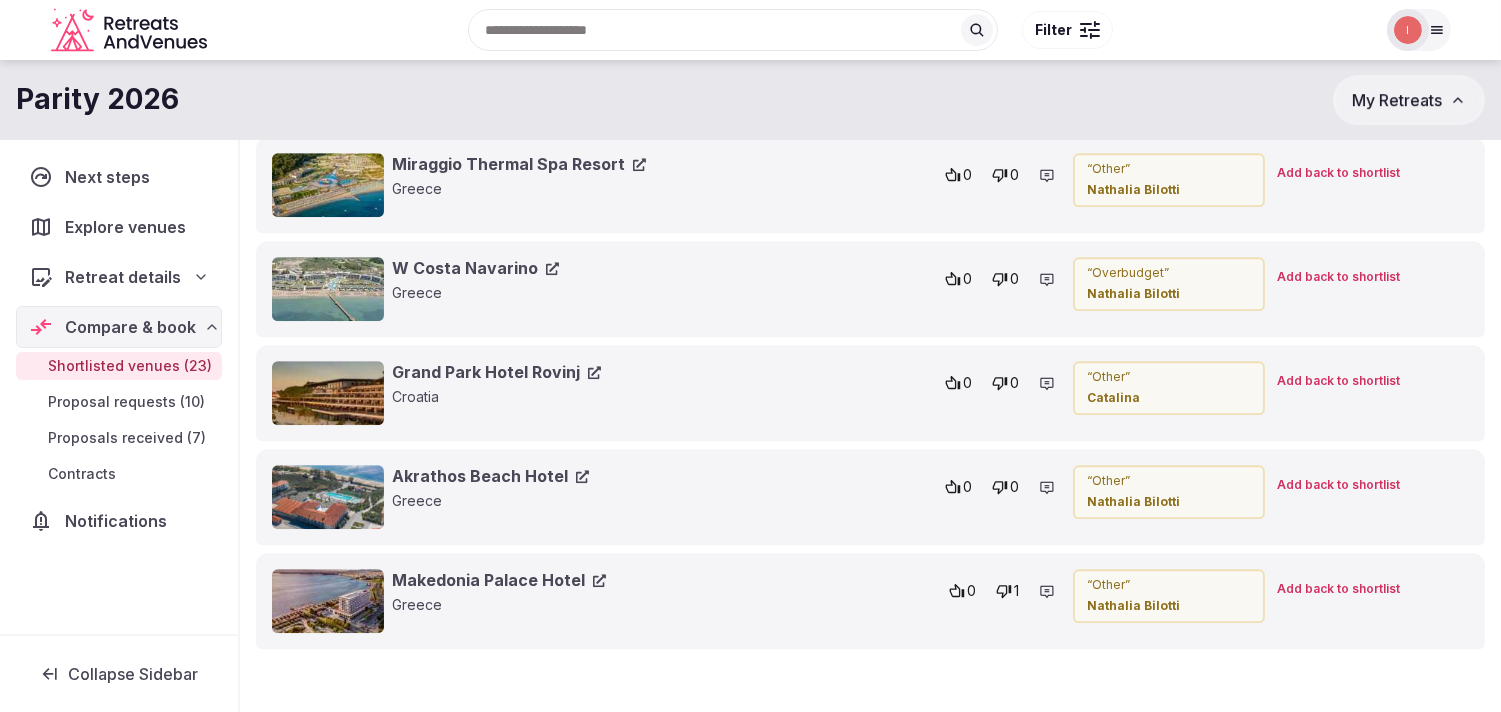 click on "Grand Park Hotel Rovinj" at bounding box center (496, 372) 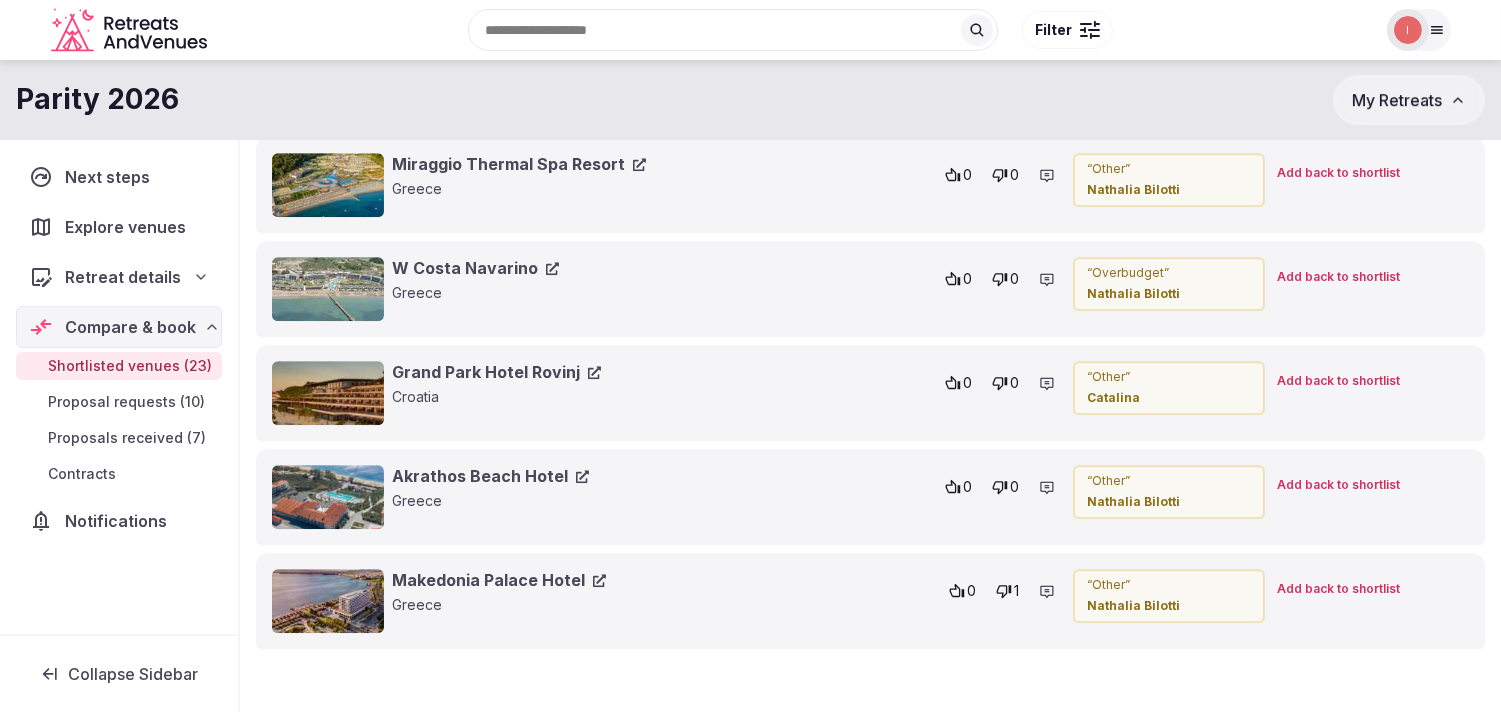 click 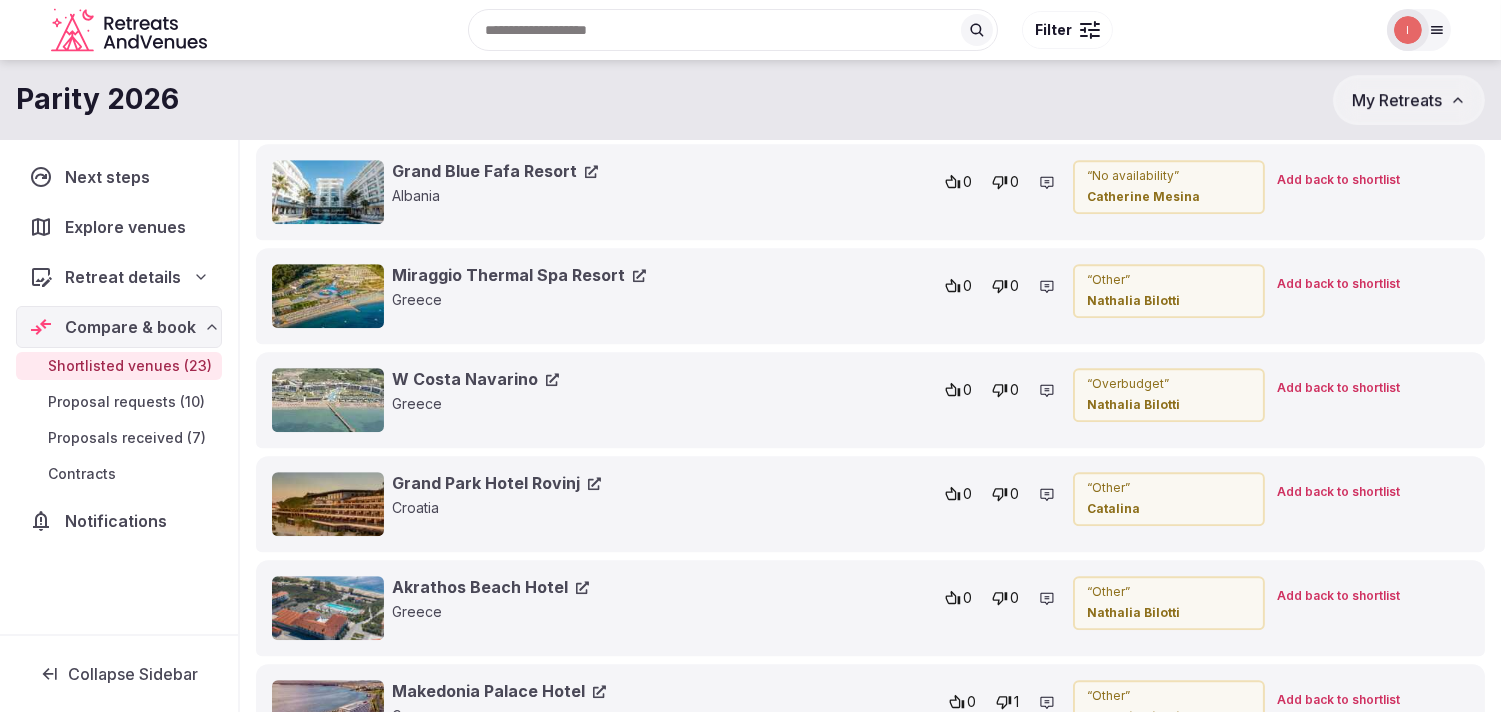 click 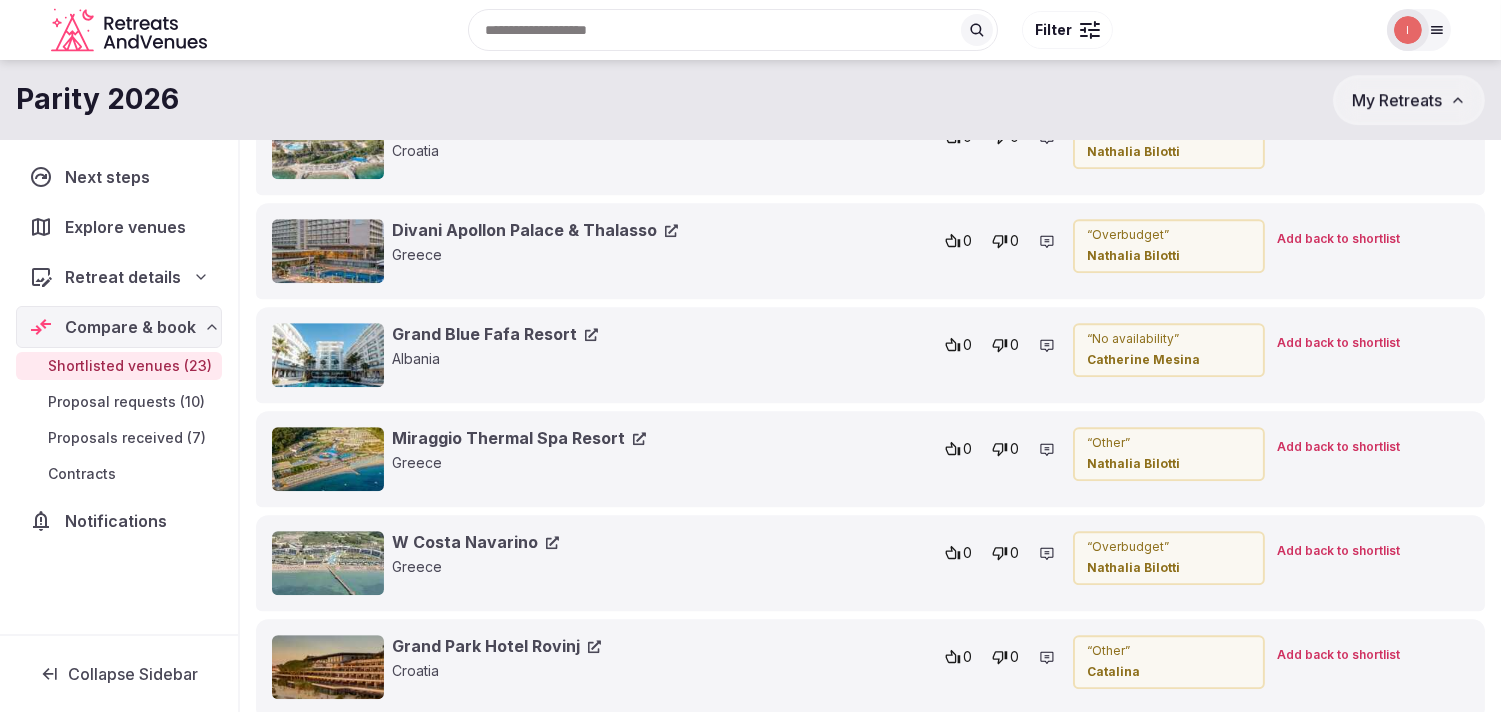 scroll, scrollTop: 10684, scrollLeft: 0, axis: vertical 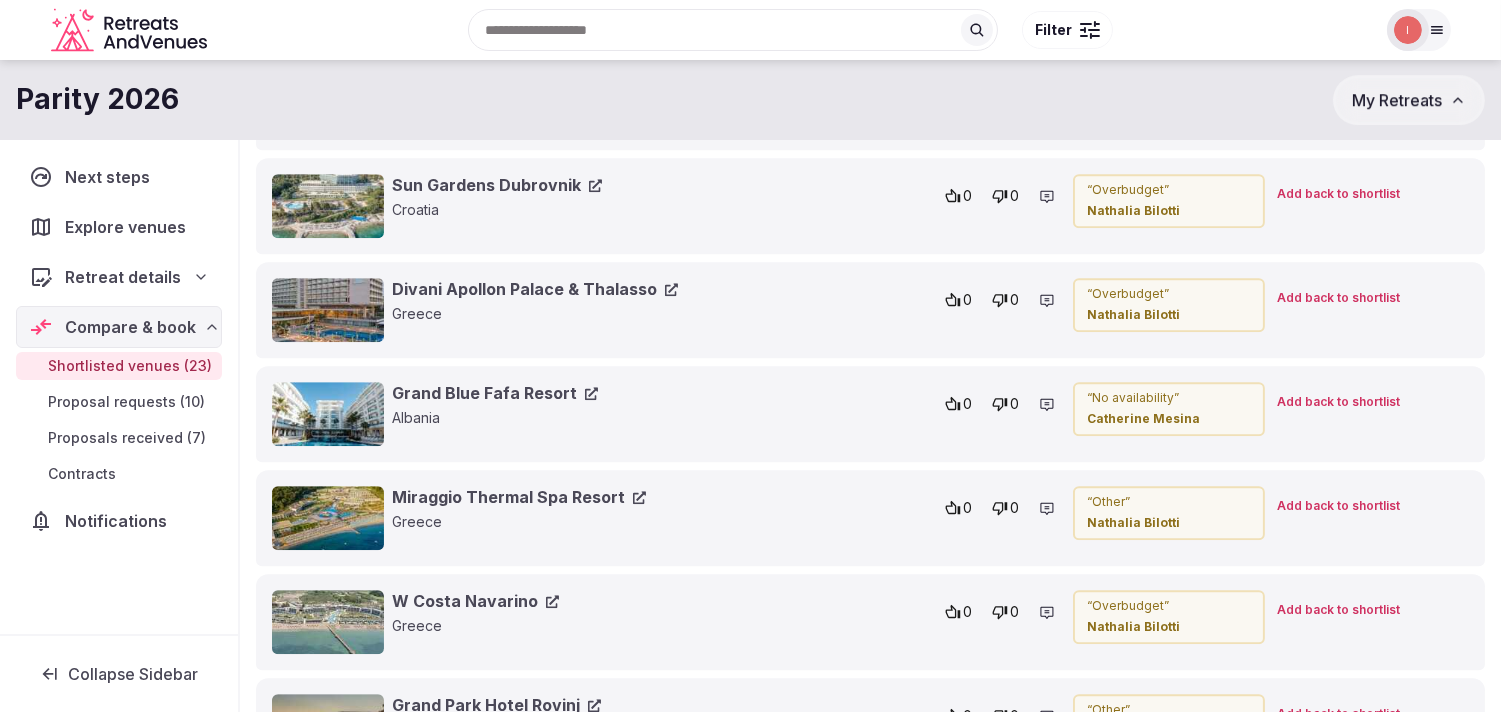 click 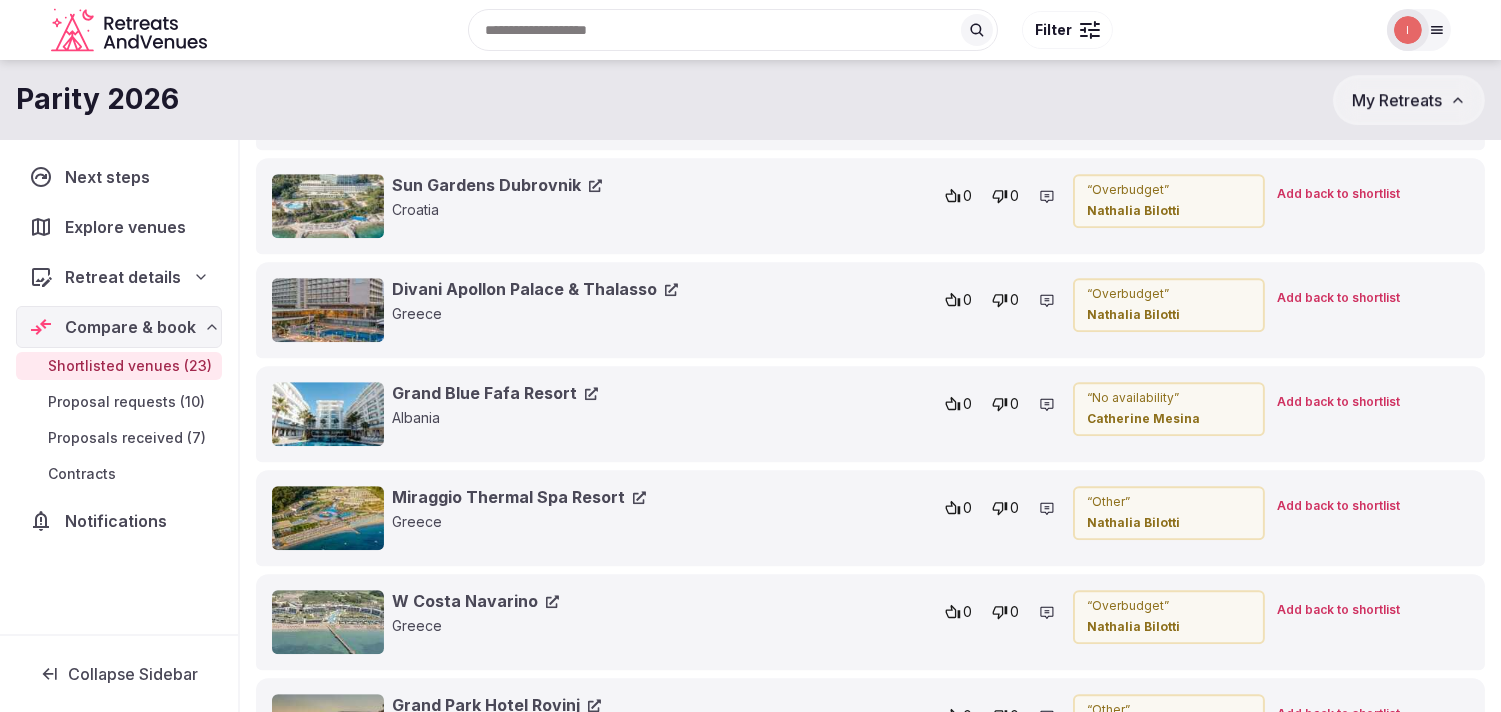 click 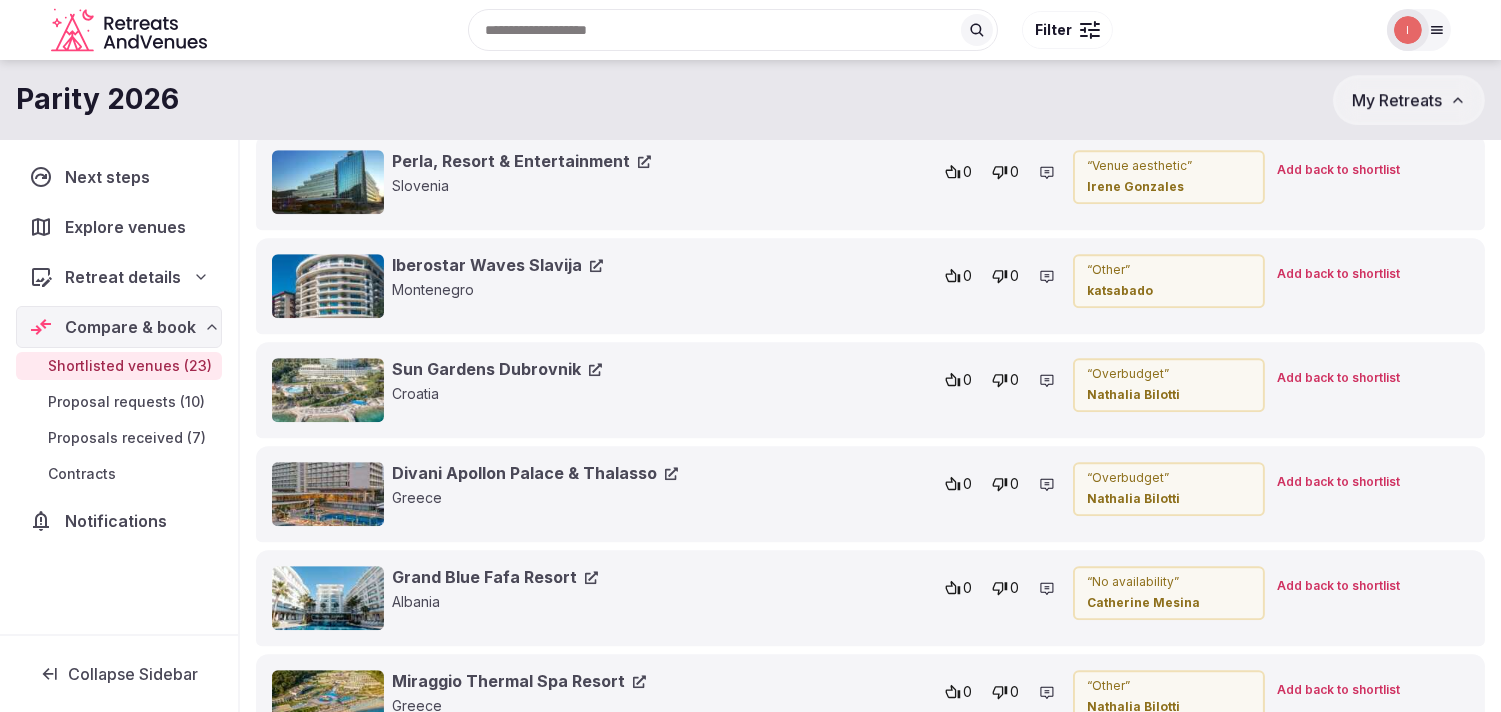 scroll, scrollTop: 10462, scrollLeft: 0, axis: vertical 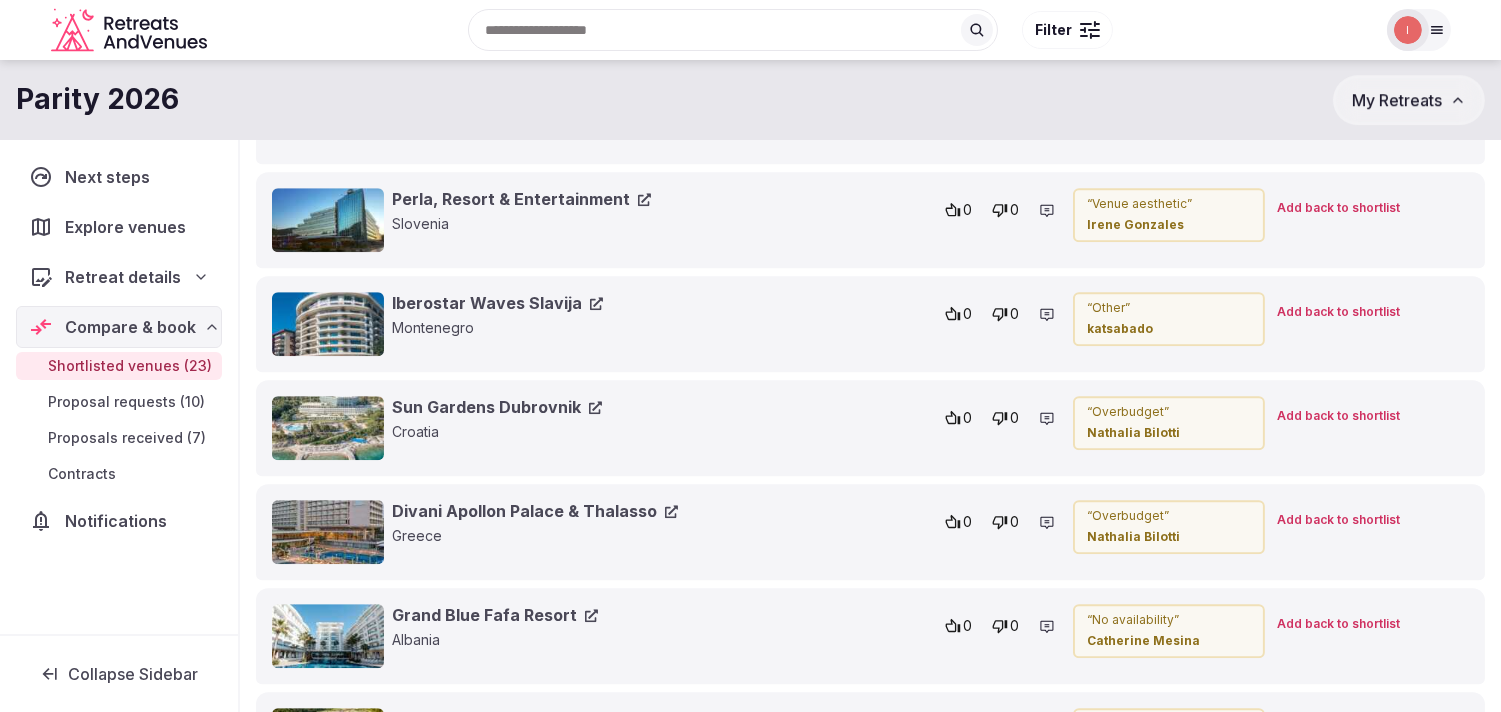 click 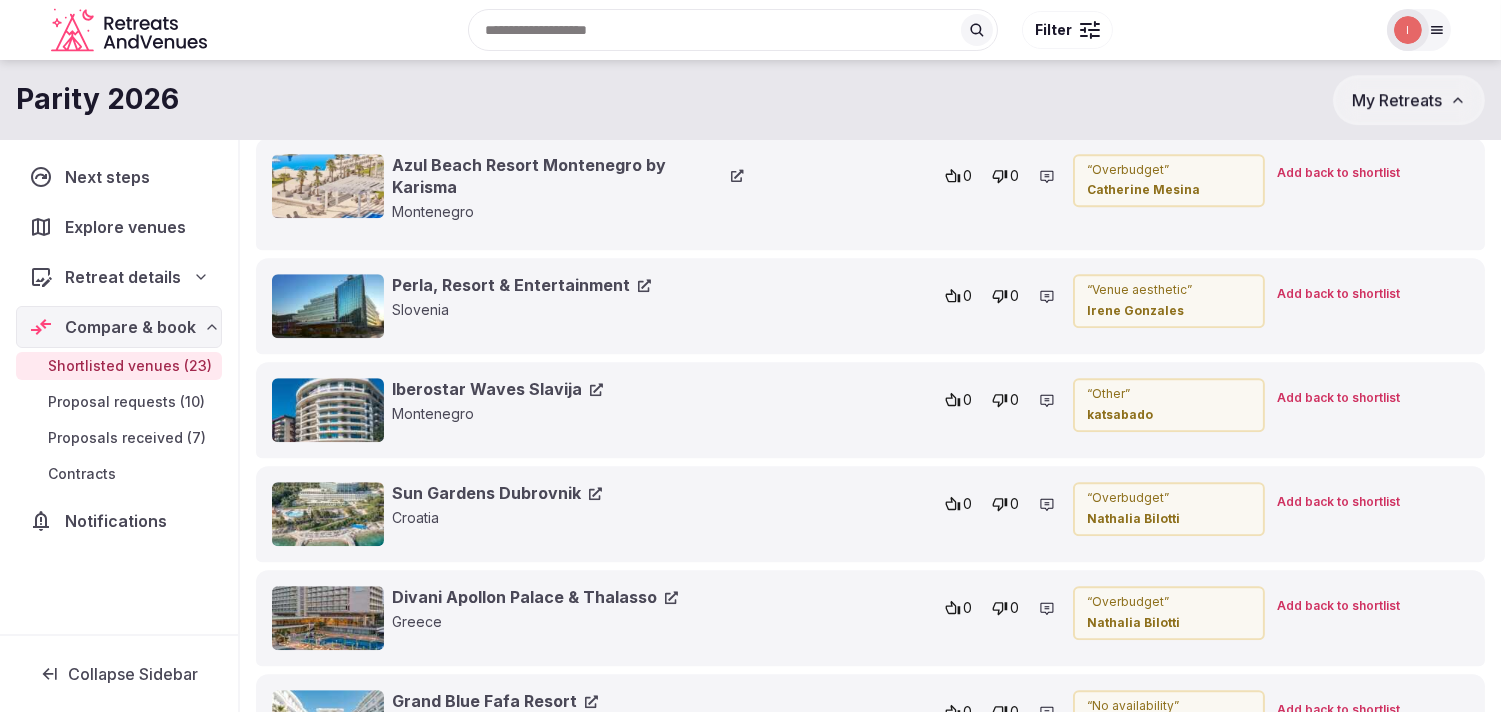 scroll, scrollTop: 10351, scrollLeft: 0, axis: vertical 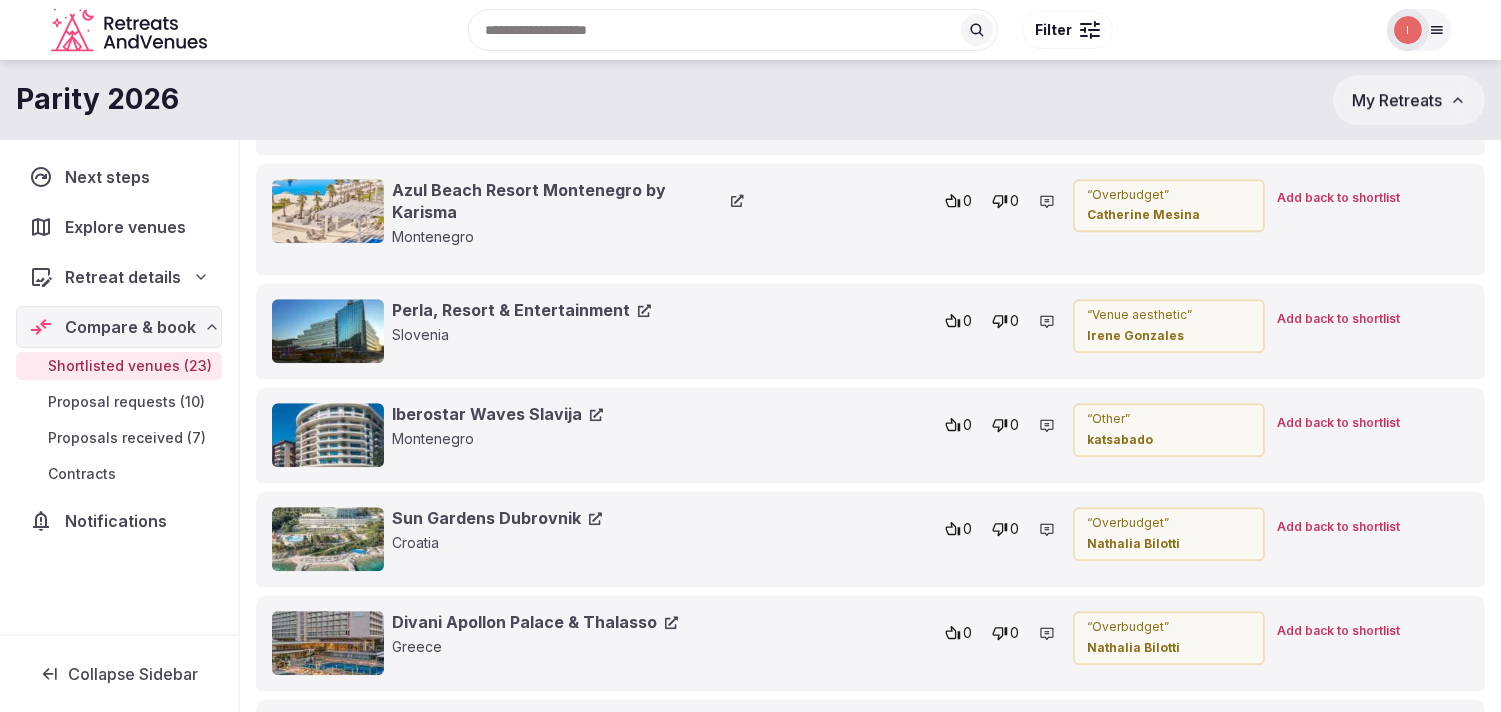 click 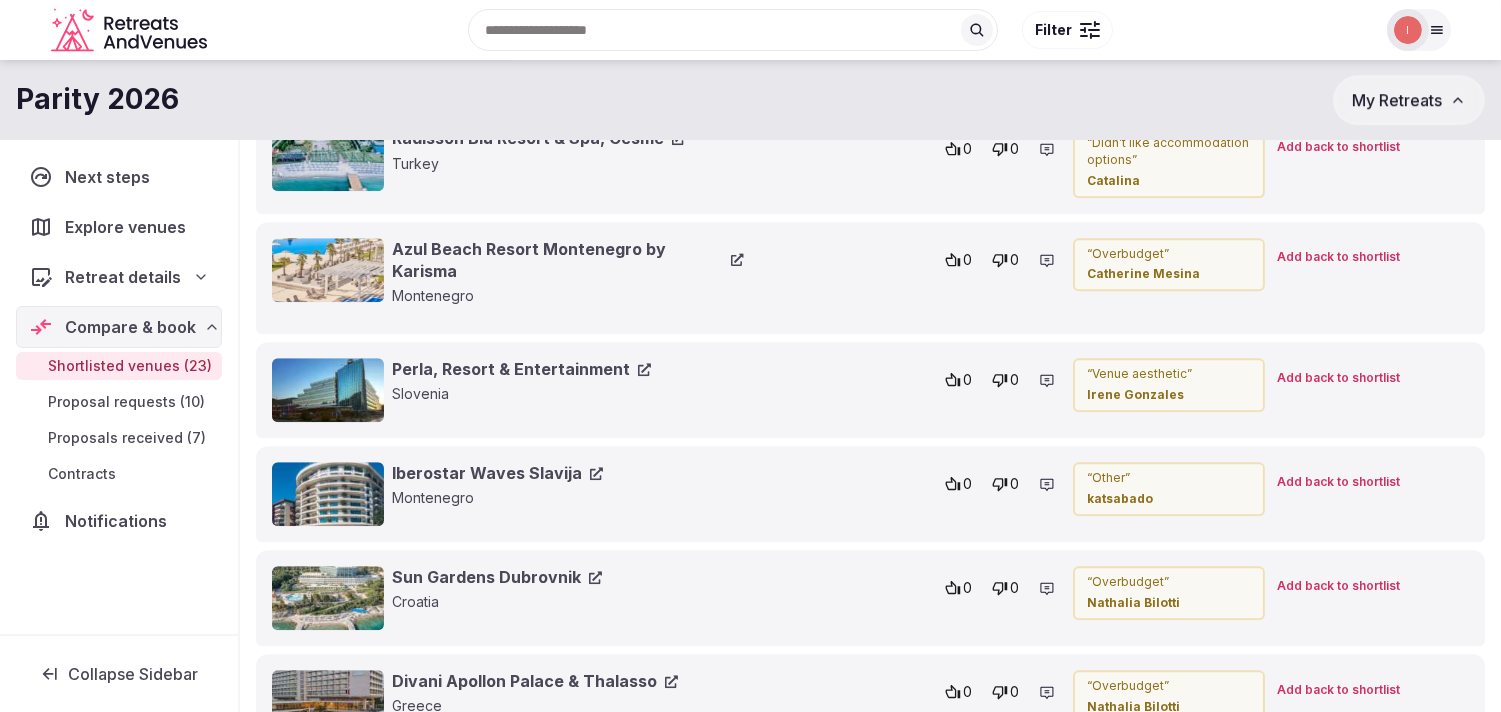 scroll, scrollTop: 10240, scrollLeft: 0, axis: vertical 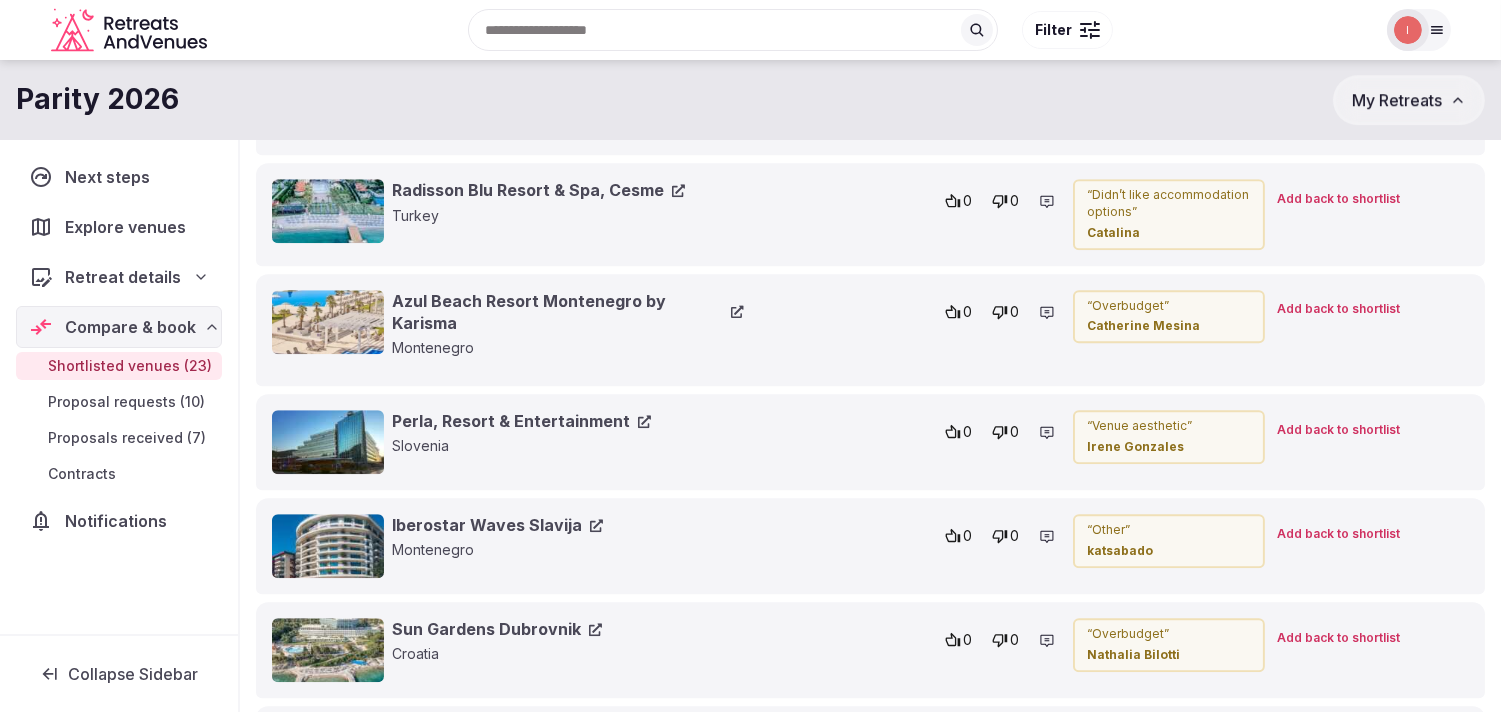 click 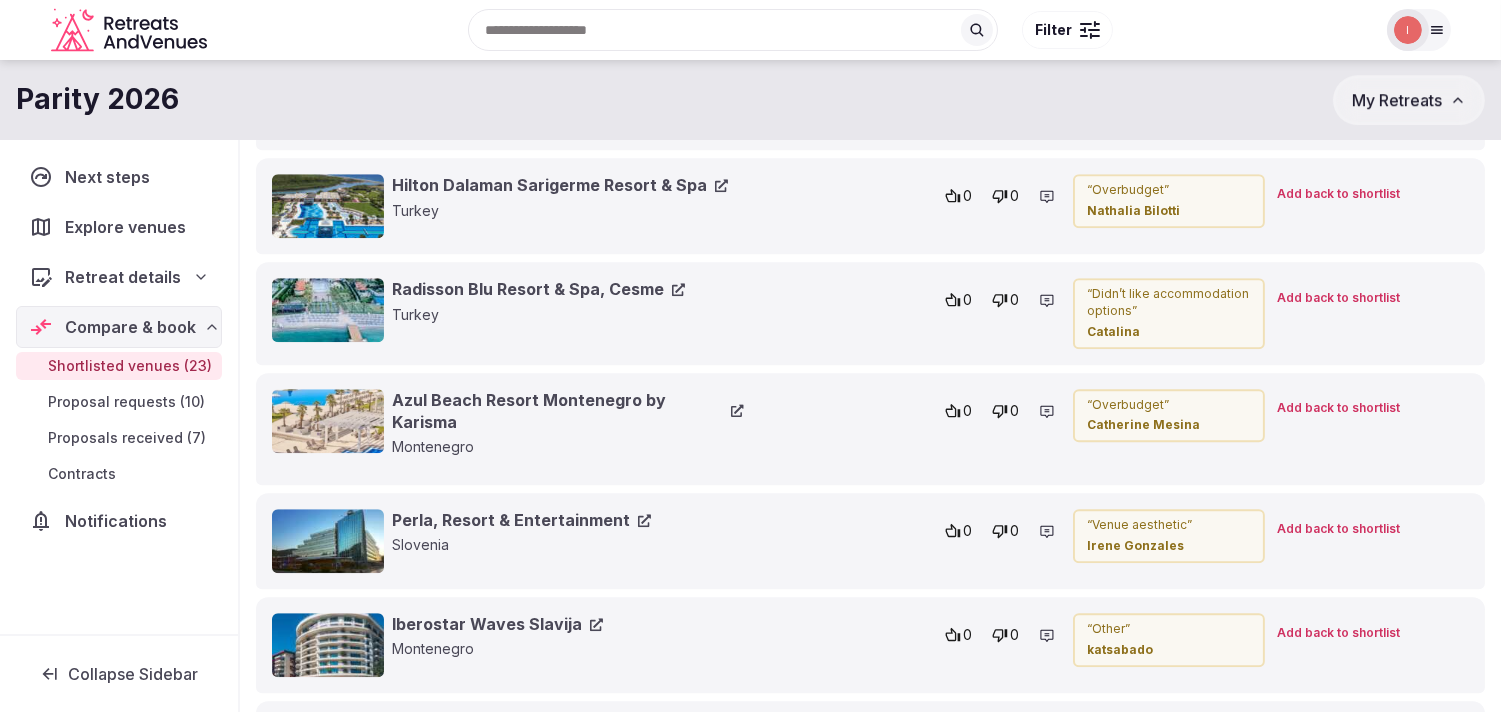 scroll, scrollTop: 10128, scrollLeft: 0, axis: vertical 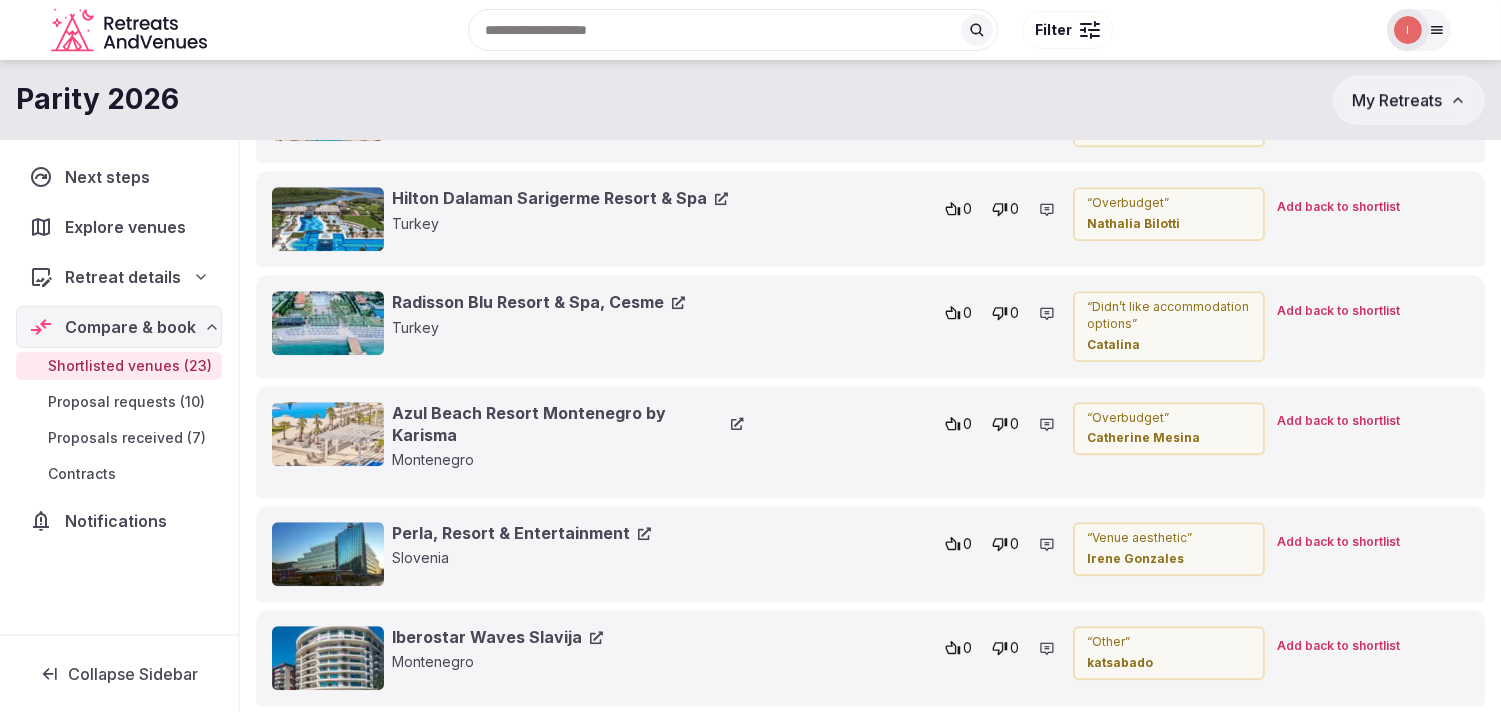click 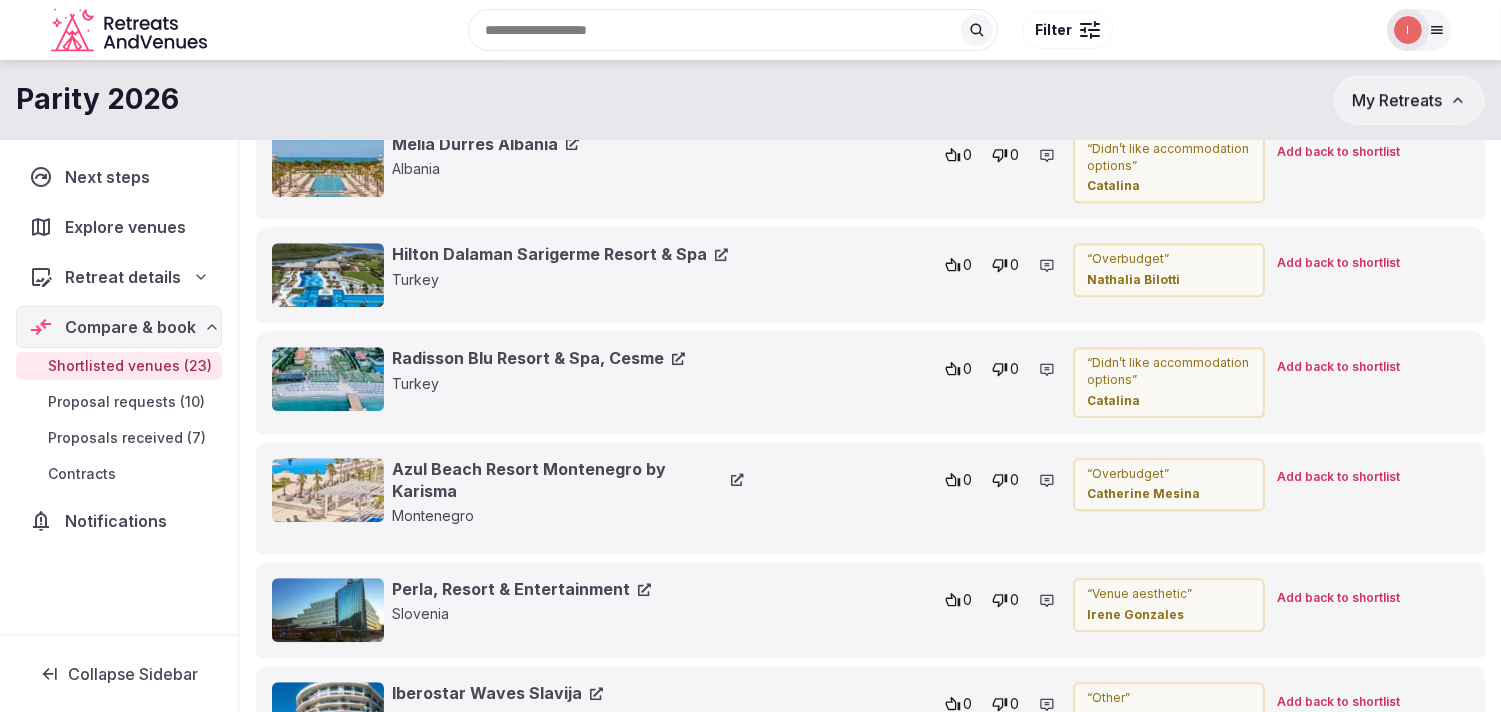 scroll, scrollTop: 10017, scrollLeft: 0, axis: vertical 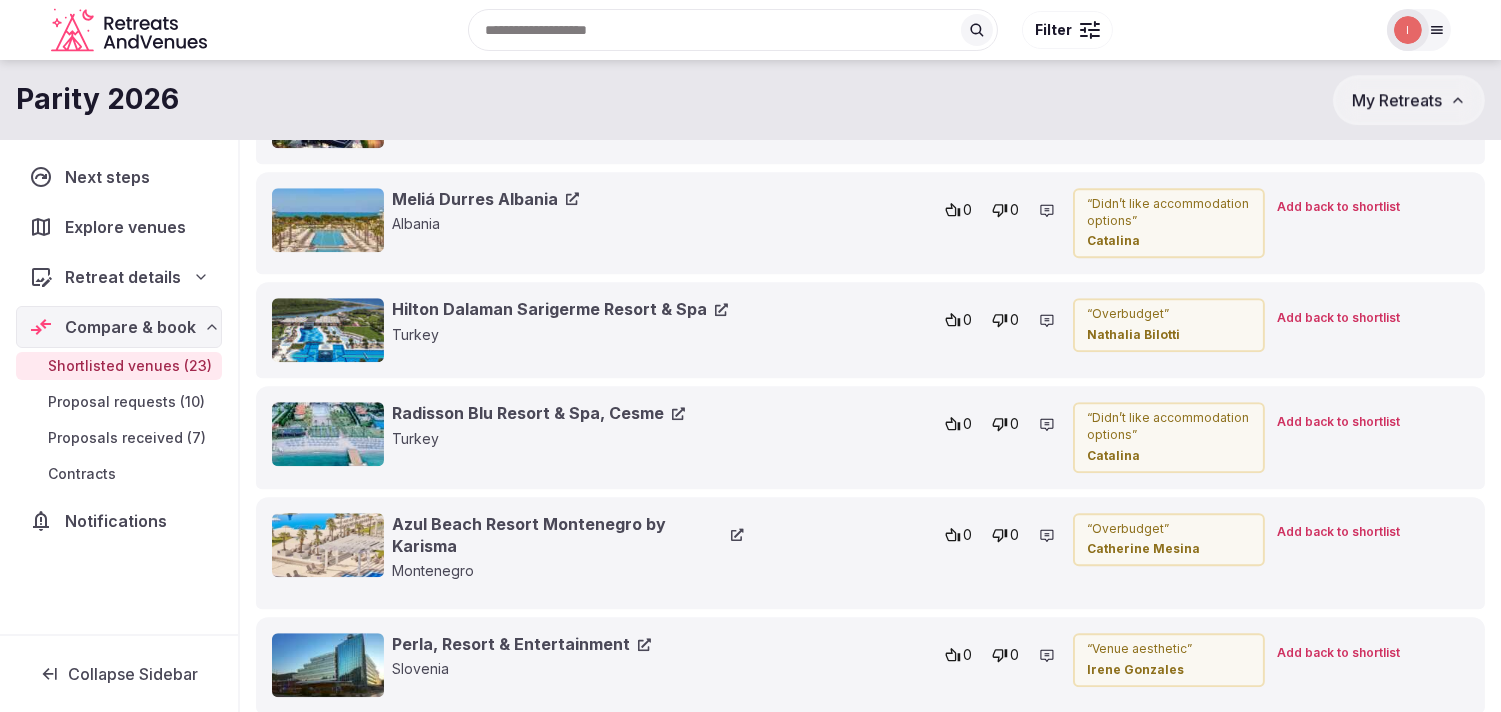 click 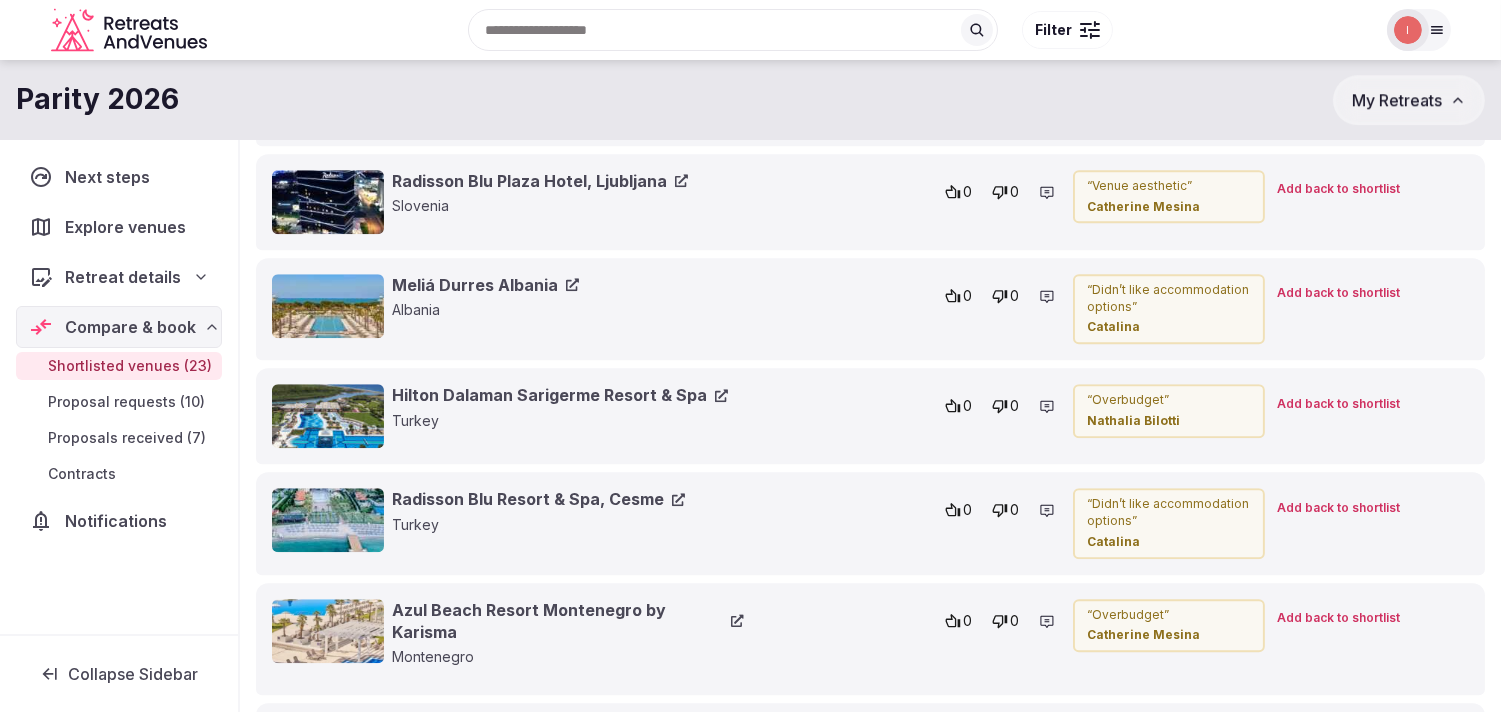 scroll, scrollTop: 9795, scrollLeft: 0, axis: vertical 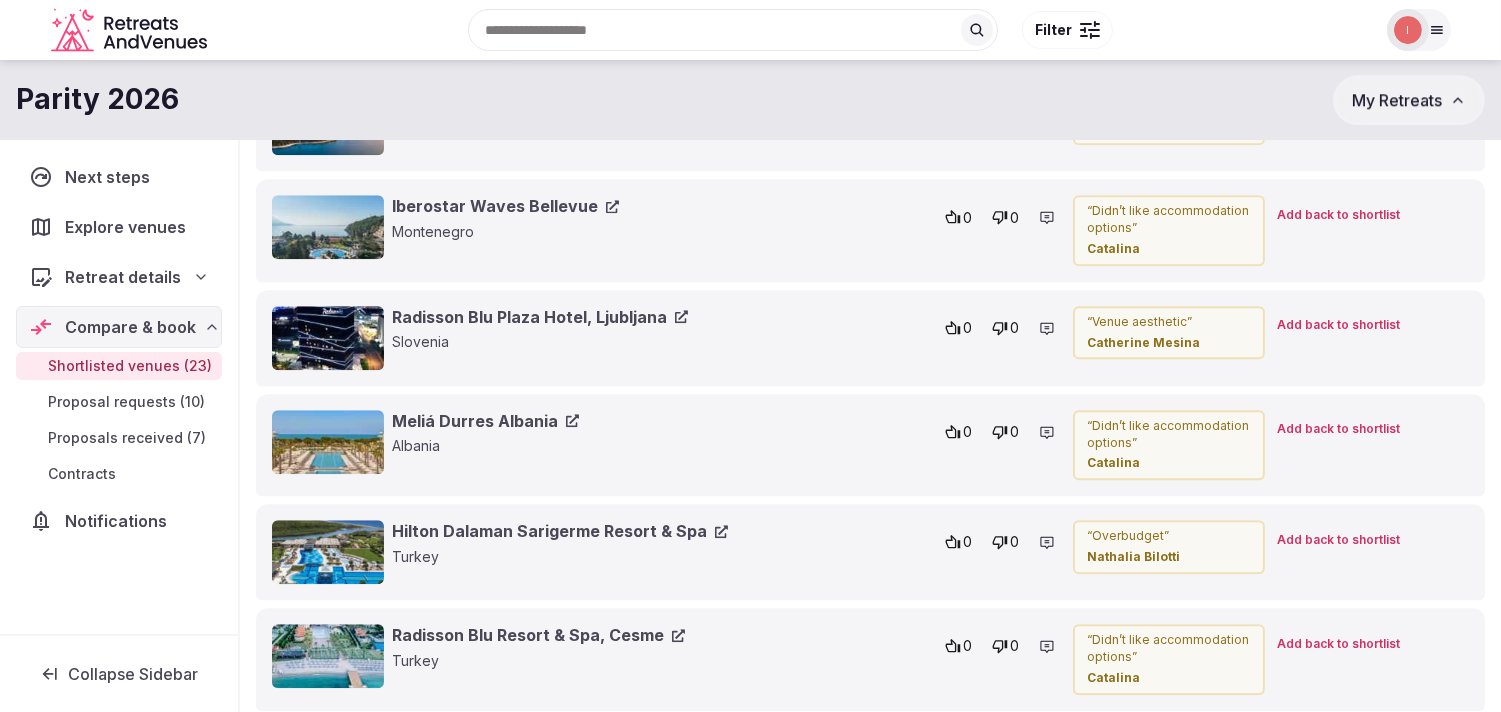 click 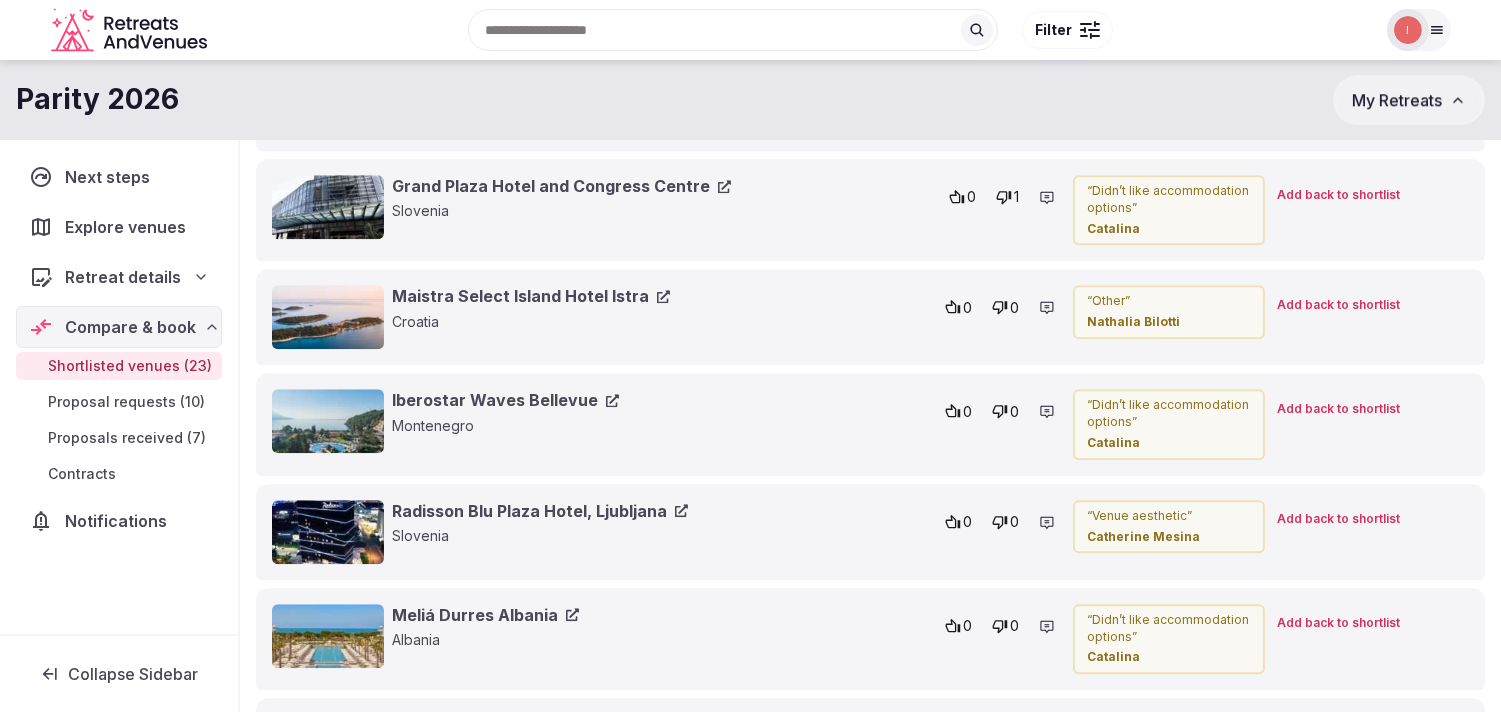 scroll, scrollTop: 9573, scrollLeft: 0, axis: vertical 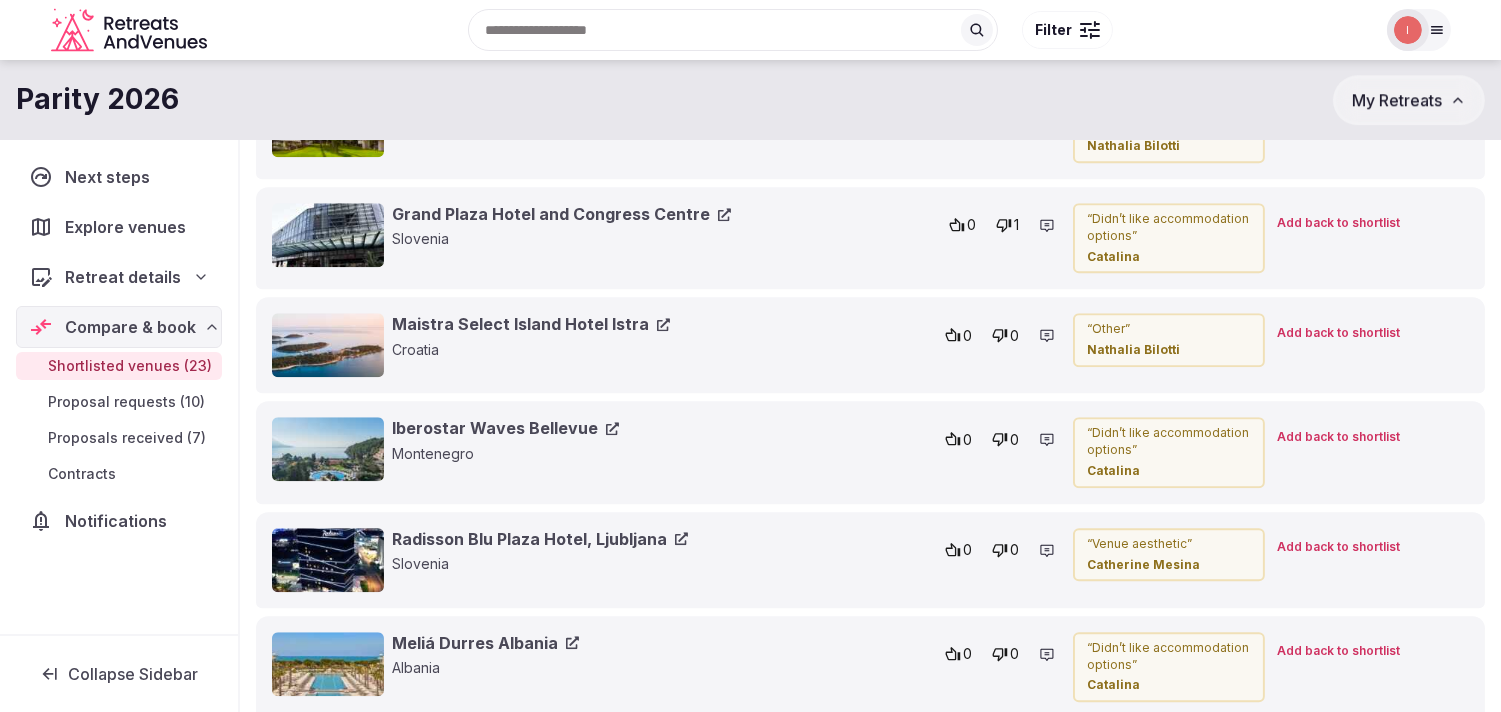 click 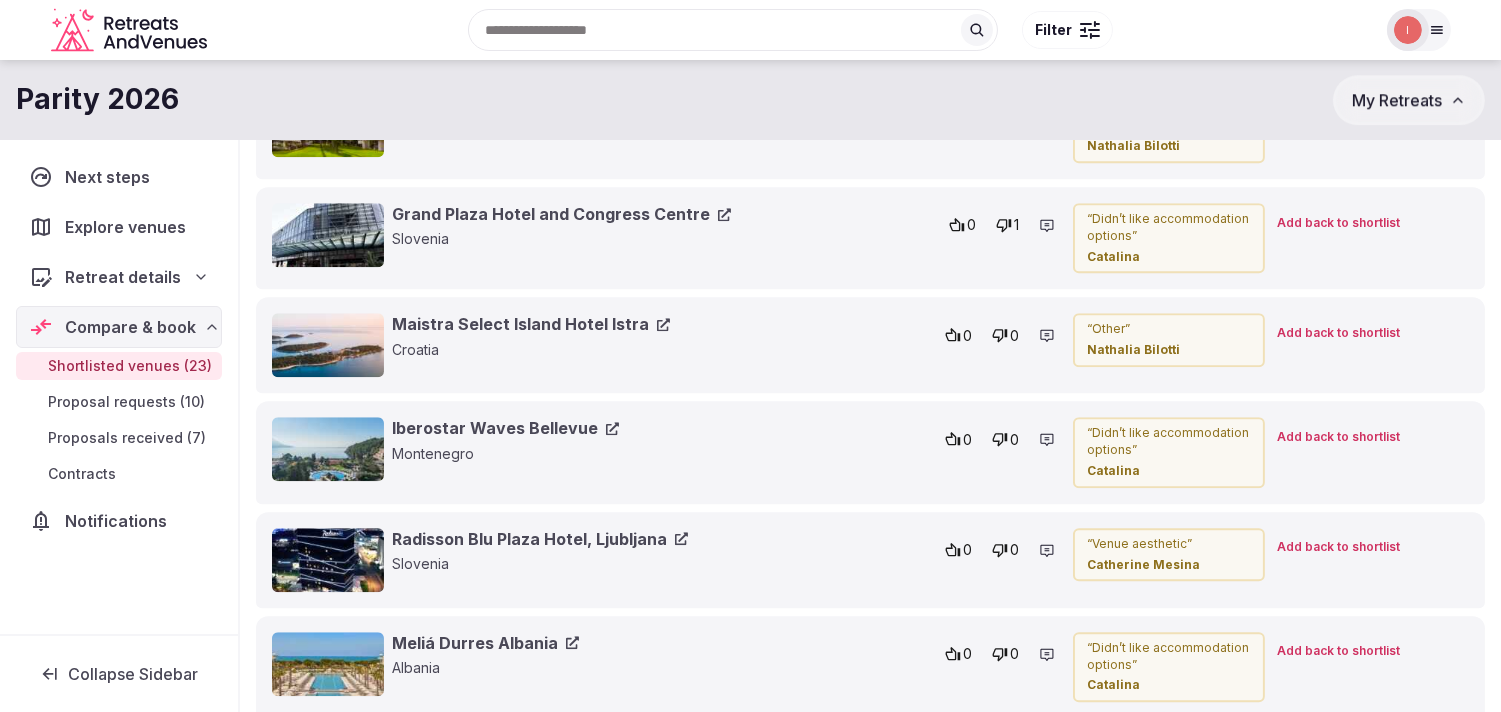 click on "Iberostar Waves Bellevue" at bounding box center (505, 428) 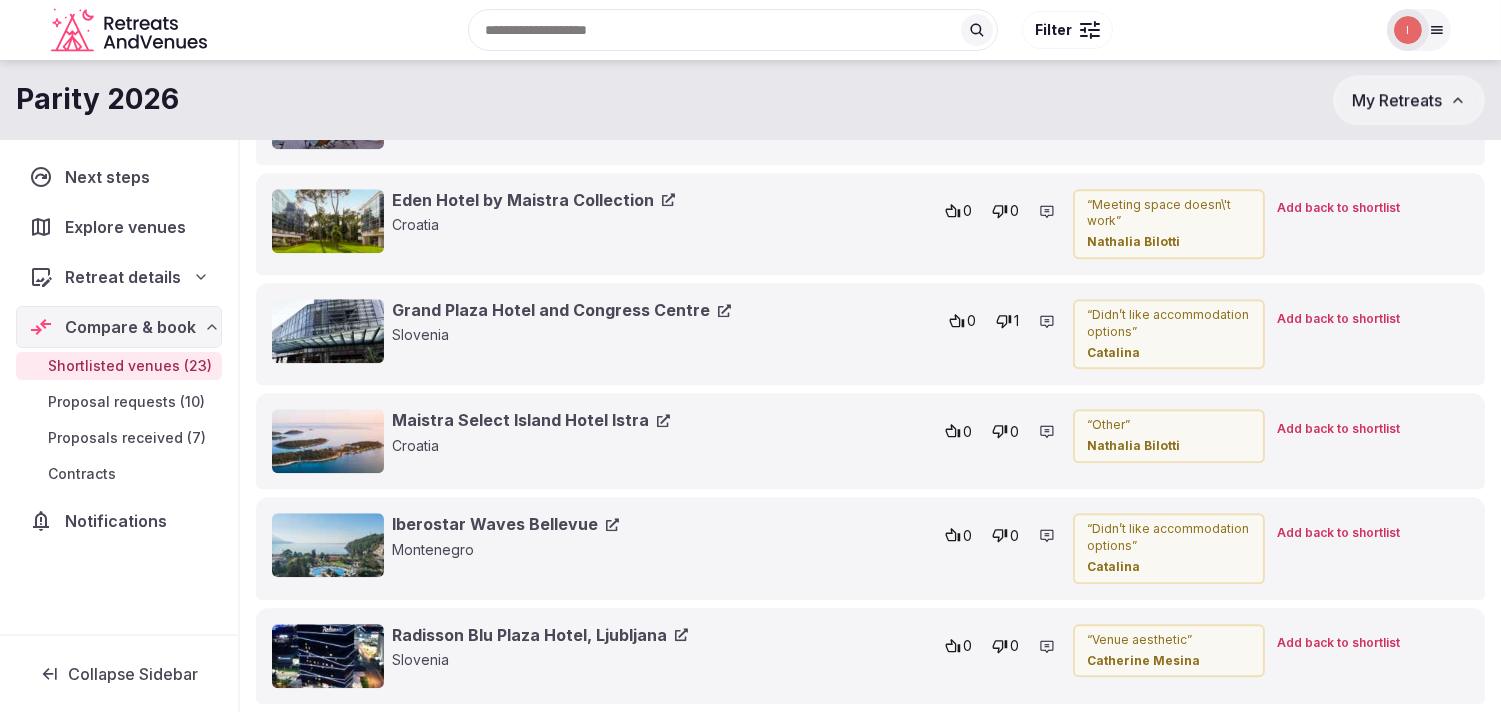 scroll, scrollTop: 9351, scrollLeft: 0, axis: vertical 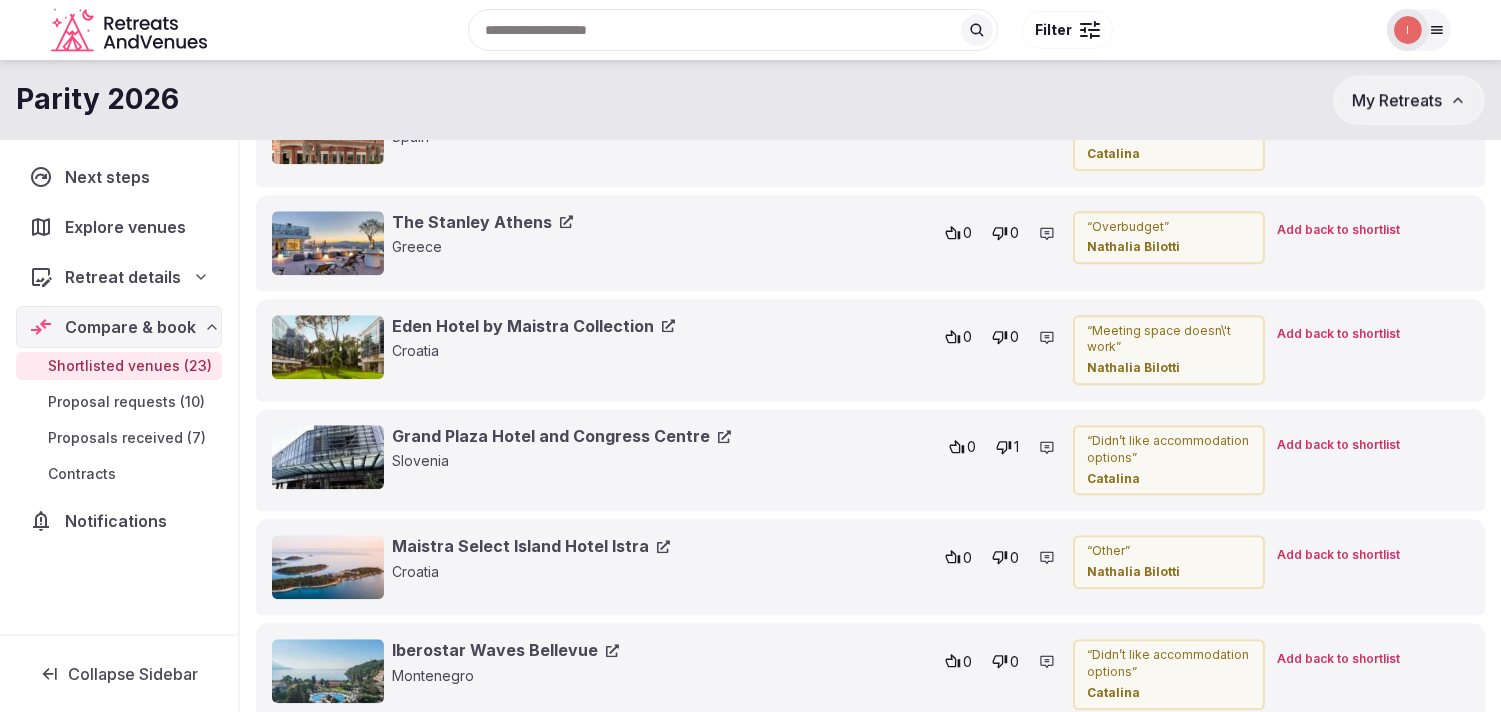click 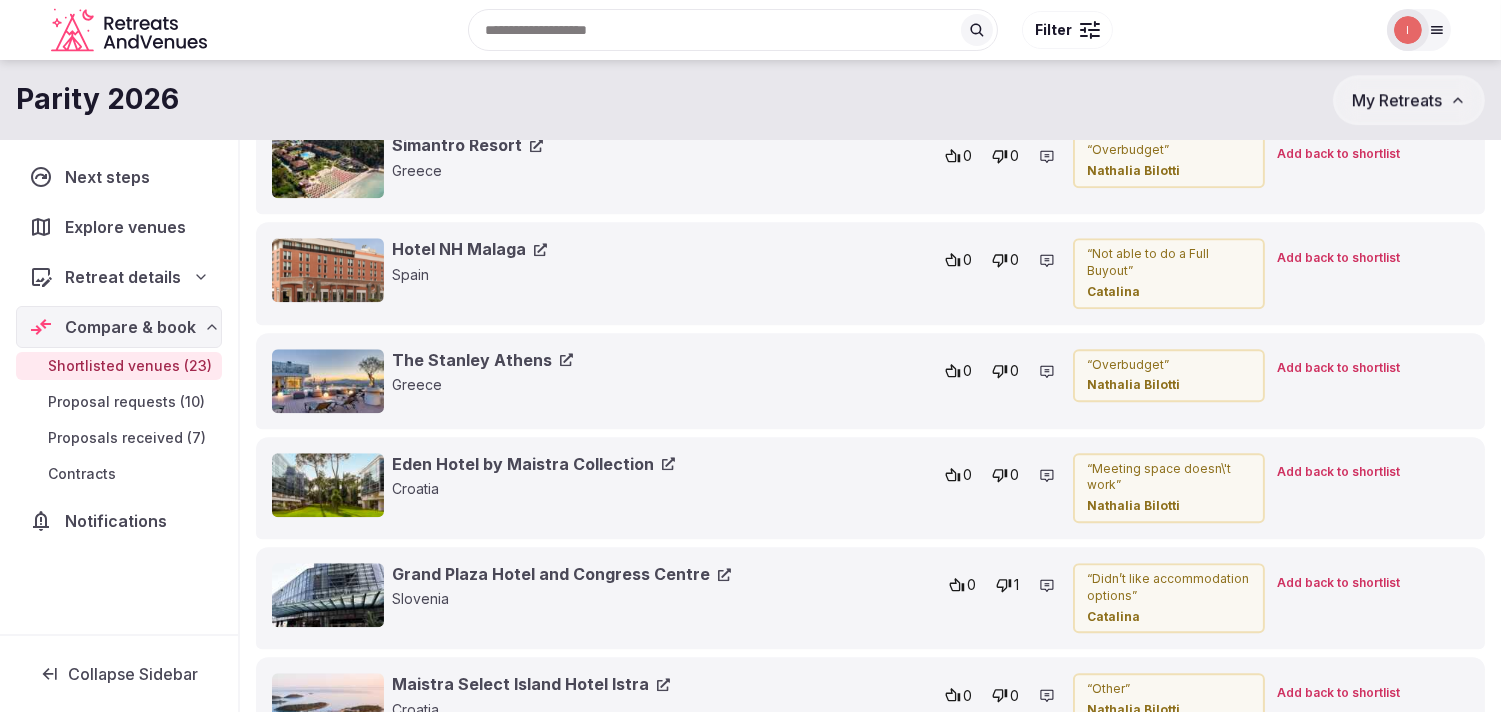 scroll, scrollTop: 9128, scrollLeft: 0, axis: vertical 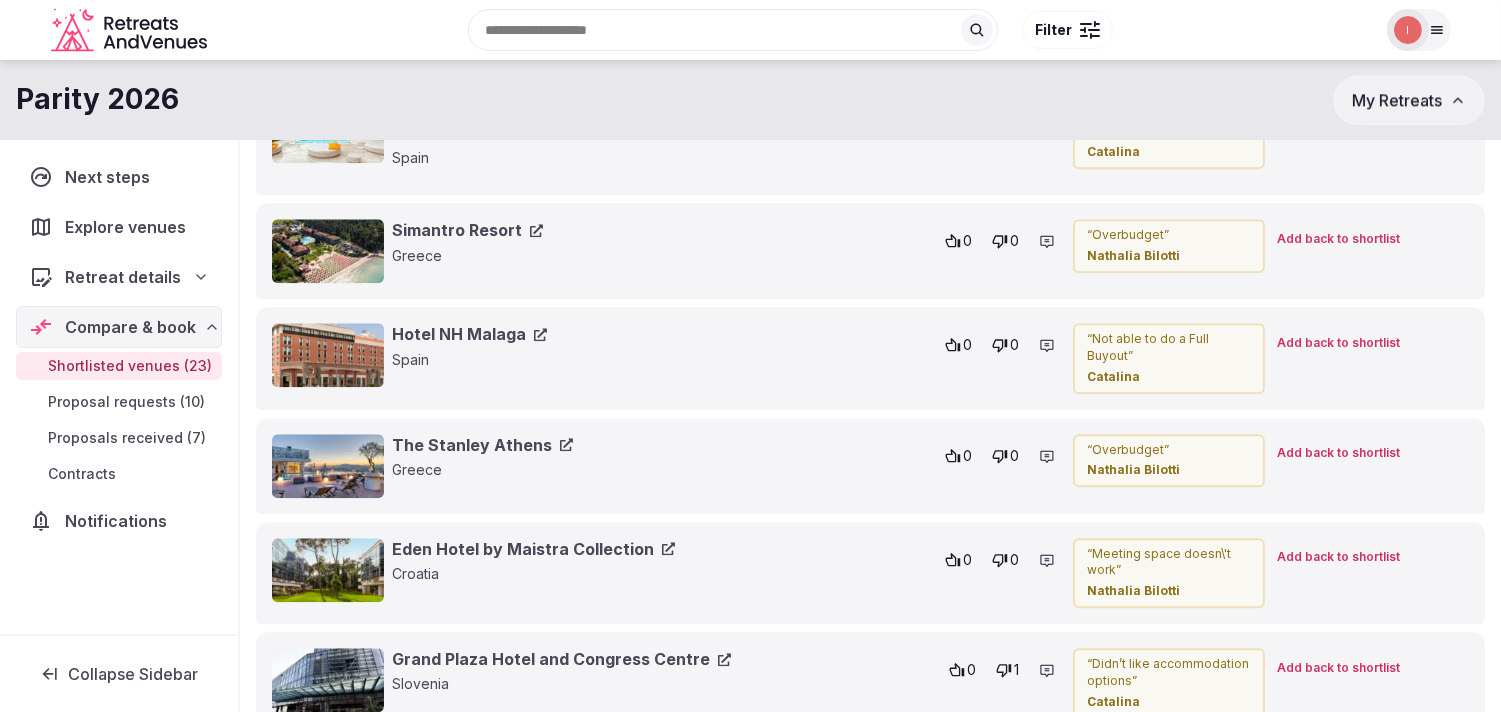 click 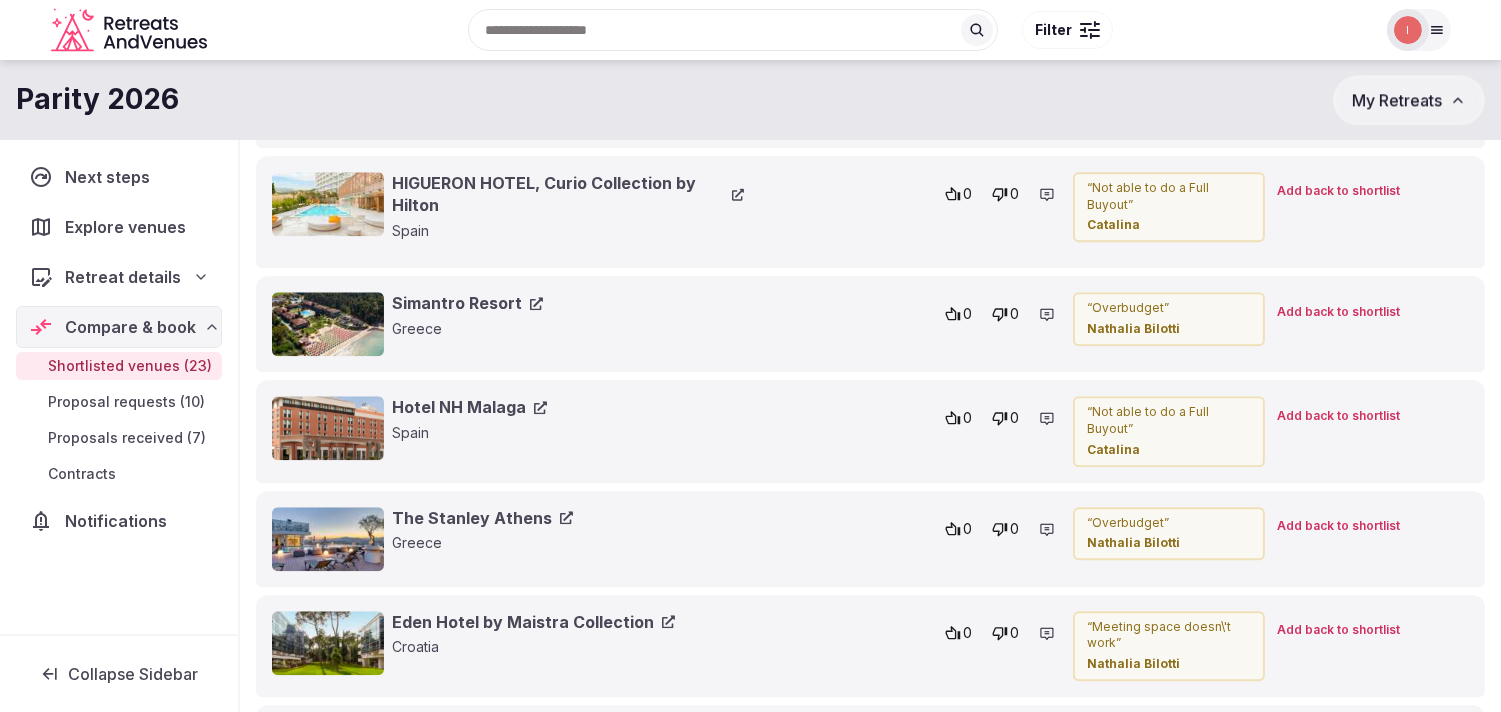 scroll, scrollTop: 8906, scrollLeft: 0, axis: vertical 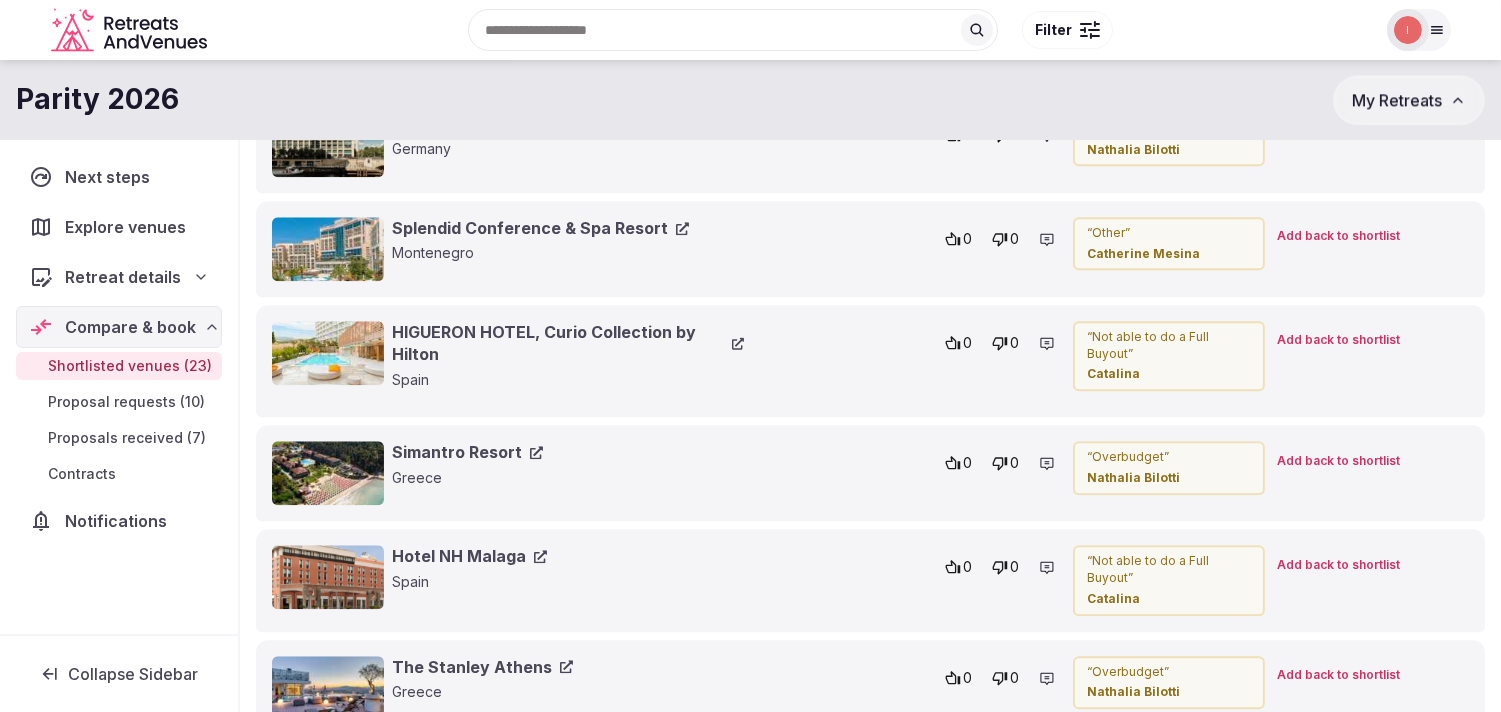 click 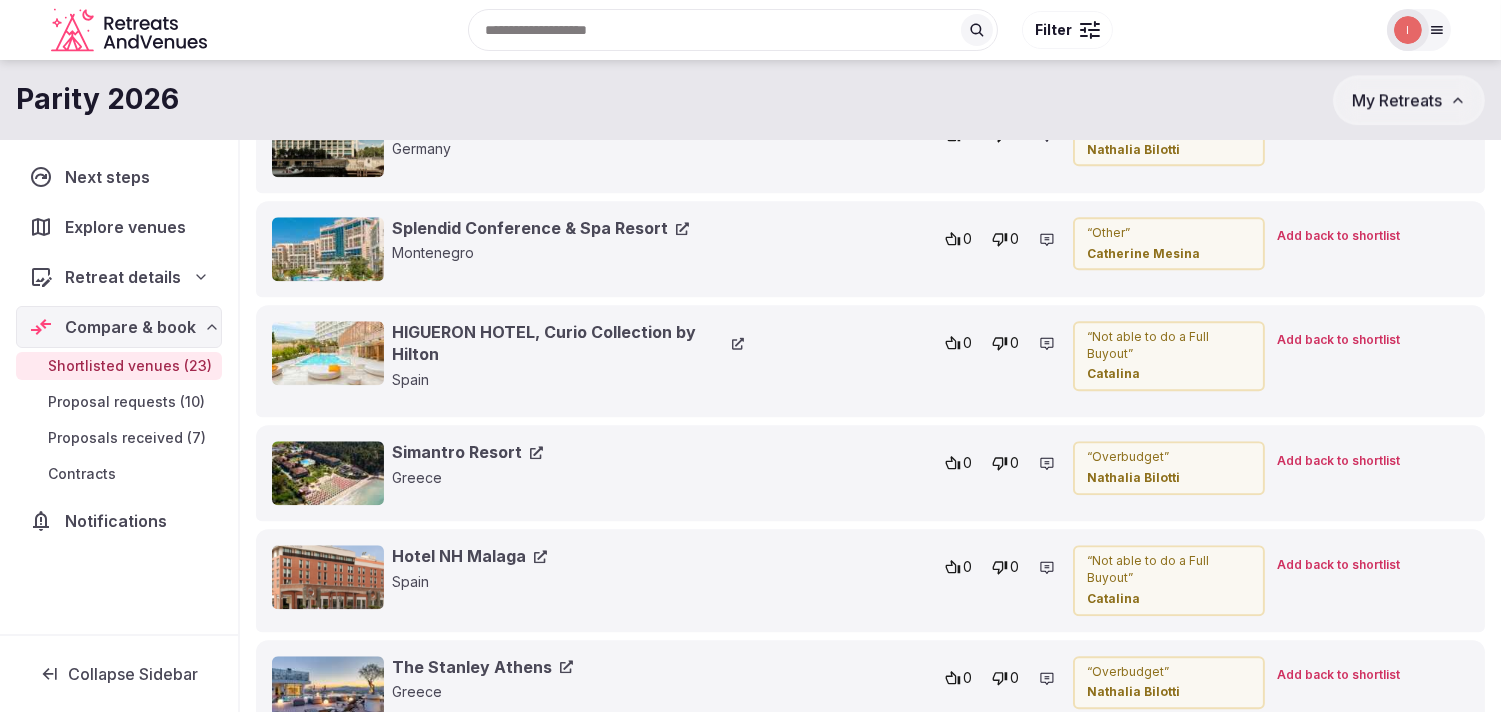 click 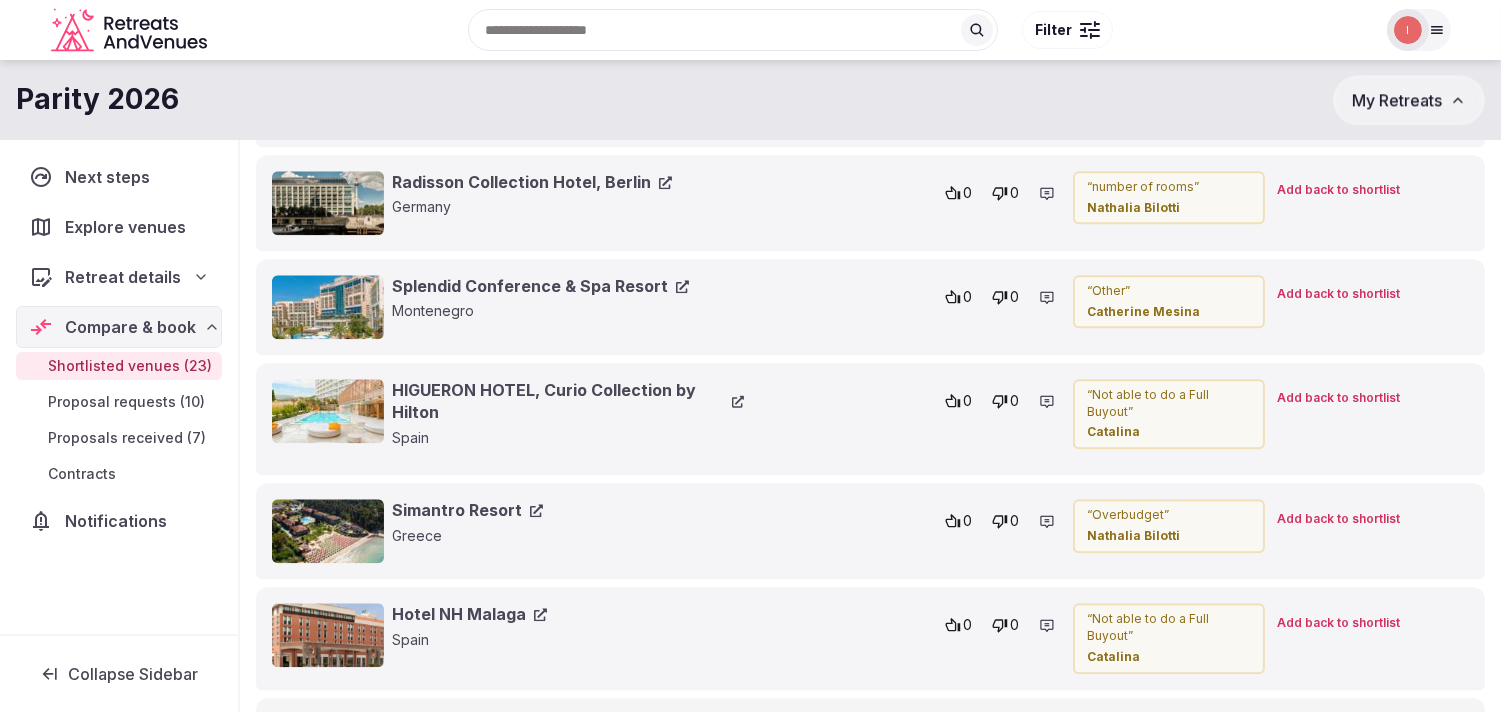scroll, scrollTop: 8795, scrollLeft: 0, axis: vertical 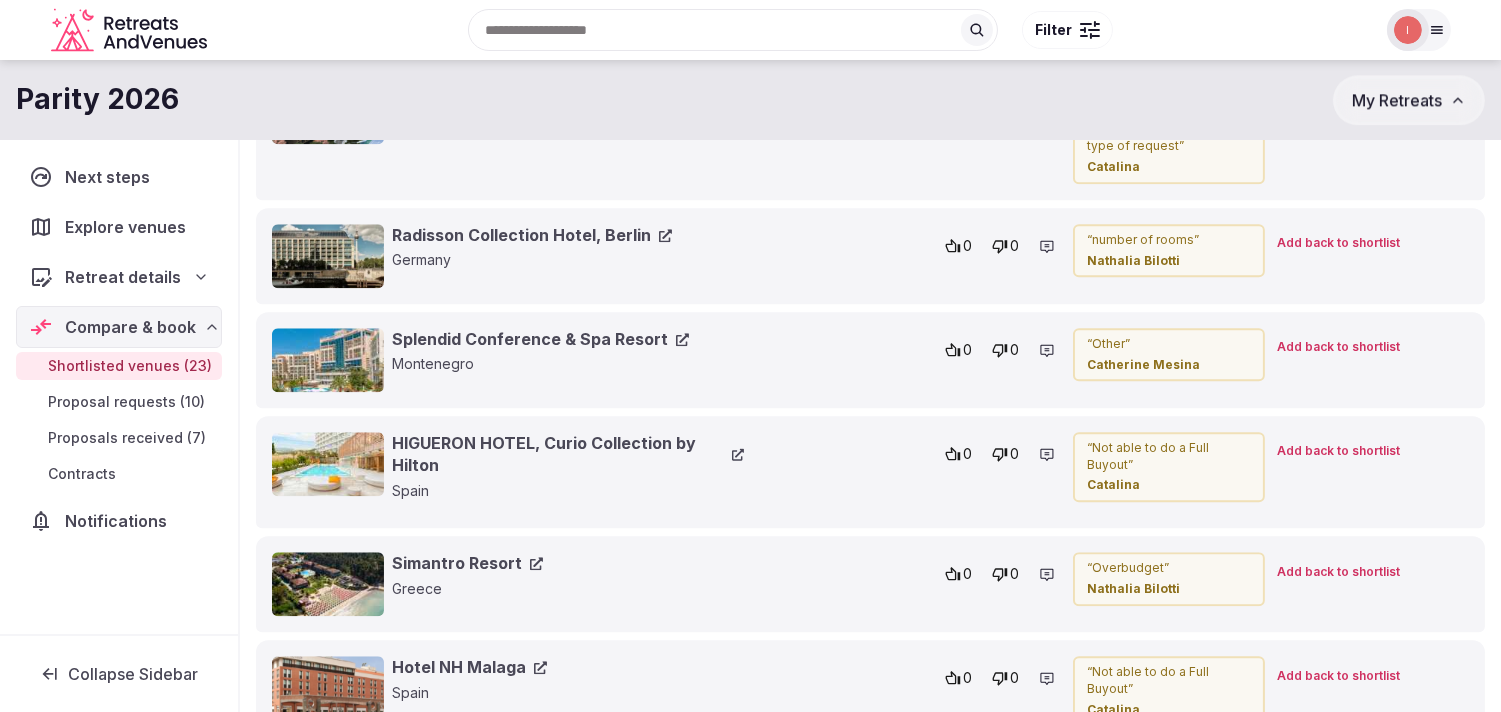click 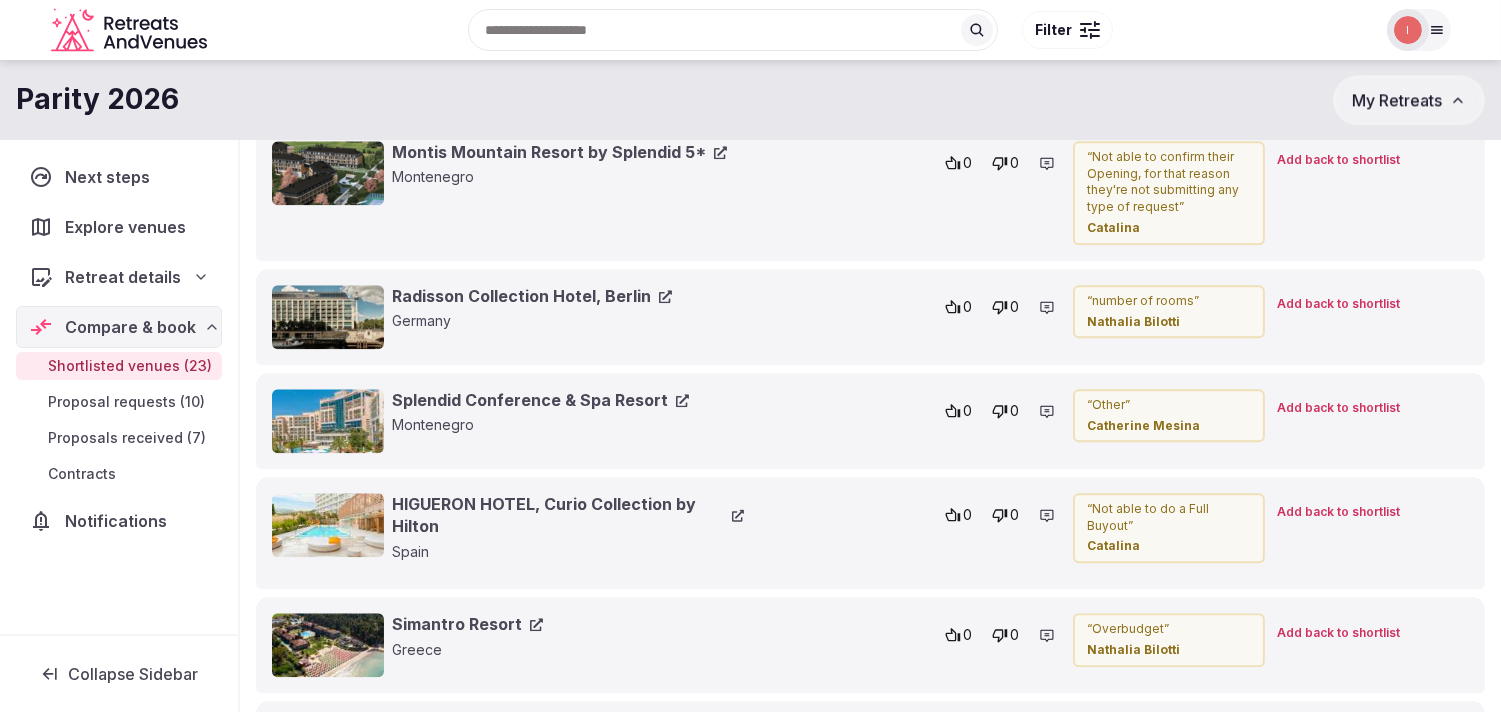 scroll, scrollTop: 8684, scrollLeft: 0, axis: vertical 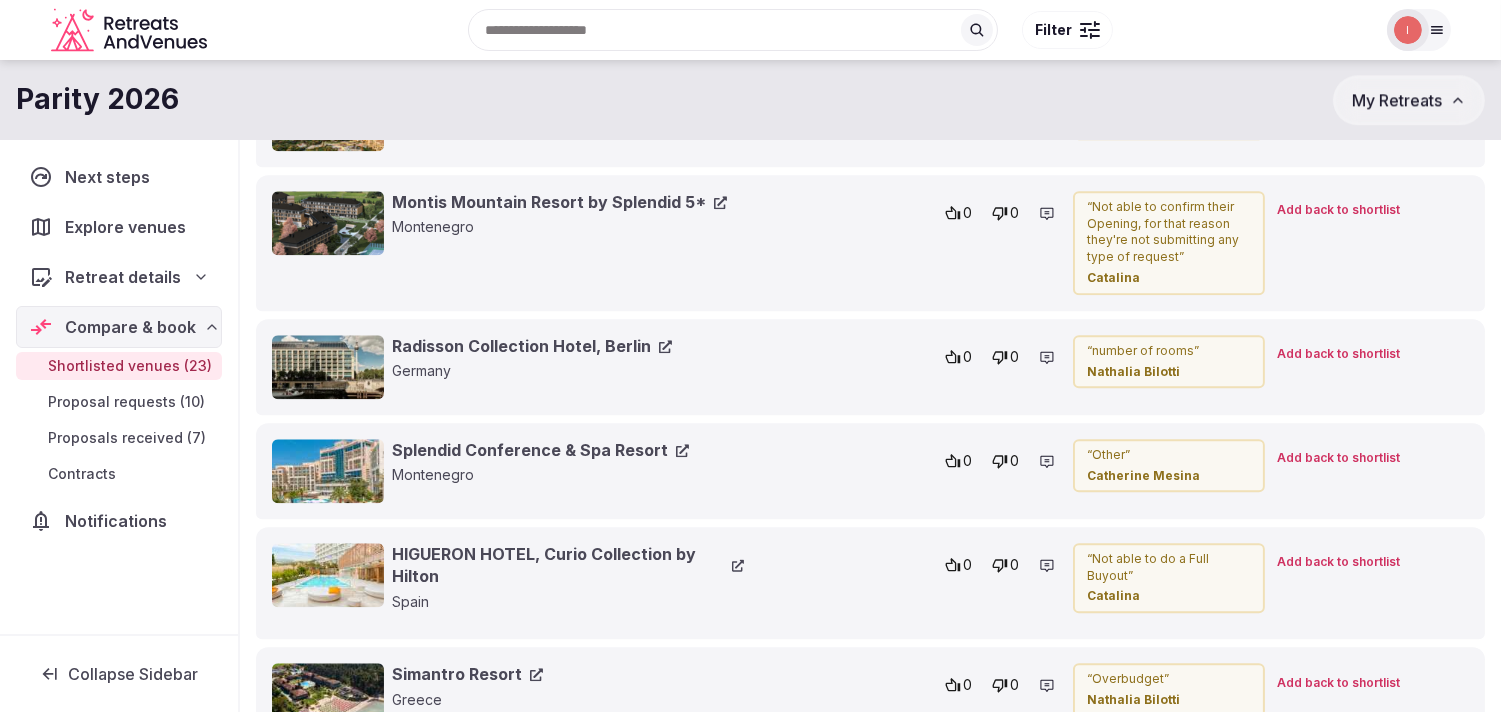 click 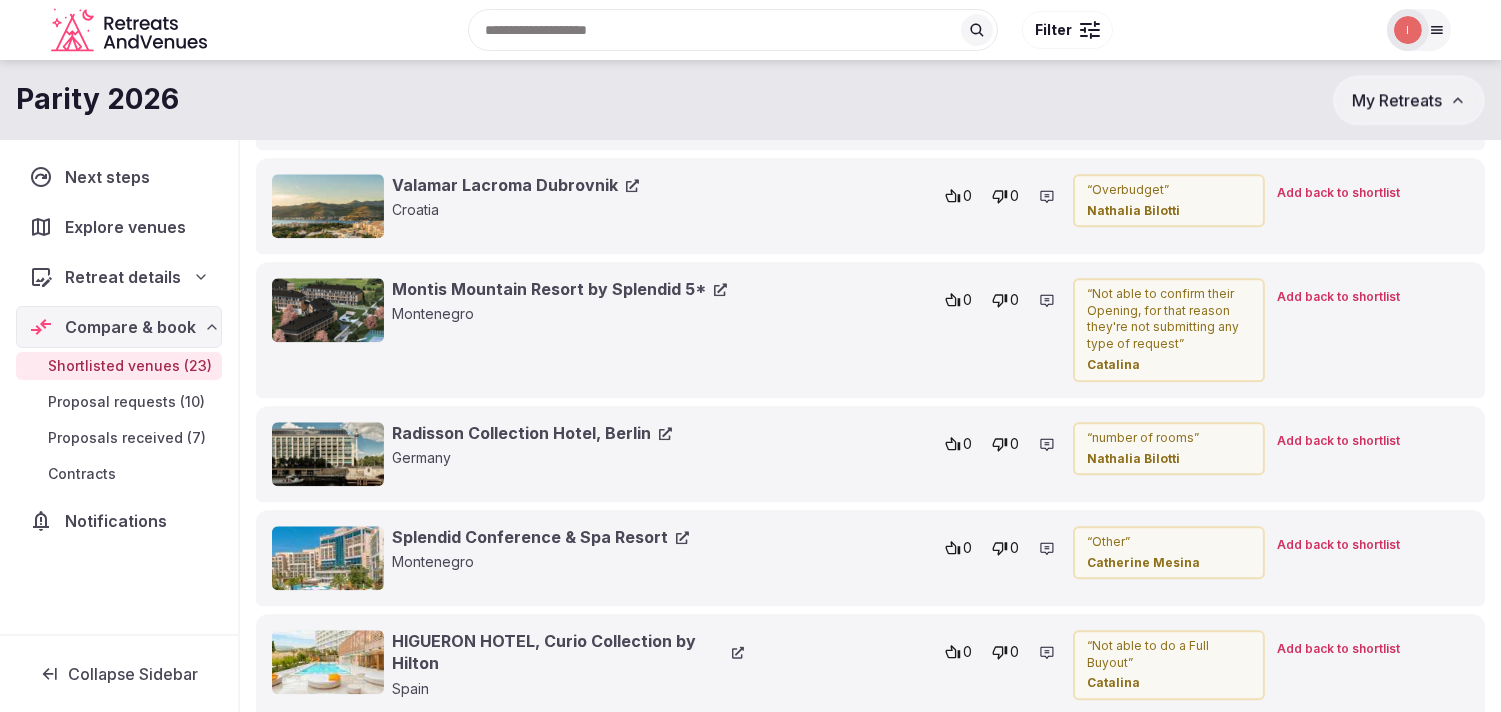 scroll, scrollTop: 8573, scrollLeft: 0, axis: vertical 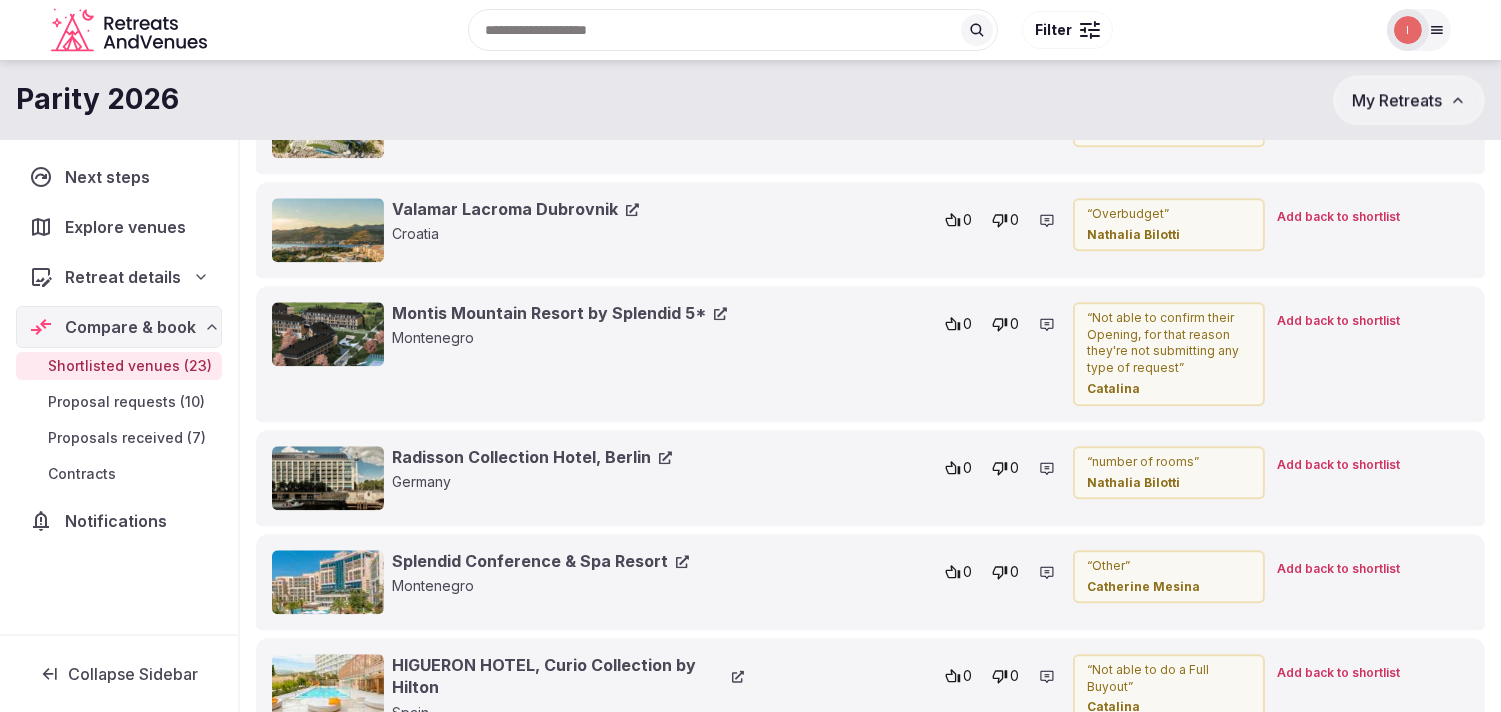 click 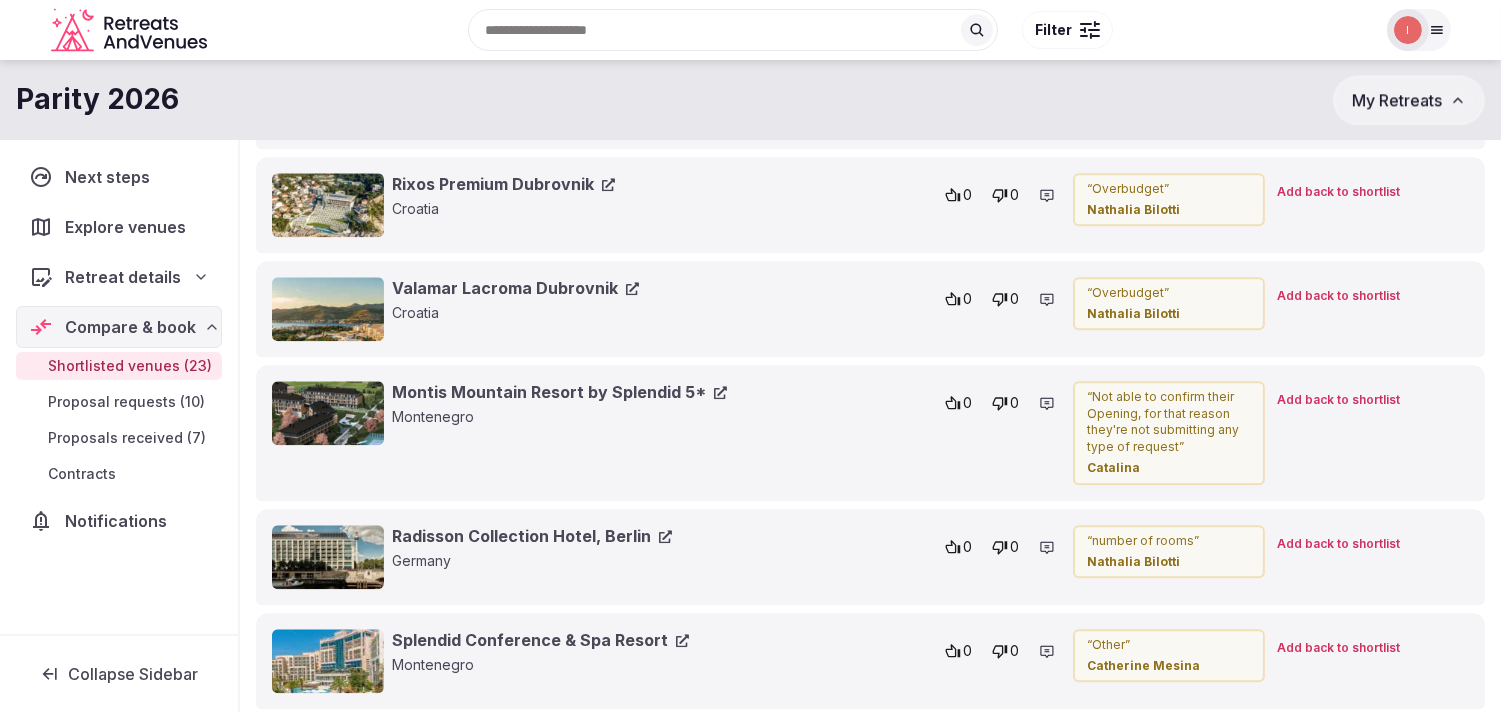 scroll, scrollTop: 8351, scrollLeft: 0, axis: vertical 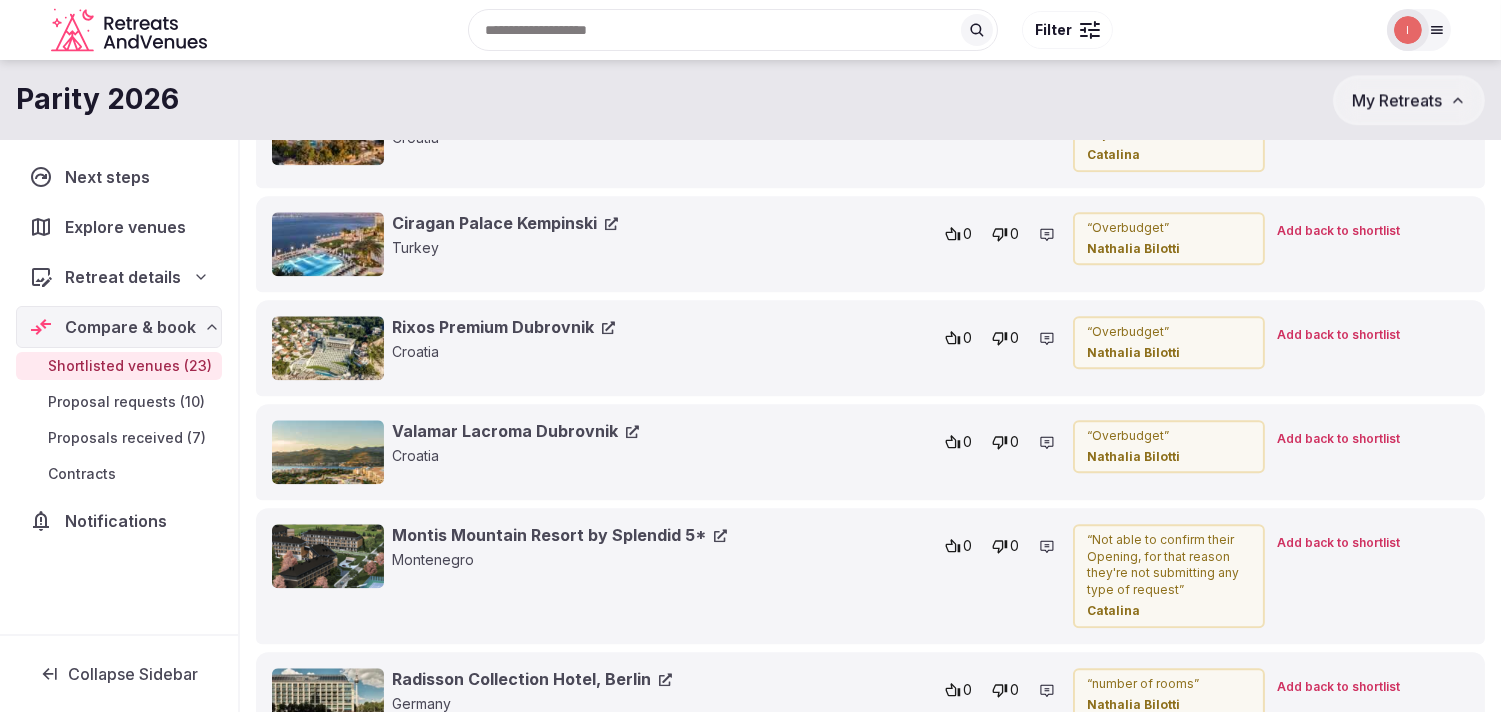 click 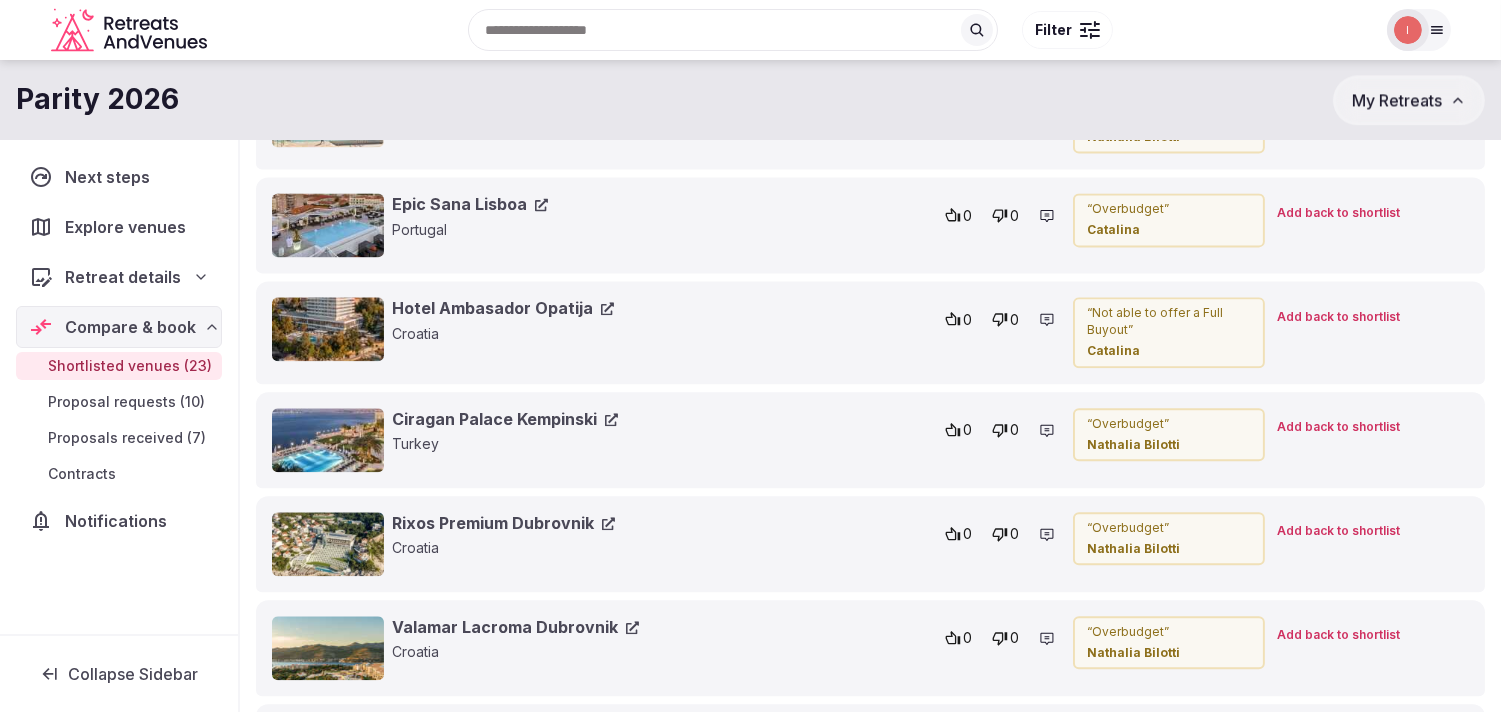 scroll, scrollTop: 8128, scrollLeft: 0, axis: vertical 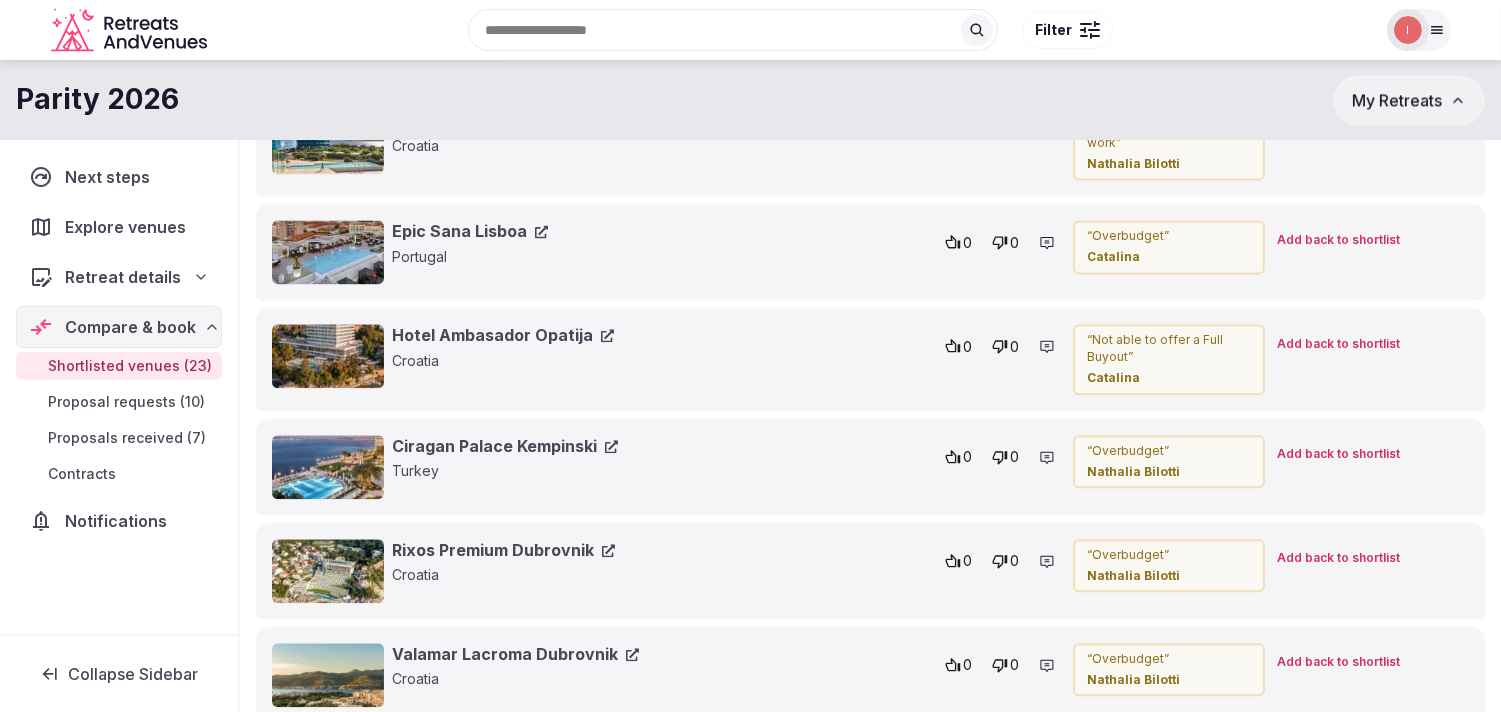 click 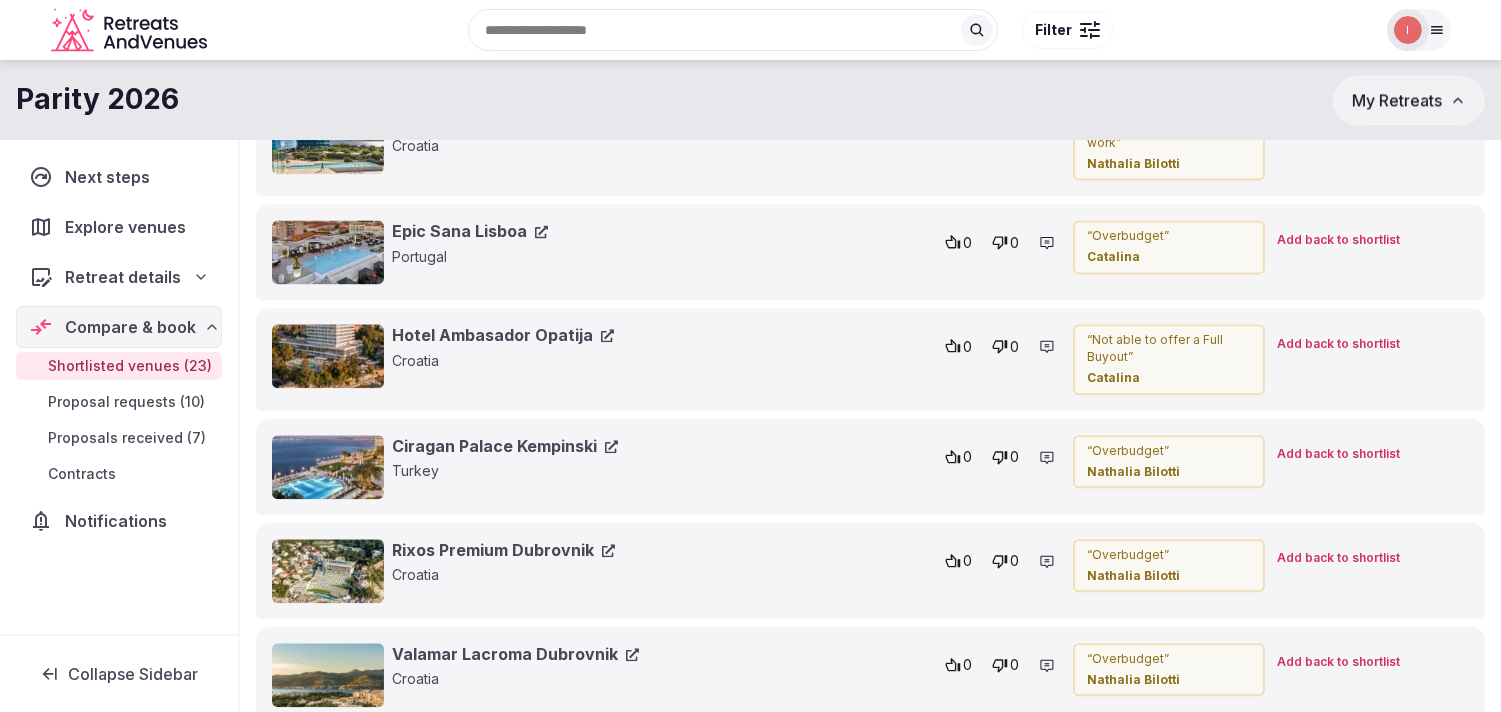 click 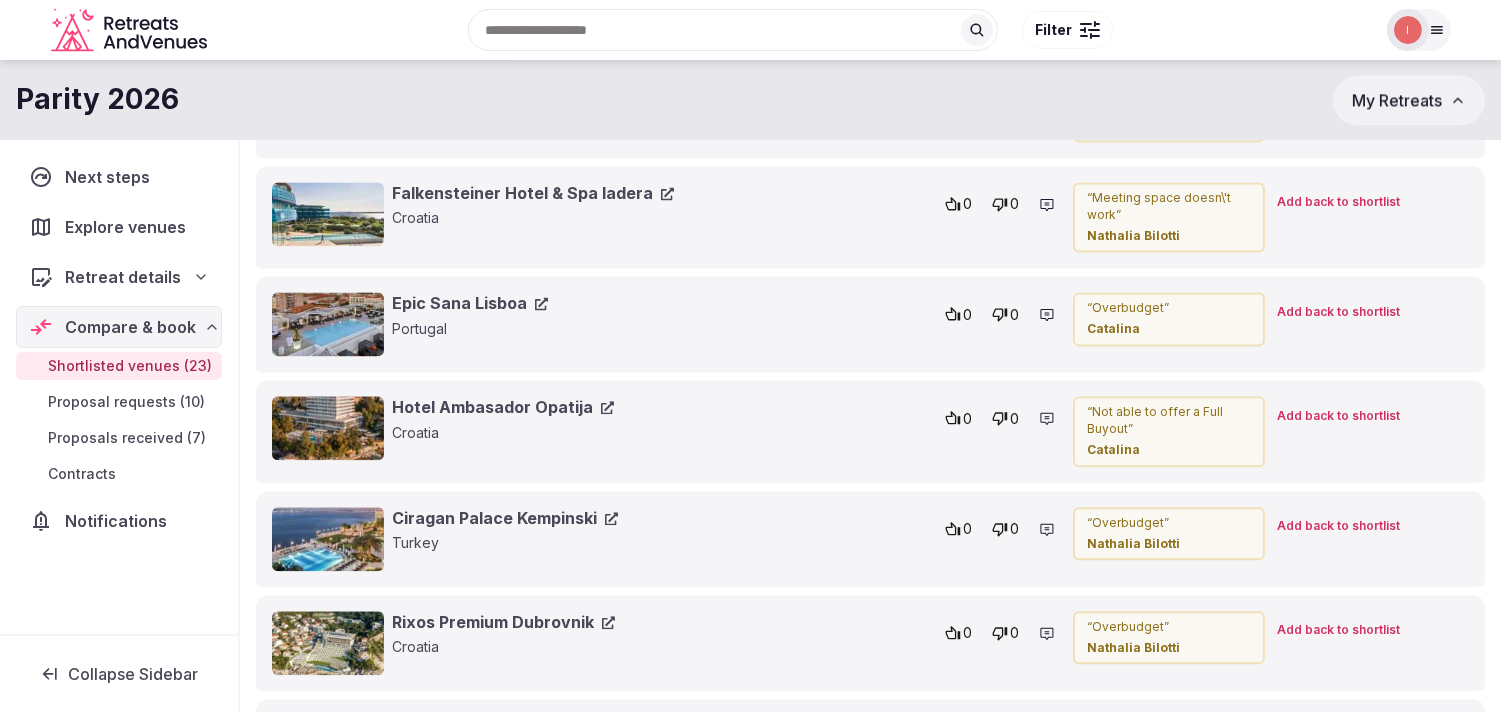 scroll, scrollTop: 8017, scrollLeft: 0, axis: vertical 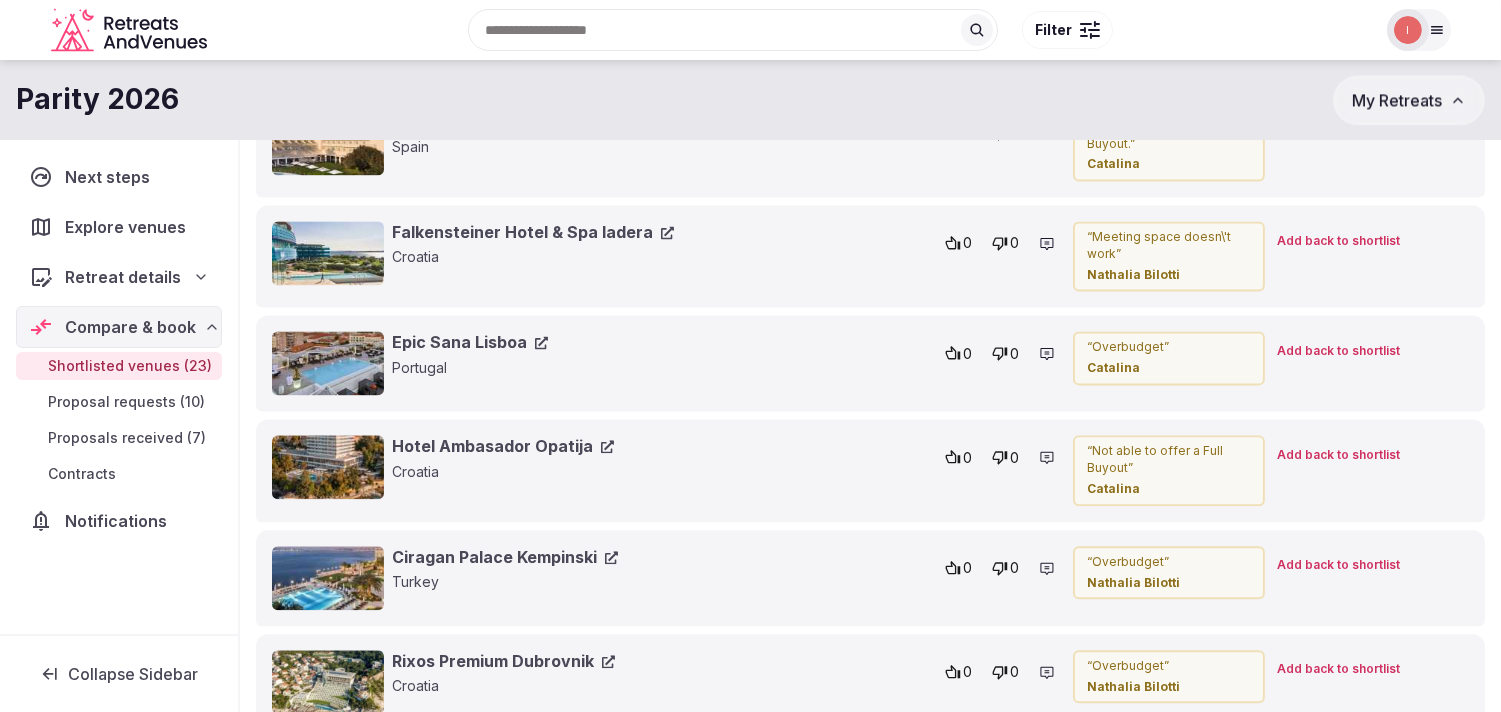 click 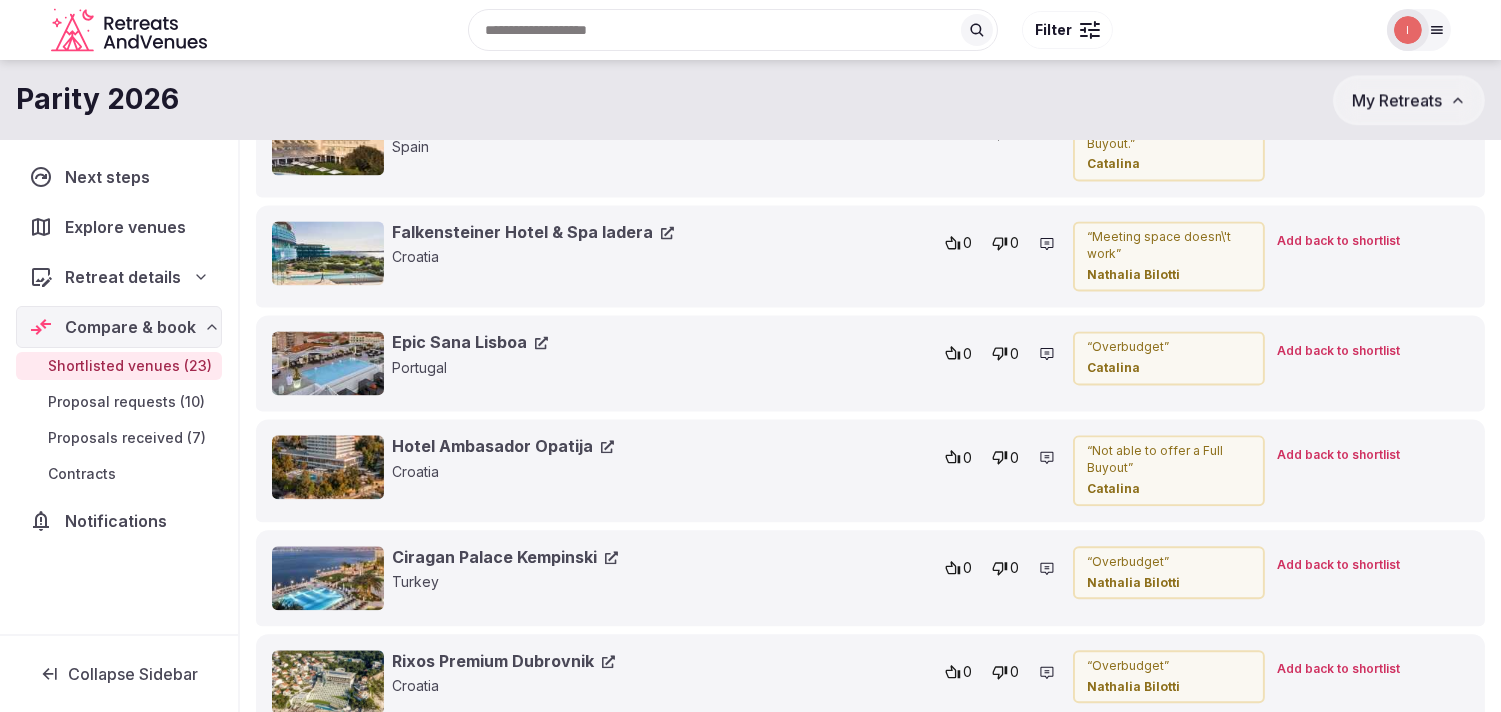 click 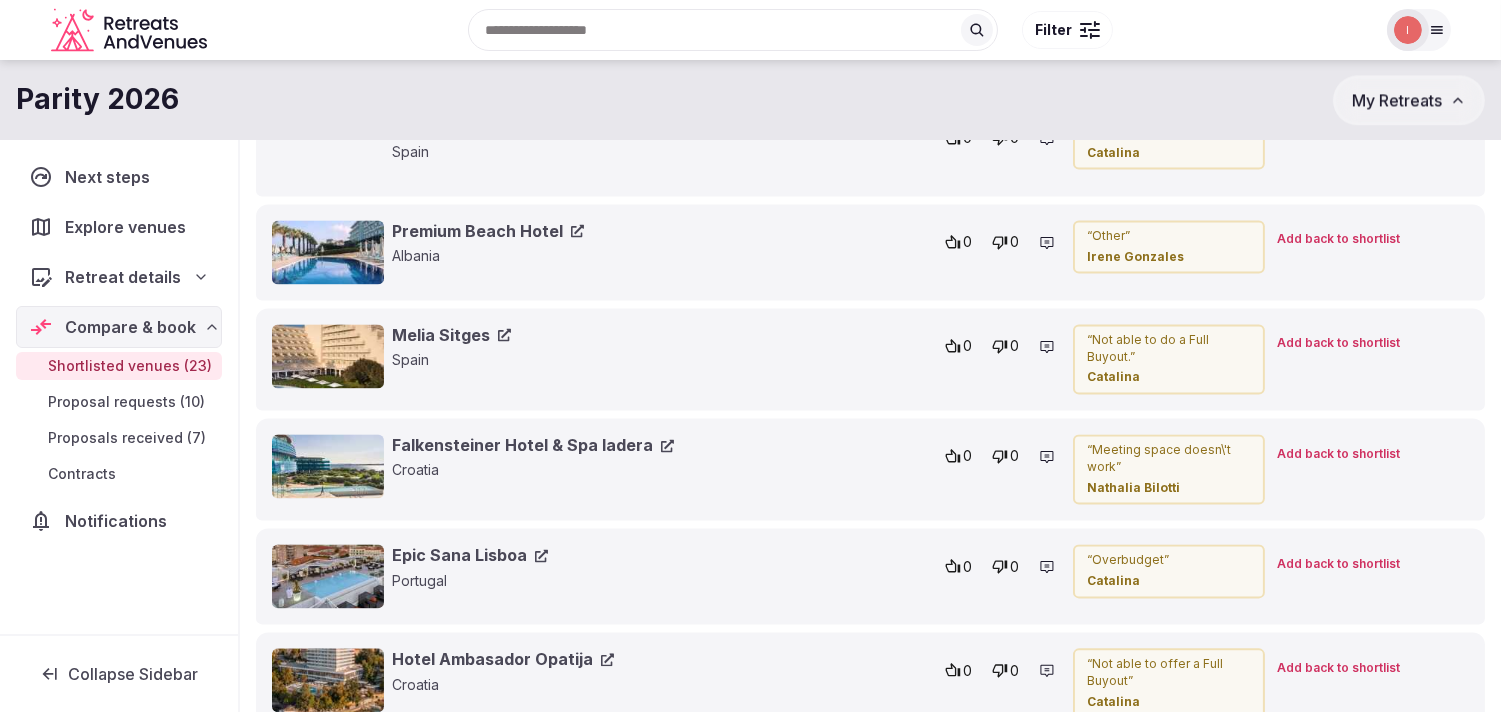 scroll, scrollTop: 7795, scrollLeft: 0, axis: vertical 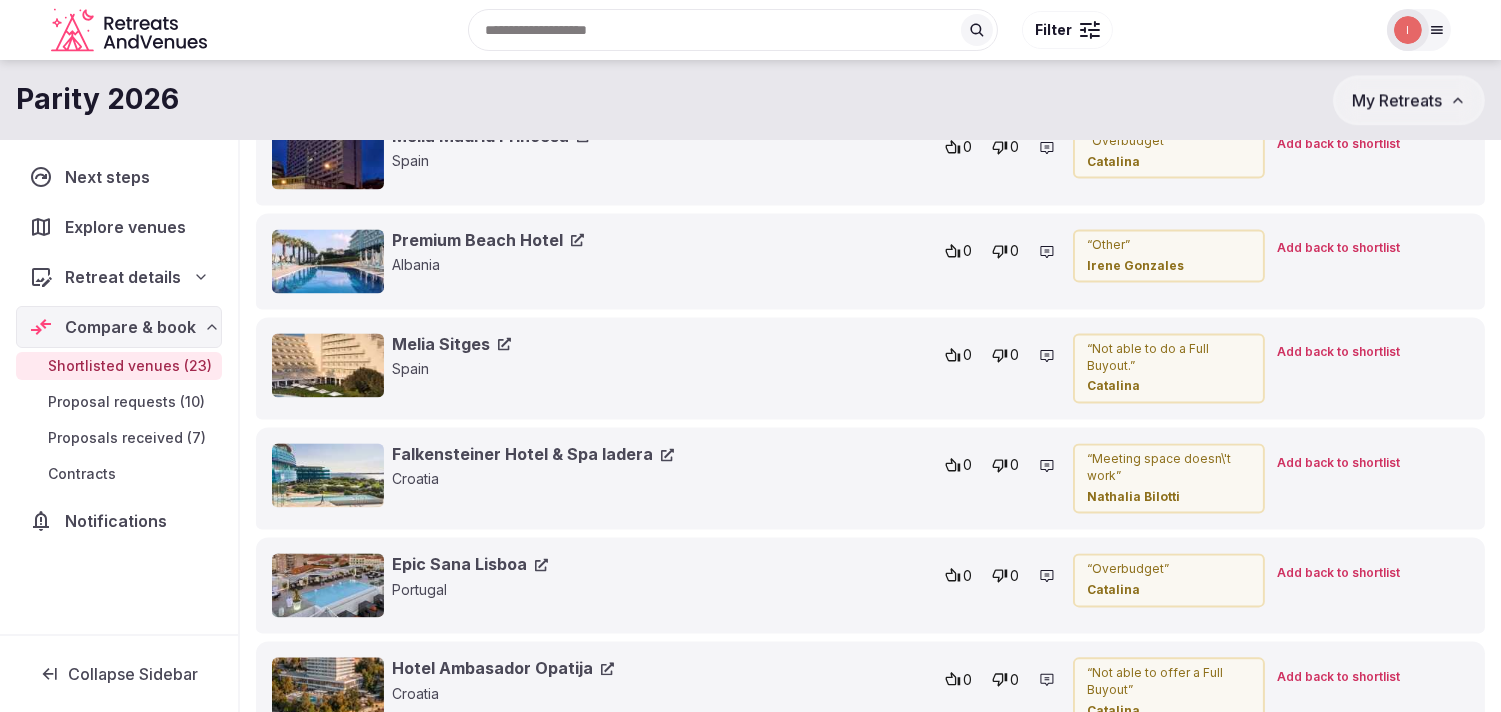 click on "Epic Sana Lisboa" at bounding box center [470, 564] 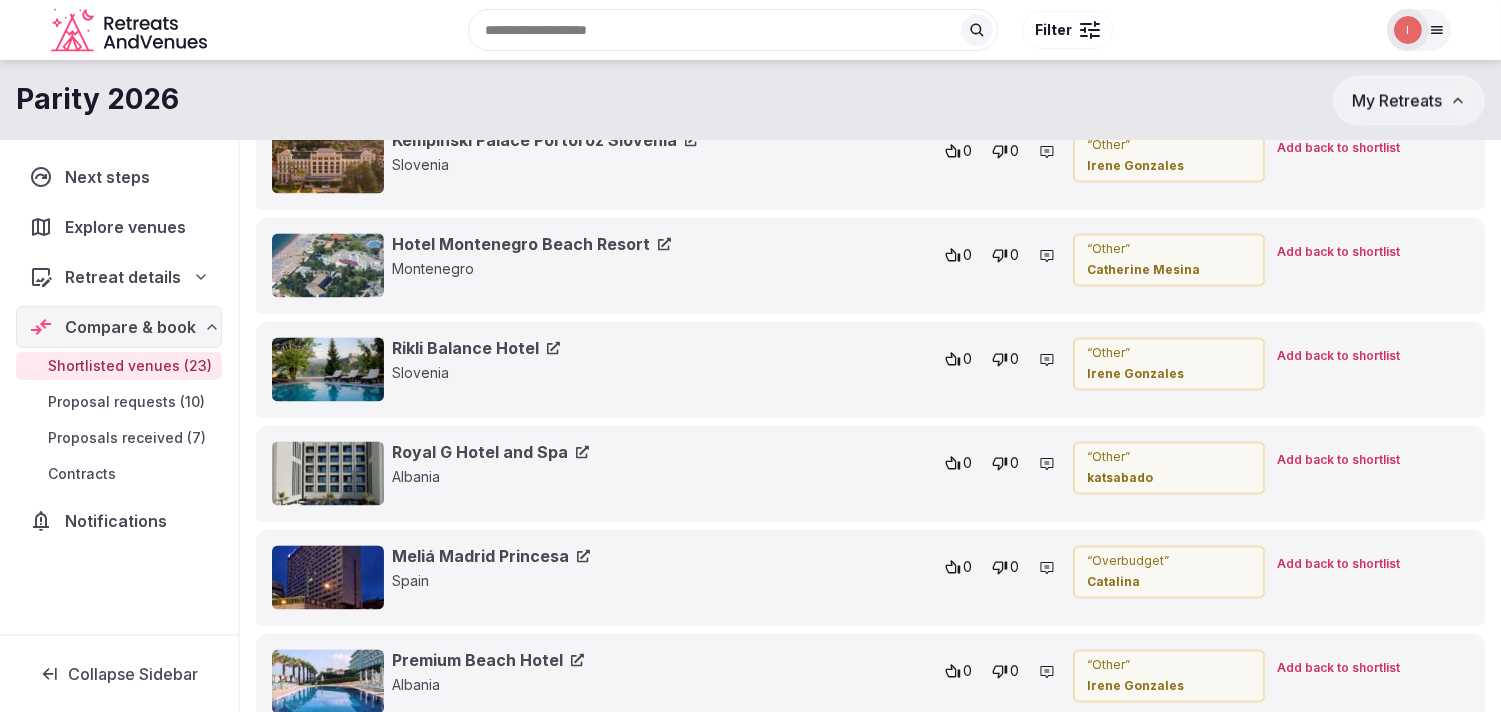 scroll, scrollTop: 7351, scrollLeft: 0, axis: vertical 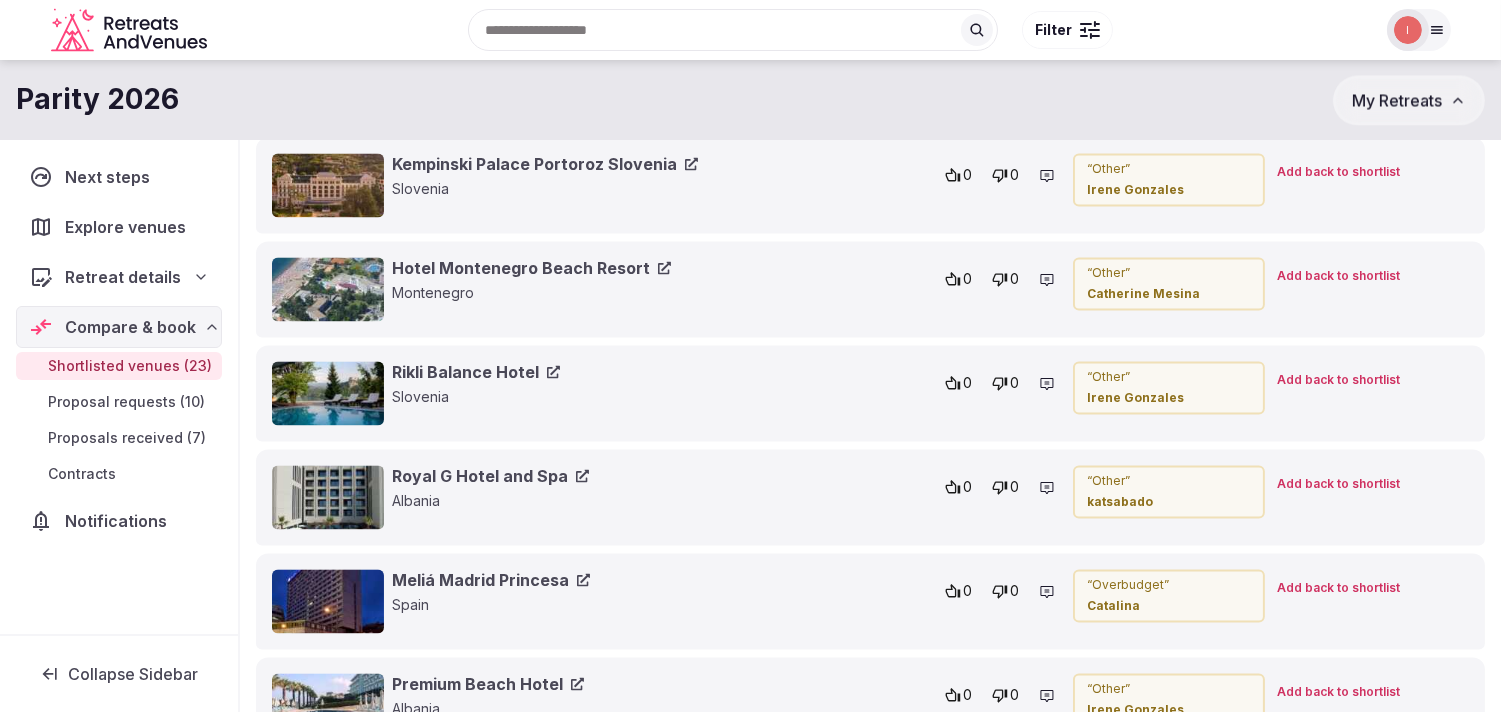 click 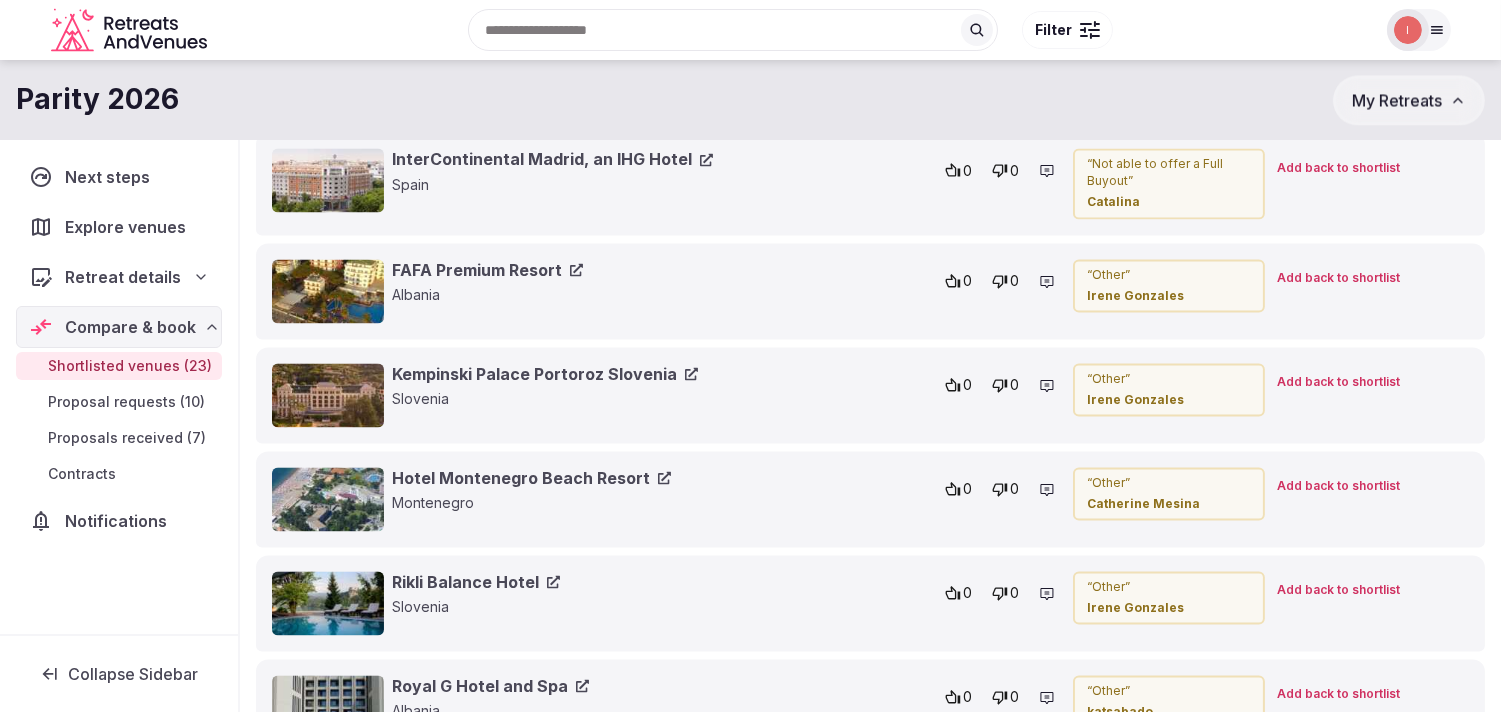 scroll, scrollTop: 7128, scrollLeft: 0, axis: vertical 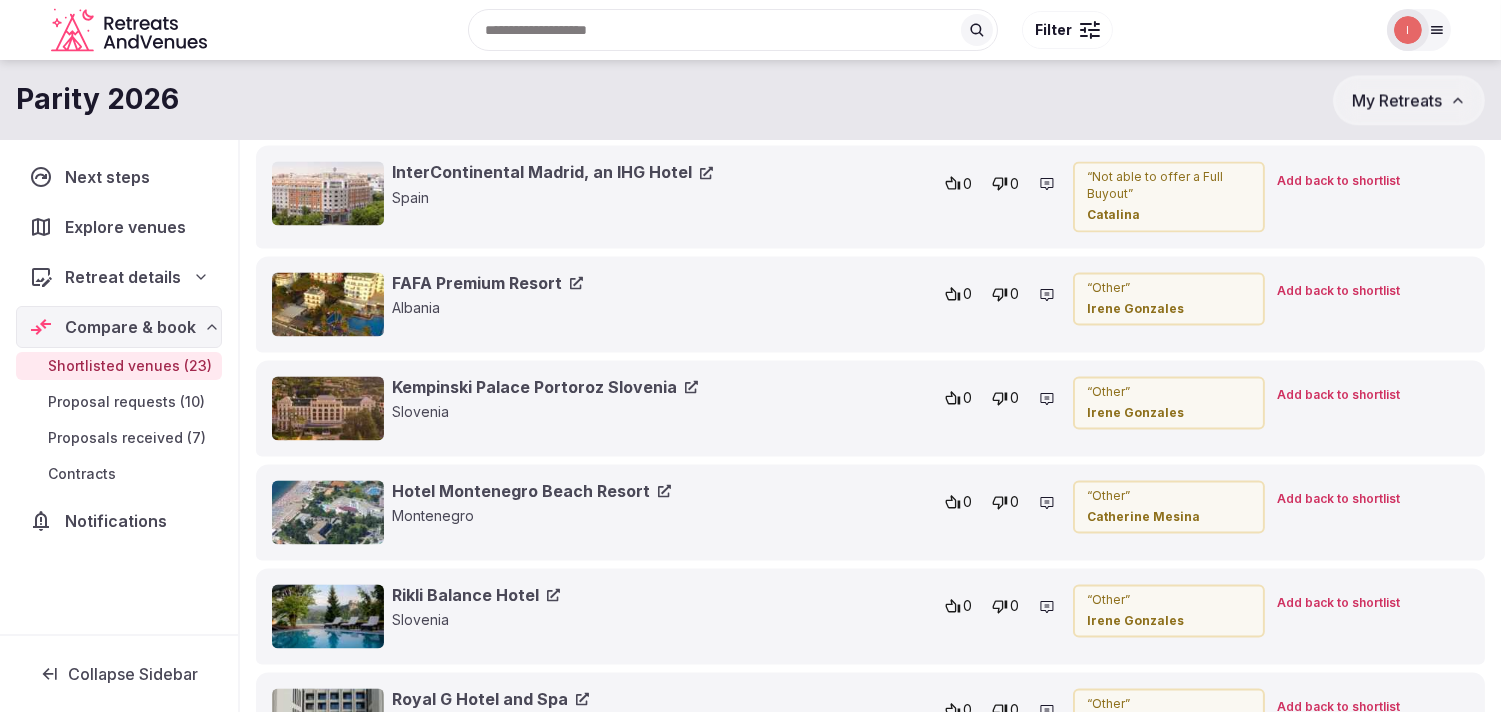 click on "Hotel Montenegro Beach Resort" at bounding box center [531, 491] 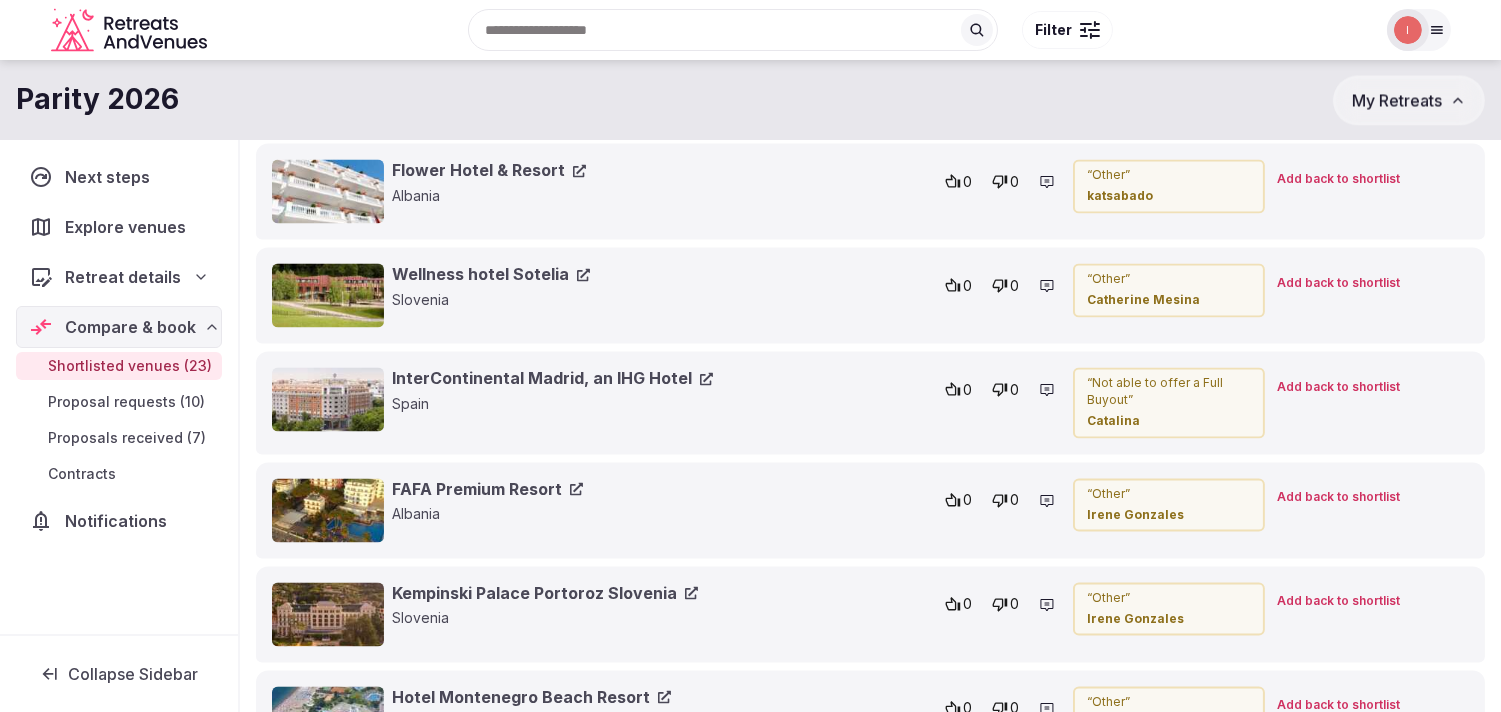scroll, scrollTop: 6906, scrollLeft: 0, axis: vertical 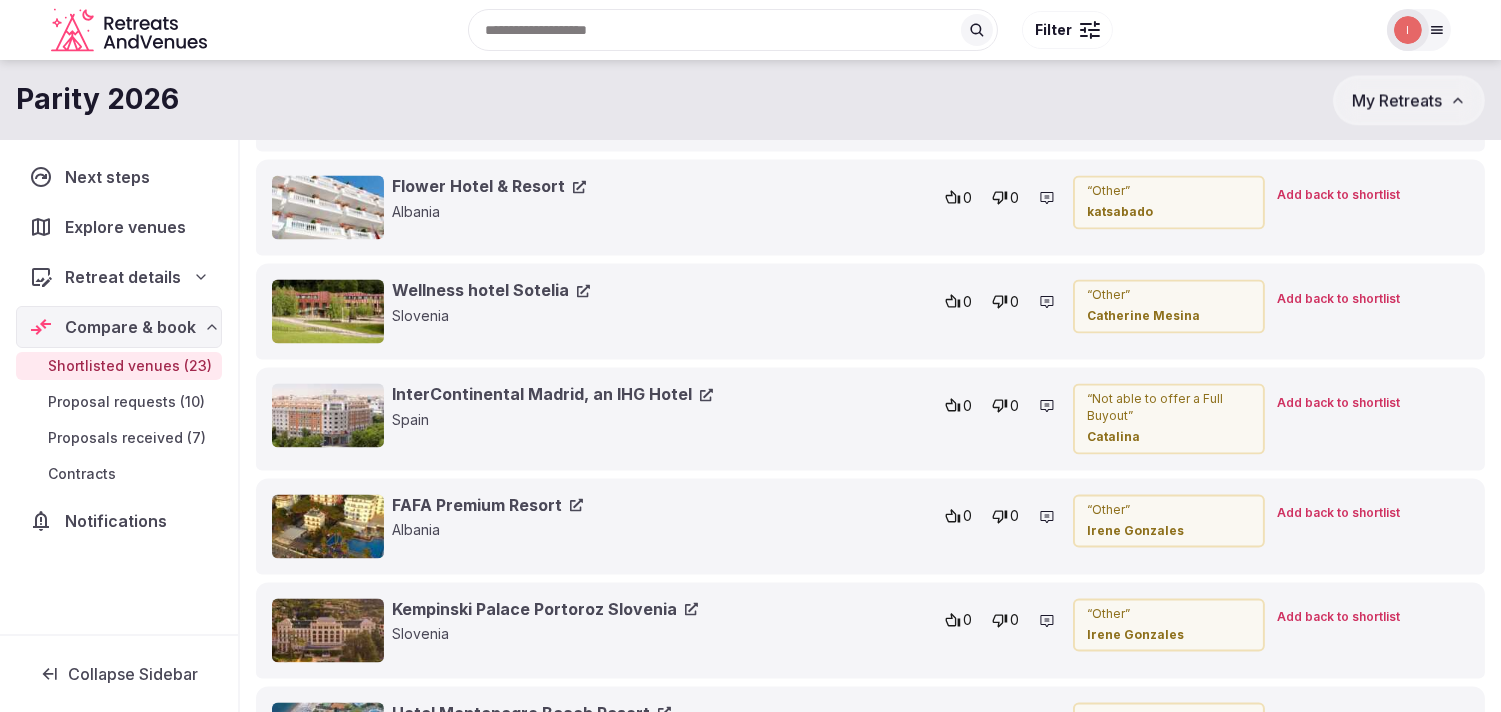 click 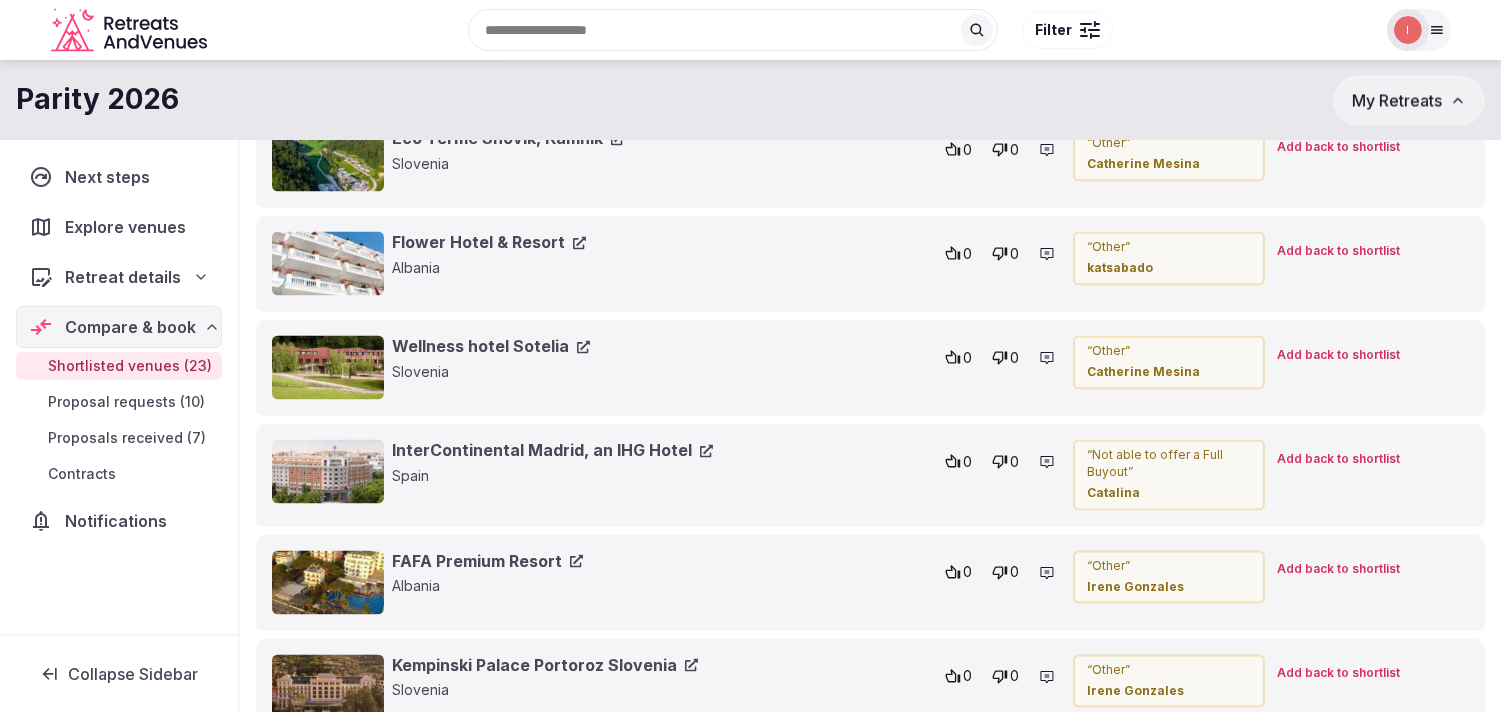 scroll, scrollTop: 6795, scrollLeft: 0, axis: vertical 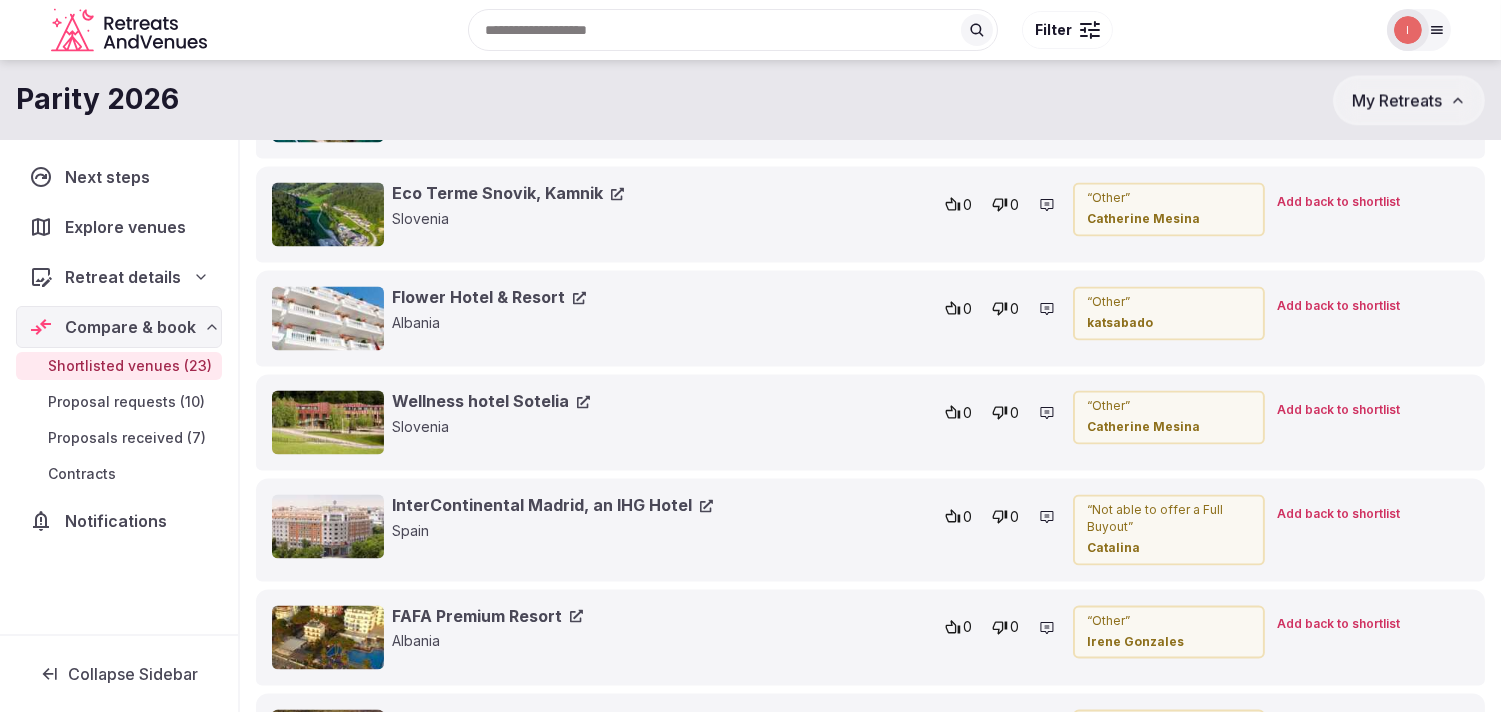 click on "InterContinental Madrid, an IHG Hotel" at bounding box center (552, 505) 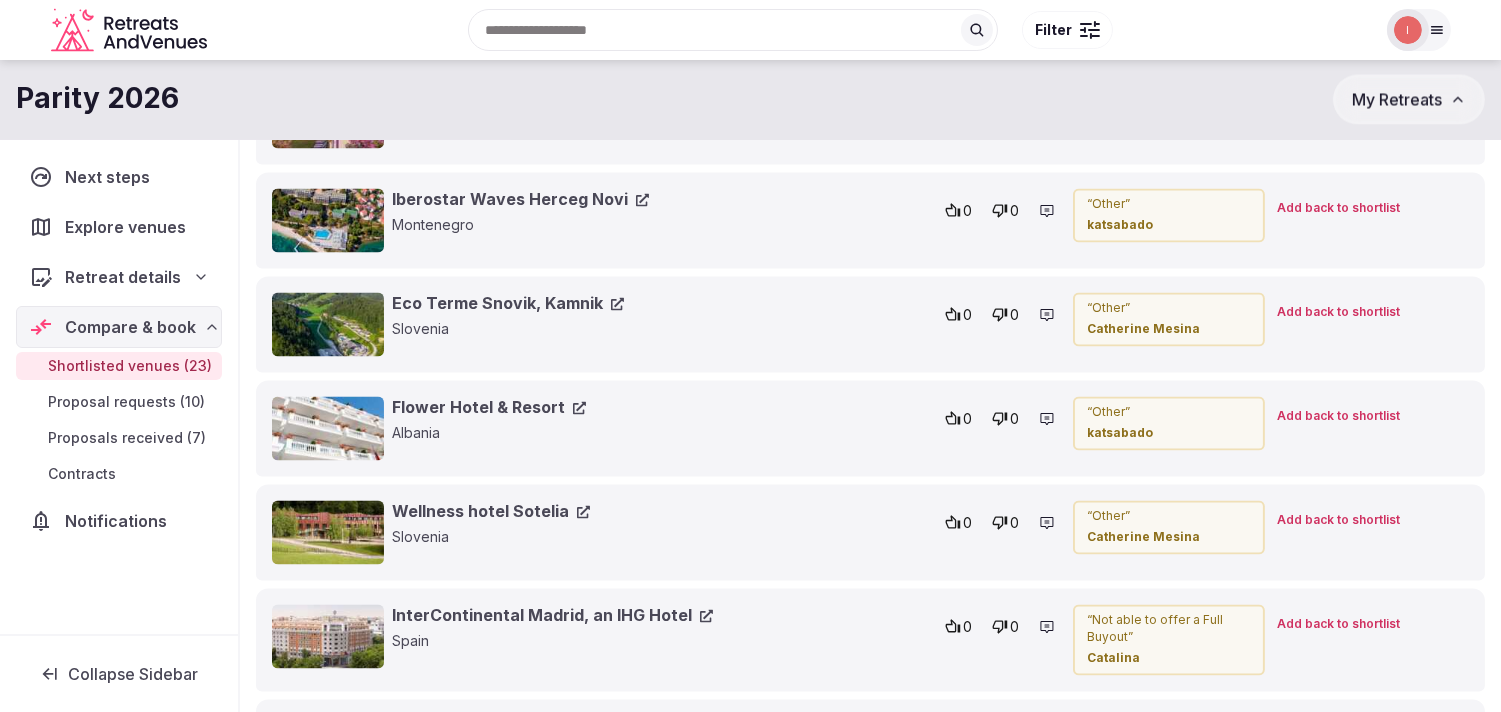 click 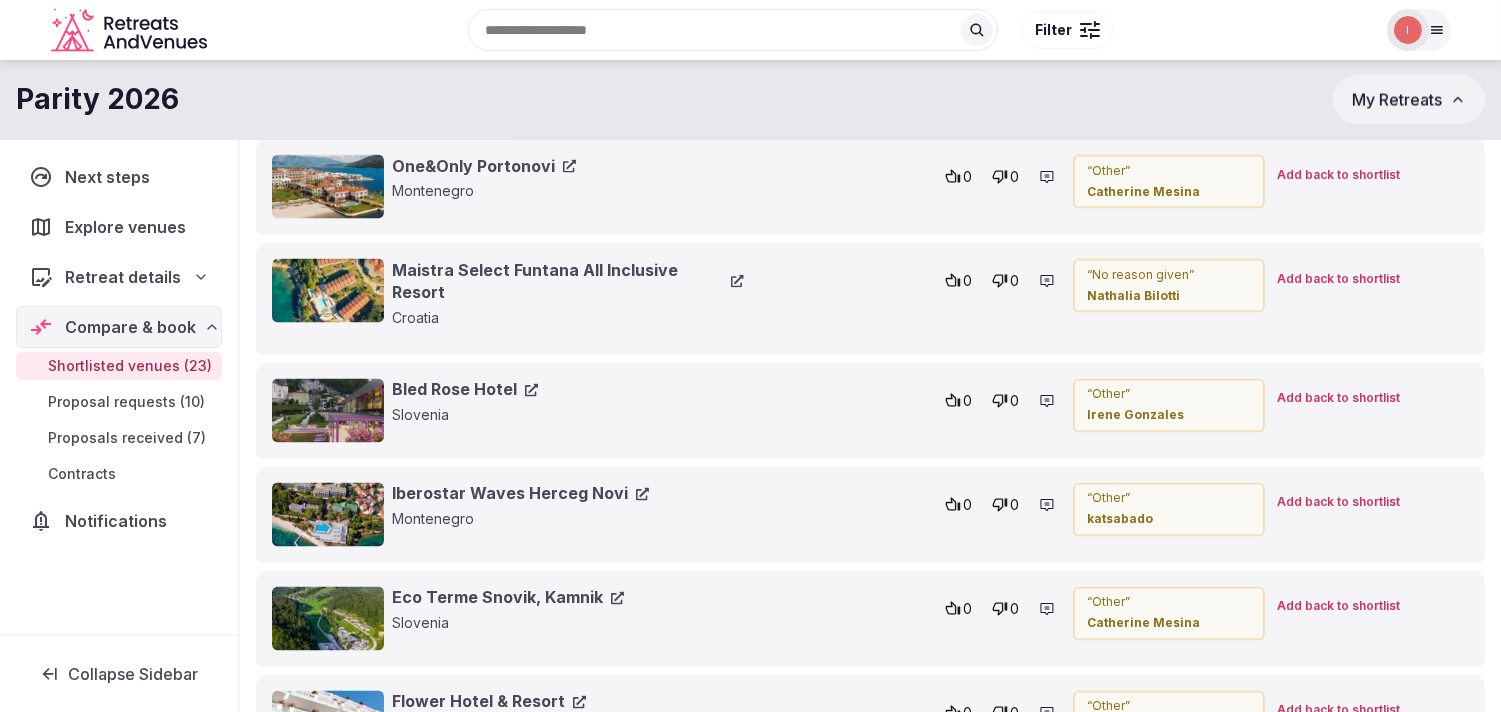 scroll, scrollTop: 6351, scrollLeft: 0, axis: vertical 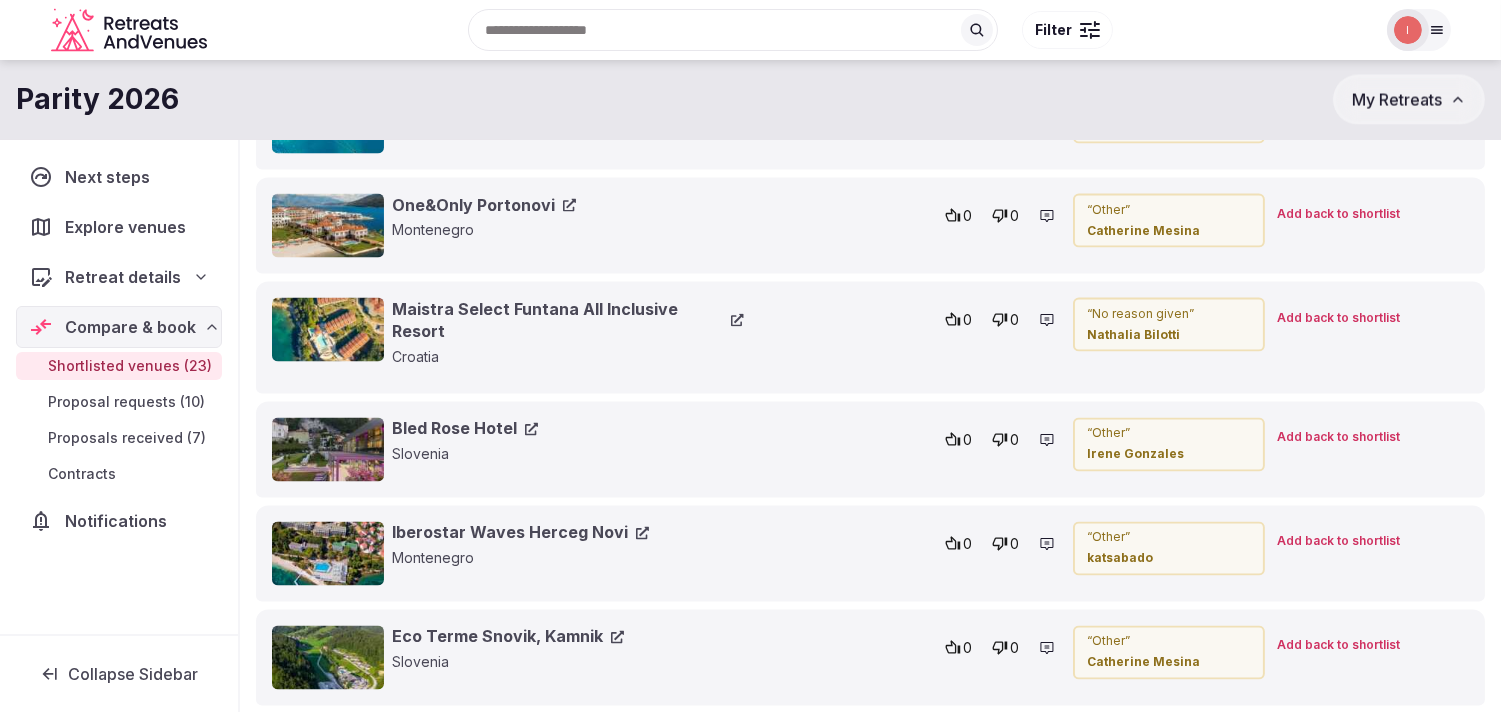 click on "Iberostar Waves Herceg Novi" at bounding box center (520, 533) 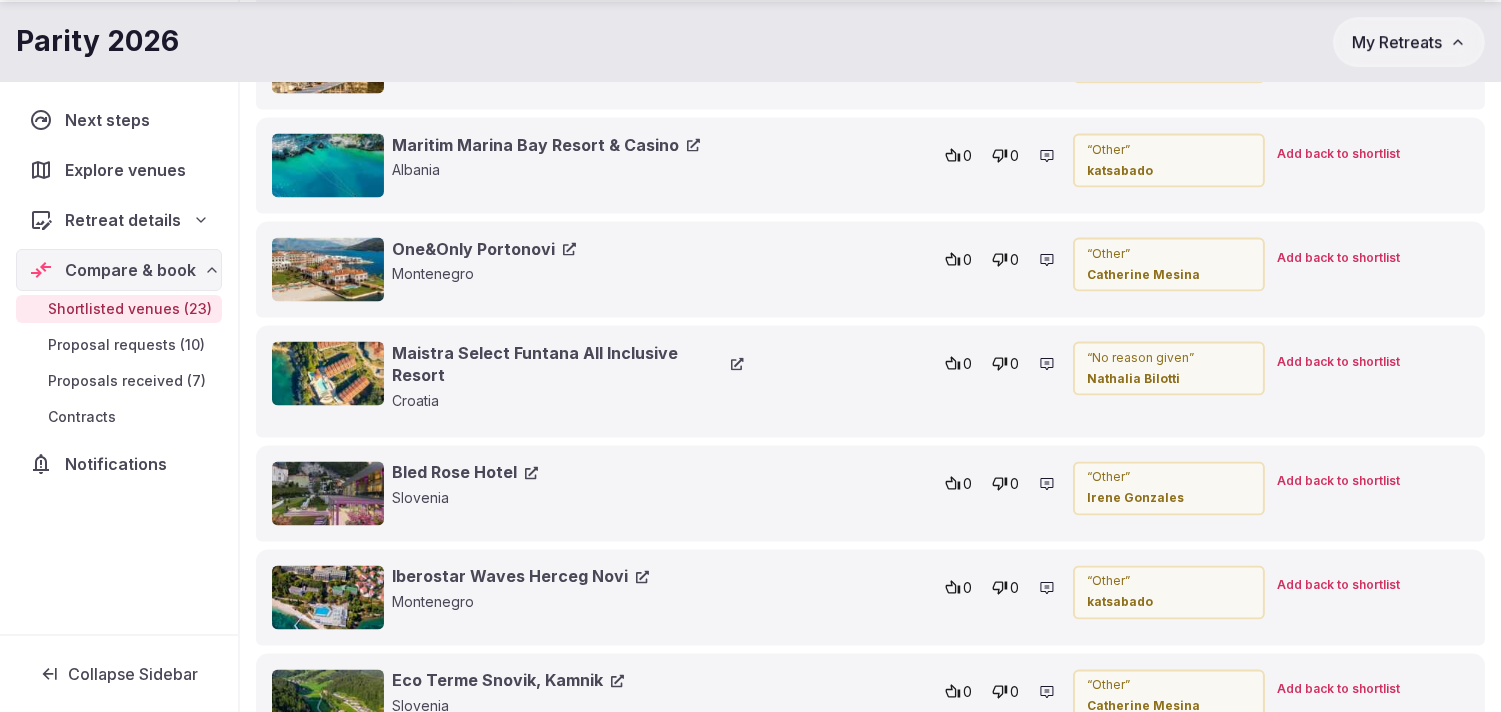 scroll, scrollTop: 6351, scrollLeft: 0, axis: vertical 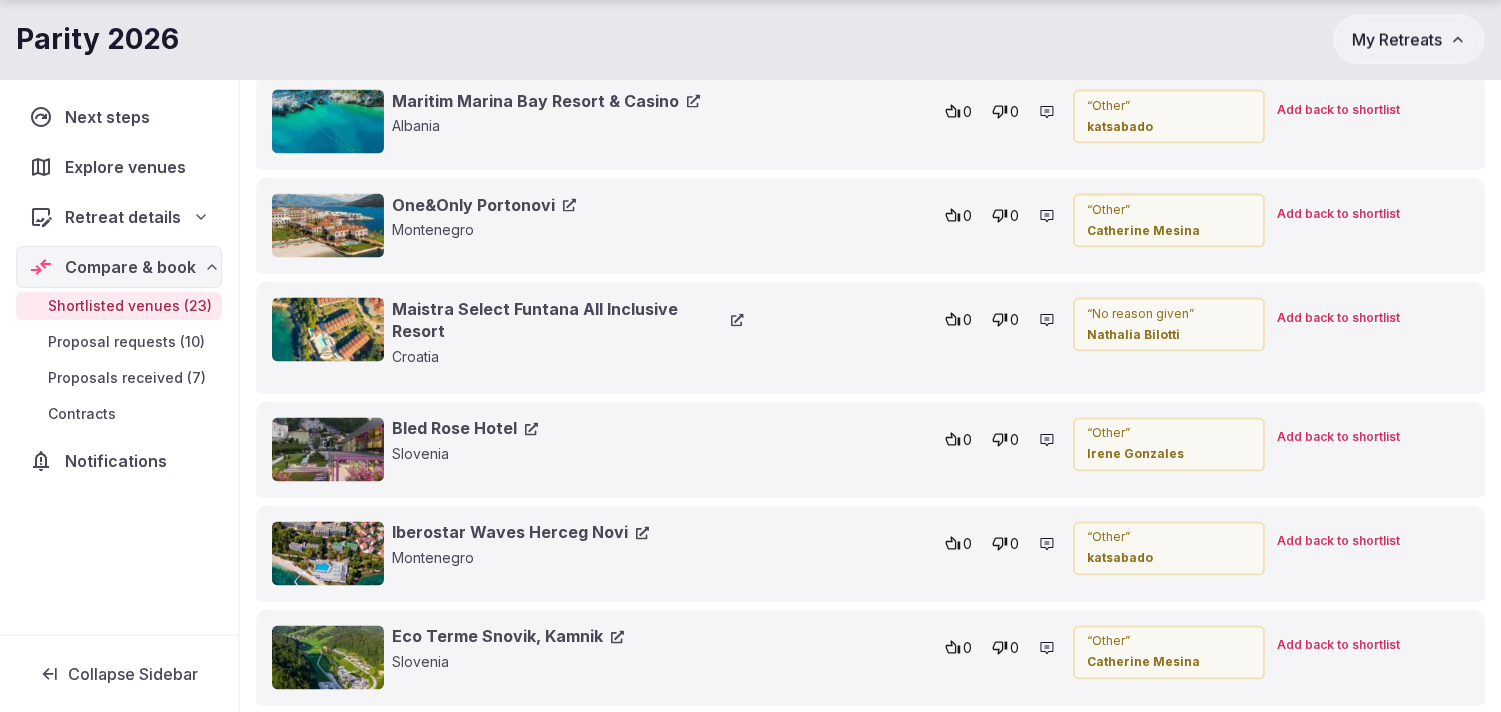 click on "Bled Rose Hotel" at bounding box center (465, 429) 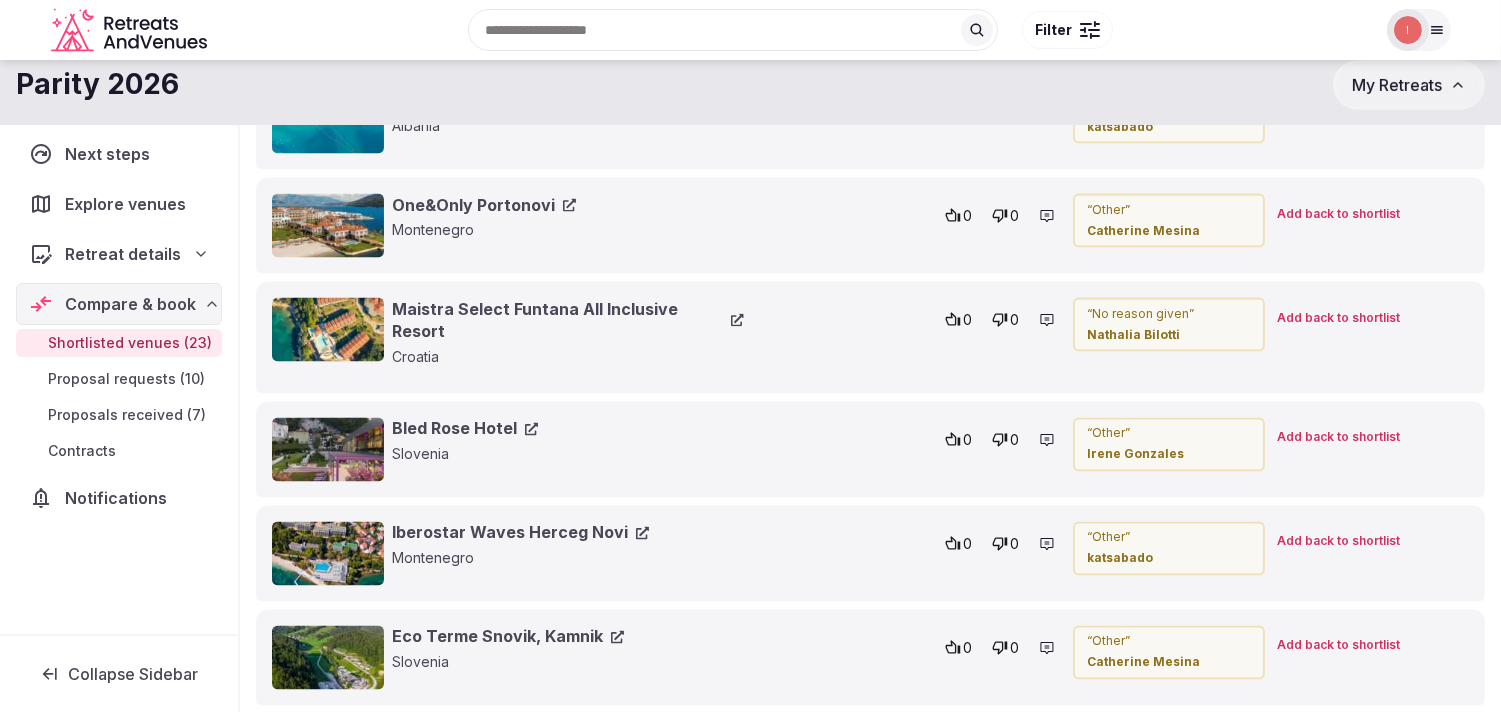 scroll, scrollTop: 6128, scrollLeft: 0, axis: vertical 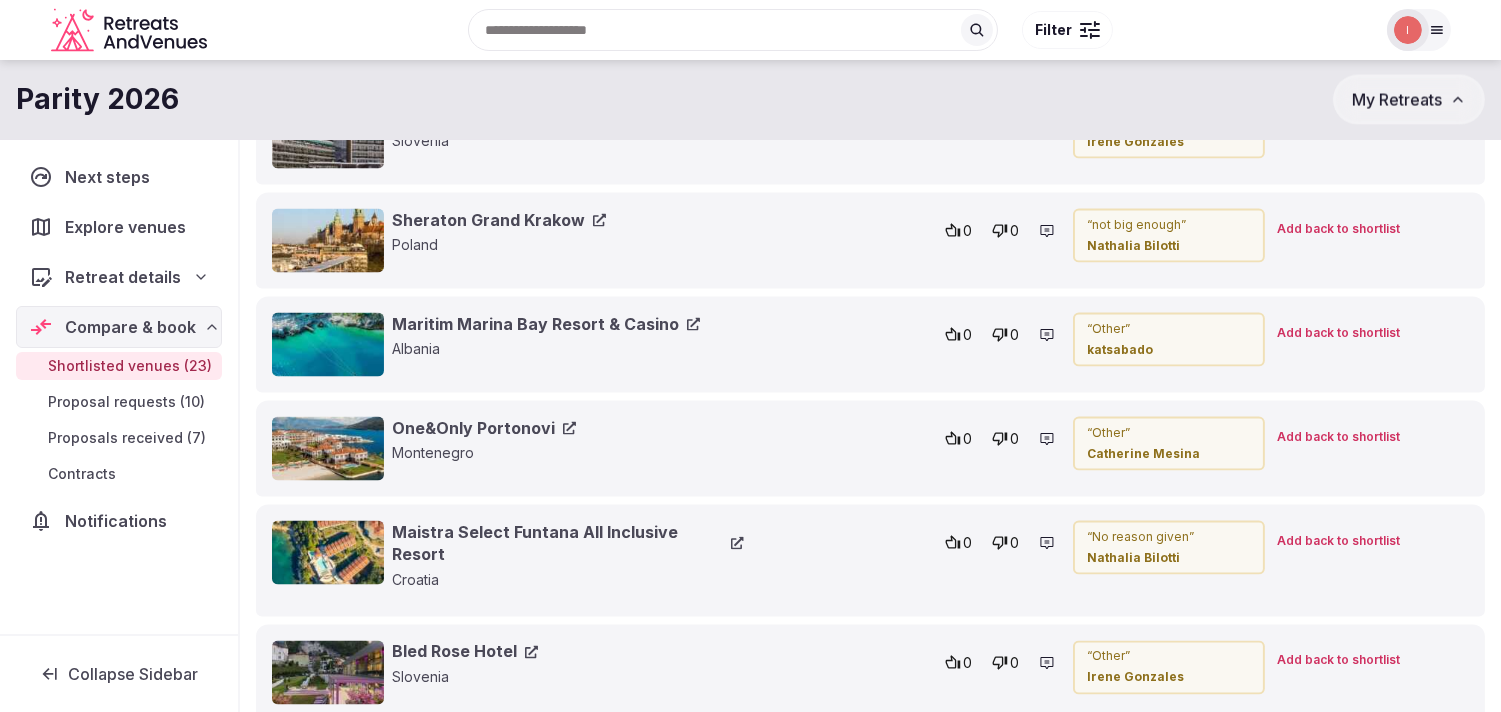 click 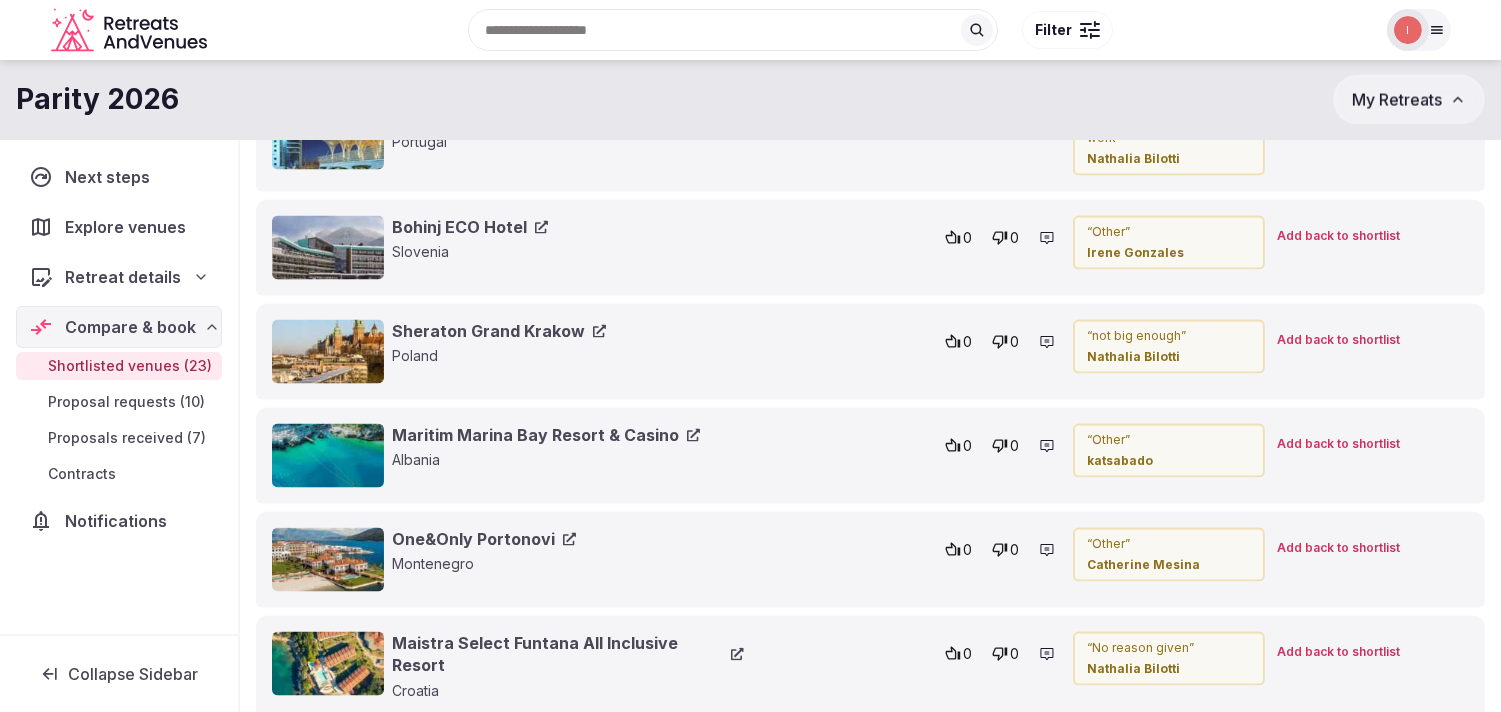 scroll, scrollTop: 5906, scrollLeft: 0, axis: vertical 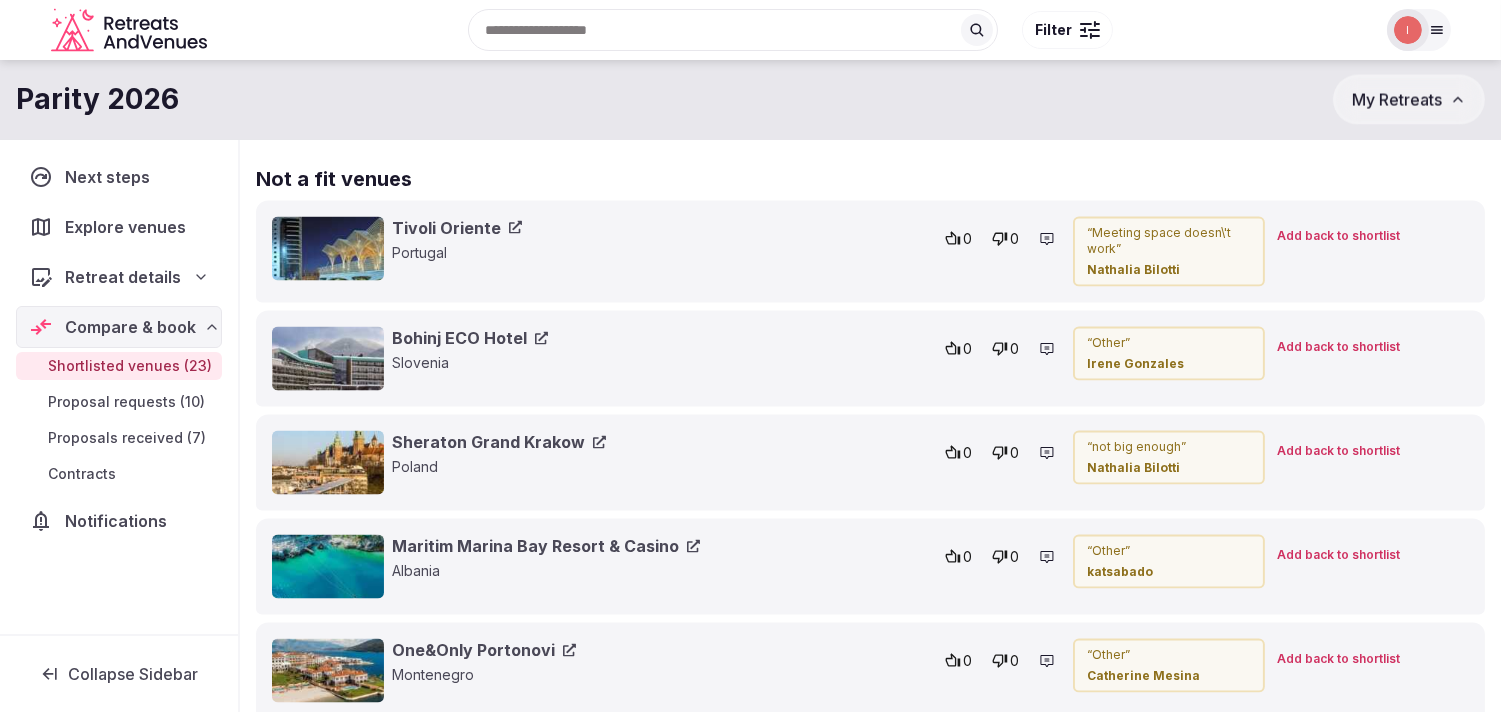 click 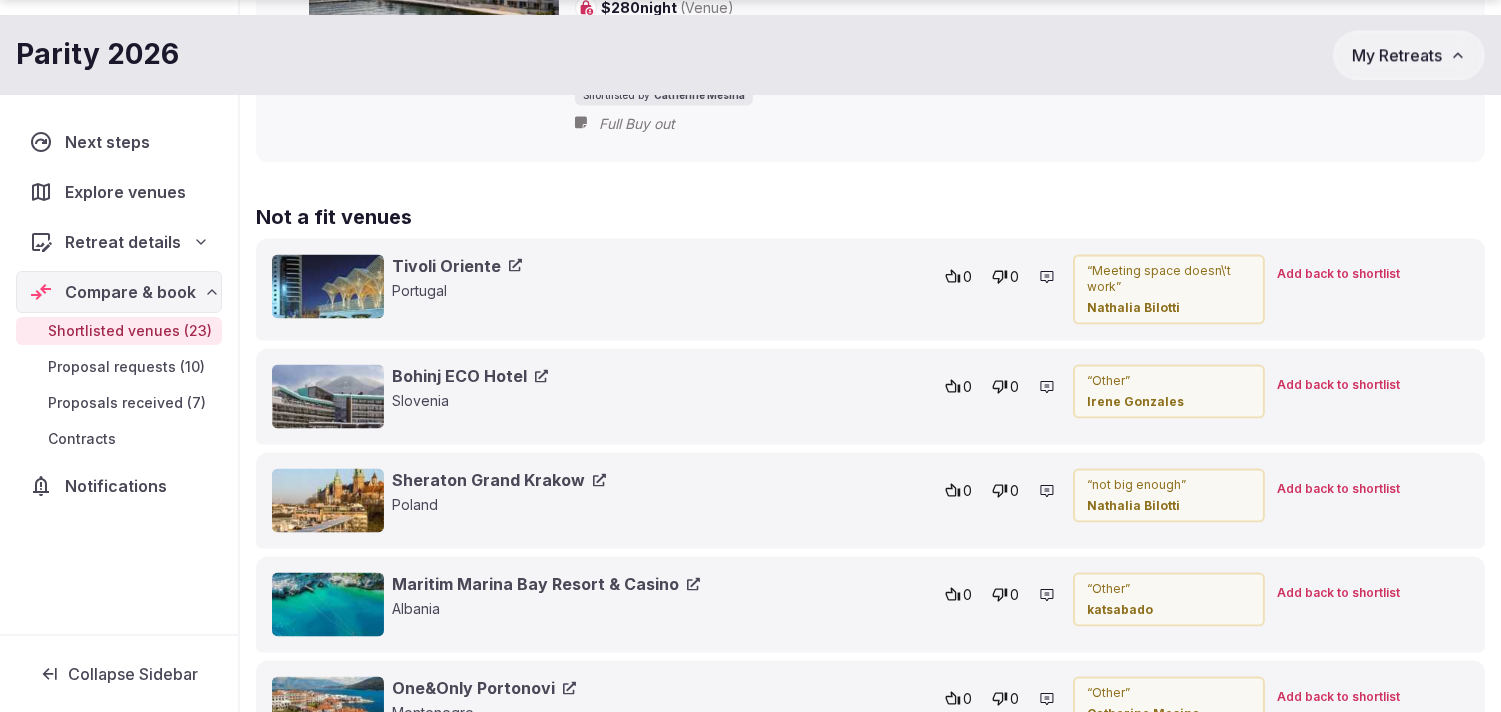 scroll, scrollTop: 5906, scrollLeft: 0, axis: vertical 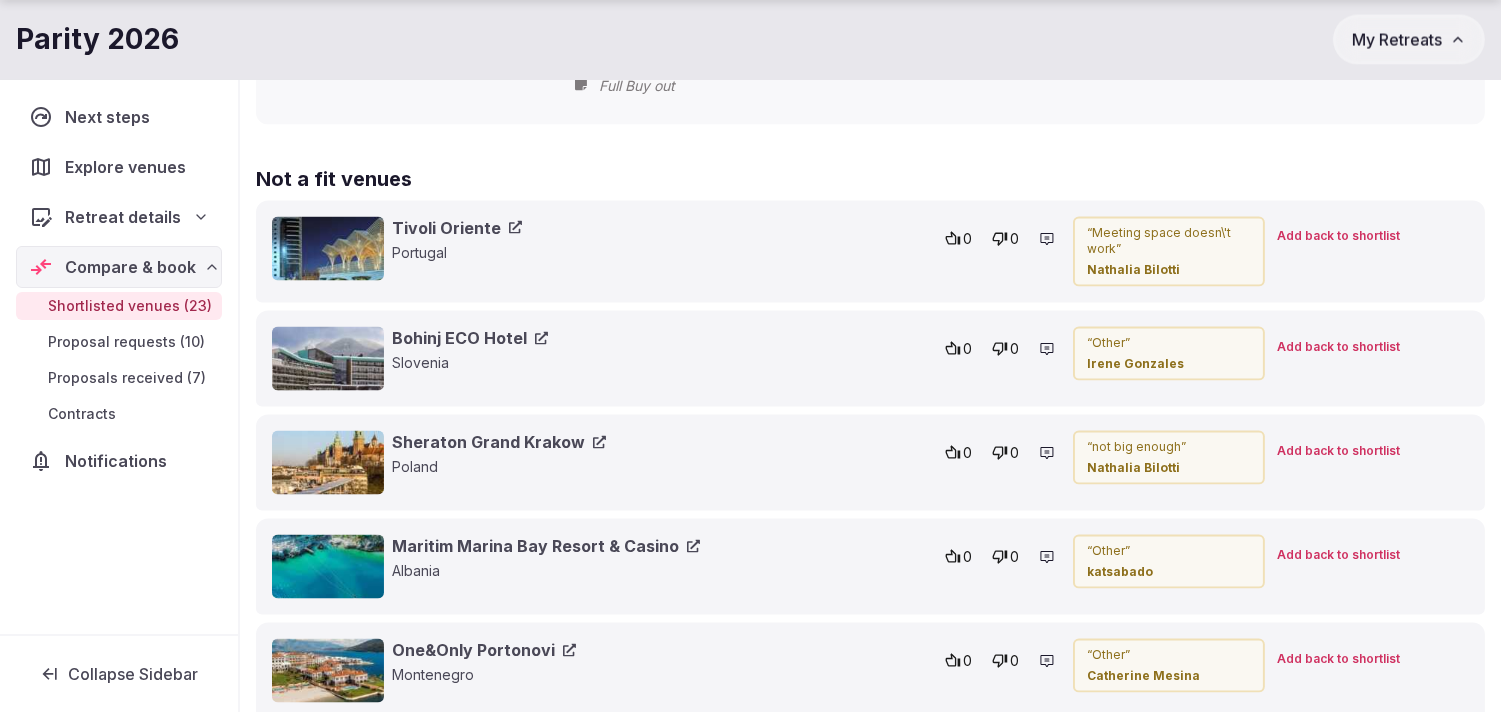 click 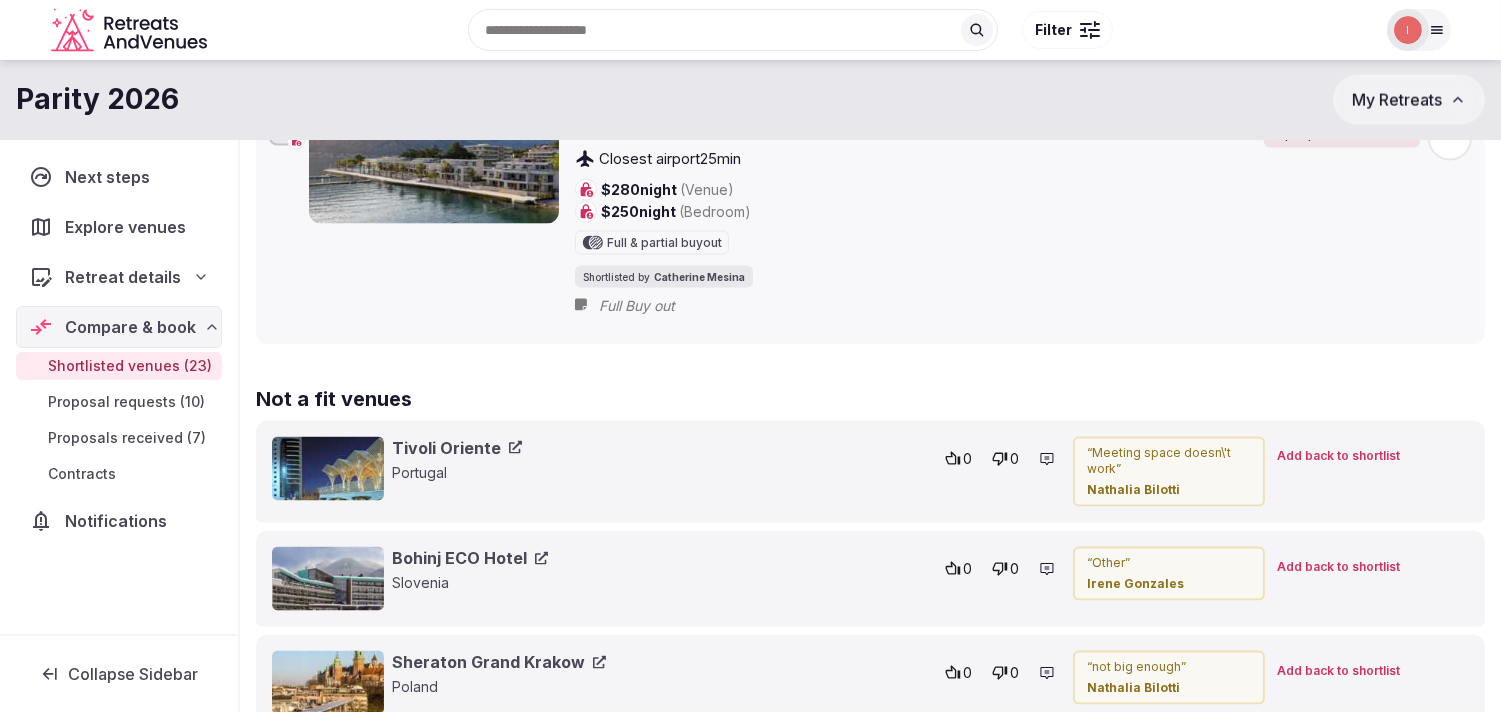scroll, scrollTop: 5684, scrollLeft: 0, axis: vertical 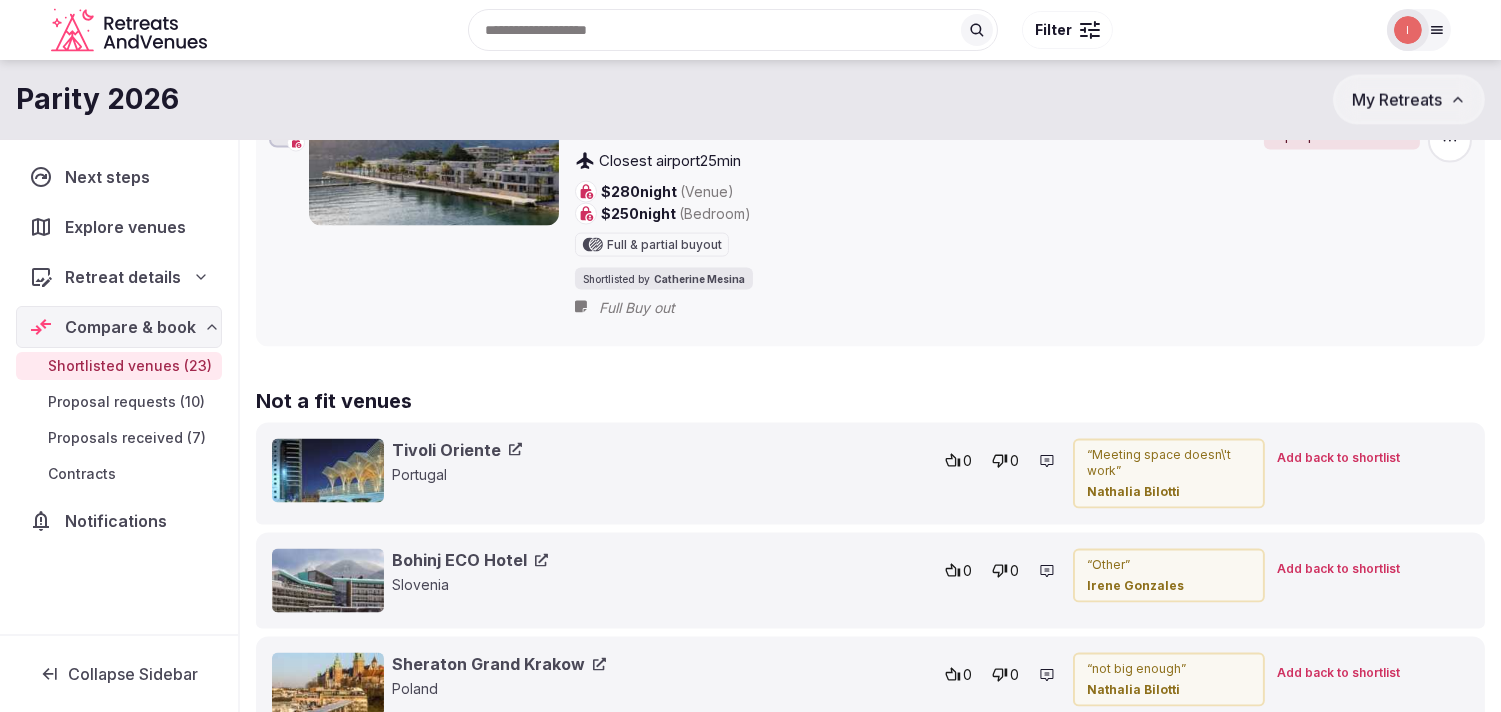 click 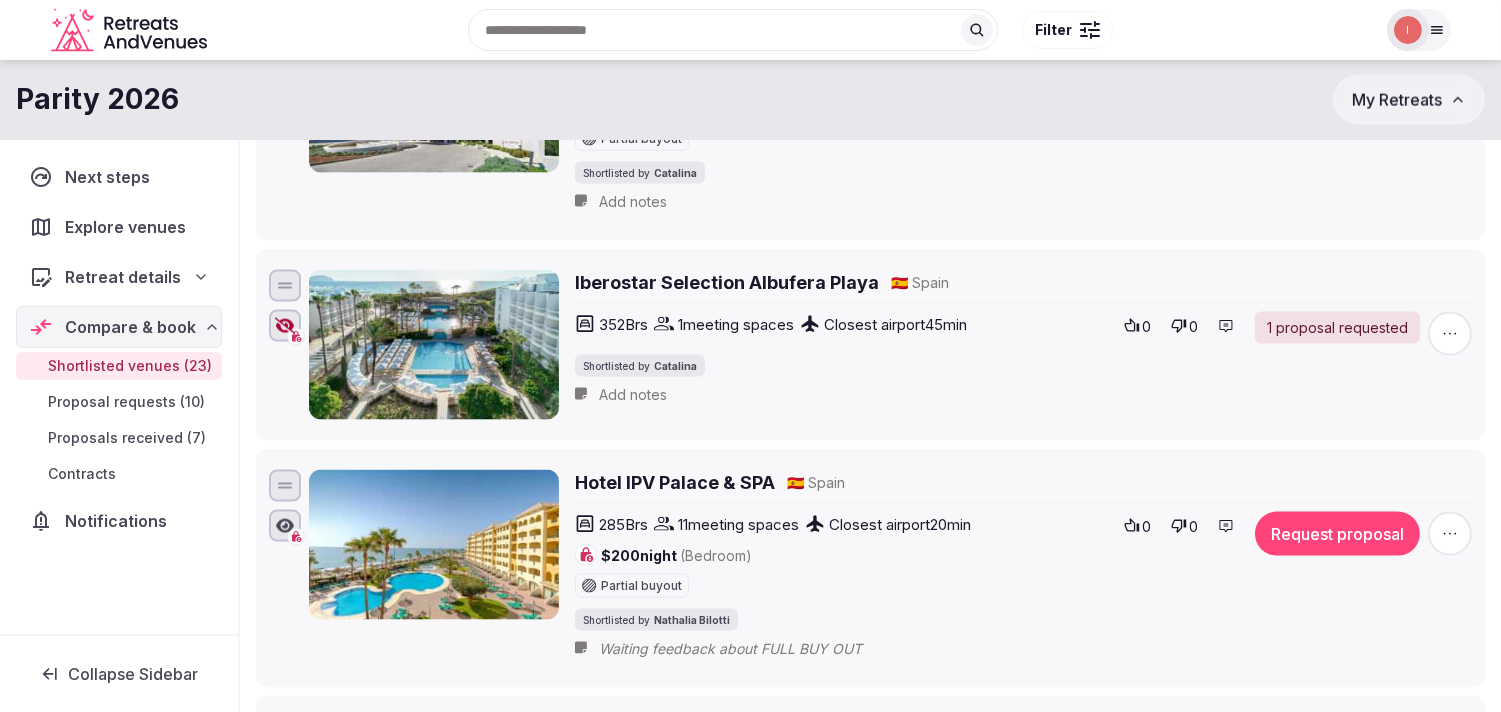 scroll, scrollTop: 5017, scrollLeft: 0, axis: vertical 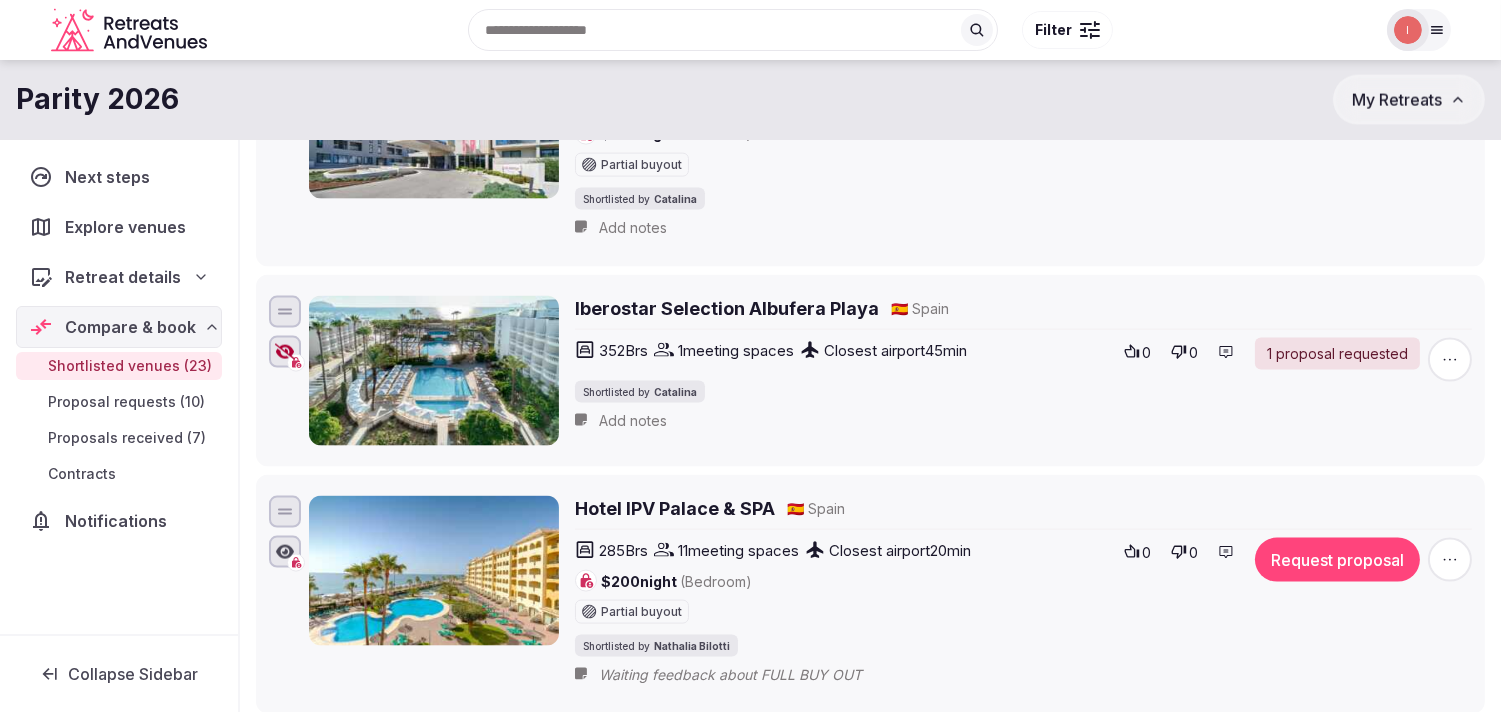 click on "Iberostar Selection Albufera Playa" at bounding box center (727, 308) 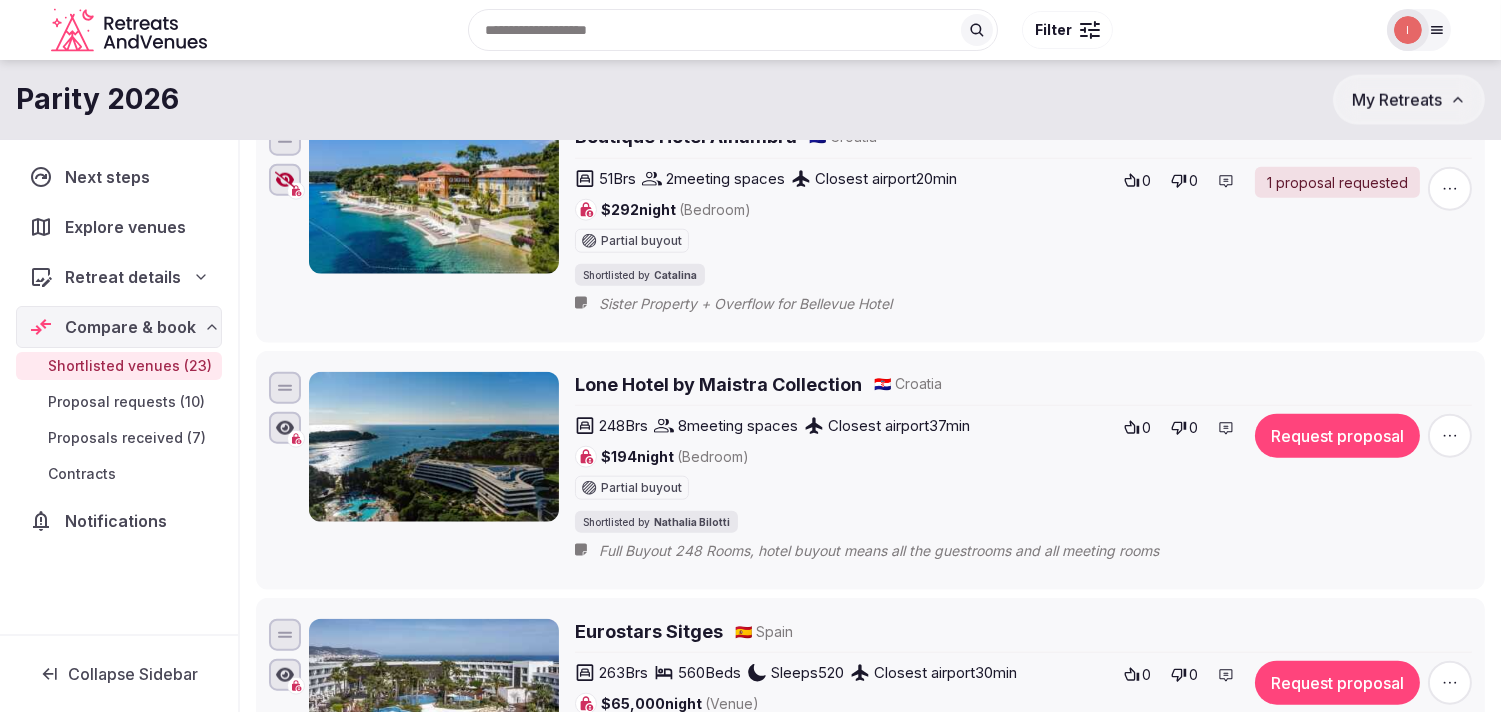 scroll, scrollTop: 4128, scrollLeft: 0, axis: vertical 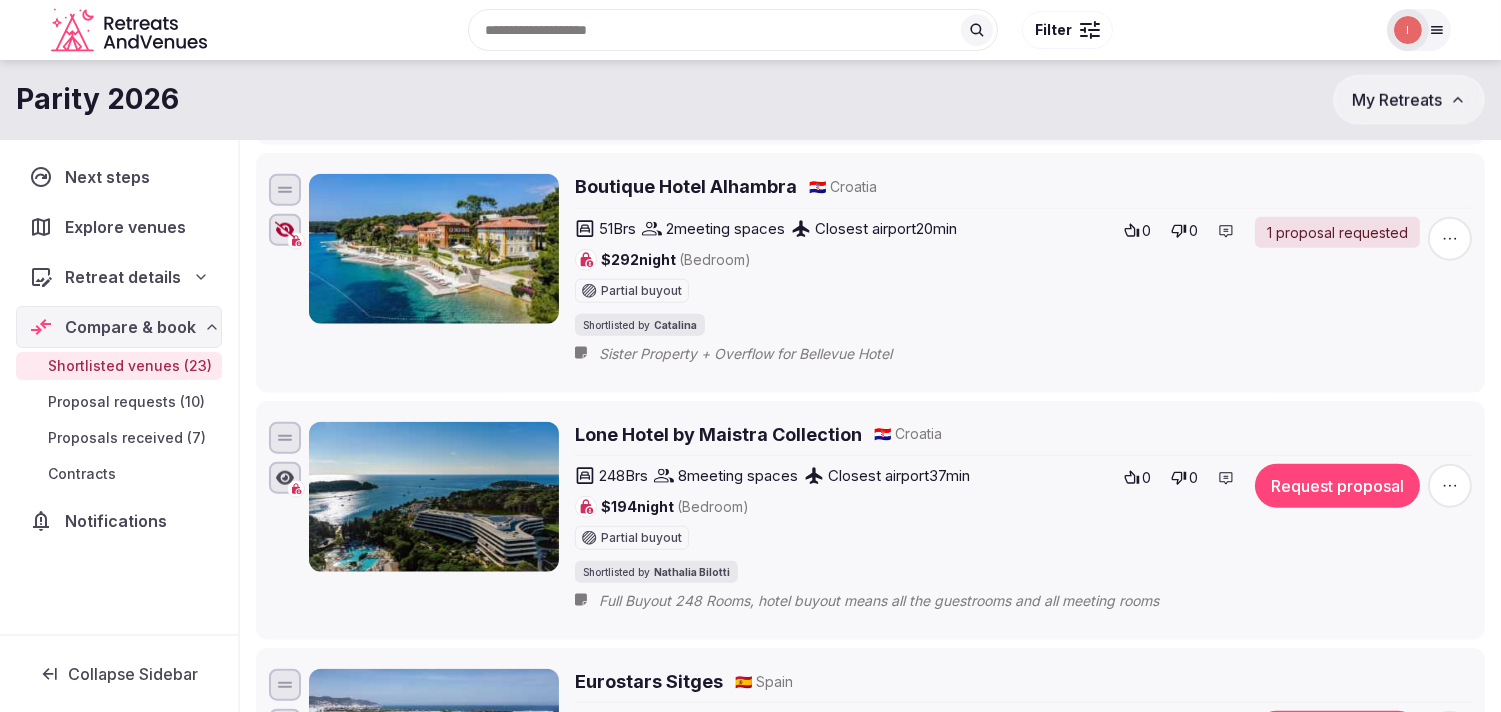 click on "Lone Hotel by Maistra Collection" at bounding box center (718, 434) 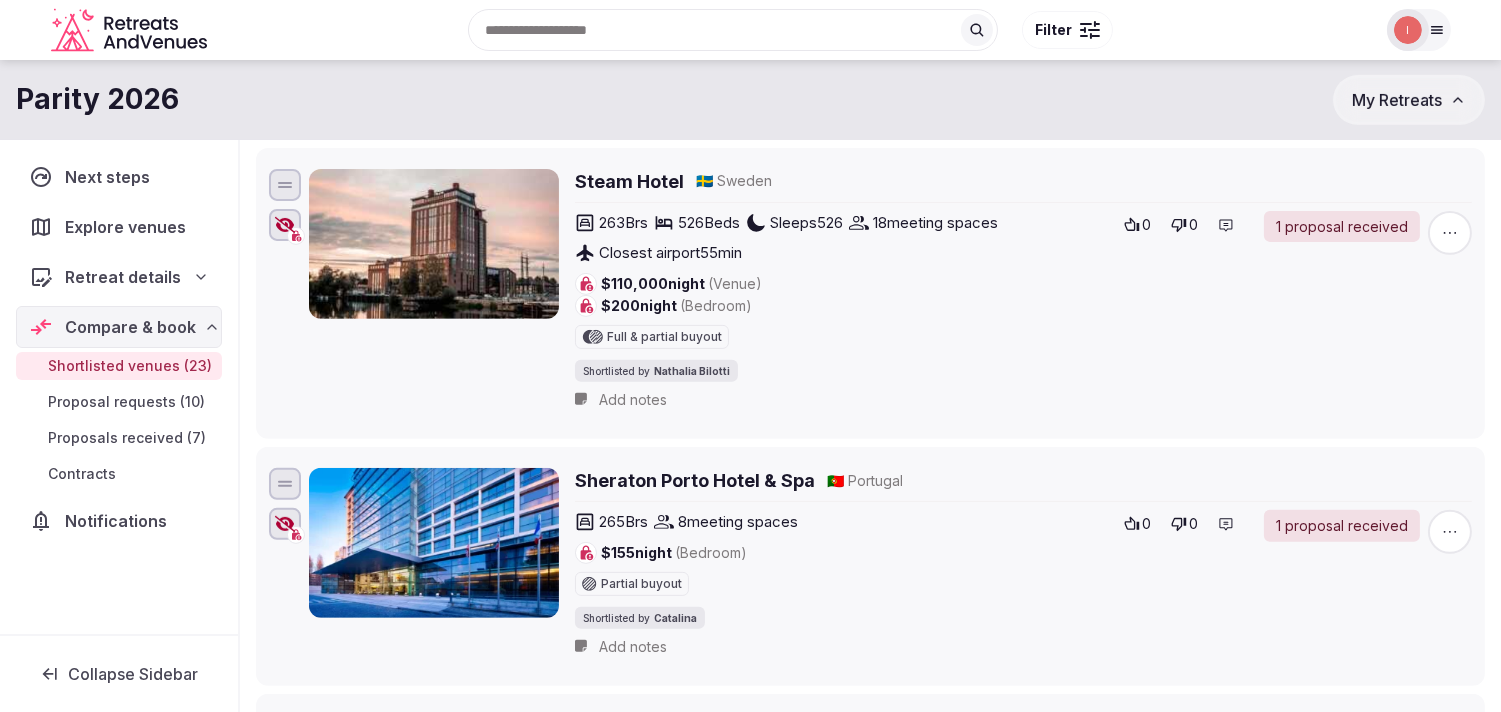 scroll, scrollTop: 1128, scrollLeft: 0, axis: vertical 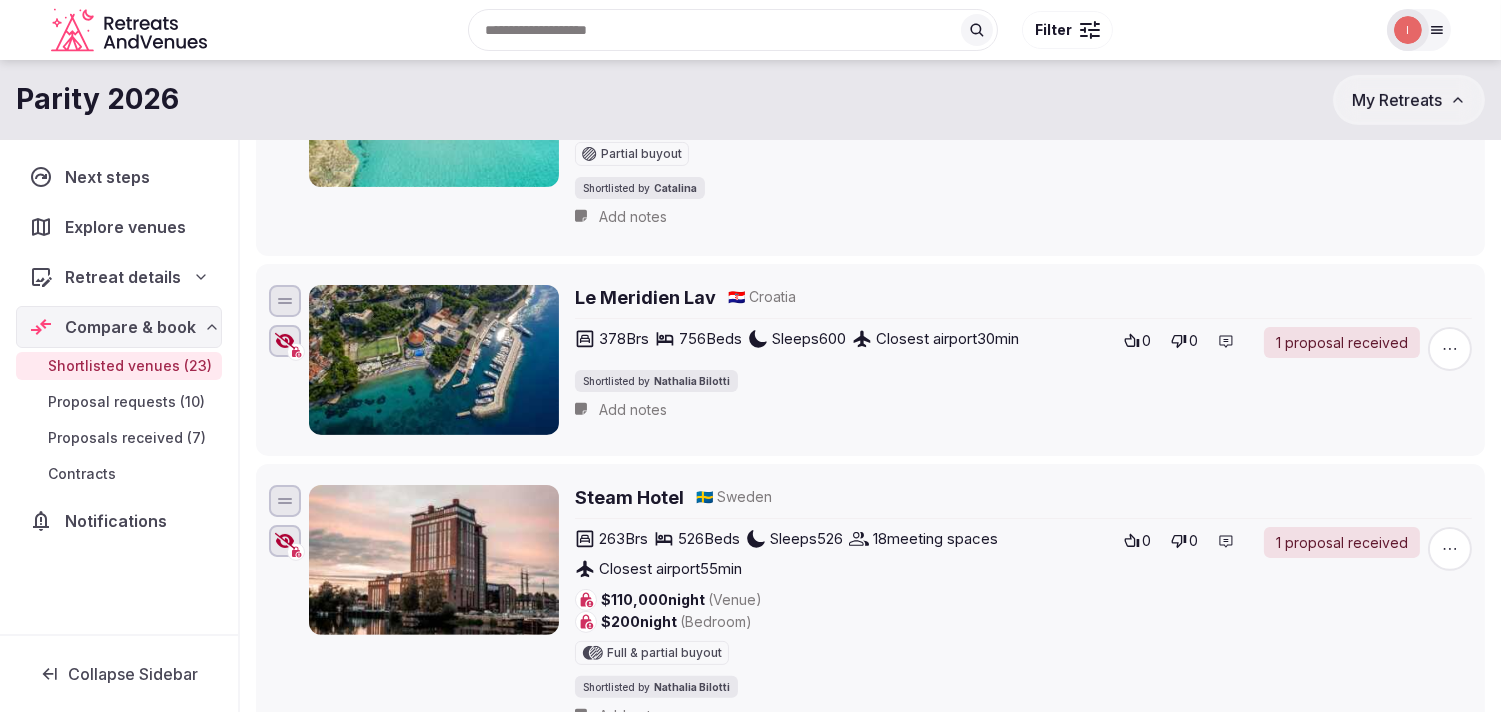 click on "Le Meridien Lav" at bounding box center (645, 297) 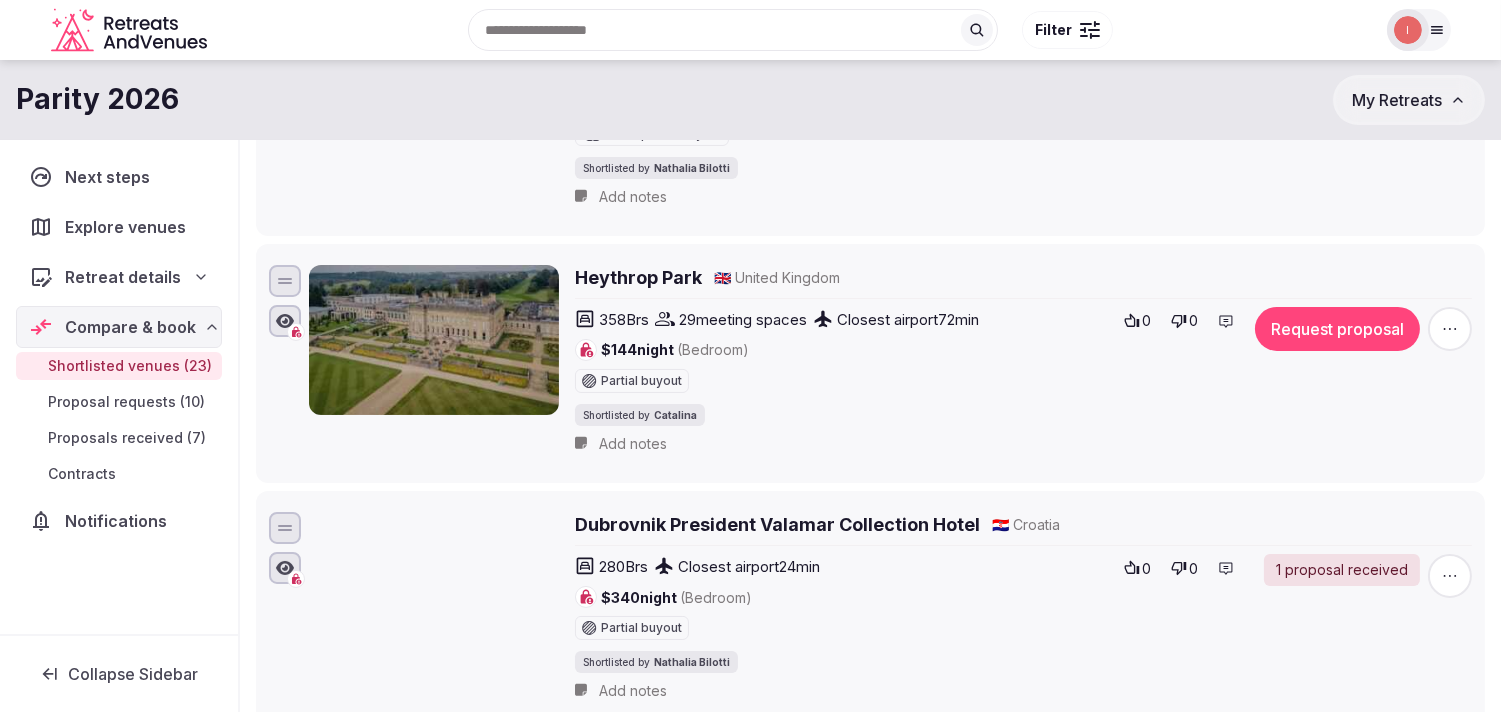 scroll, scrollTop: 17, scrollLeft: 0, axis: vertical 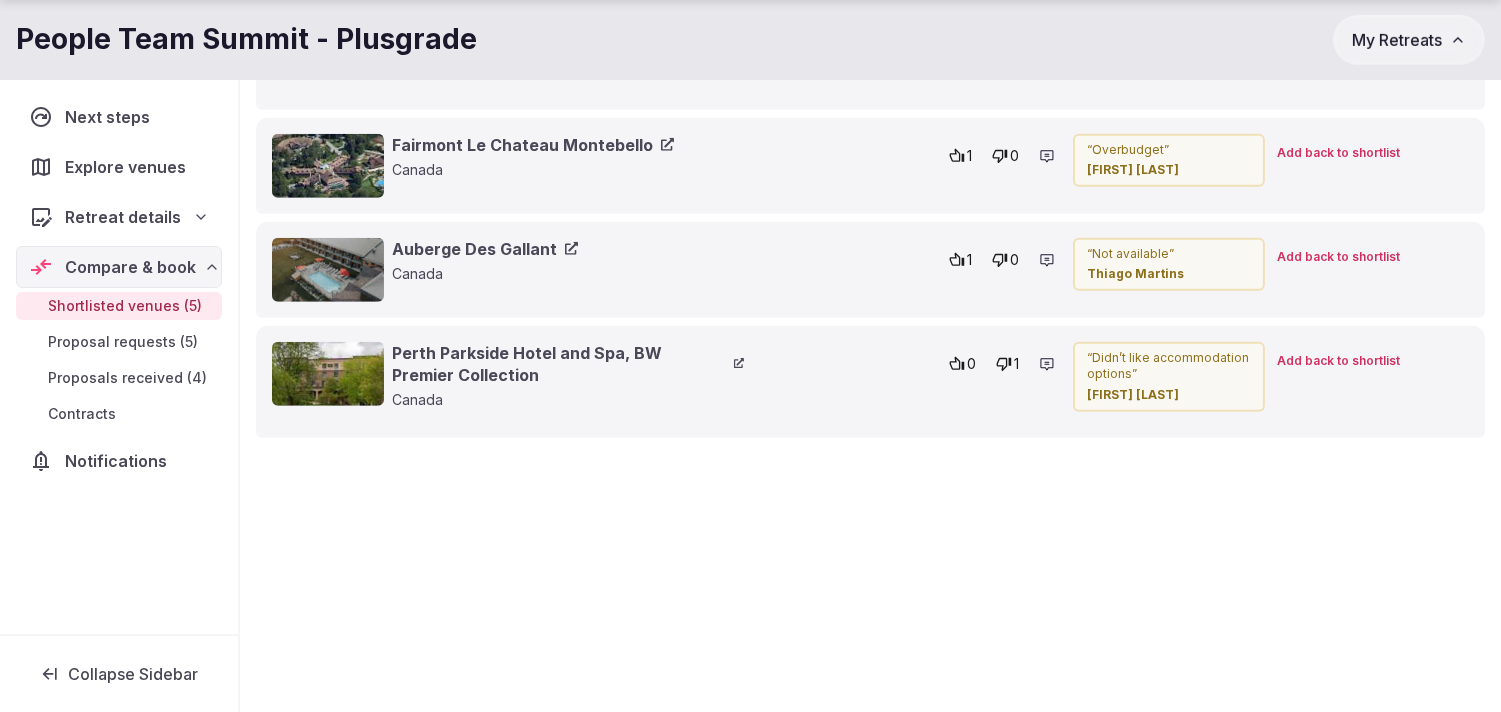 click on "Perth Parkside Hotel and Spa, BW Premier Collection   Canada 0 1 “ Didn’t like accommodation options ” Mana Vakili Add back to shortlist" at bounding box center (870, 382) 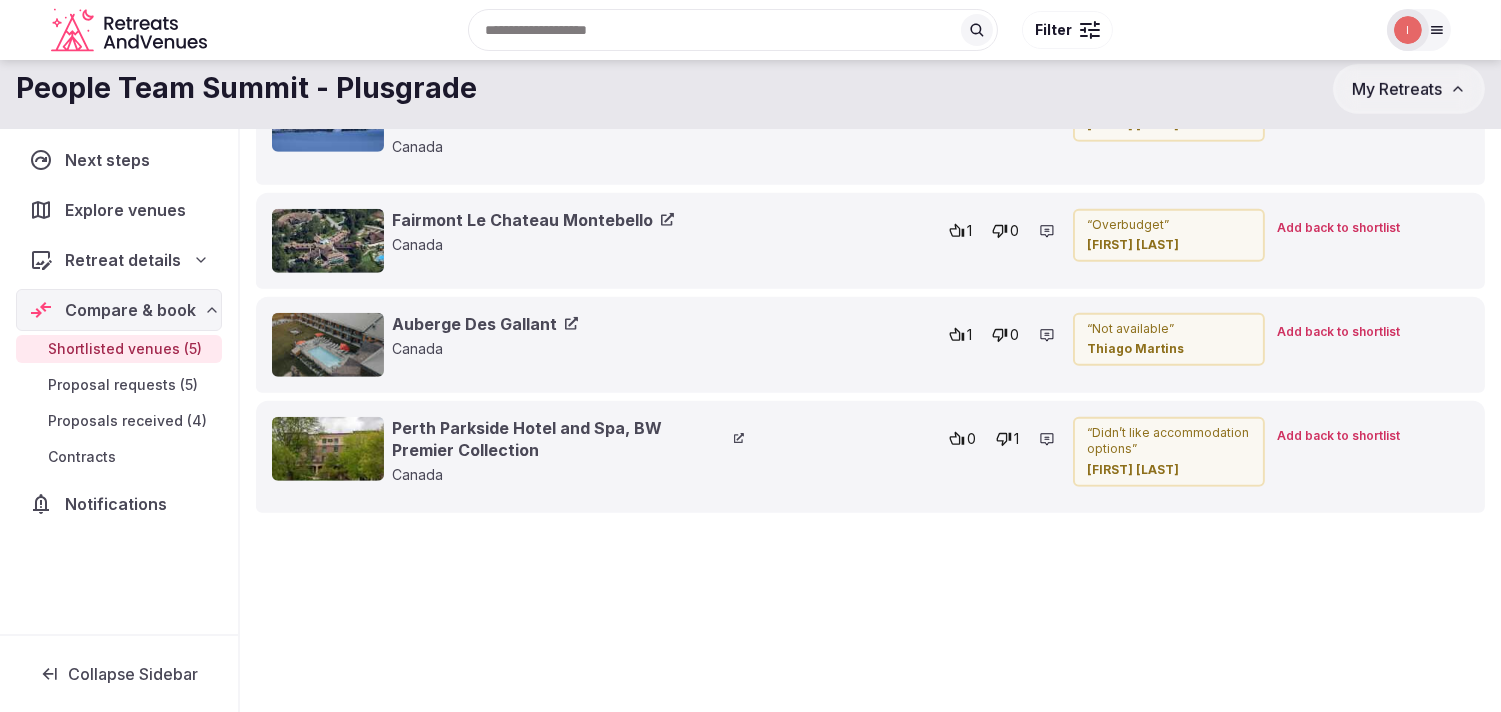 scroll, scrollTop: 2207, scrollLeft: 0, axis: vertical 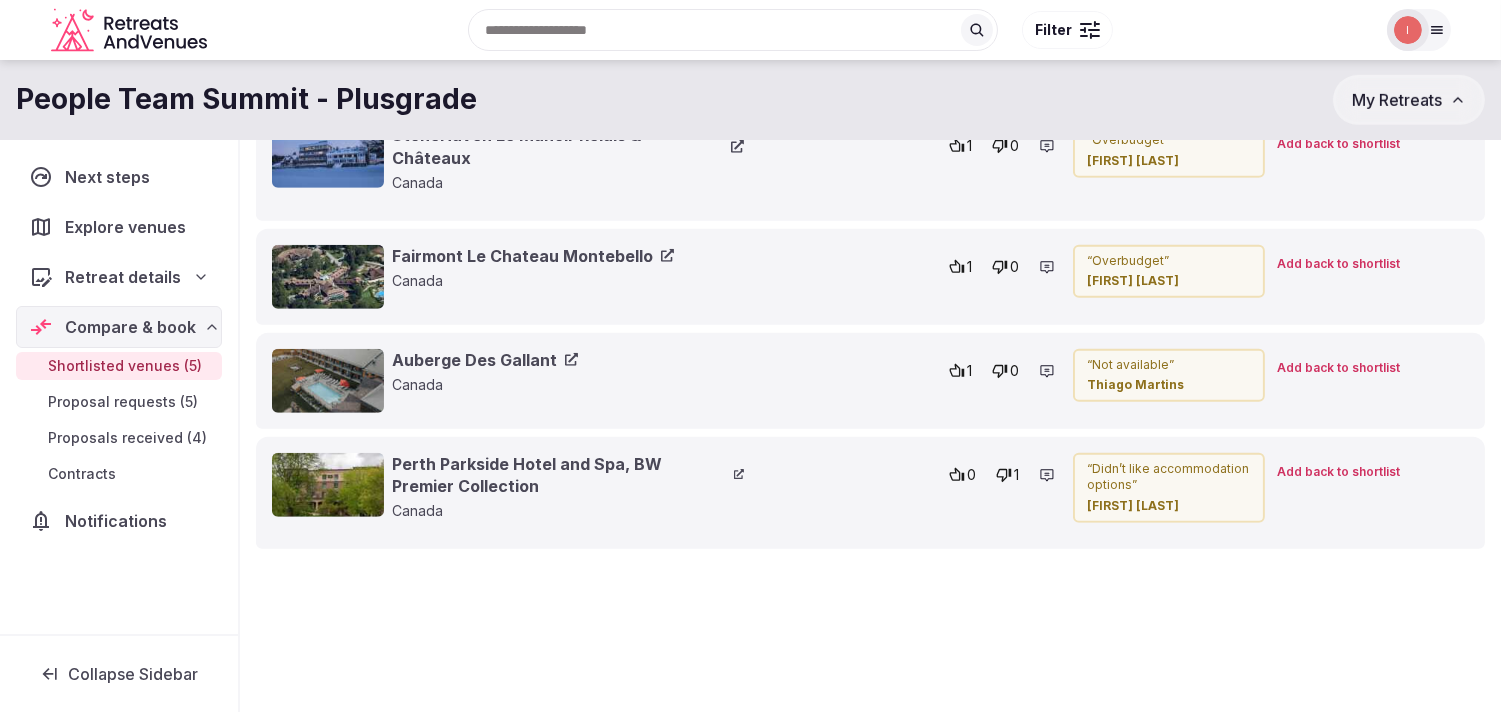 click 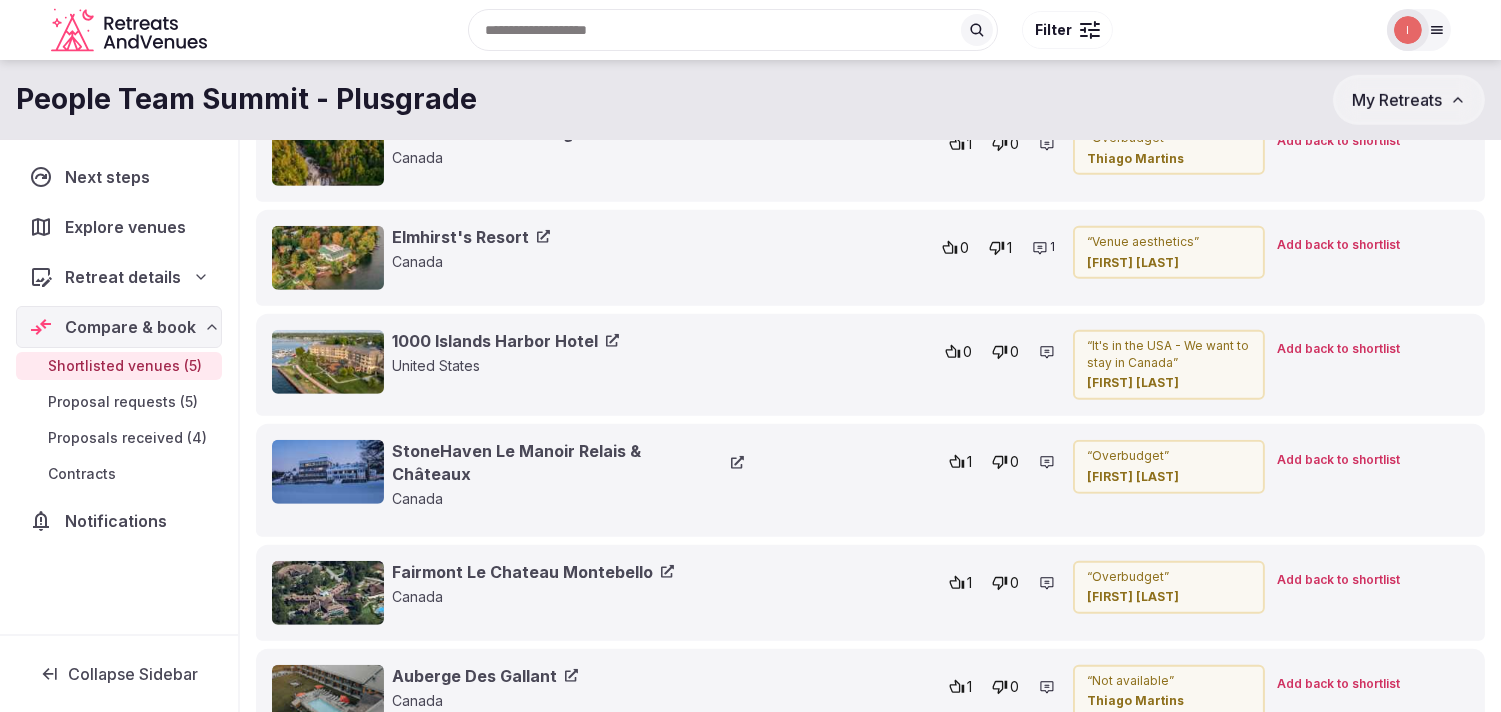 scroll, scrollTop: 1874, scrollLeft: 0, axis: vertical 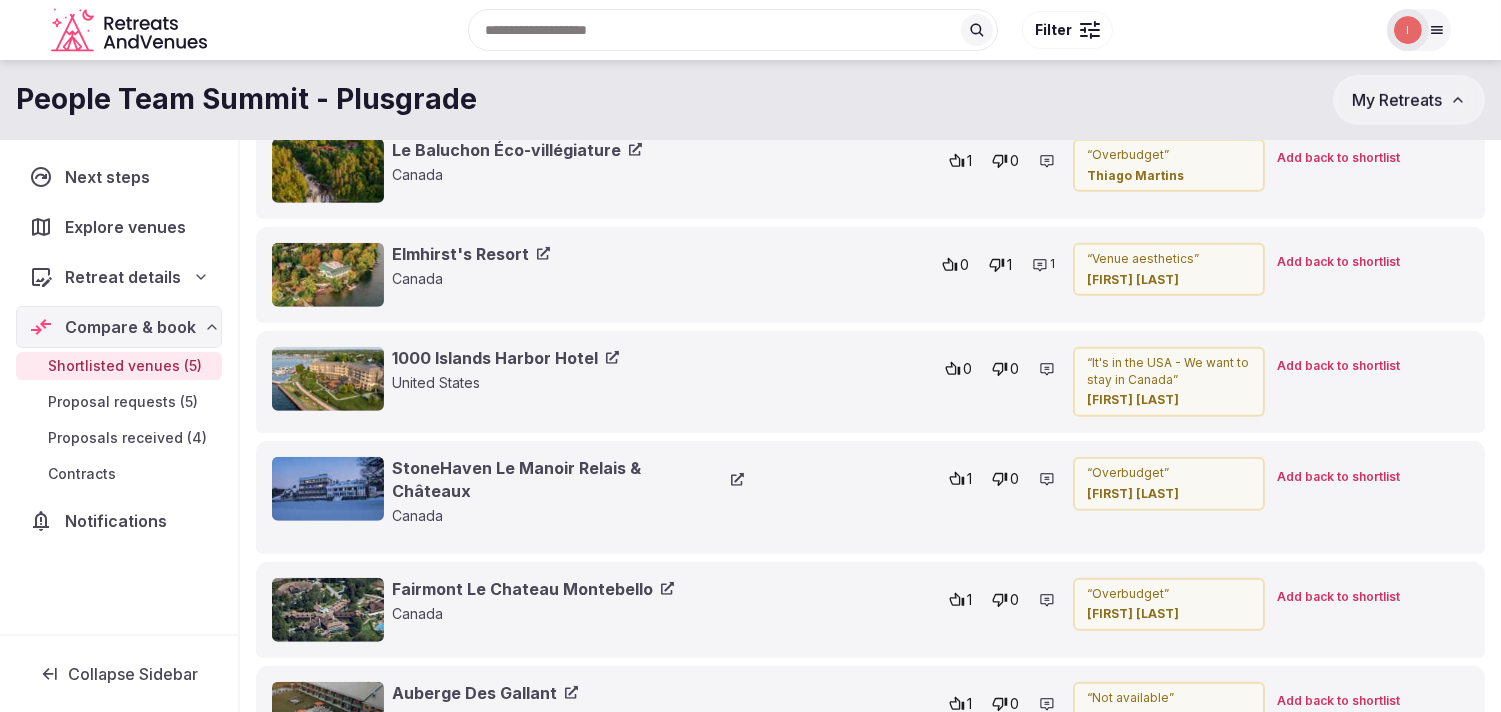 click on "StoneHaven Le Manoir Relais & Châteaux" at bounding box center [568, 479] 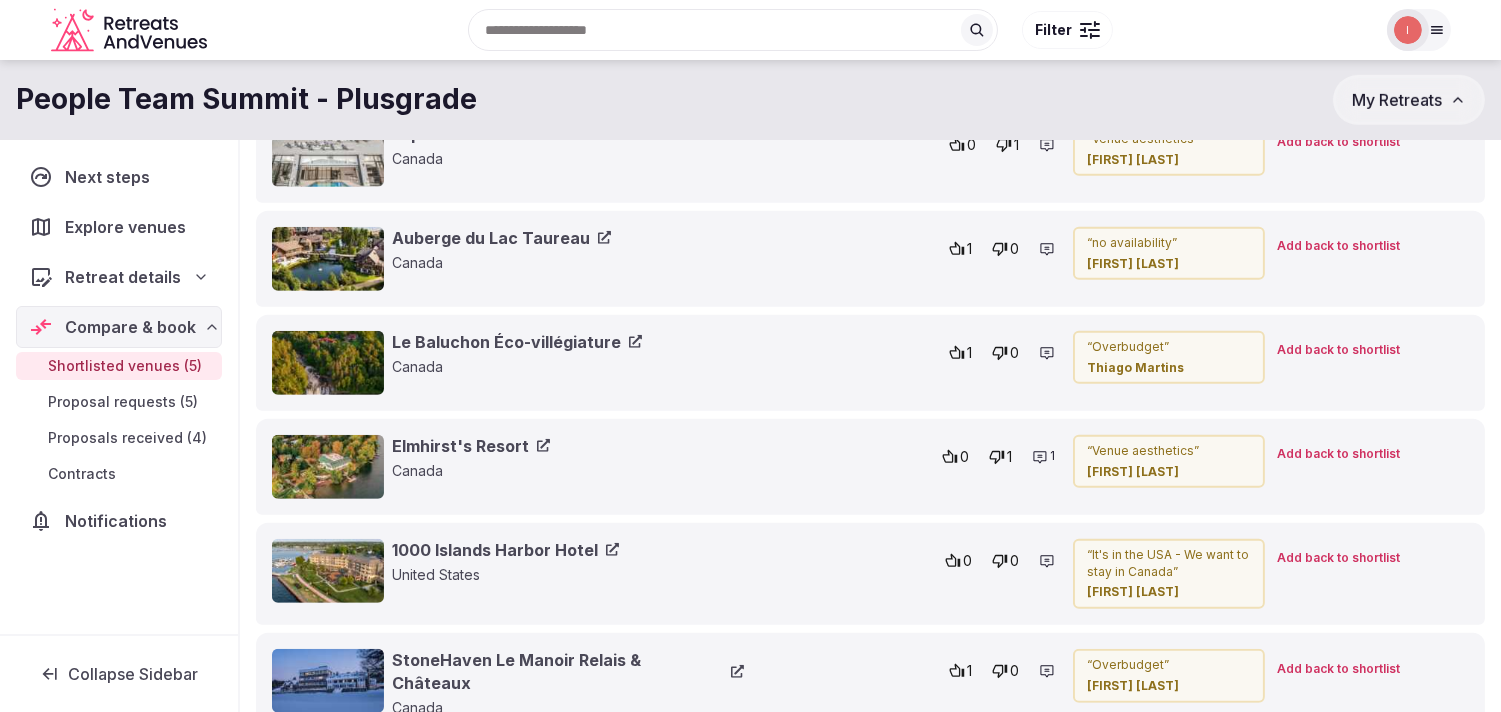scroll, scrollTop: 1652, scrollLeft: 0, axis: vertical 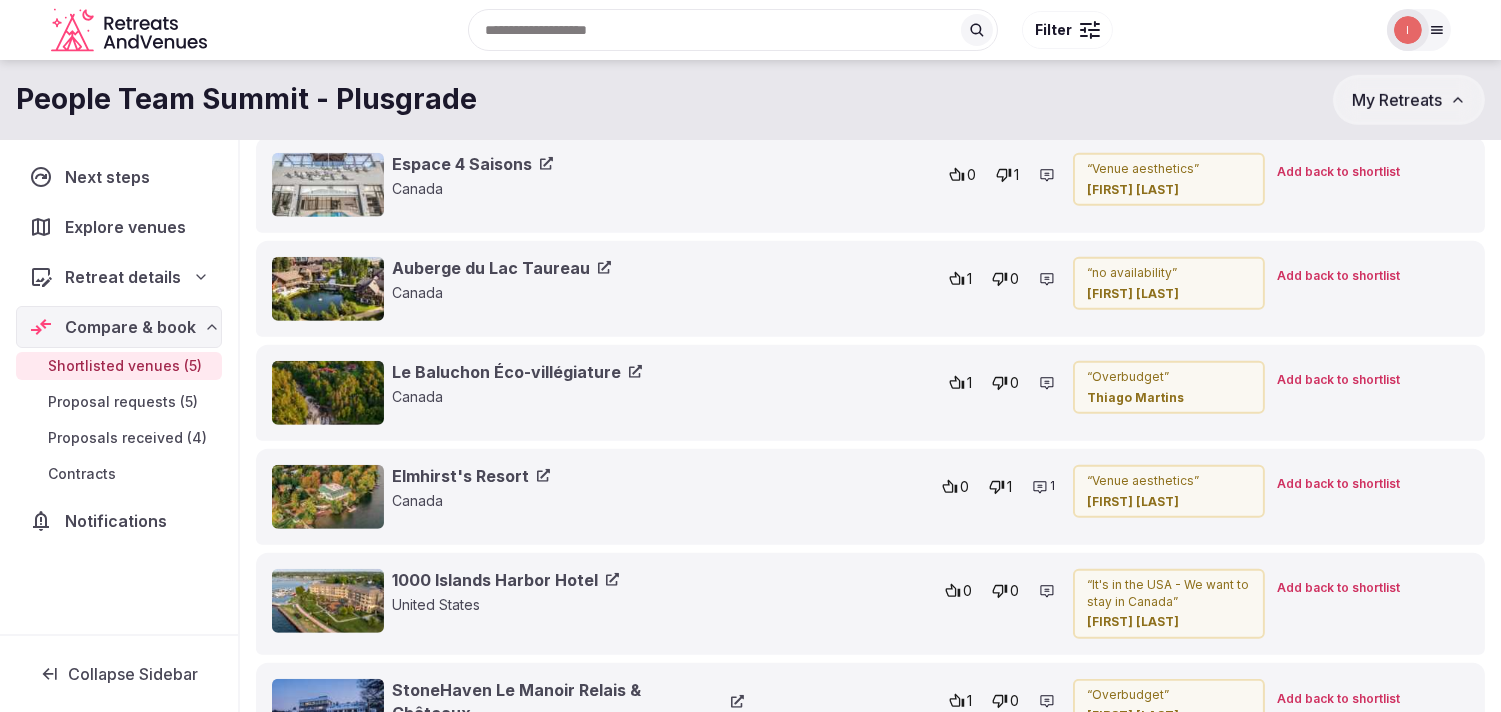 click 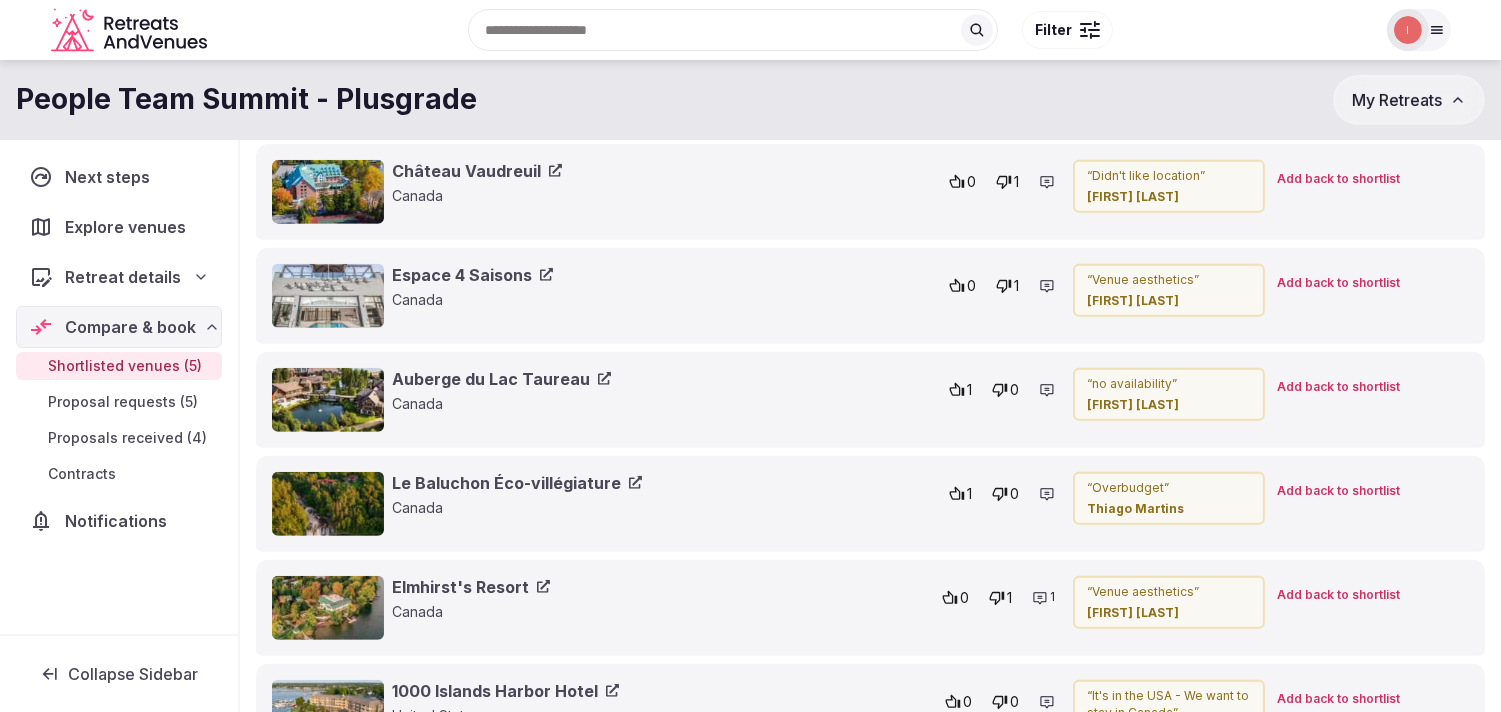 click 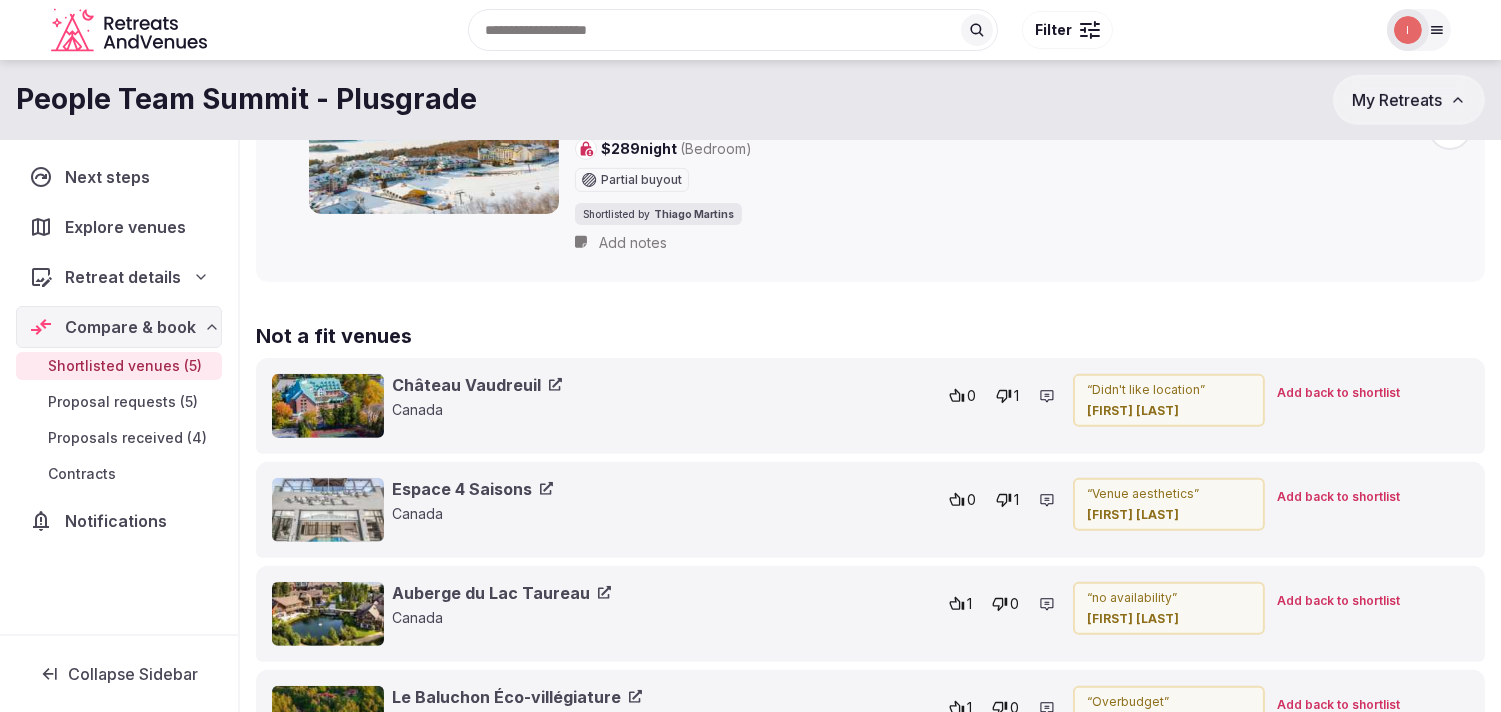 scroll, scrollTop: 1318, scrollLeft: 0, axis: vertical 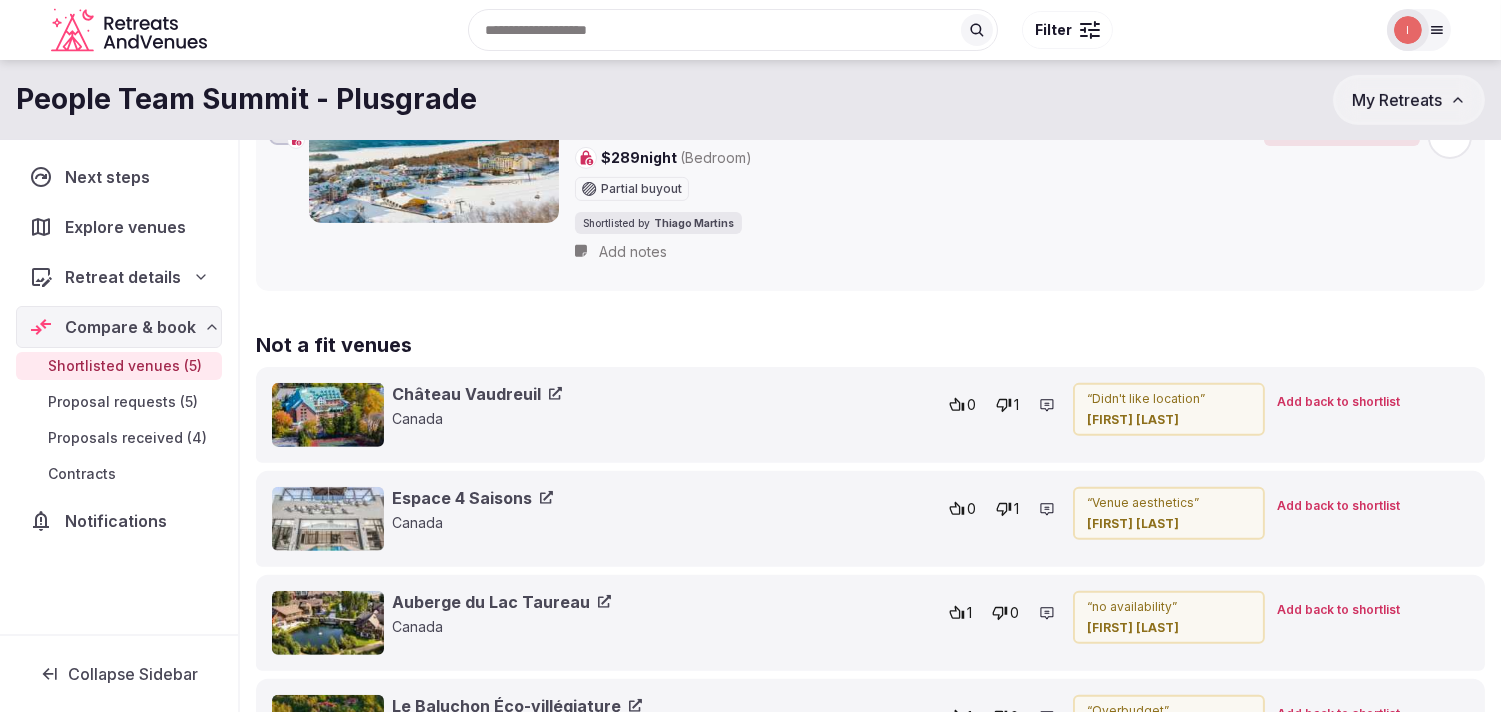 click 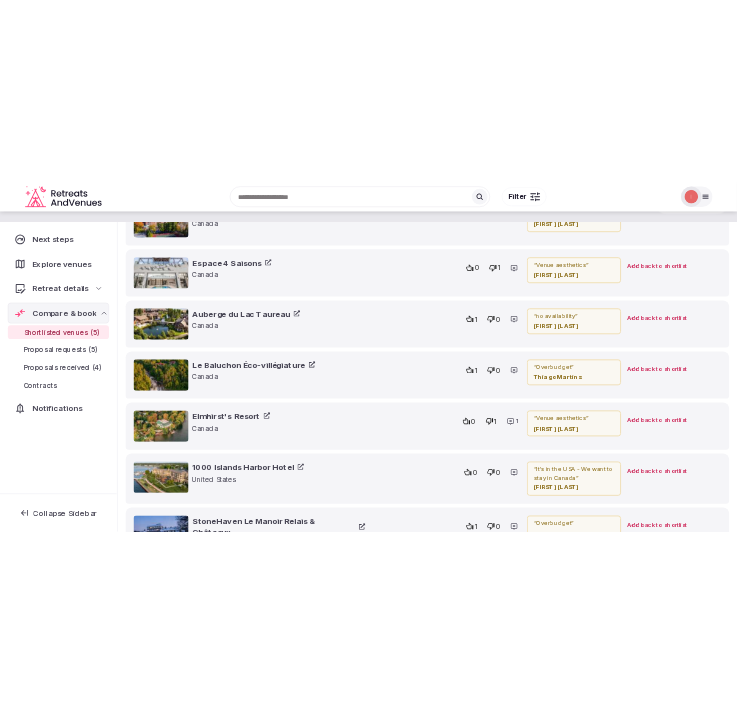scroll, scrollTop: 1541, scrollLeft: 0, axis: vertical 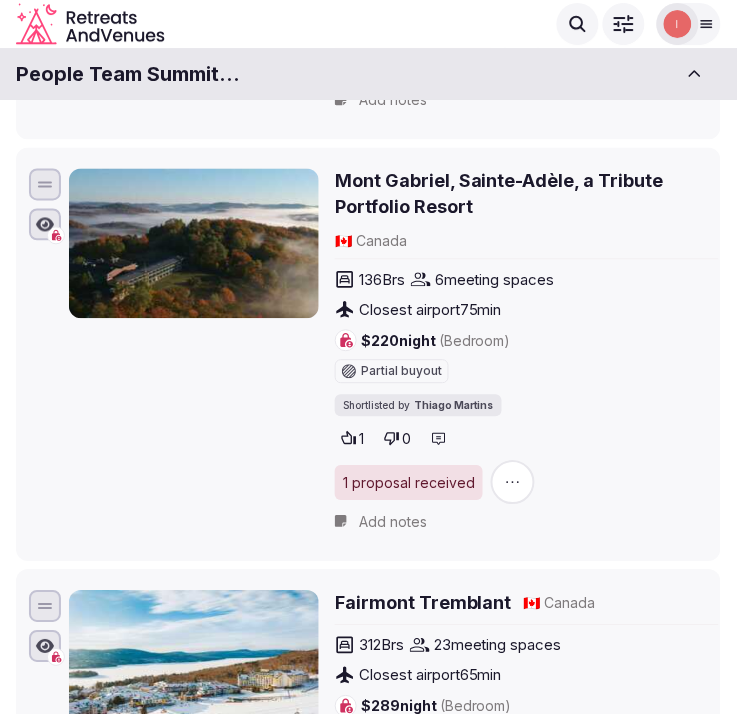 click on "People Team Summit - Plusgrade" at bounding box center (128, 74) 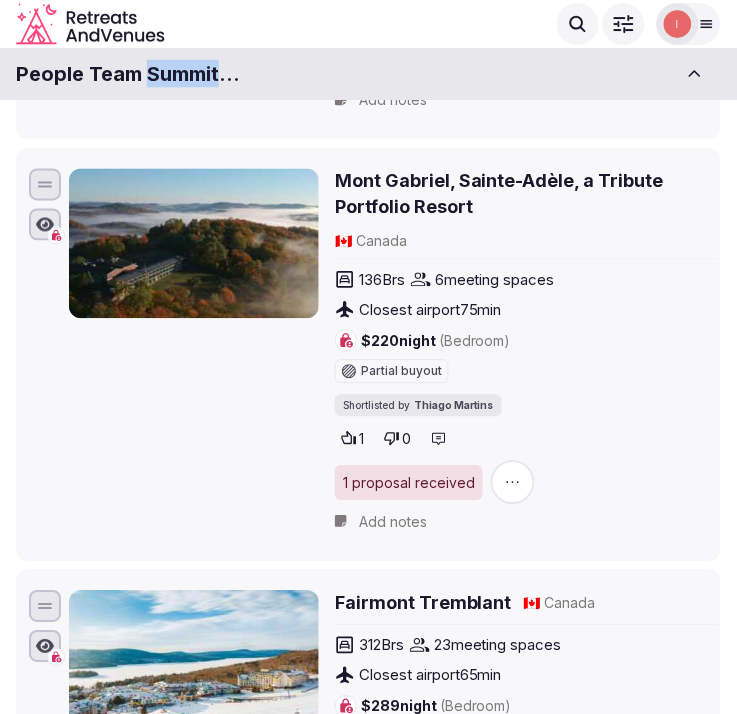 click on "People Team Summit - Plusgrade" at bounding box center [128, 74] 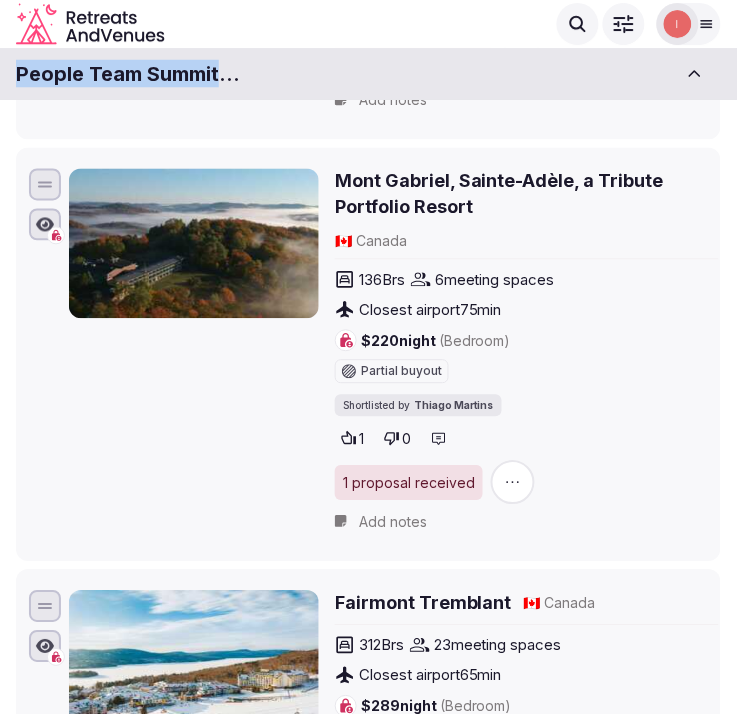 click on "People Team Summit - Plusgrade" at bounding box center (128, 74) 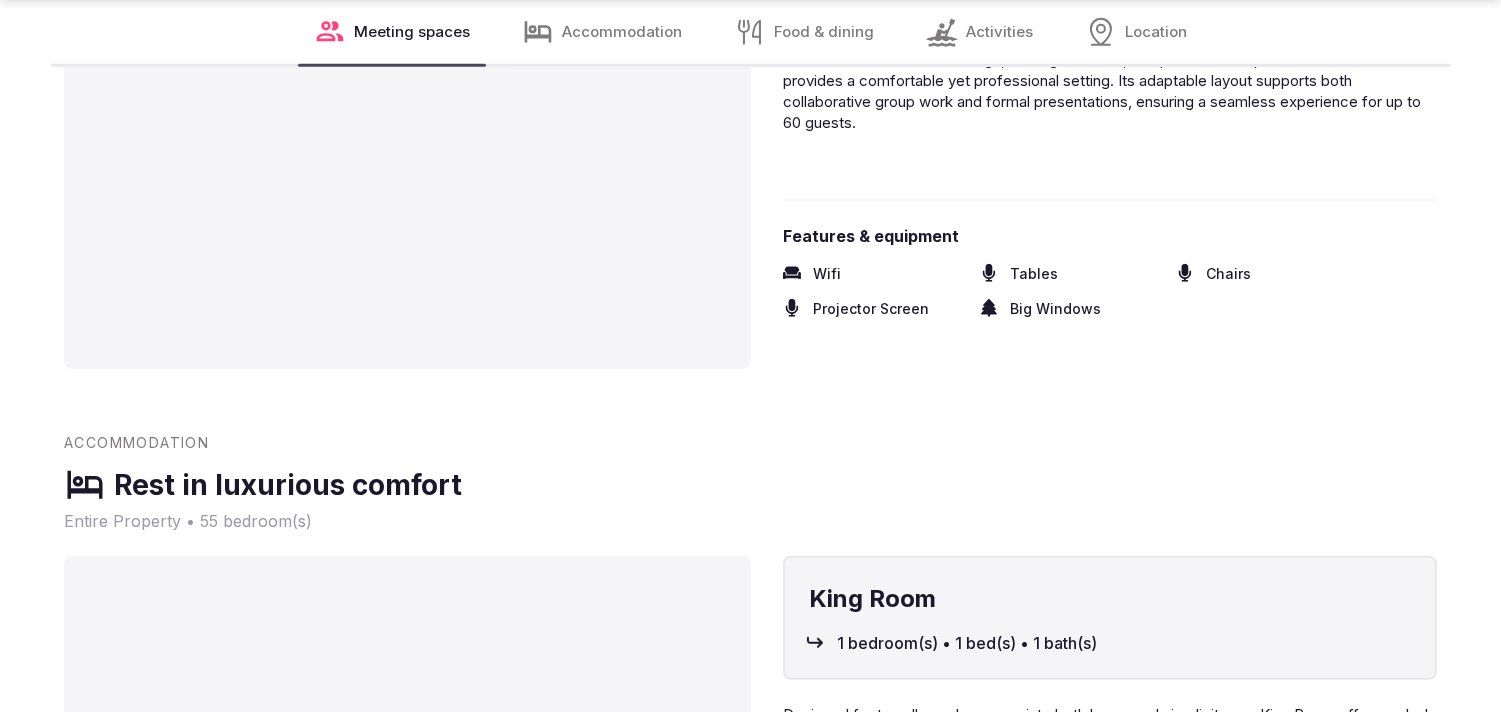 scroll, scrollTop: 2555, scrollLeft: 0, axis: vertical 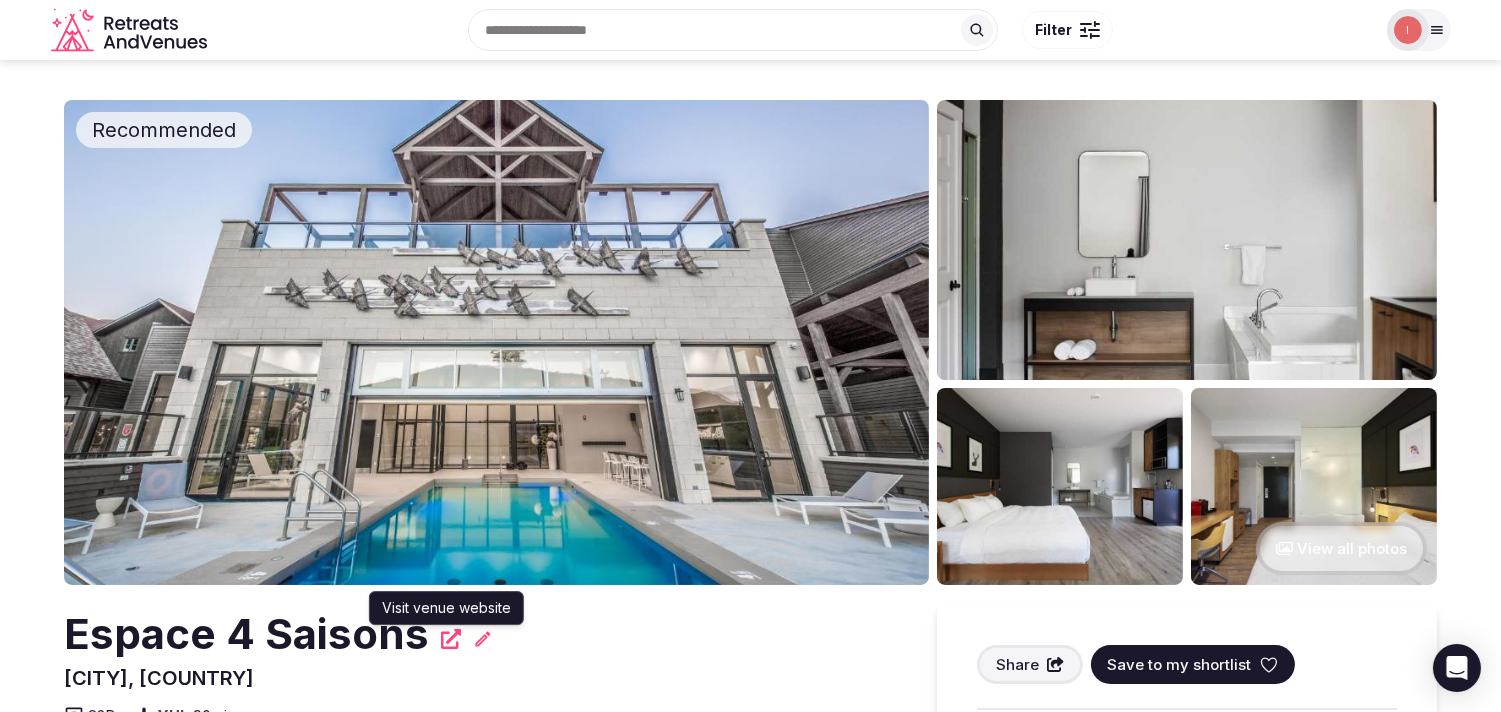 click 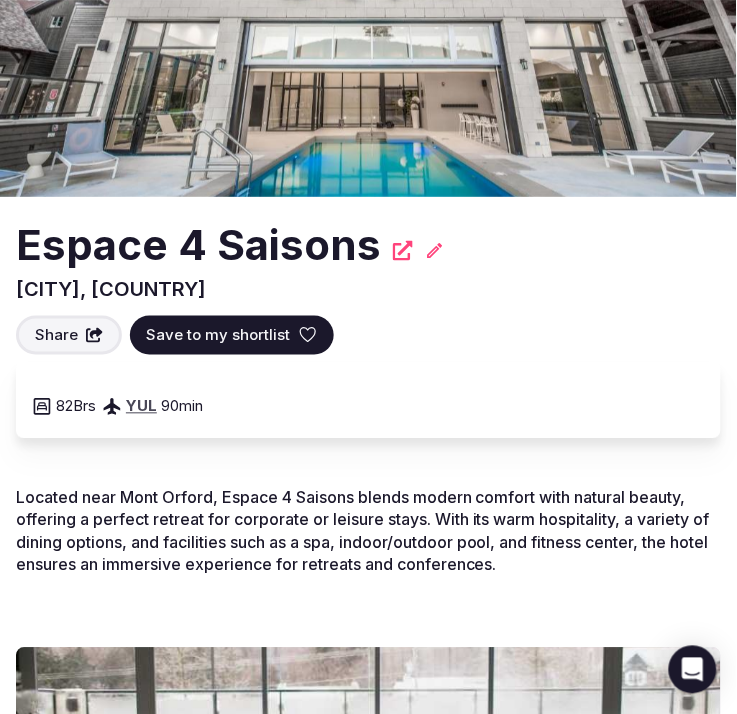 scroll, scrollTop: 333, scrollLeft: 0, axis: vertical 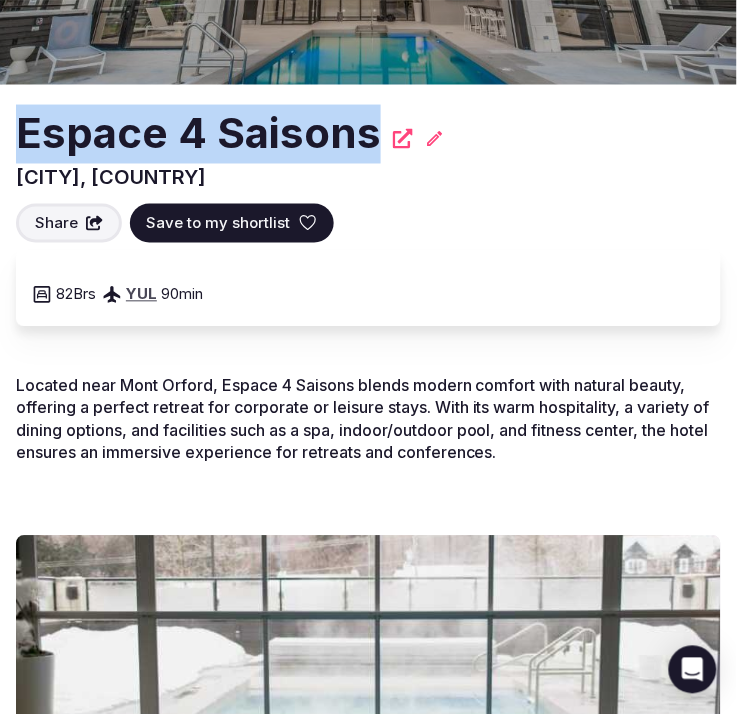 drag, startPoint x: 381, startPoint y: 135, endPoint x: -9, endPoint y: 155, distance: 390.51248 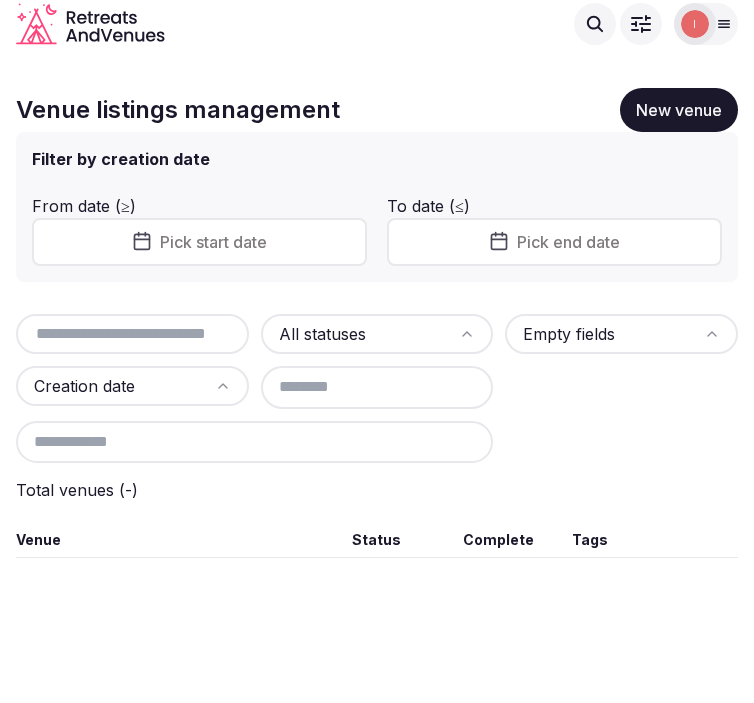 click at bounding box center (132, 334) 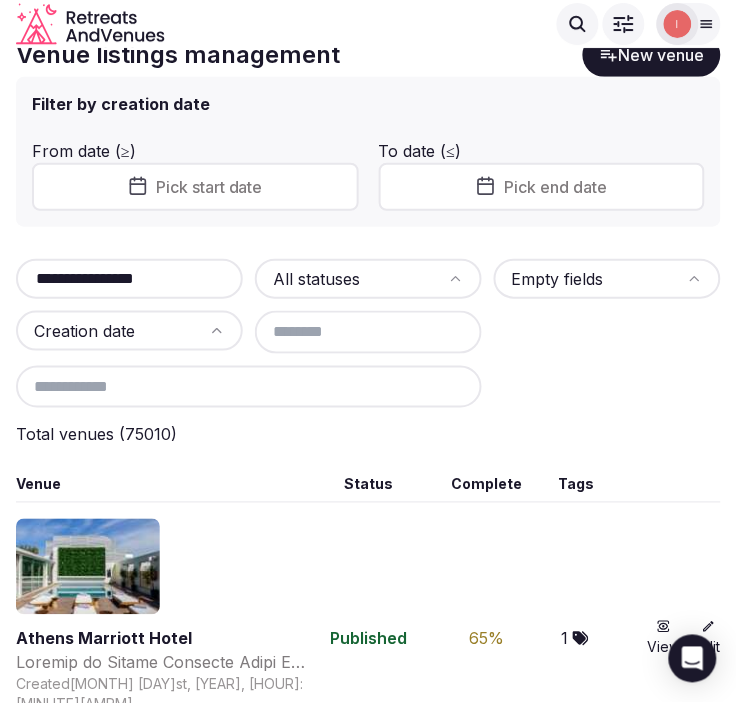 scroll, scrollTop: 0, scrollLeft: 0, axis: both 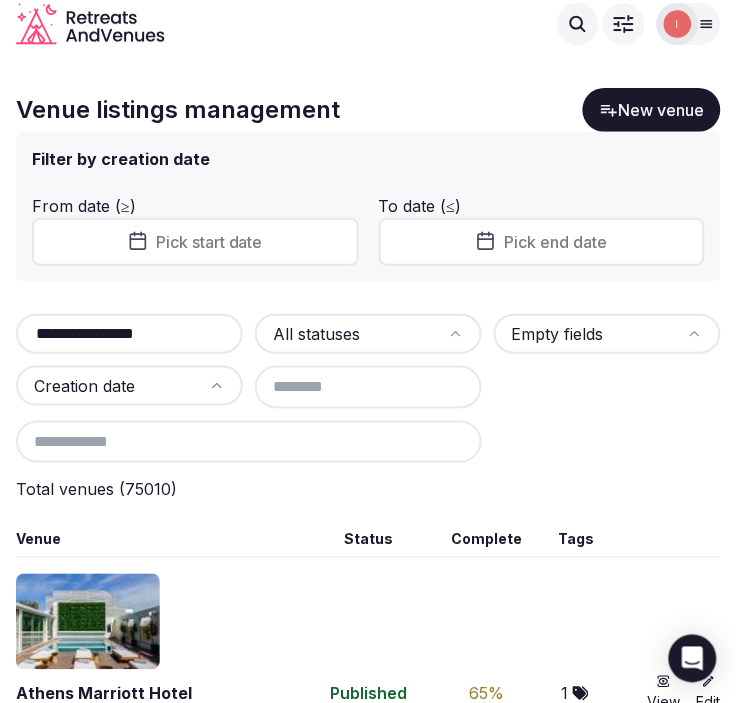 click on "**********" at bounding box center [129, 334] 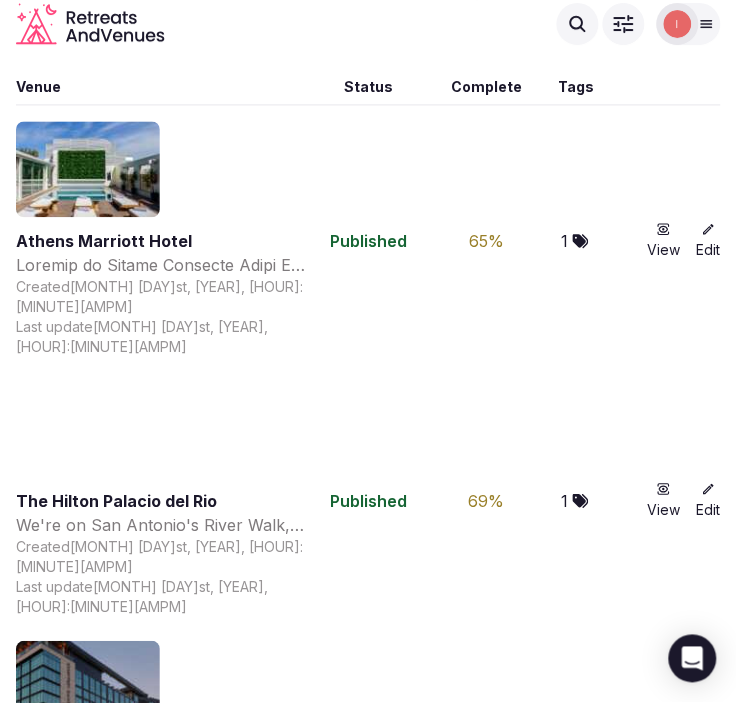 scroll, scrollTop: 333, scrollLeft: 0, axis: vertical 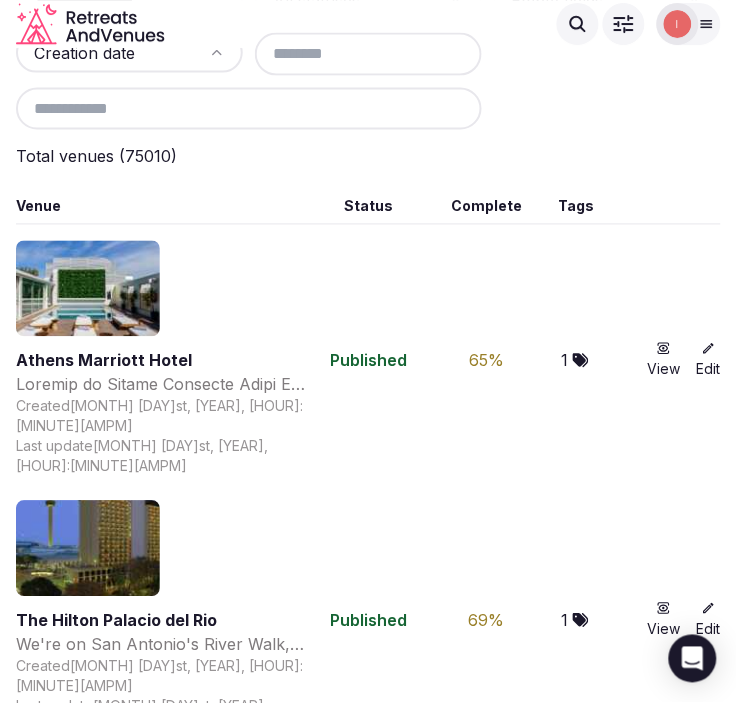 type on "**********" 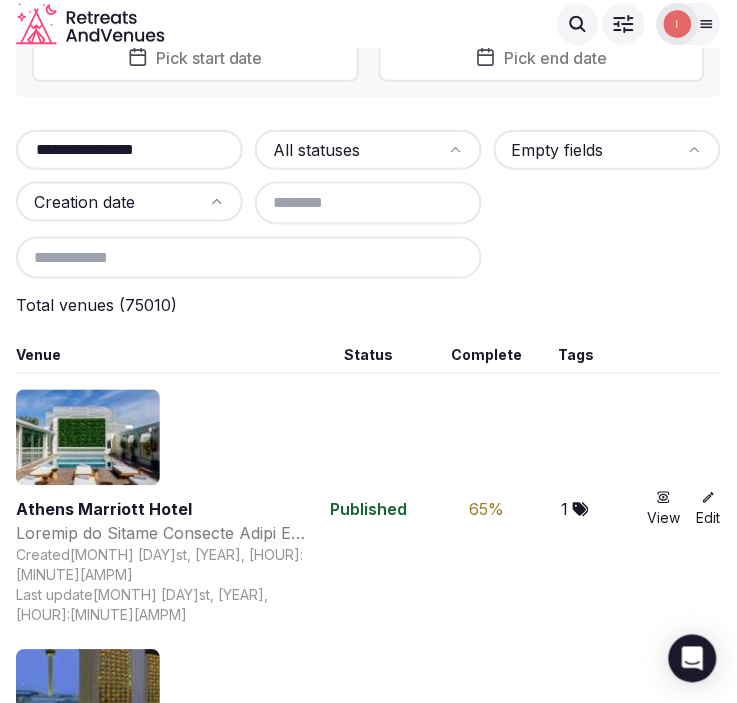 scroll, scrollTop: 0, scrollLeft: 0, axis: both 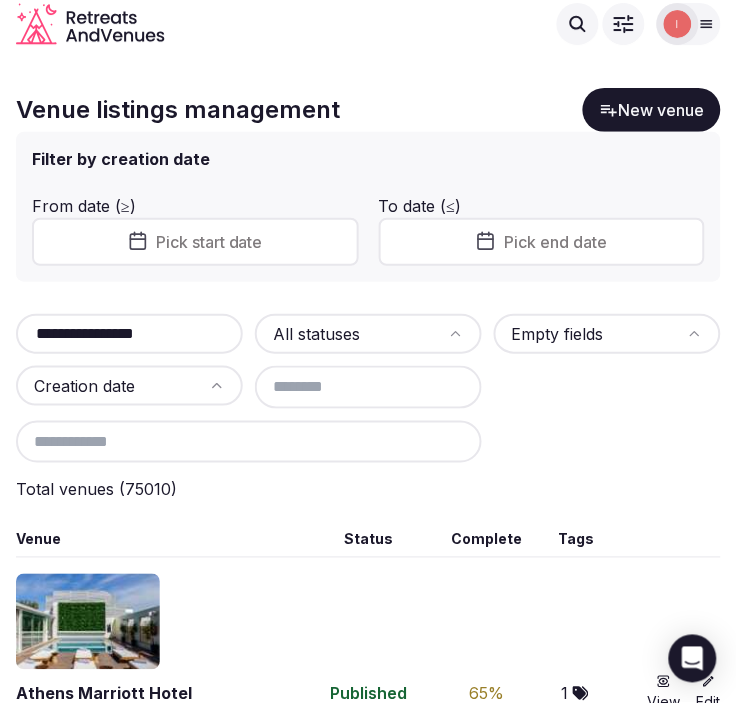 click on "**********" at bounding box center (129, 334) 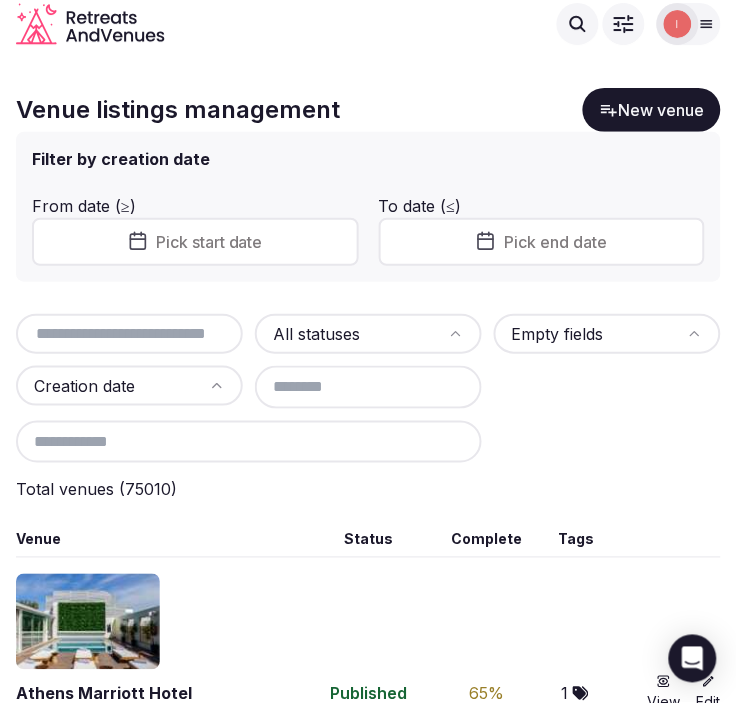 type 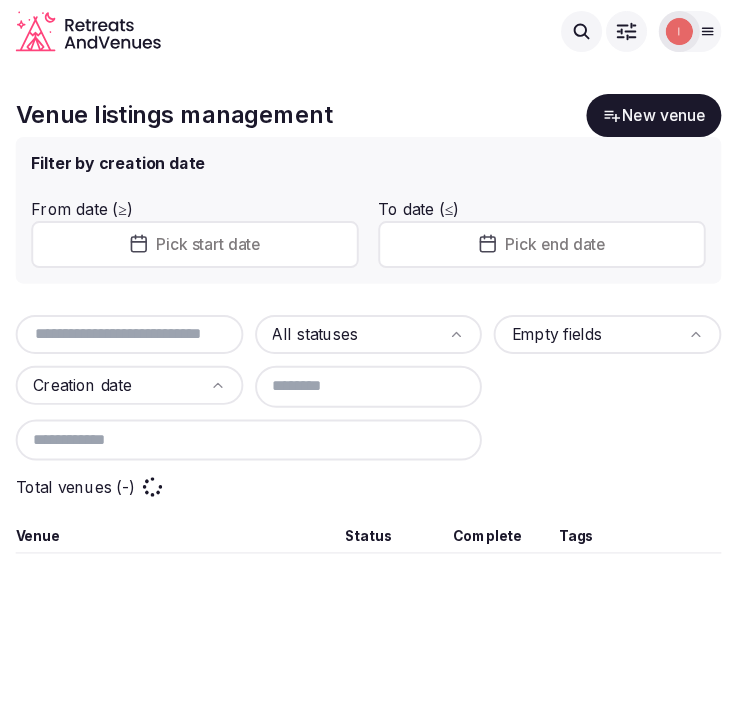 scroll, scrollTop: 0, scrollLeft: 0, axis: both 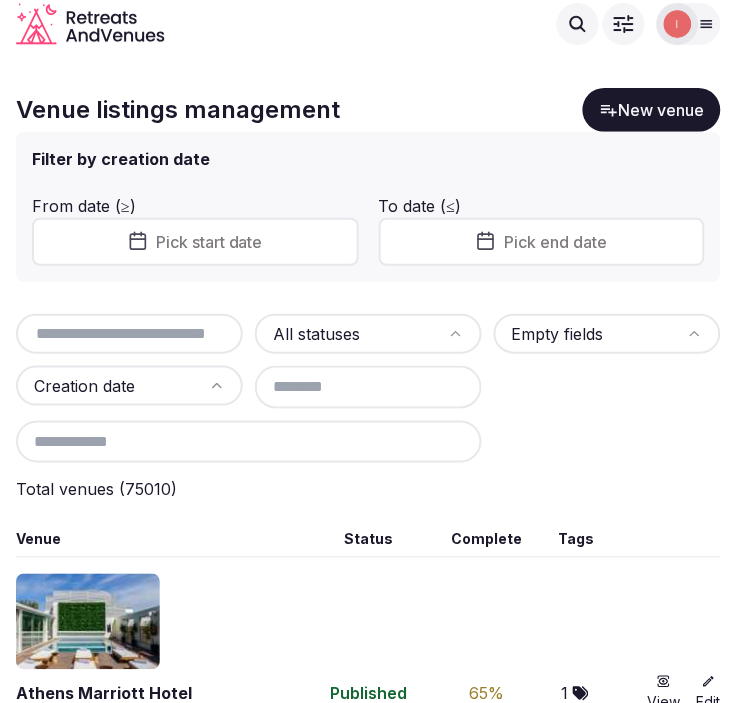 click at bounding box center (129, 334) 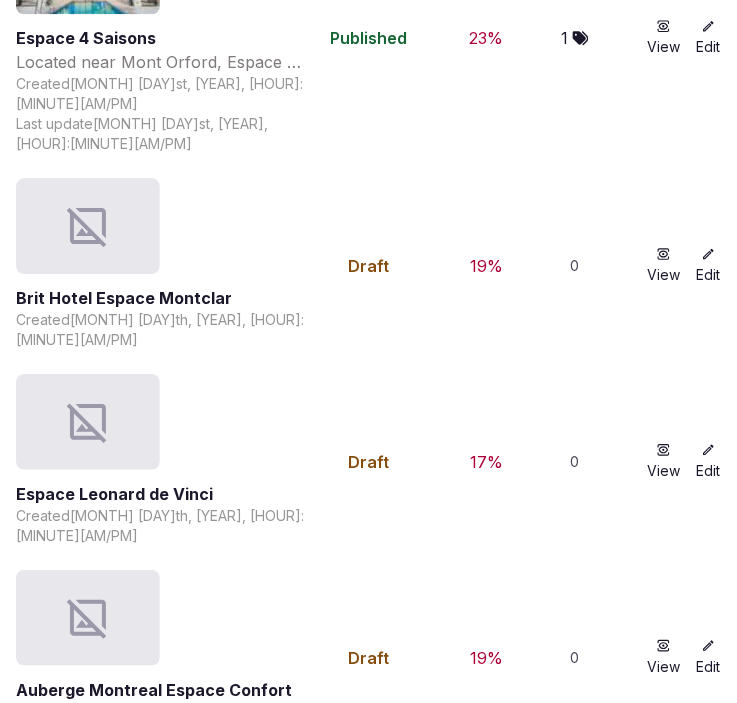scroll, scrollTop: 461, scrollLeft: 0, axis: vertical 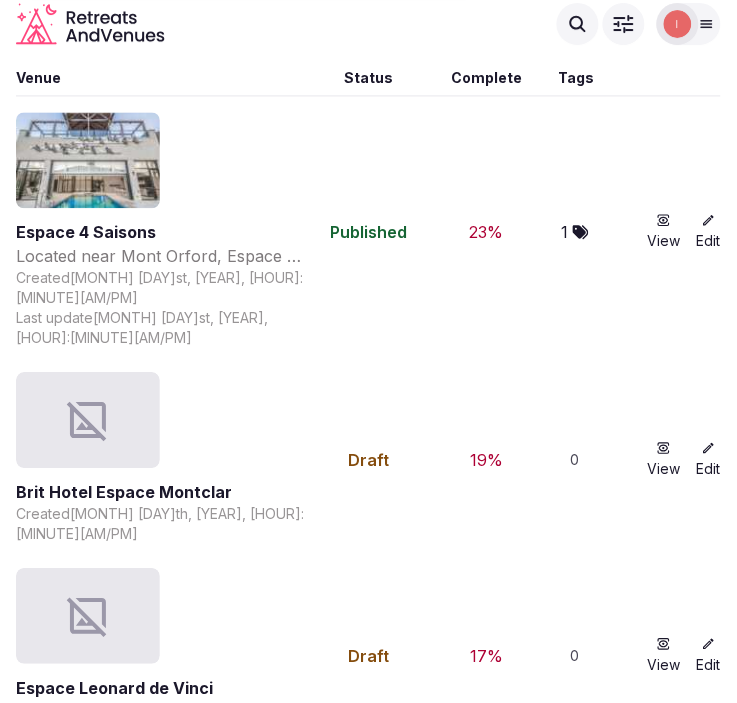 type on "******" 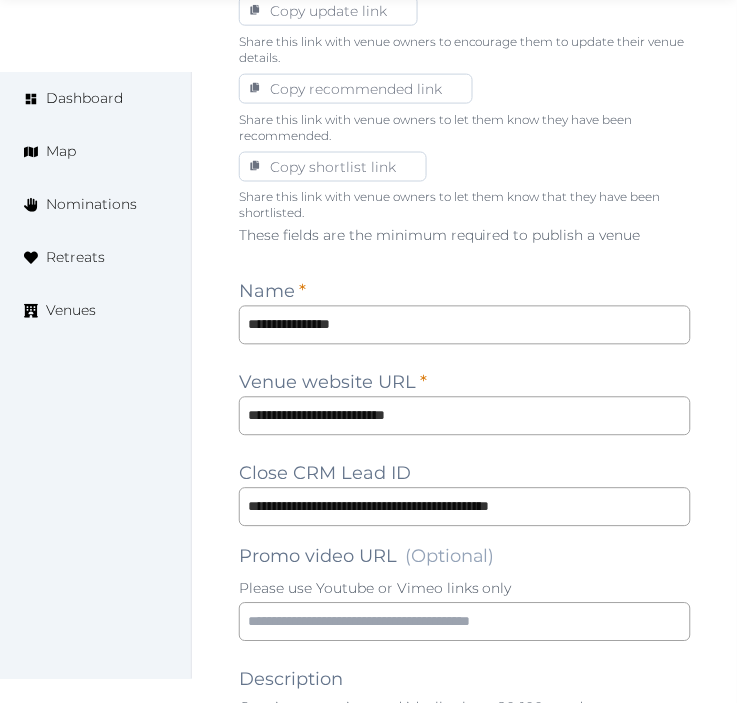 scroll, scrollTop: 1444, scrollLeft: 0, axis: vertical 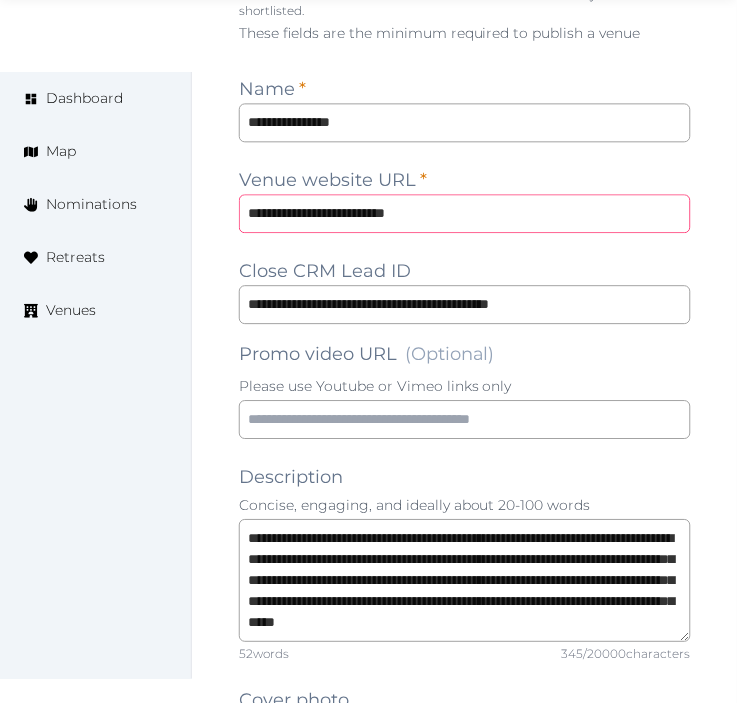 click on "**********" at bounding box center (465, 213) 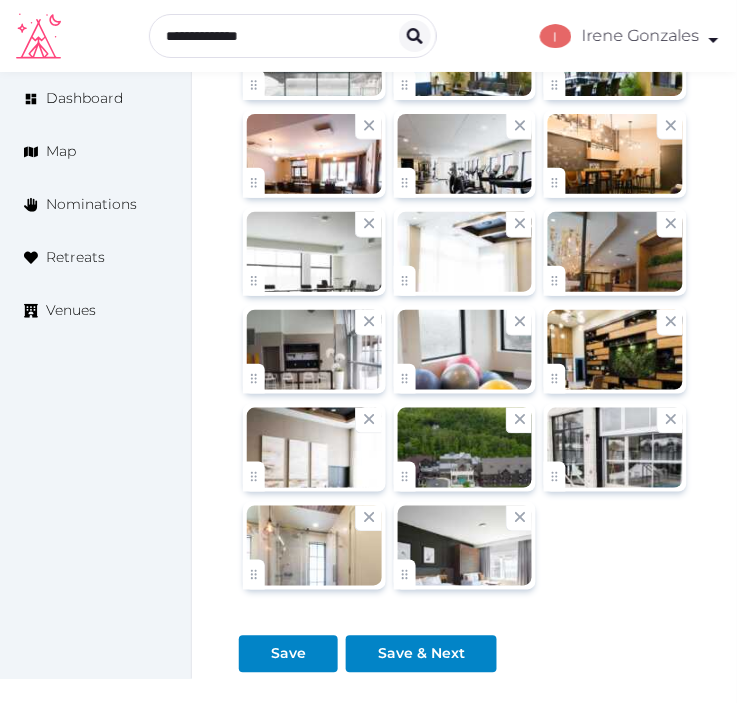 scroll, scrollTop: 3424, scrollLeft: 0, axis: vertical 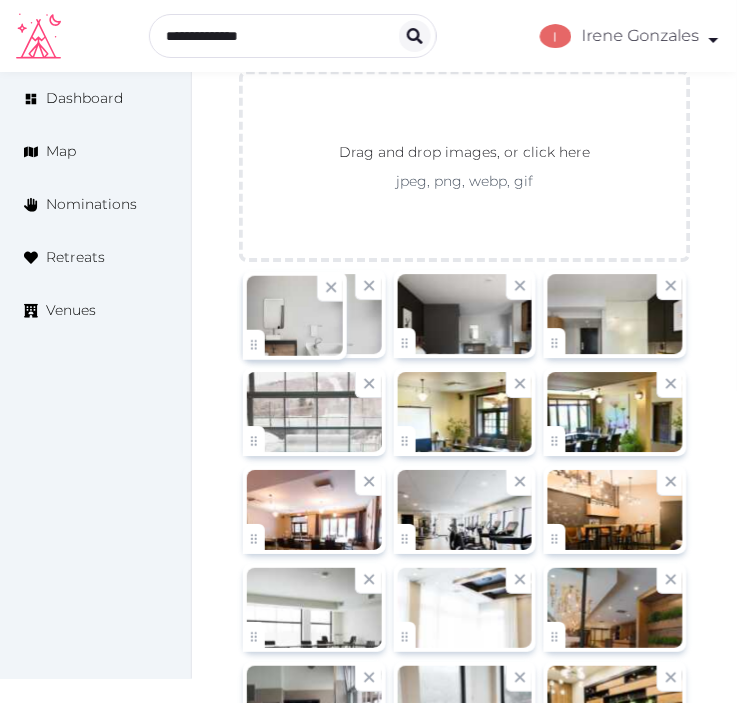 click on "**********" at bounding box center [368, -1086] 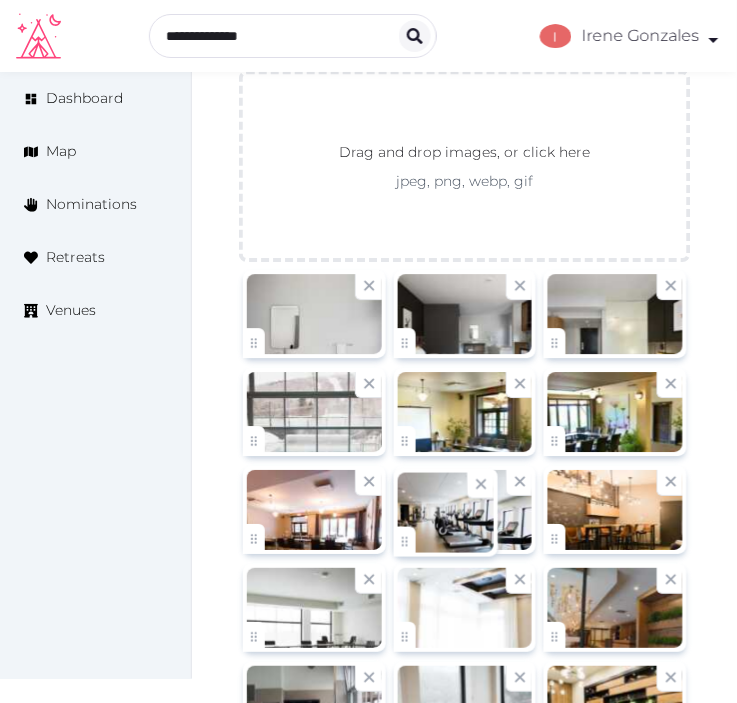 click on "**********" at bounding box center (368, -1086) 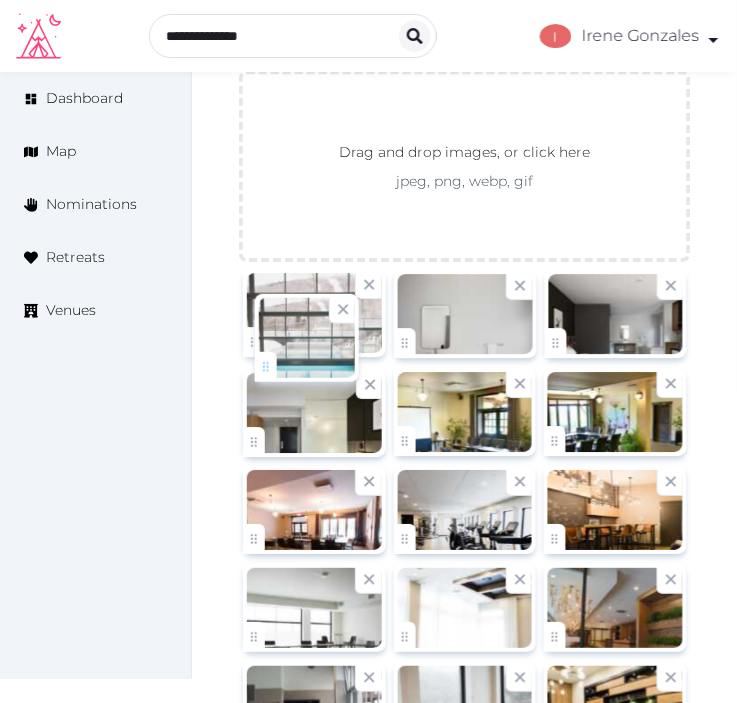 drag, startPoint x: 257, startPoint y: 433, endPoint x: 270, endPoint y: 356, distance: 78.08969 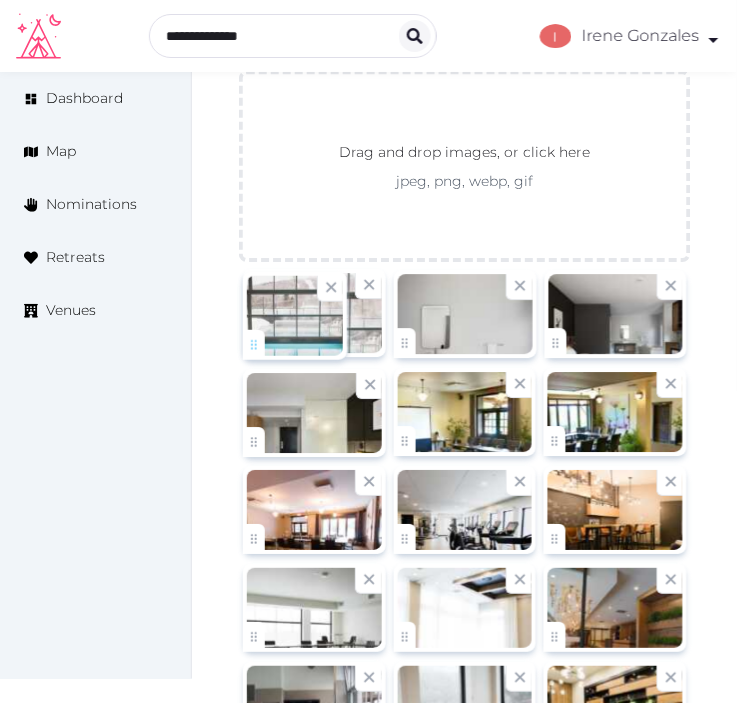 click on "**********" at bounding box center [368, -1086] 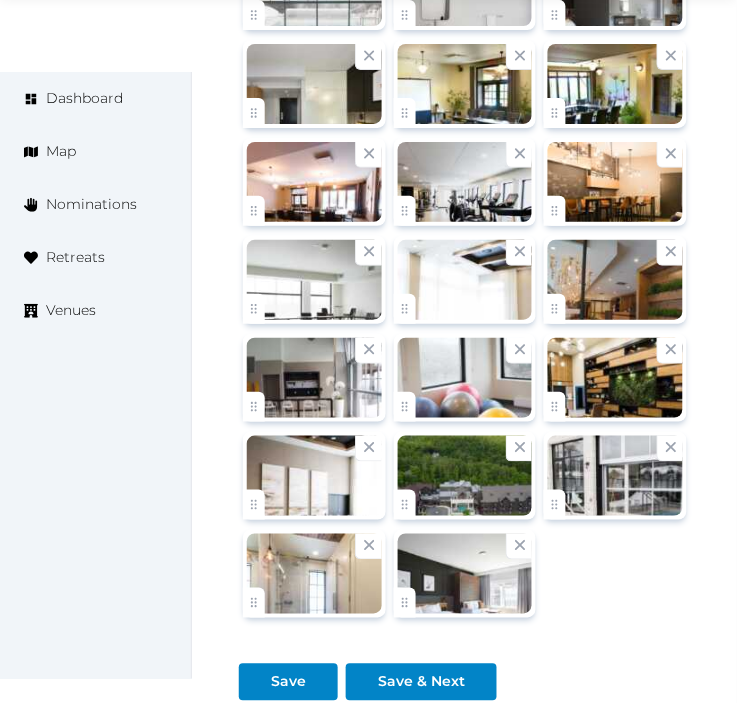 scroll, scrollTop: 3757, scrollLeft: 0, axis: vertical 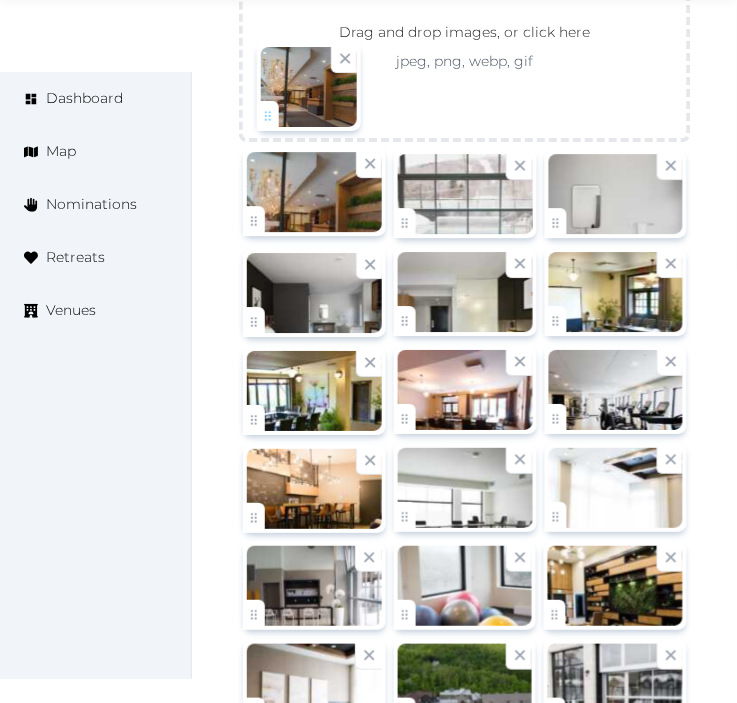 drag, startPoint x: 564, startPoint y: 298, endPoint x: 277, endPoint y: 106, distance: 345.30133 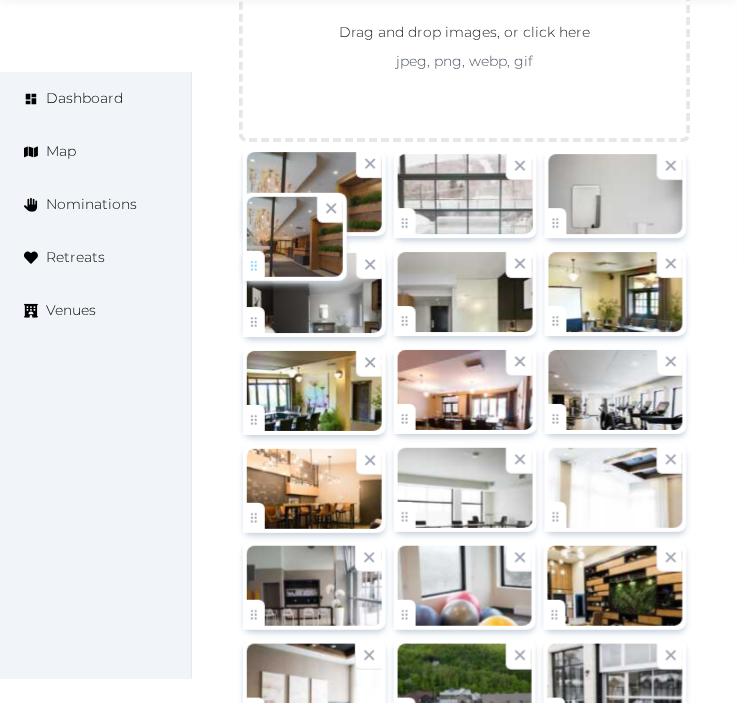 click on "**********" at bounding box center [368, -1206] 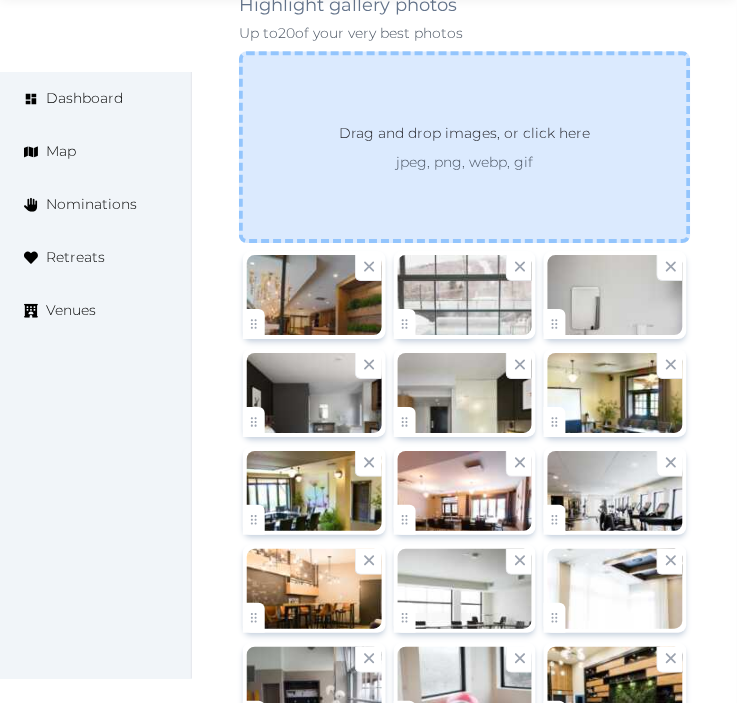 scroll, scrollTop: 3504, scrollLeft: 0, axis: vertical 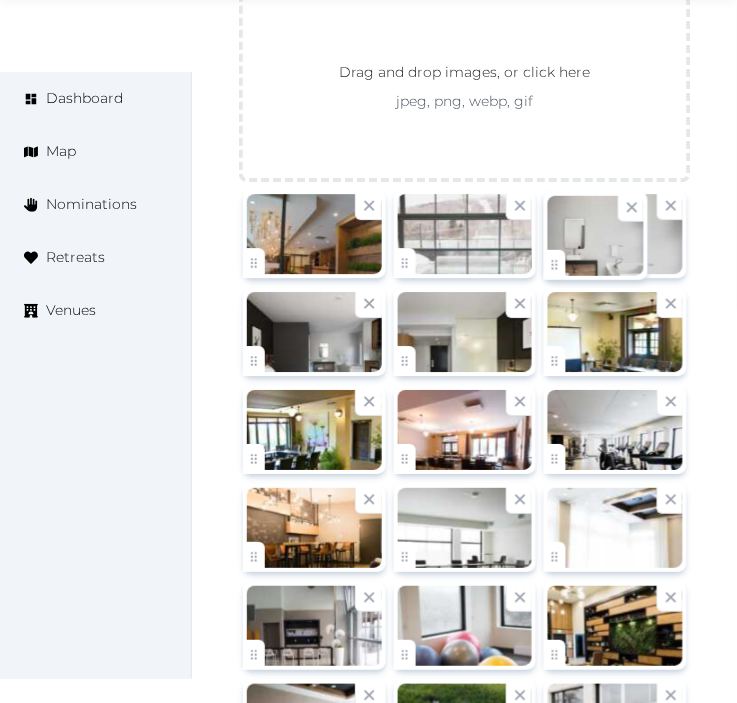 click on "**********" at bounding box center [368, -1166] 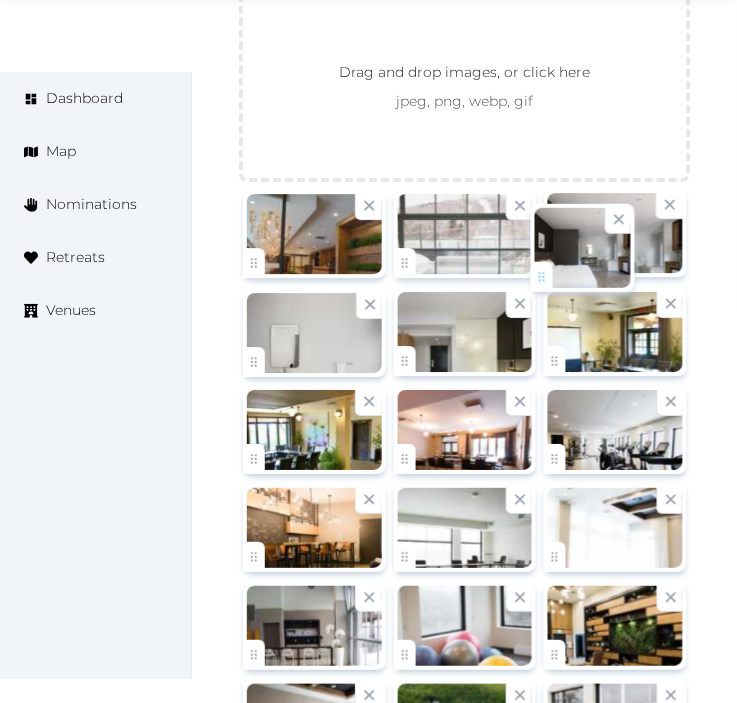 drag, startPoint x: 252, startPoint y: 361, endPoint x: 540, endPoint y: 274, distance: 300.8538 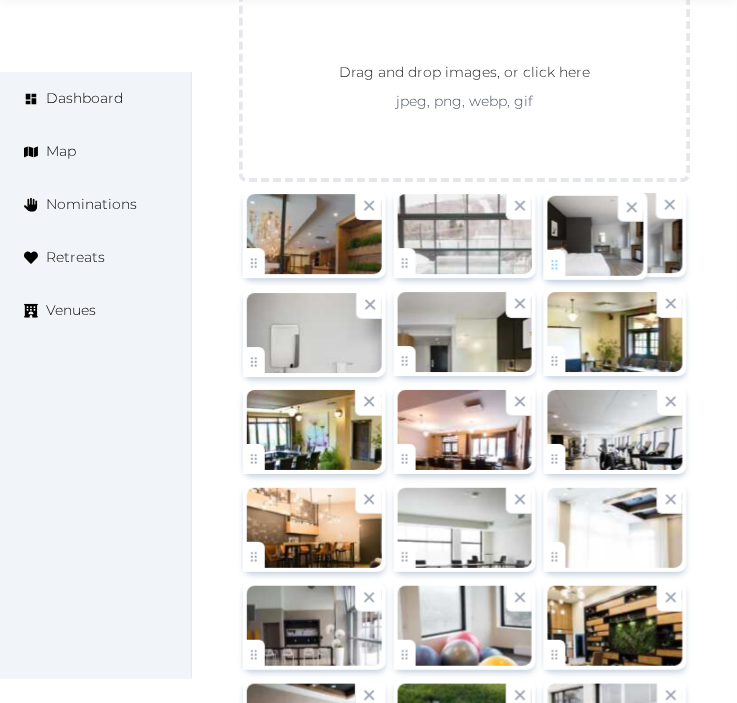 click on "**********" at bounding box center [368, -1166] 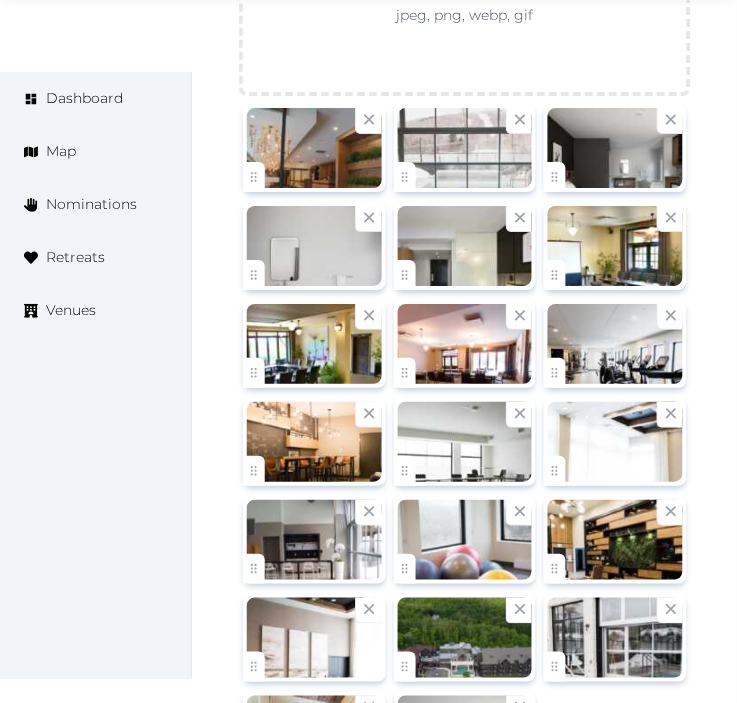 scroll, scrollTop: 3615, scrollLeft: 0, axis: vertical 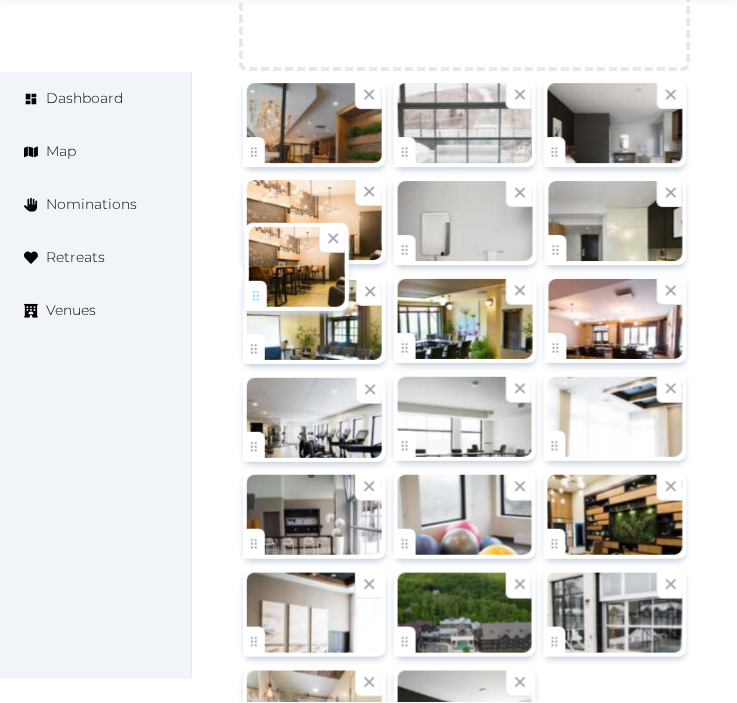 drag, startPoint x: 261, startPoint y: 451, endPoint x: 267, endPoint y: 286, distance: 165.10905 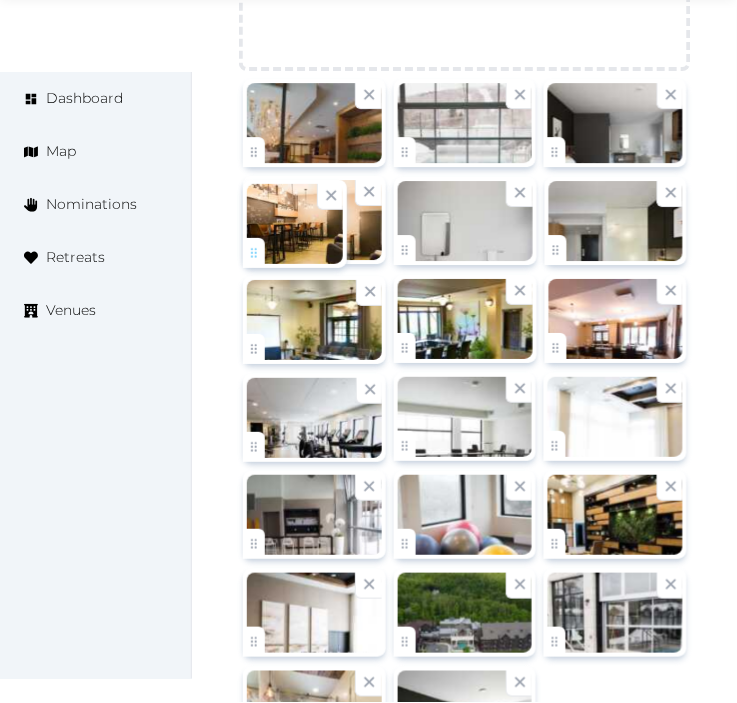 click on "**********" at bounding box center [368, -1277] 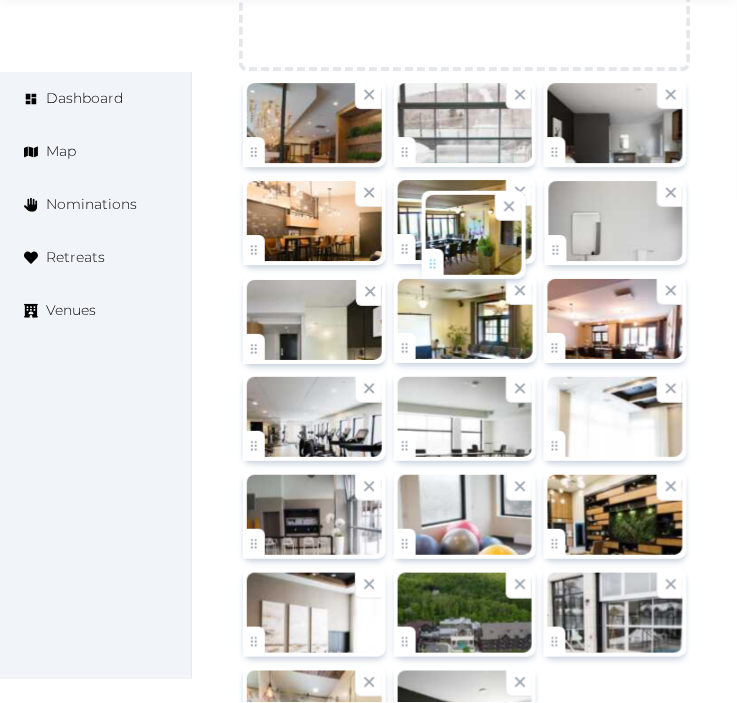 drag, startPoint x: 398, startPoint y: 342, endPoint x: 427, endPoint y: 242, distance: 104.120125 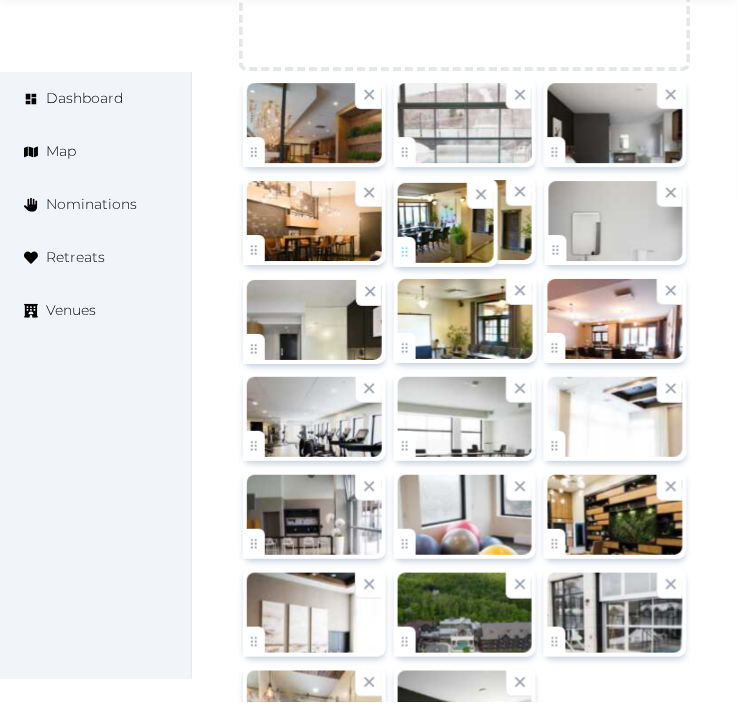 click on "**********" at bounding box center [368, -1277] 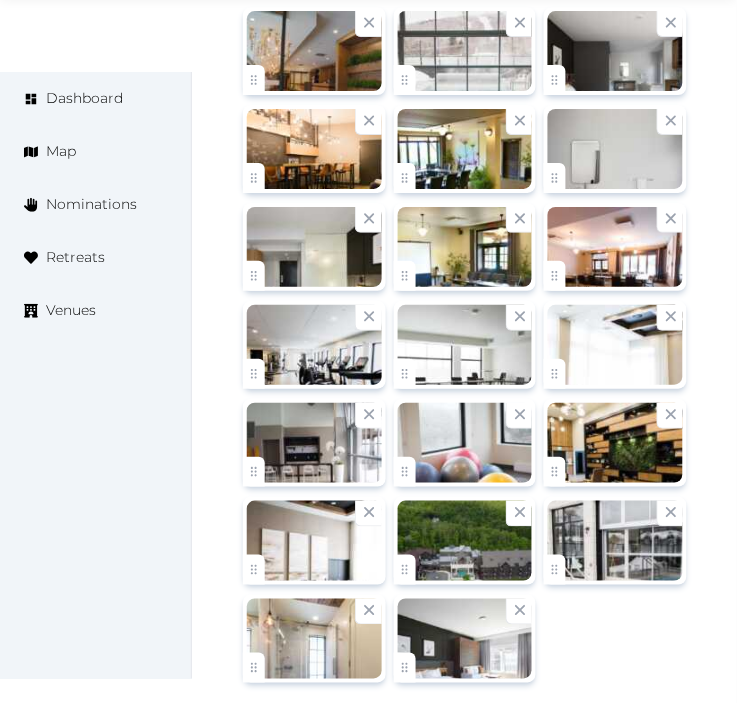 scroll, scrollTop: 3726, scrollLeft: 0, axis: vertical 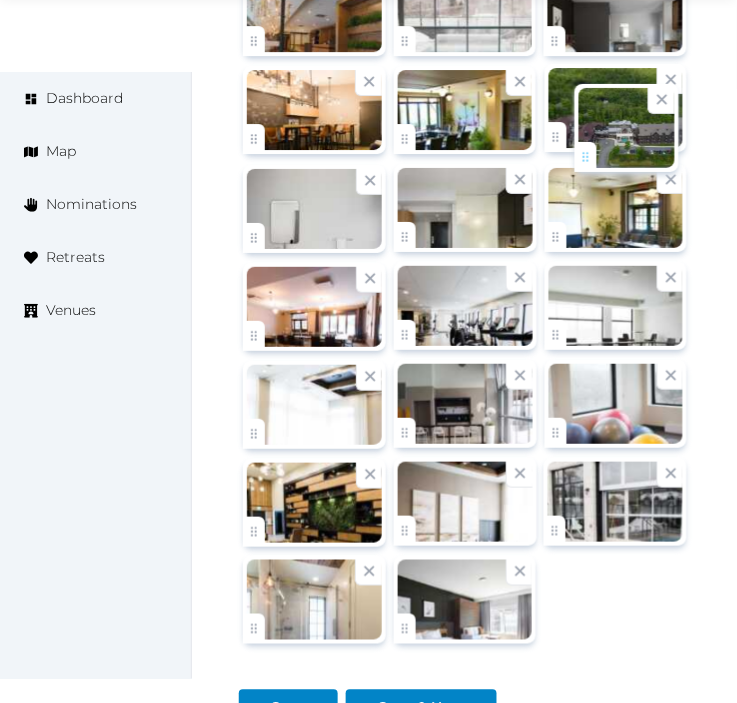 drag, startPoint x: 407, startPoint y: 543, endPoint x: 588, endPoint y: 164, distance: 420.00238 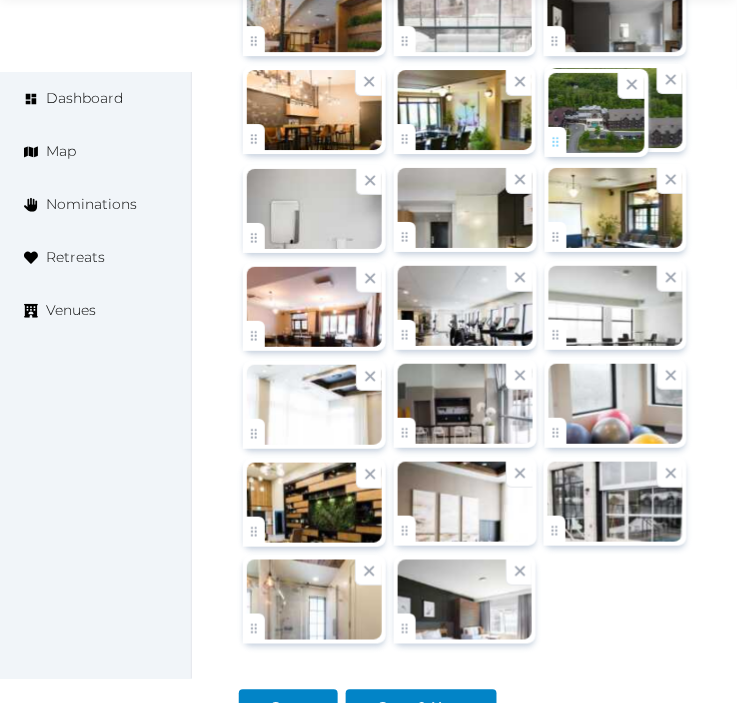 click on "**********" at bounding box center [368, -1388] 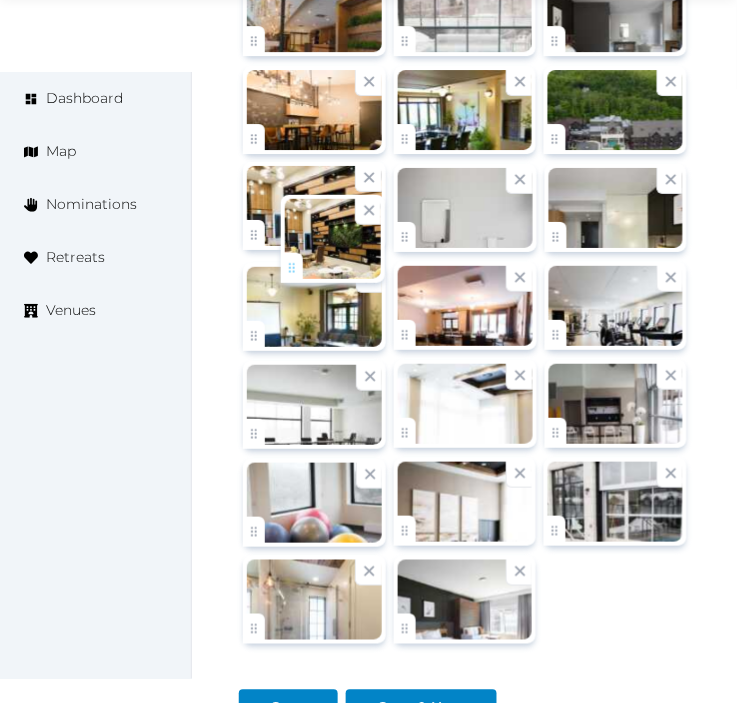 drag, startPoint x: 260, startPoint y: 535, endPoint x: 295, endPoint y: 266, distance: 271.2674 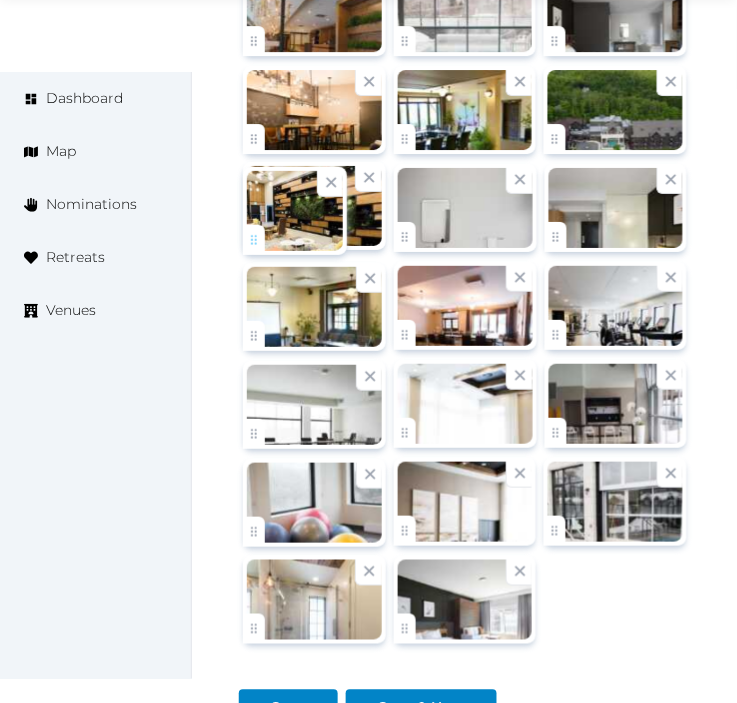 click on "**********" at bounding box center (368, -1388) 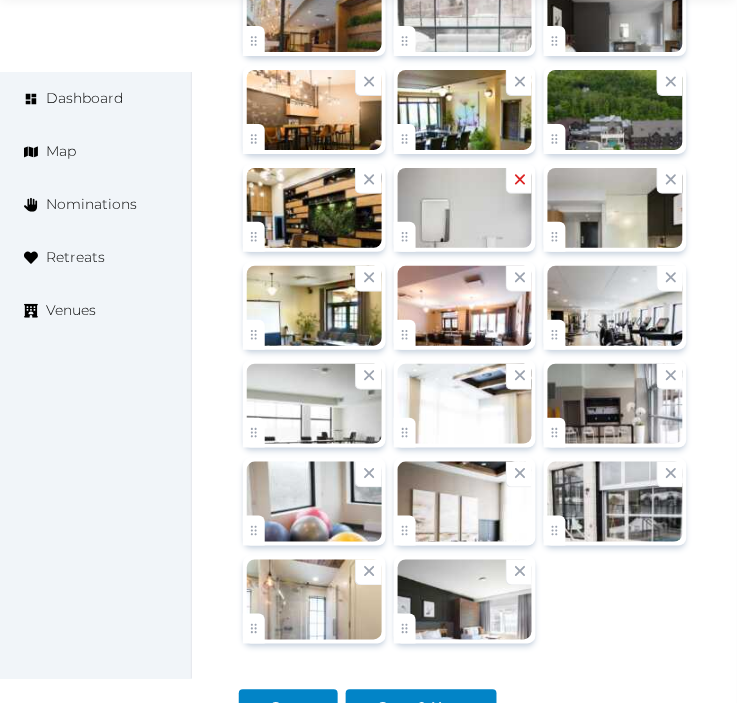 click 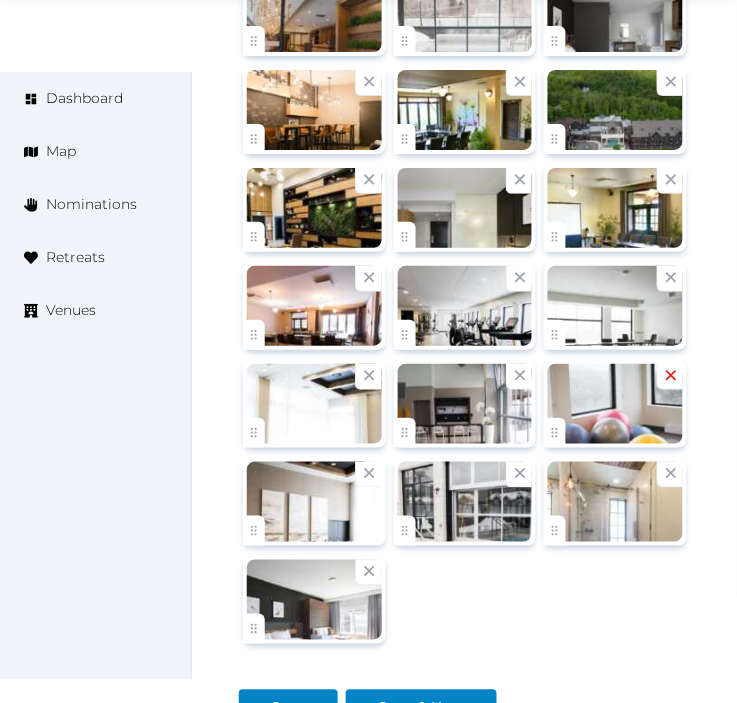 click 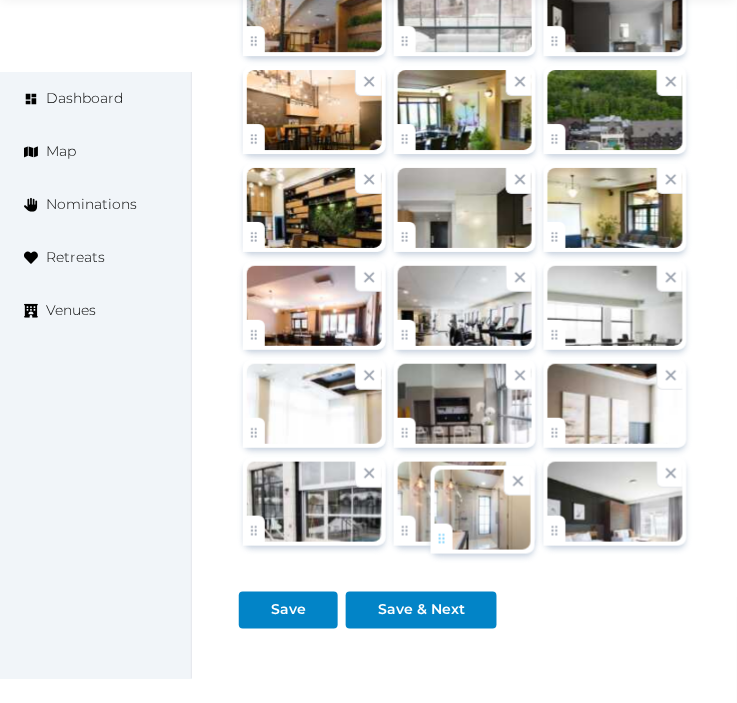 drag, startPoint x: 407, startPoint y: 522, endPoint x: 444, endPoint y: 525, distance: 37.12142 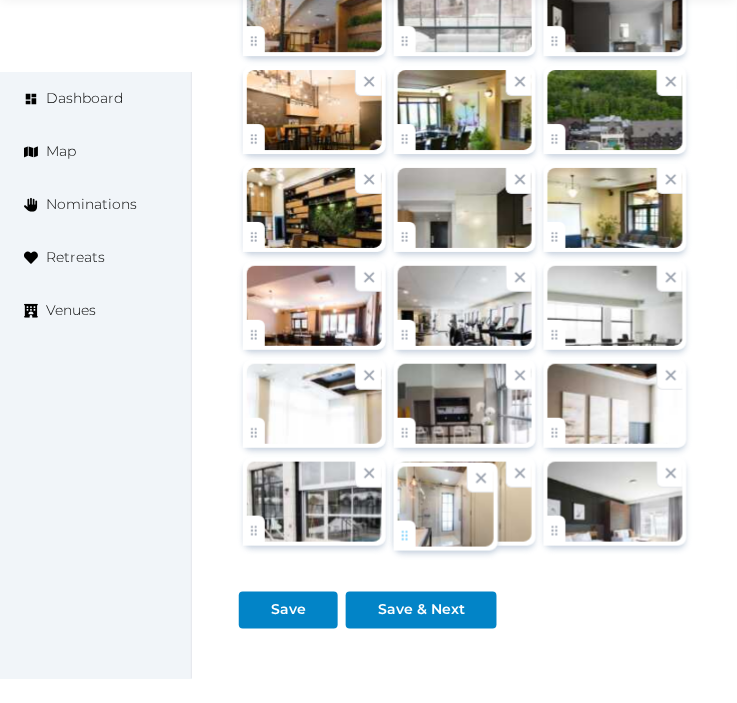 click on "**********" at bounding box center [368, -1437] 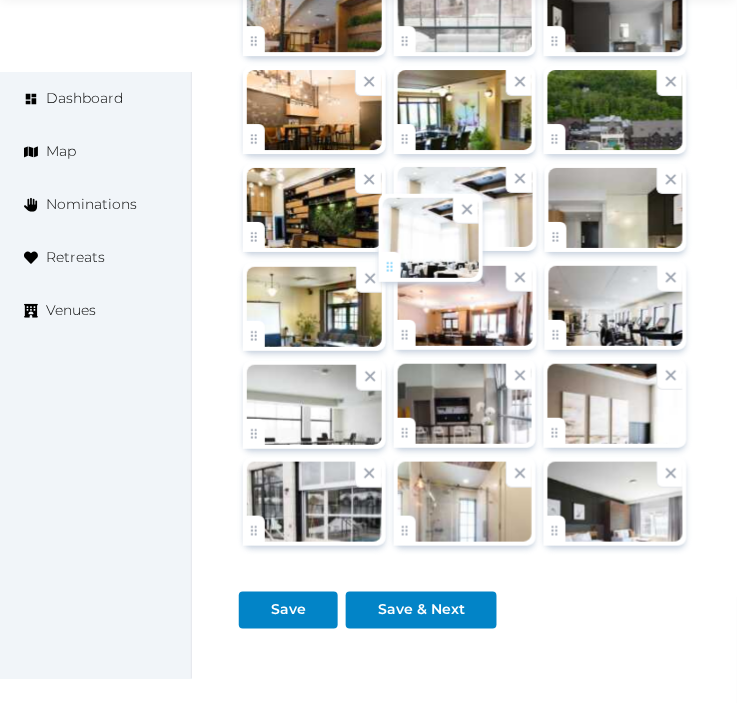 drag, startPoint x: 245, startPoint y: 437, endPoint x: 381, endPoint y: 267, distance: 217.70622 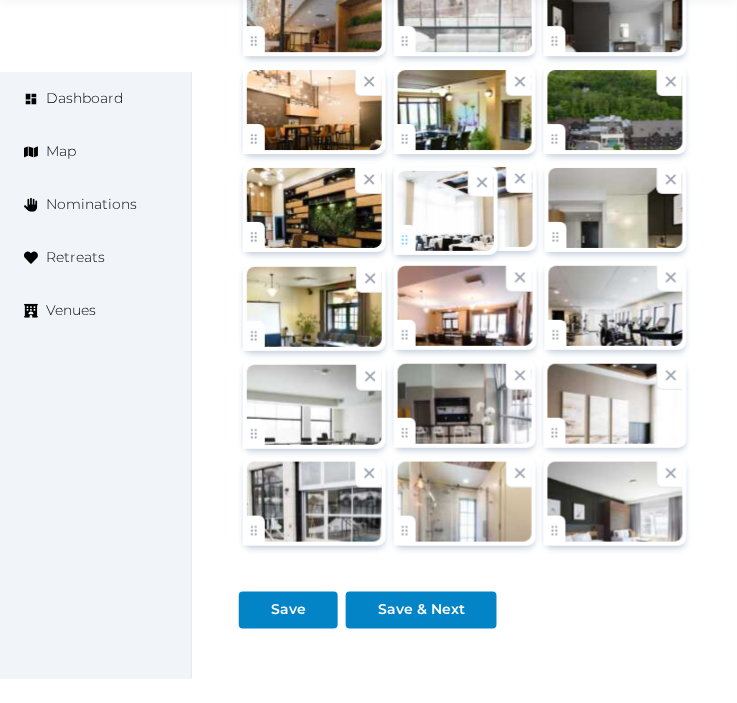 click on "**********" at bounding box center (368, -1437) 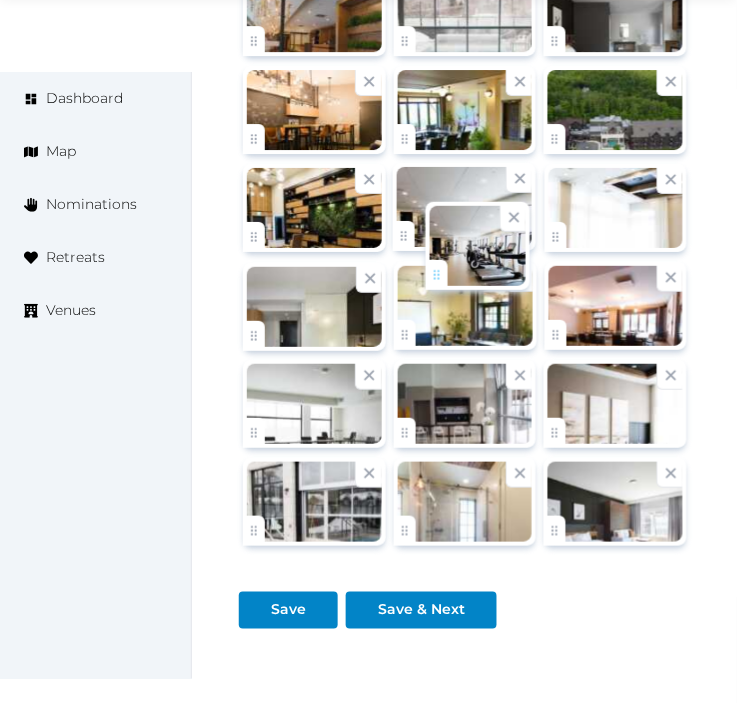 drag, startPoint x: 565, startPoint y: 340, endPoint x: 440, endPoint y: 272, distance: 142.29898 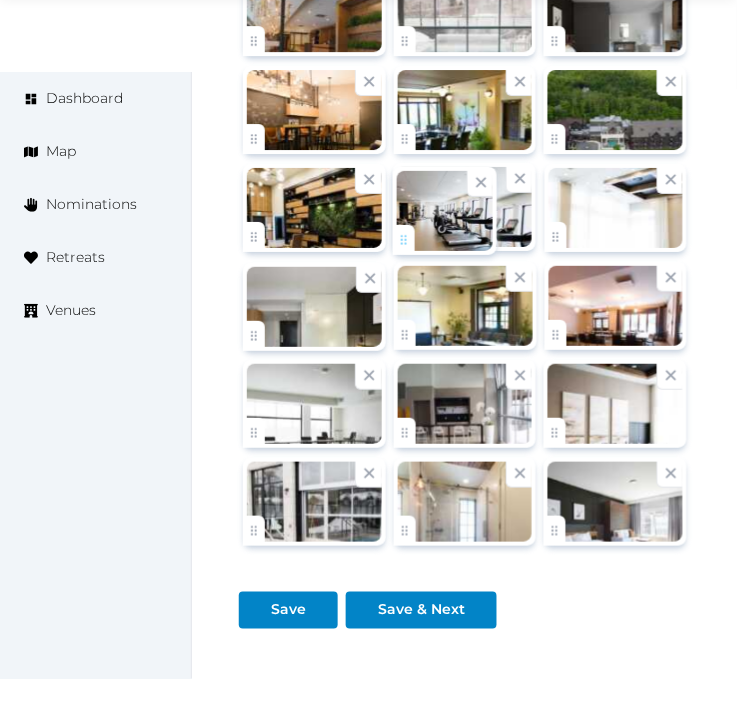click on "**********" at bounding box center [368, -1437] 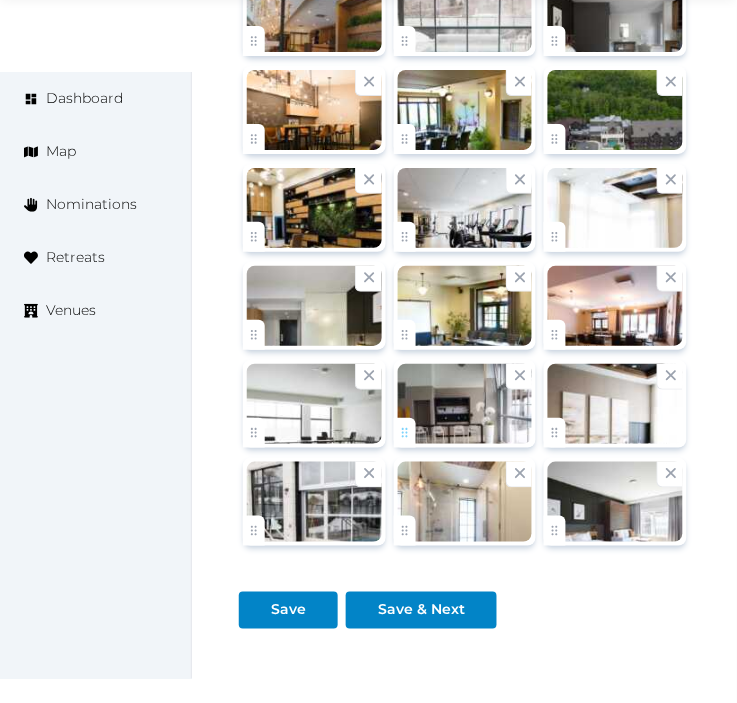 drag, startPoint x: 391, startPoint y: 443, endPoint x: 410, endPoint y: 421, distance: 29.068884 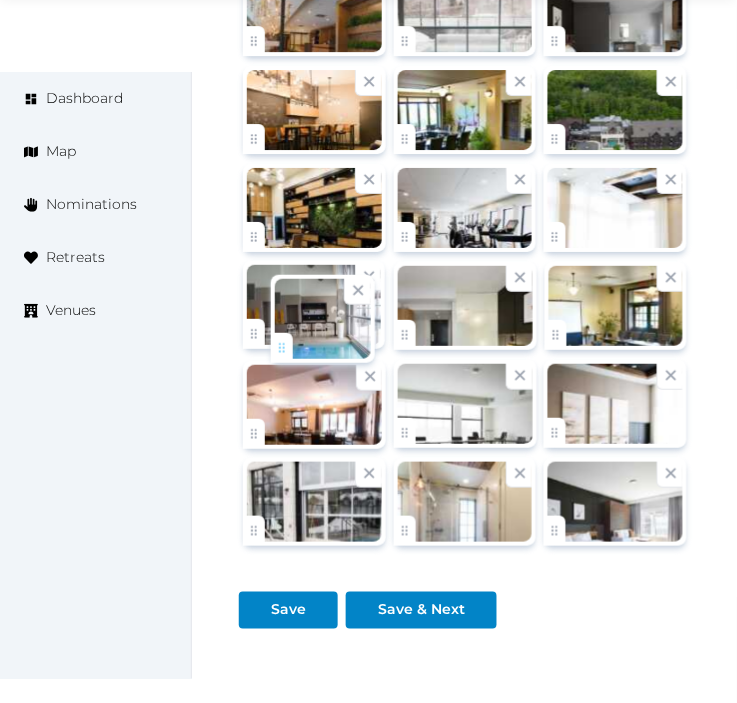 drag, startPoint x: 404, startPoint y: 442, endPoint x: 281, endPoint y: 353, distance: 151.82227 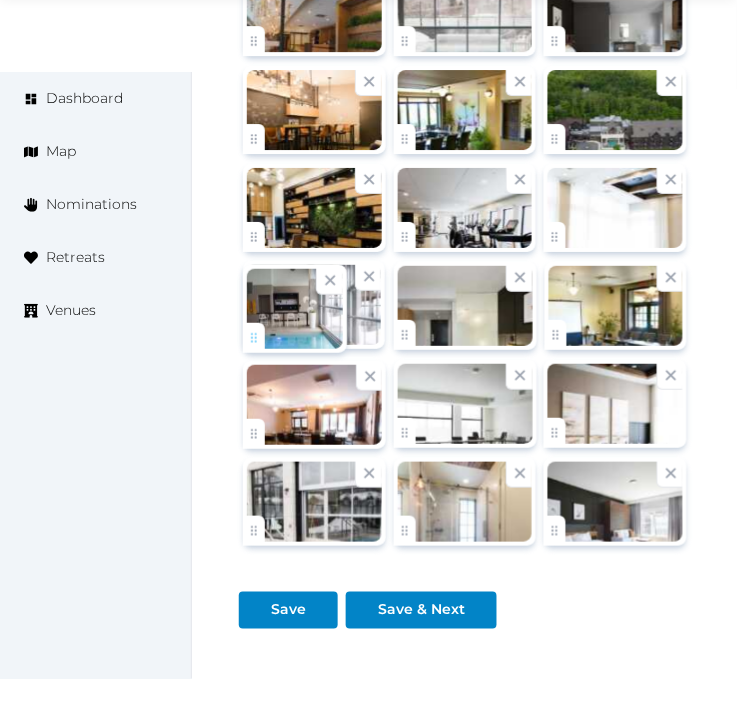 click on "**********" at bounding box center (368, -1437) 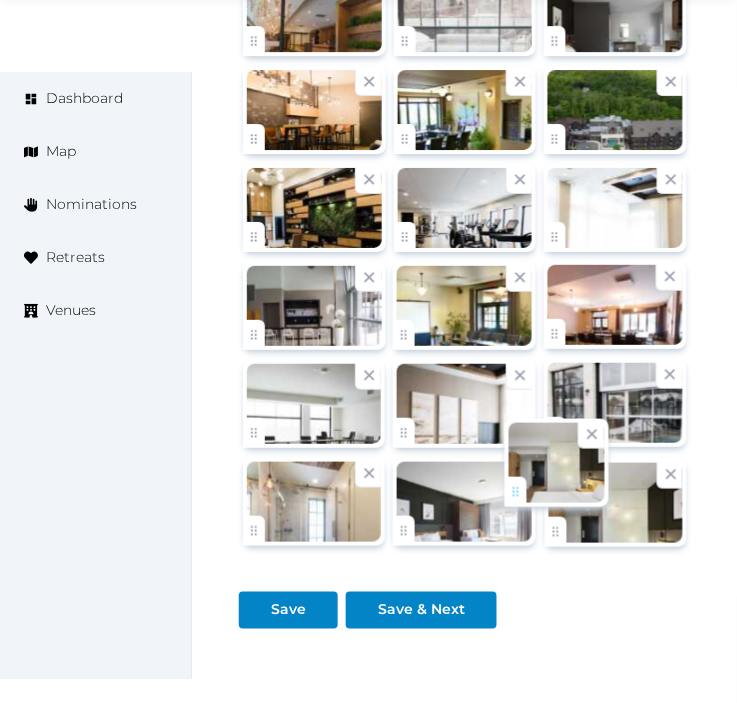 drag, startPoint x: 415, startPoint y: 345, endPoint x: 526, endPoint y: 498, distance: 189.0238 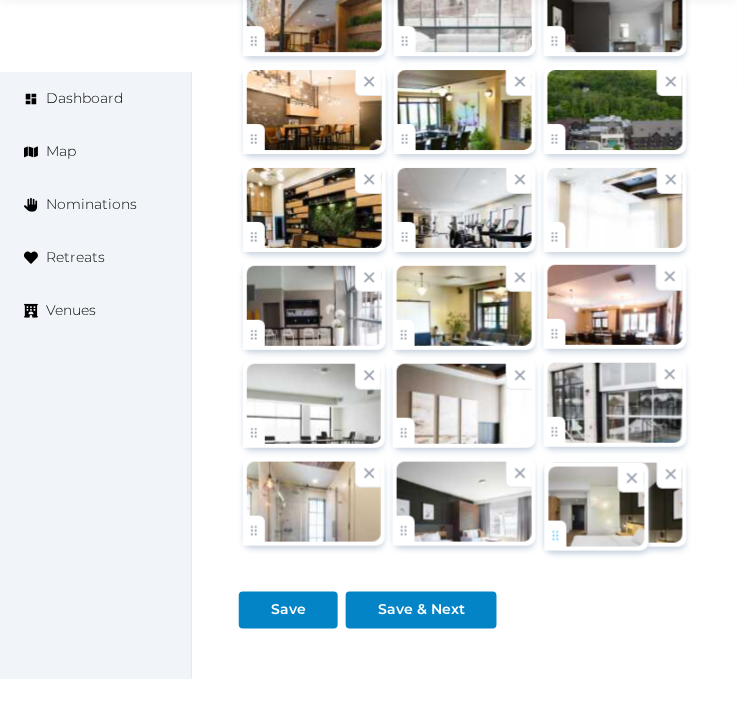 click on "**********" at bounding box center (368, -1437) 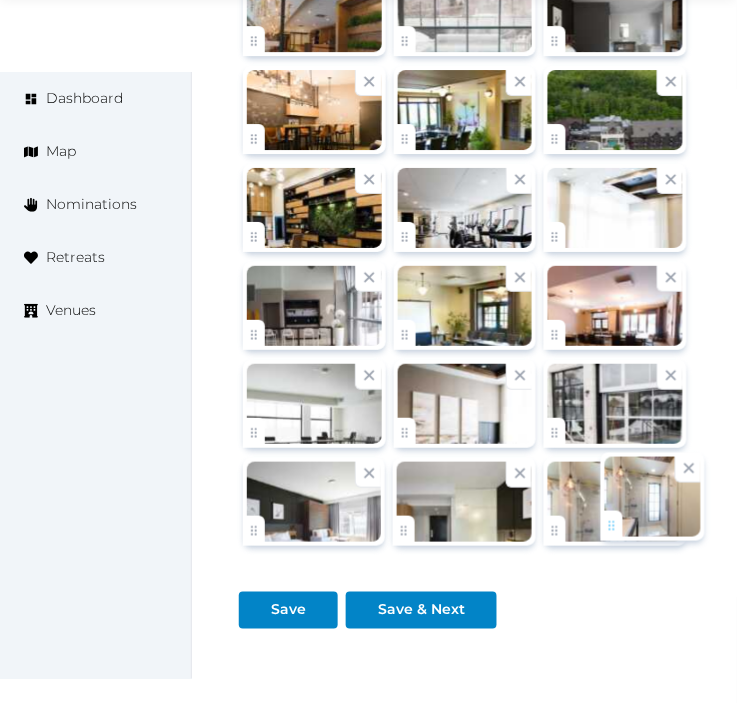 drag, startPoint x: 264, startPoint y: 523, endPoint x: 622, endPoint y: 513, distance: 358.13965 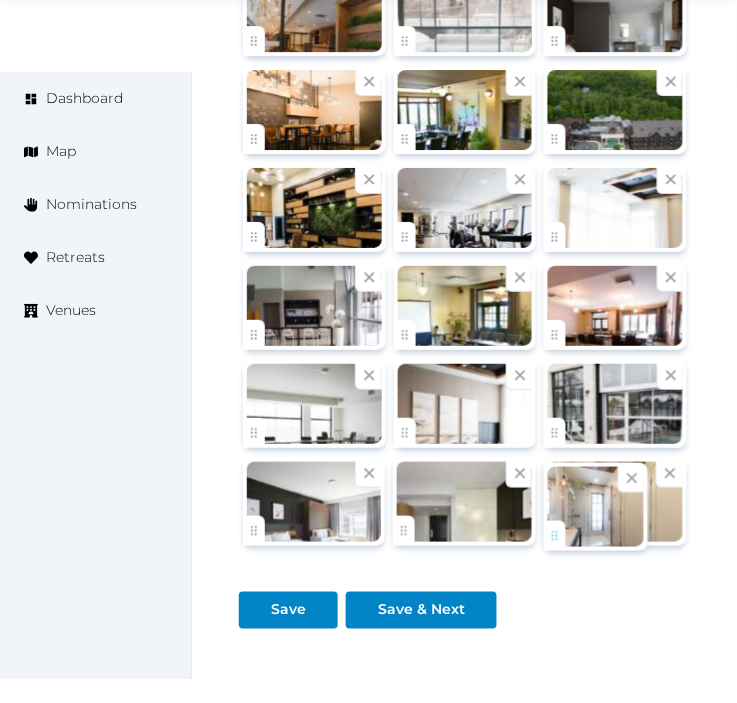click on "**********" at bounding box center [368, -1437] 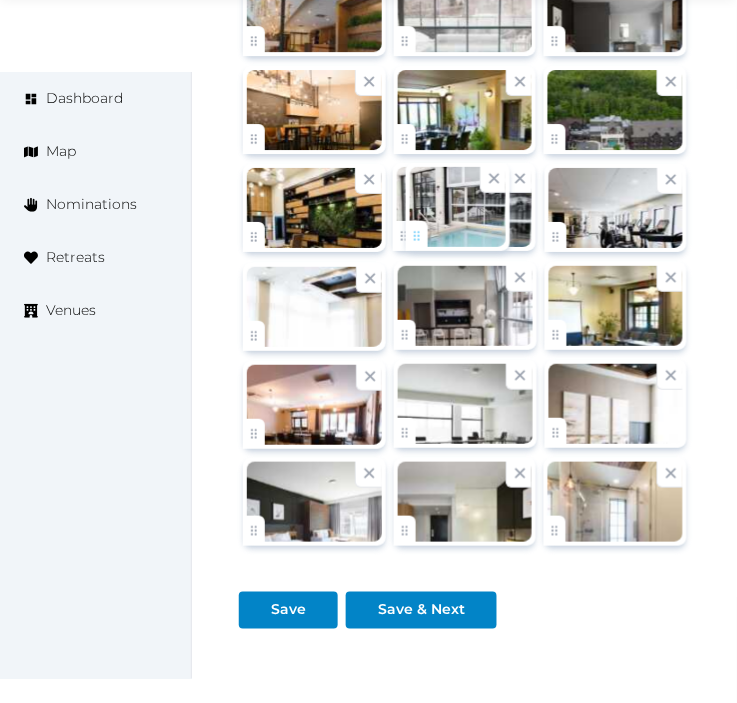 drag, startPoint x: 550, startPoint y: 432, endPoint x: 412, endPoint y: 231, distance: 243.81345 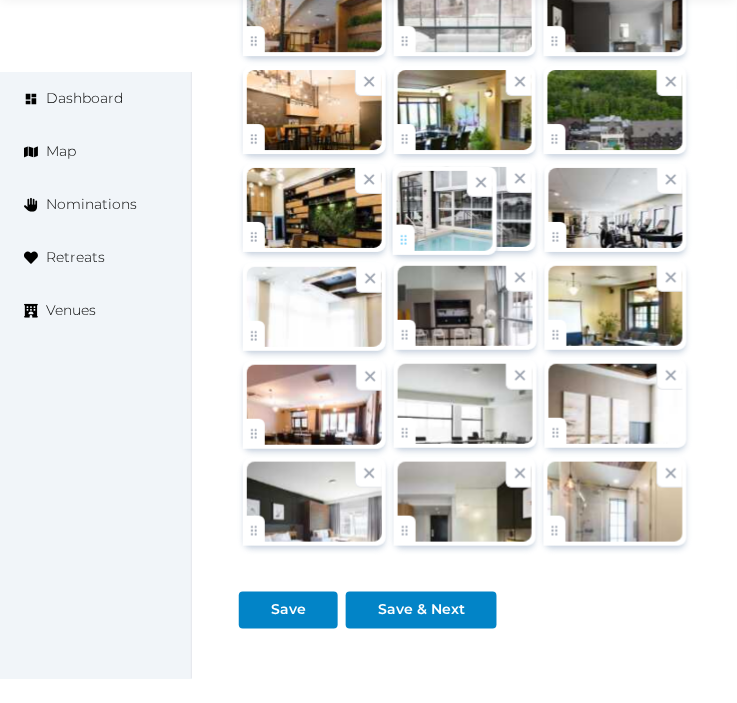 click on "**********" at bounding box center (368, -1437) 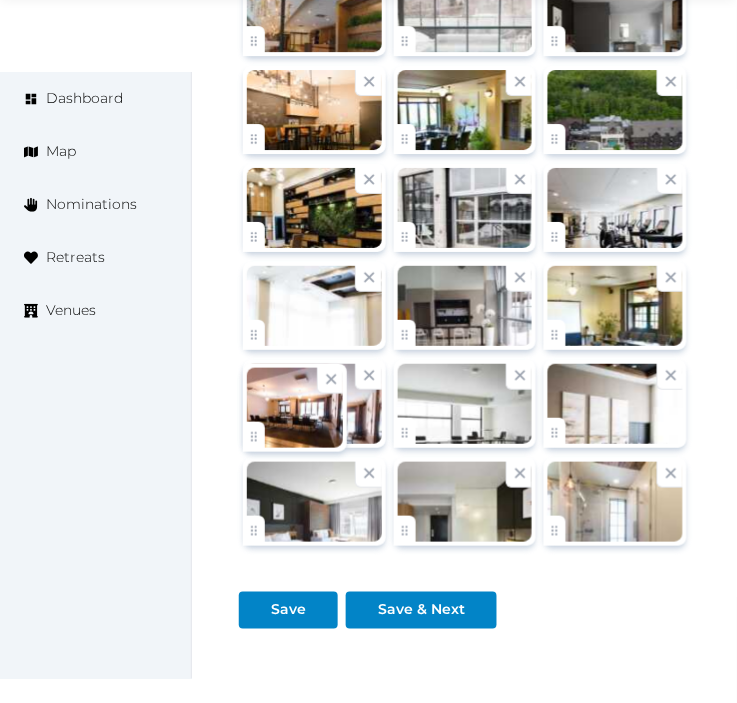 click on "**********" at bounding box center [368, -1437] 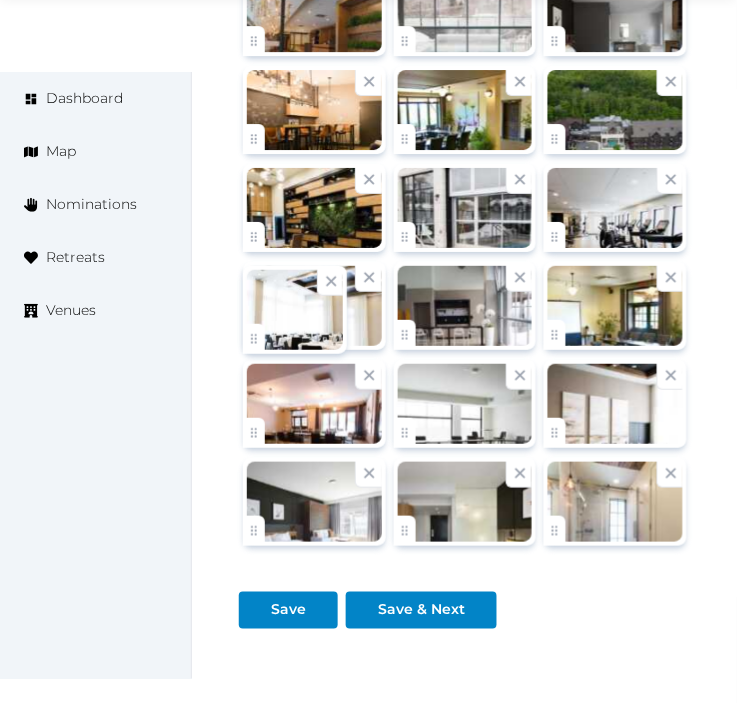 click on "**********" at bounding box center [368, -1437] 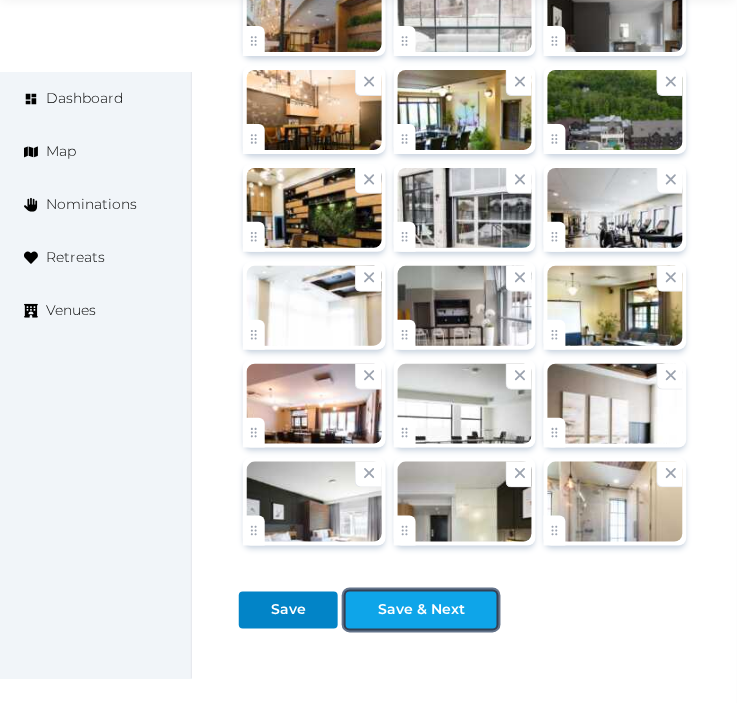 click on "Save & Next" at bounding box center (421, 610) 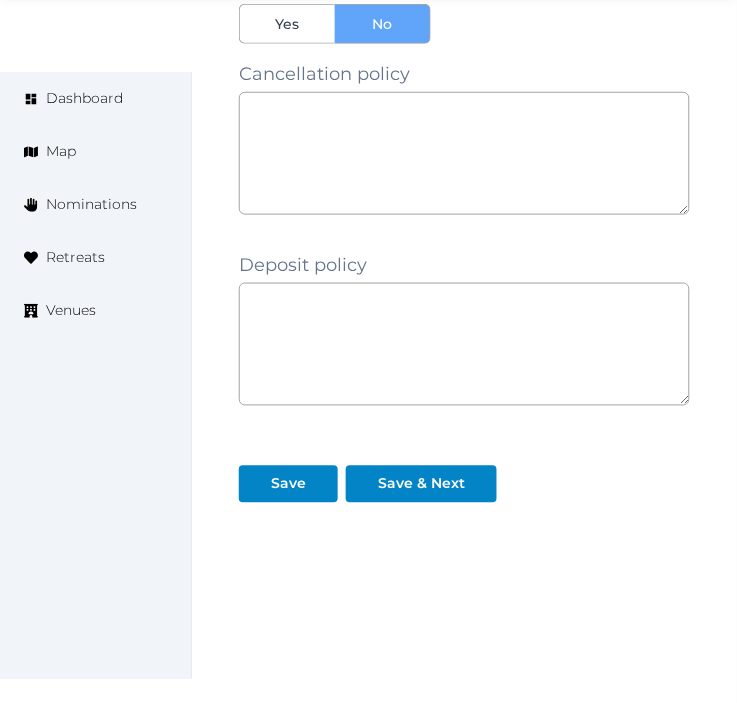 scroll, scrollTop: 2050, scrollLeft: 0, axis: vertical 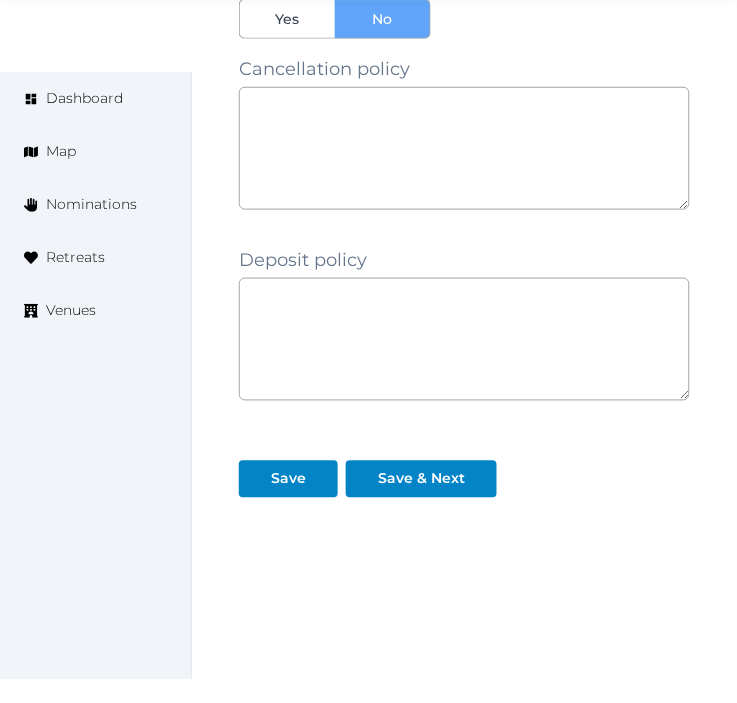 drag, startPoint x: 408, startPoint y: 440, endPoint x: 427, endPoint y: 417, distance: 29.832869 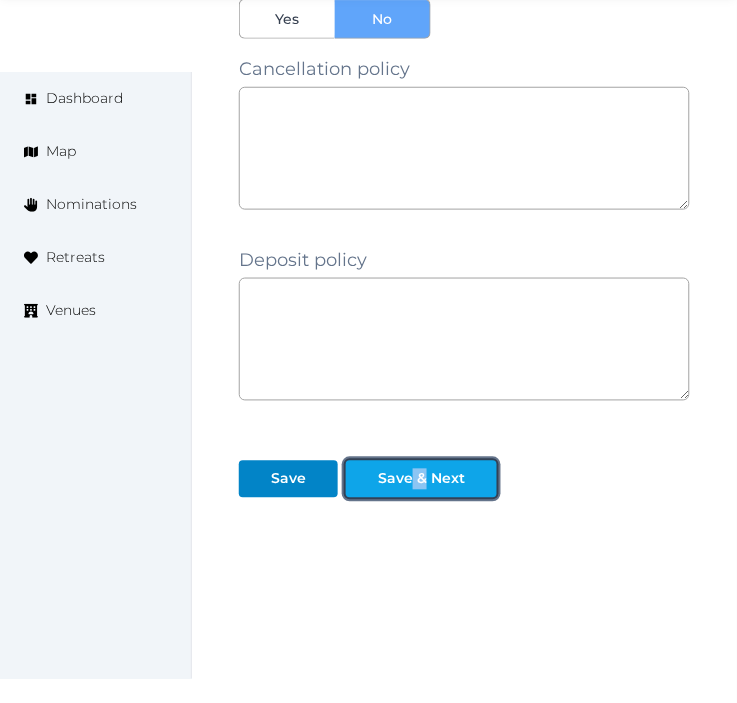 click on "Save & Next" at bounding box center (421, 479) 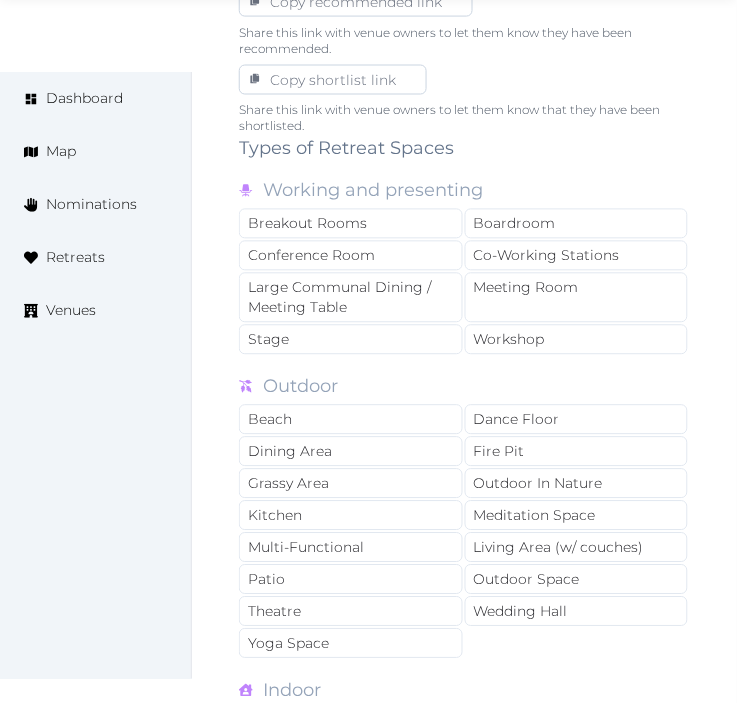 scroll, scrollTop: 1333, scrollLeft: 0, axis: vertical 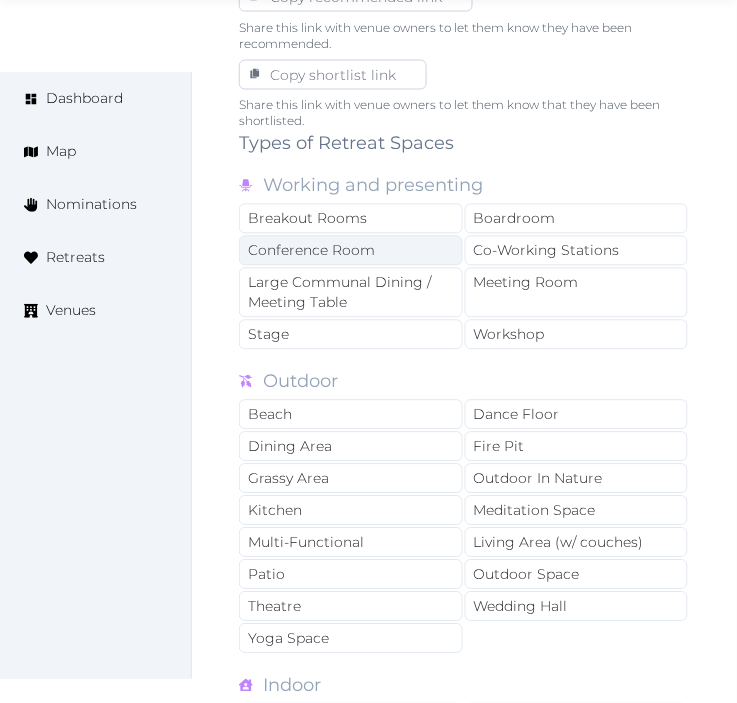 click on "Conference Room" at bounding box center [351, 251] 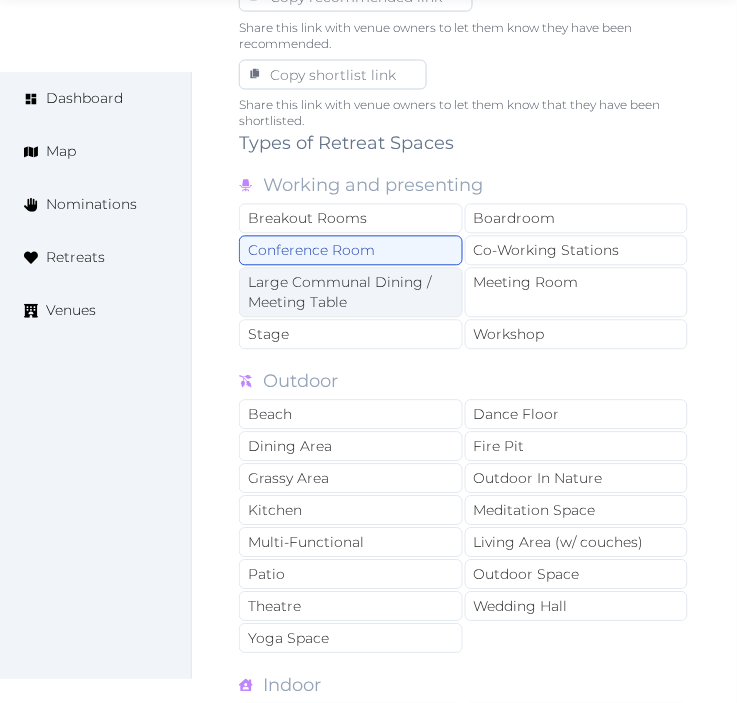 click on "Large Communal Dining / Meeting Table" at bounding box center (351, 293) 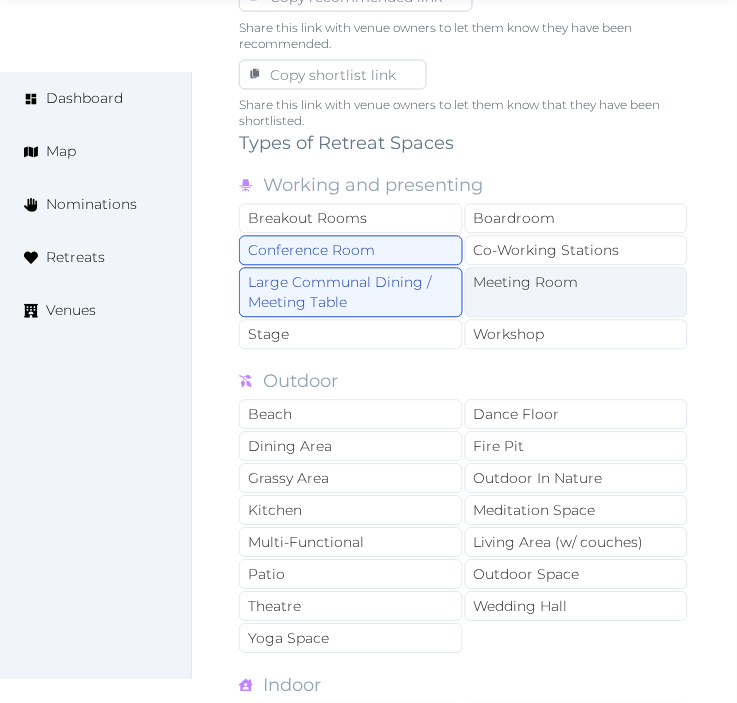 click on "Meeting Room" at bounding box center [577, 293] 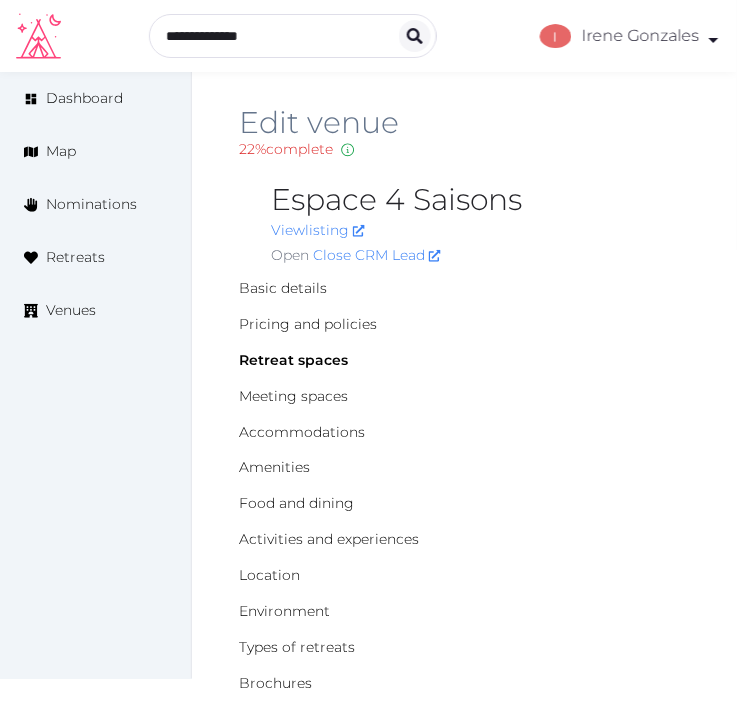 scroll, scrollTop: 0, scrollLeft: 0, axis: both 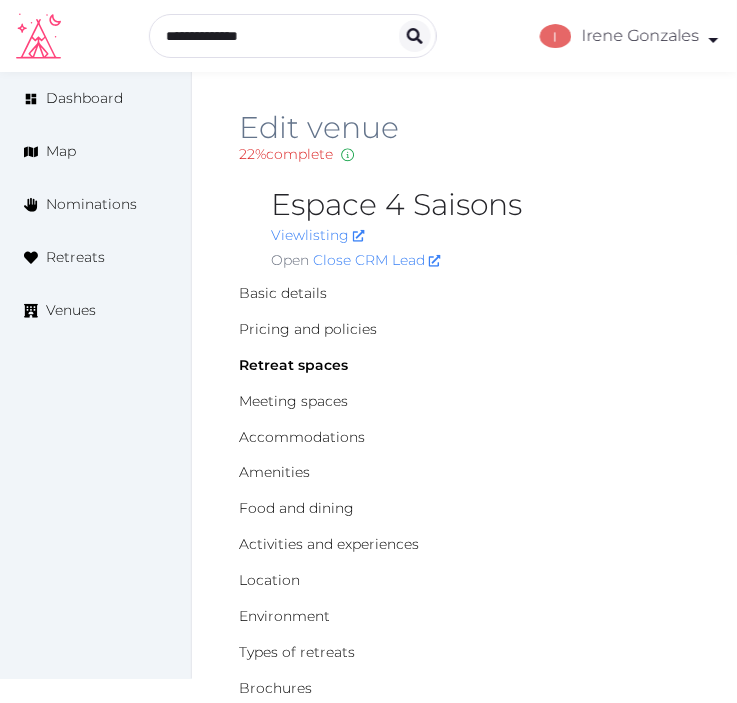 click on "Espace 4 Saisons" at bounding box center (480, 205) 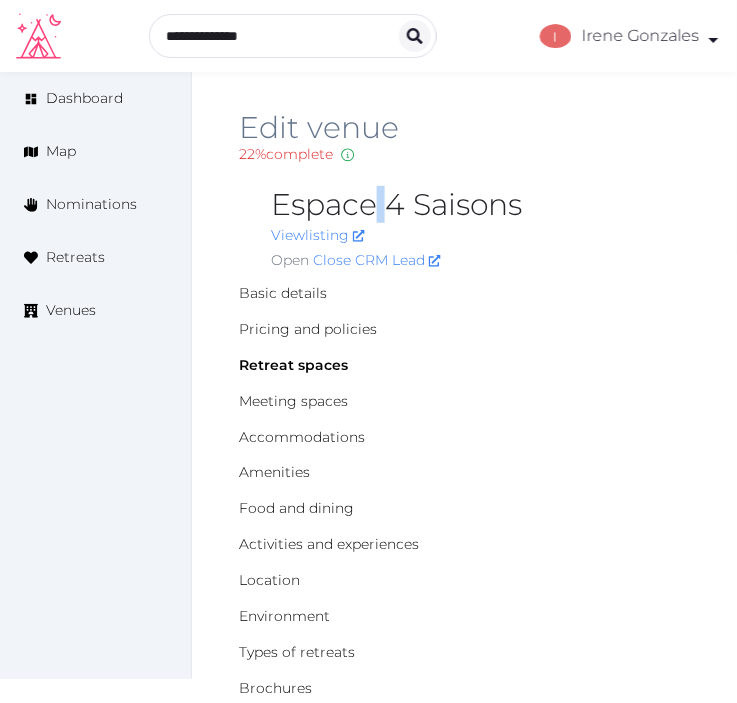 click on "Espace 4 Saisons" at bounding box center [480, 205] 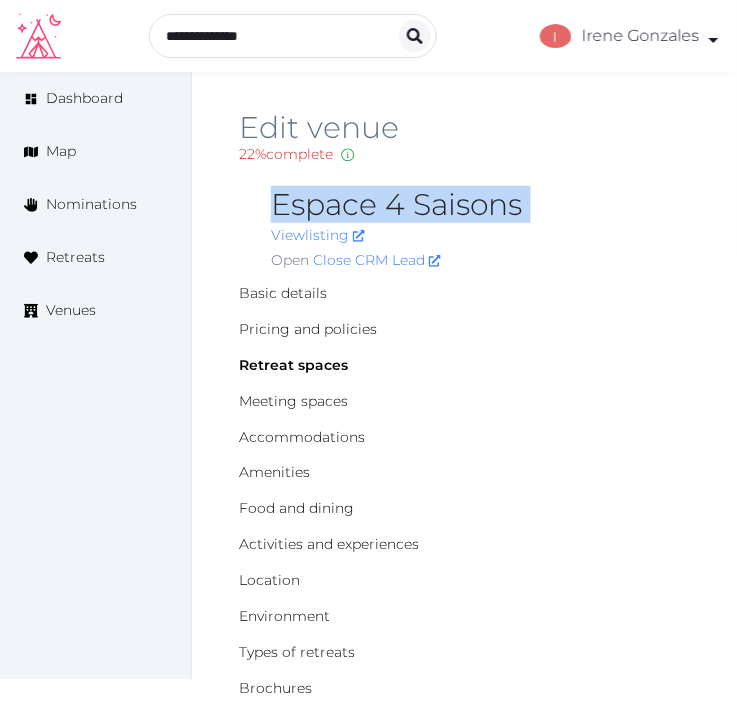 click on "Espace 4 Saisons" at bounding box center [480, 205] 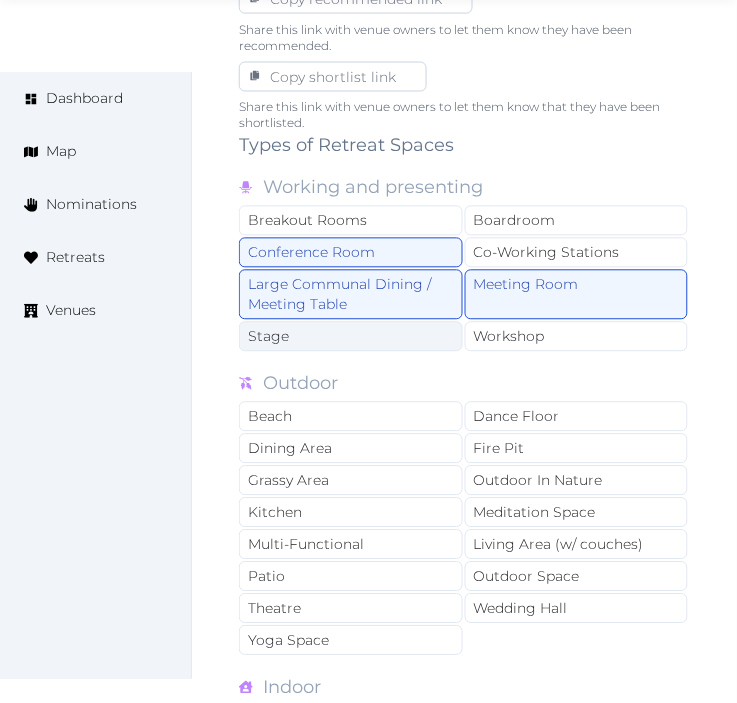 scroll, scrollTop: 1555, scrollLeft: 0, axis: vertical 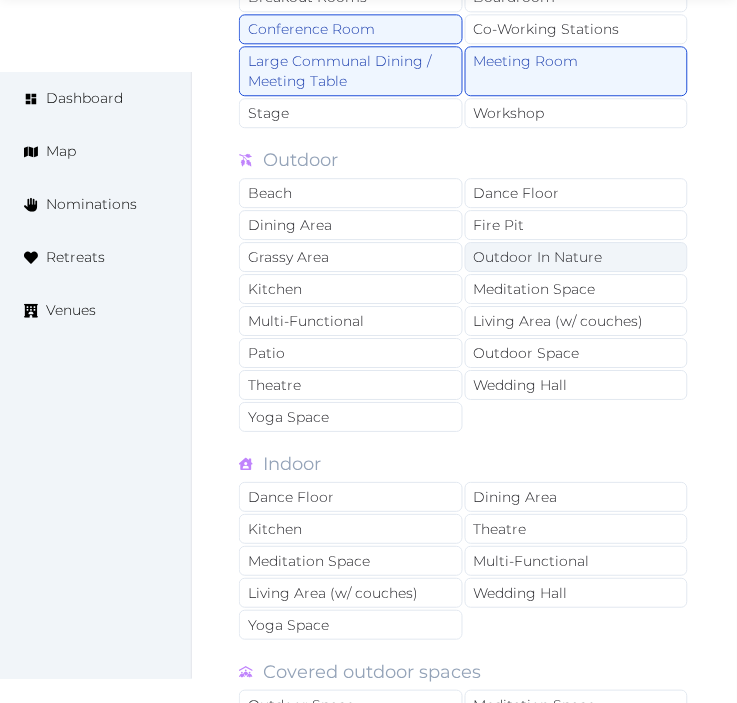 click on "Outdoor In Nature" at bounding box center [577, 257] 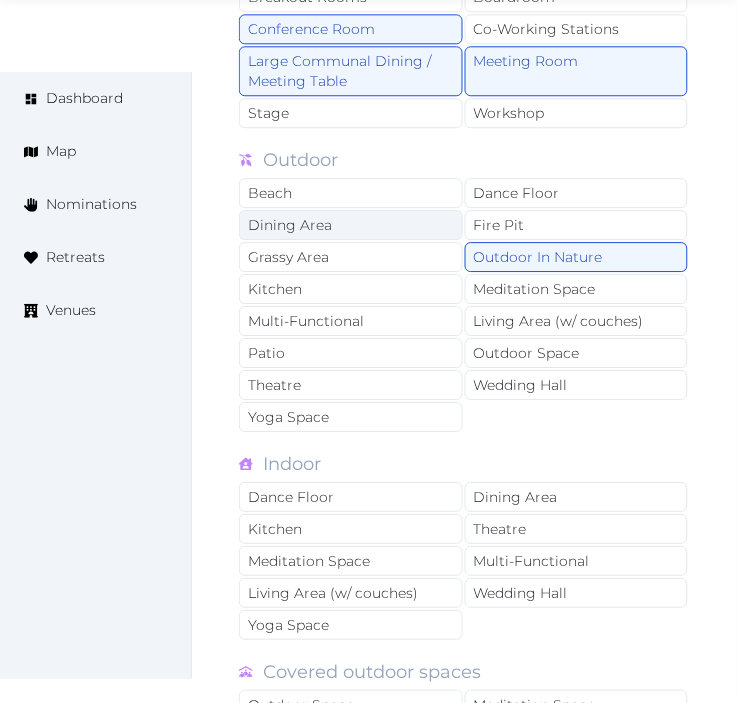 click on "Dining Area" at bounding box center [351, 225] 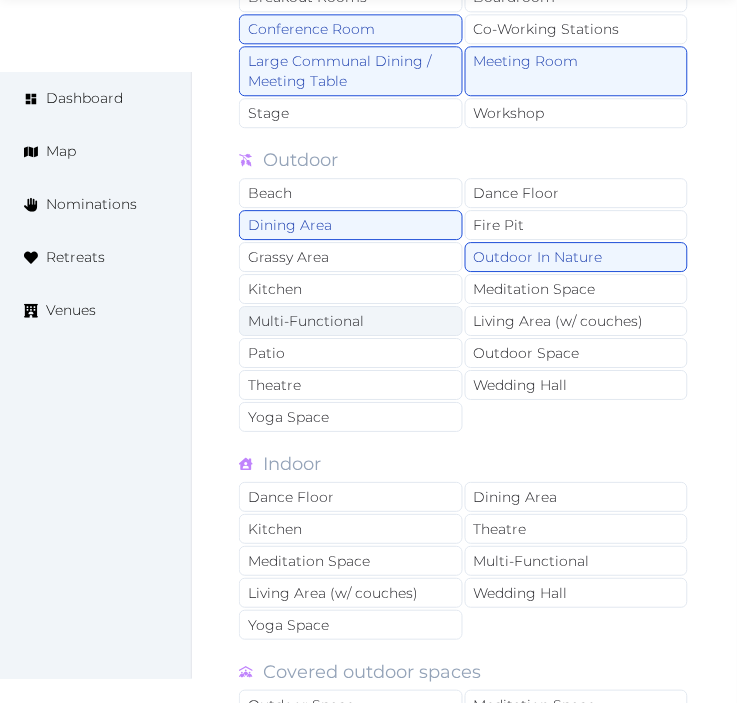 click on "Multi-Functional" at bounding box center [351, 321] 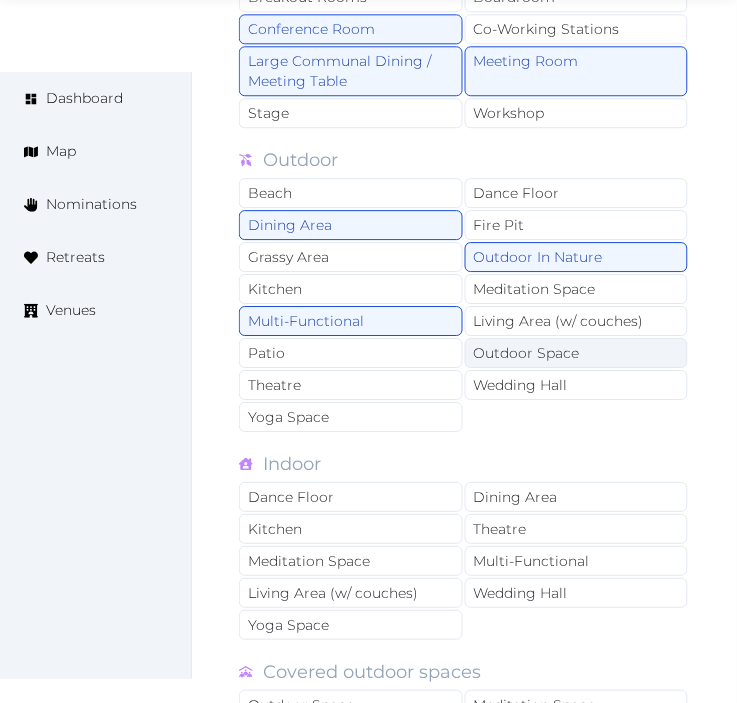 click on "Outdoor Space" at bounding box center (577, 353) 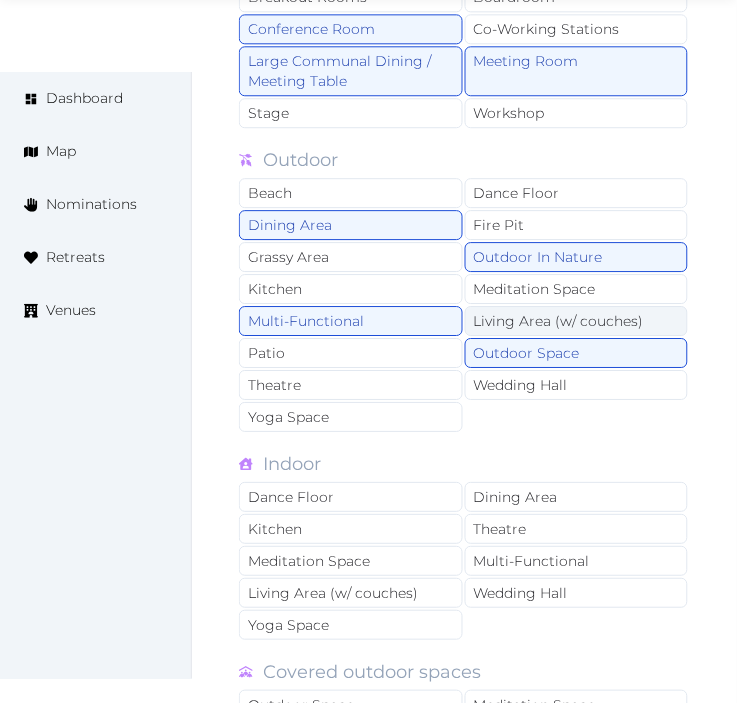 click on "Living Area (w/ couches)" at bounding box center [577, 321] 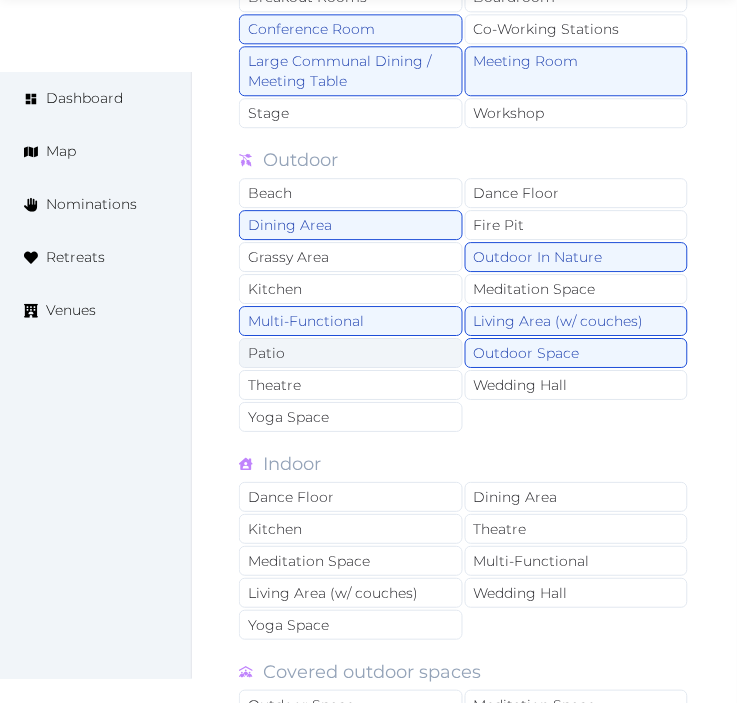 click on "Patio" at bounding box center [351, 353] 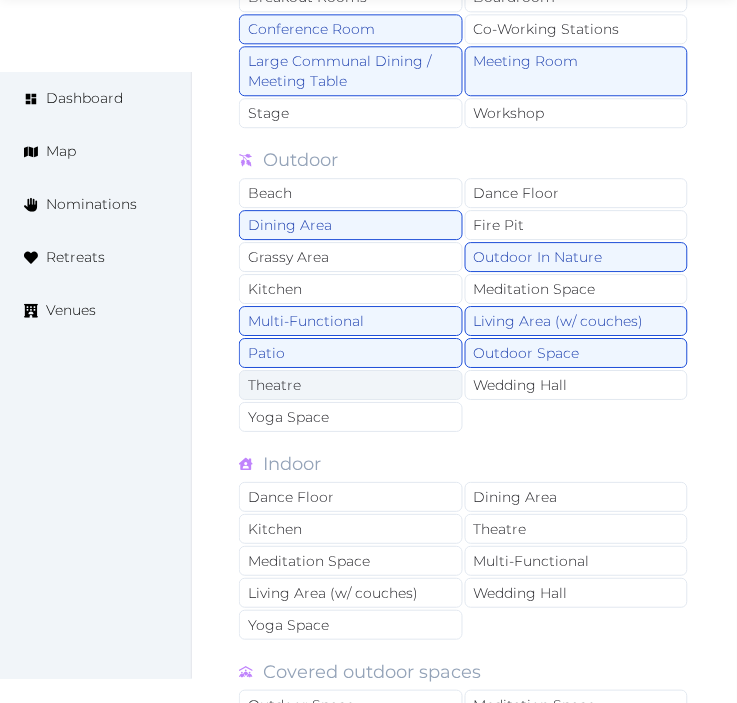 click on "Theatre" at bounding box center [351, 385] 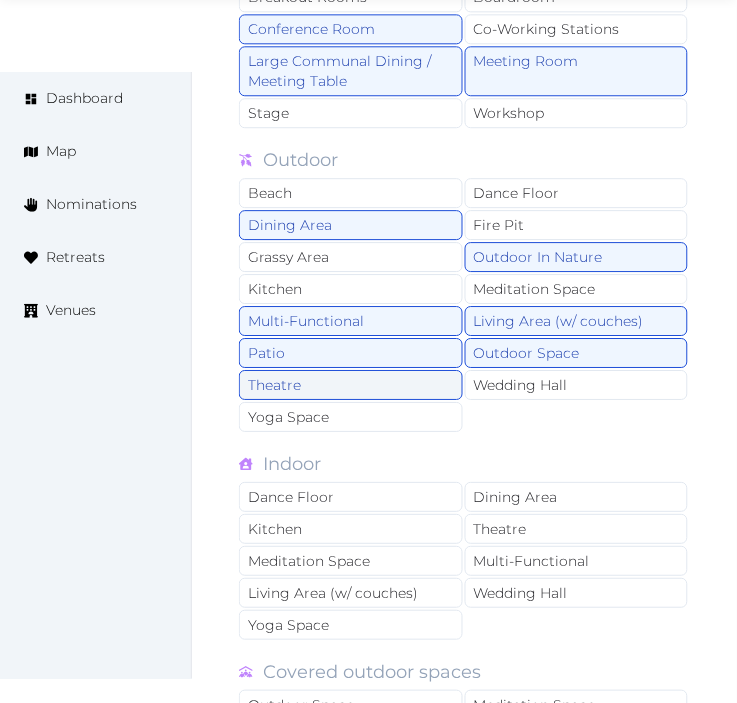 click on "Theatre" at bounding box center [351, 385] 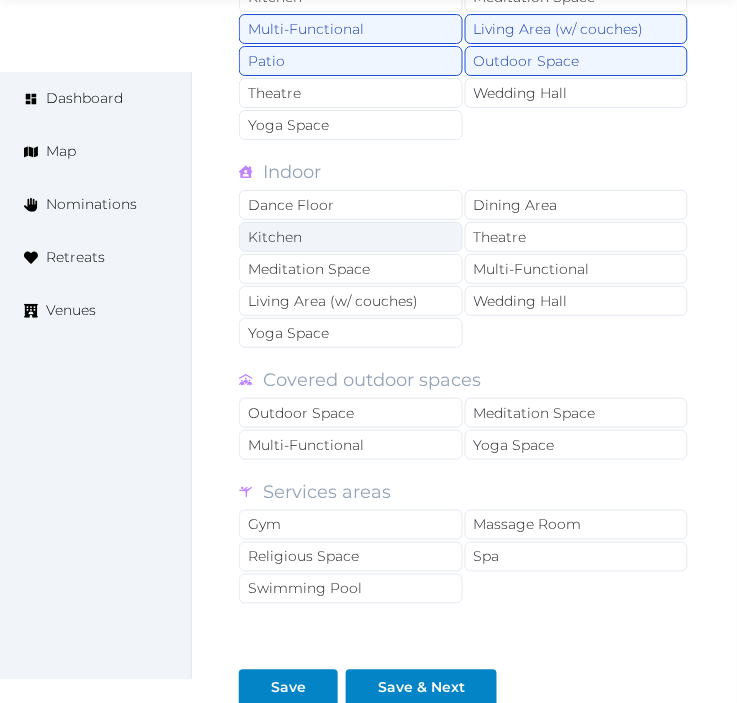 scroll, scrollTop: 1777, scrollLeft: 0, axis: vertical 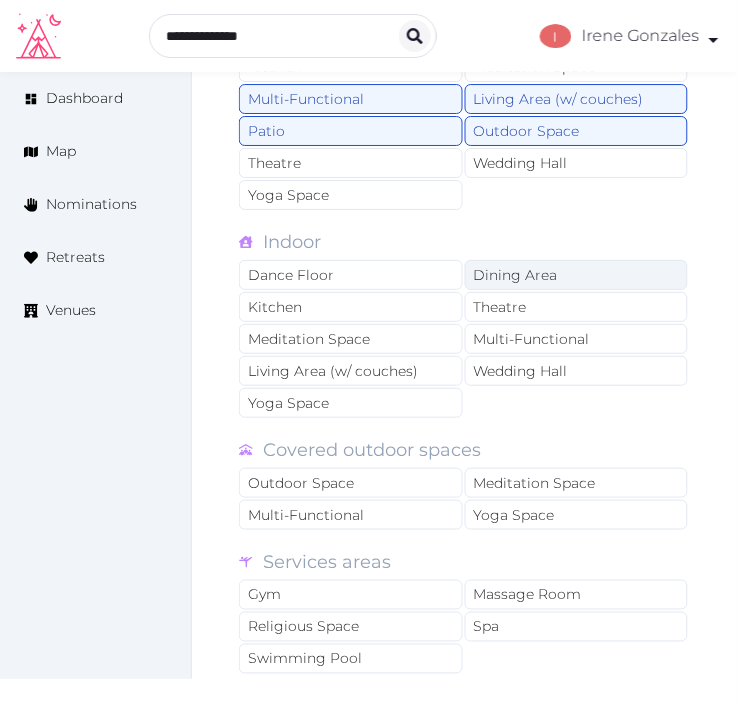 click on "Dining Area" at bounding box center [577, 275] 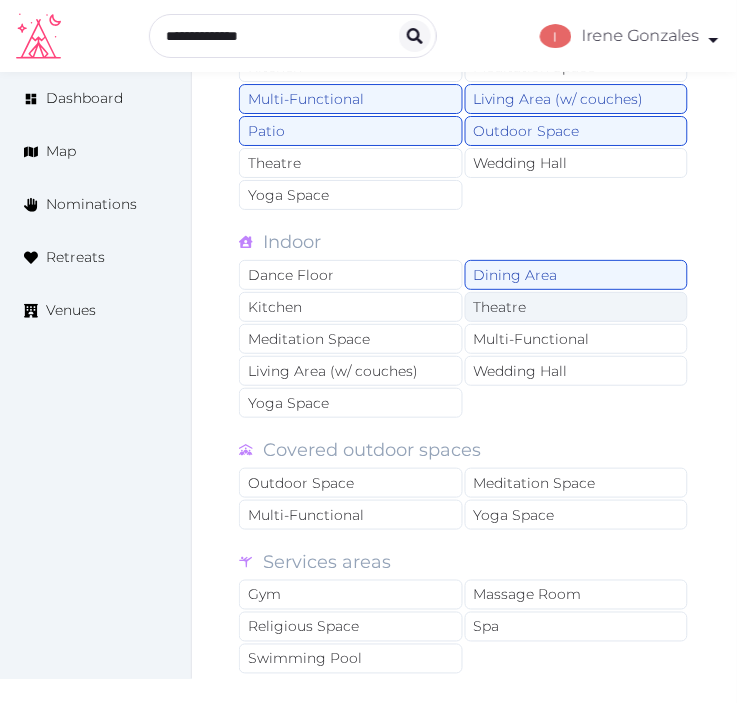 click on "Theatre" at bounding box center [577, 307] 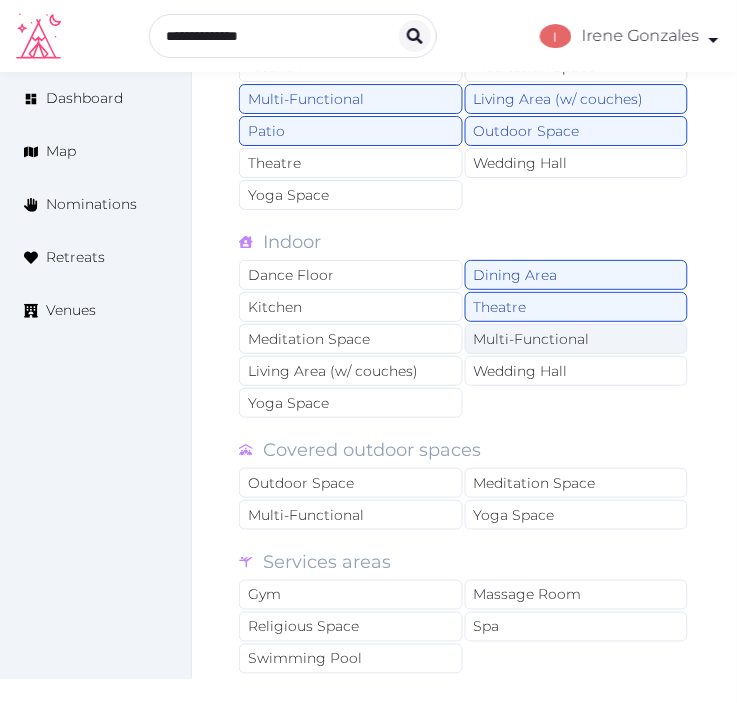 click on "Multi-Functional" at bounding box center [577, 339] 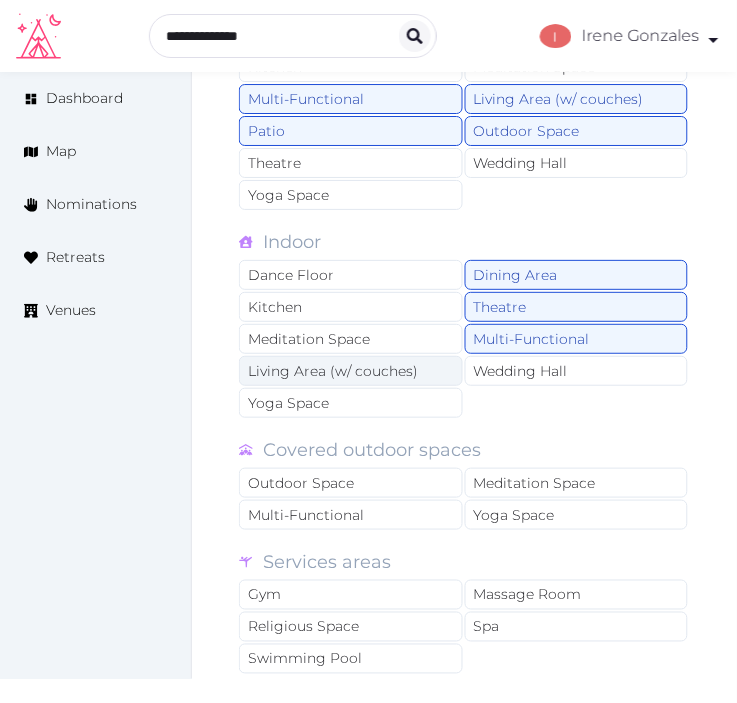 click on "Living Area (w/ couches)" at bounding box center [351, 371] 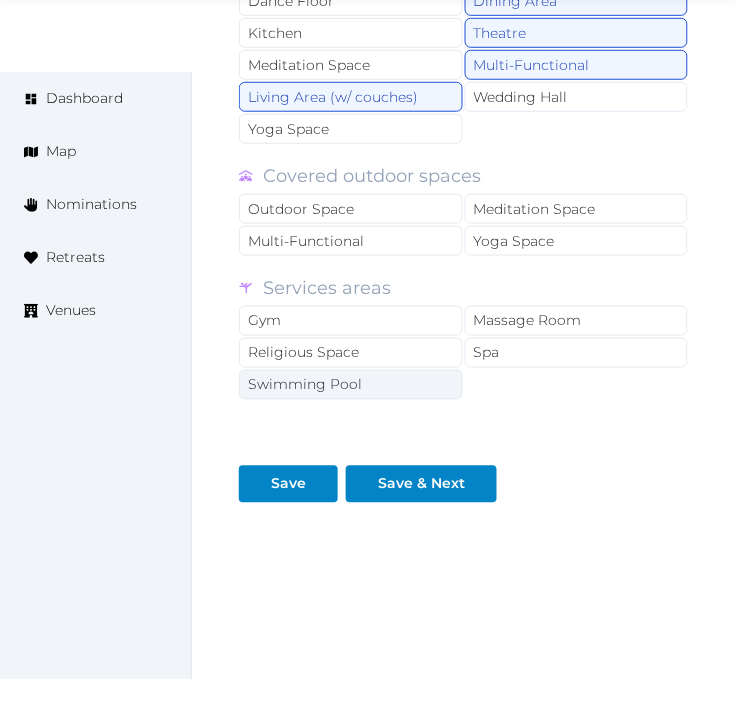 scroll, scrollTop: 2080, scrollLeft: 0, axis: vertical 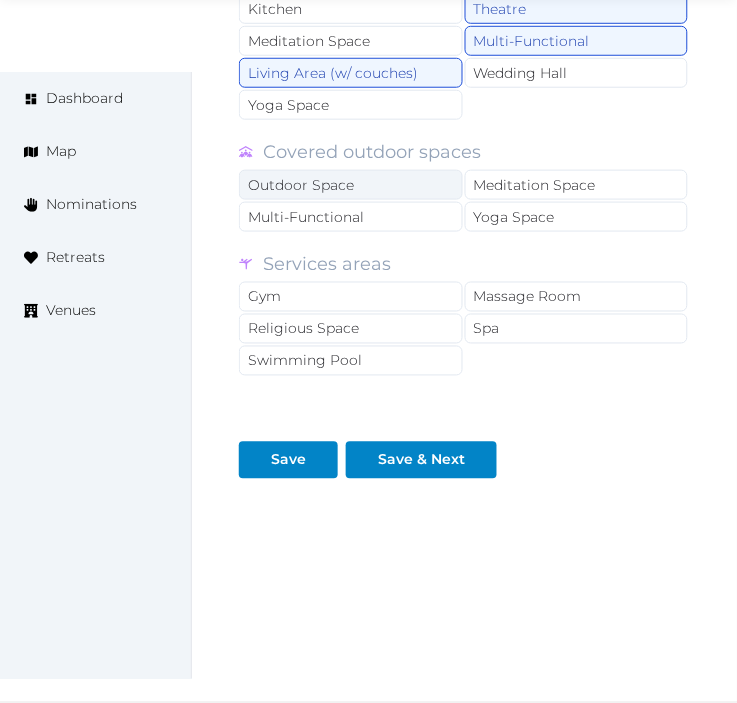 click on "Outdoor Space" at bounding box center (351, 185) 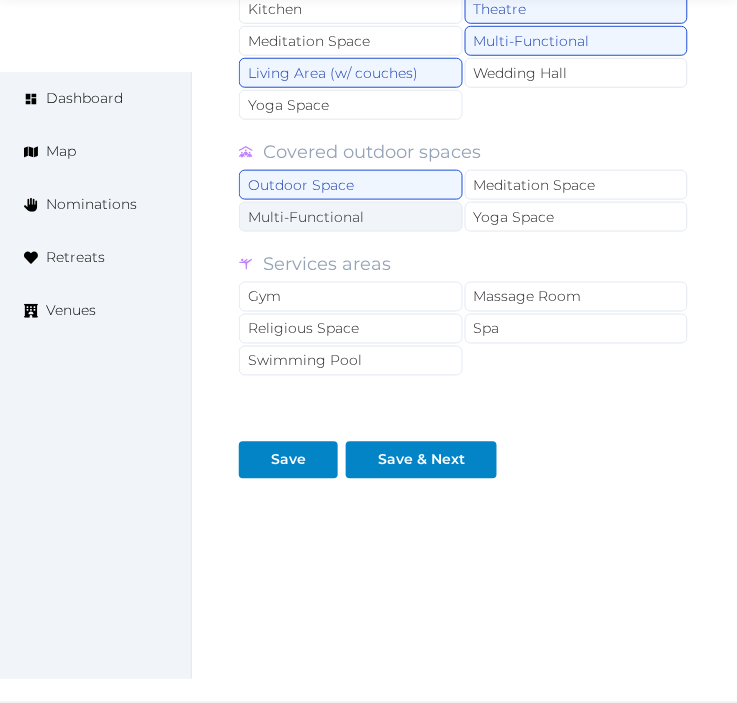 click on "Multi-Functional" at bounding box center (351, 217) 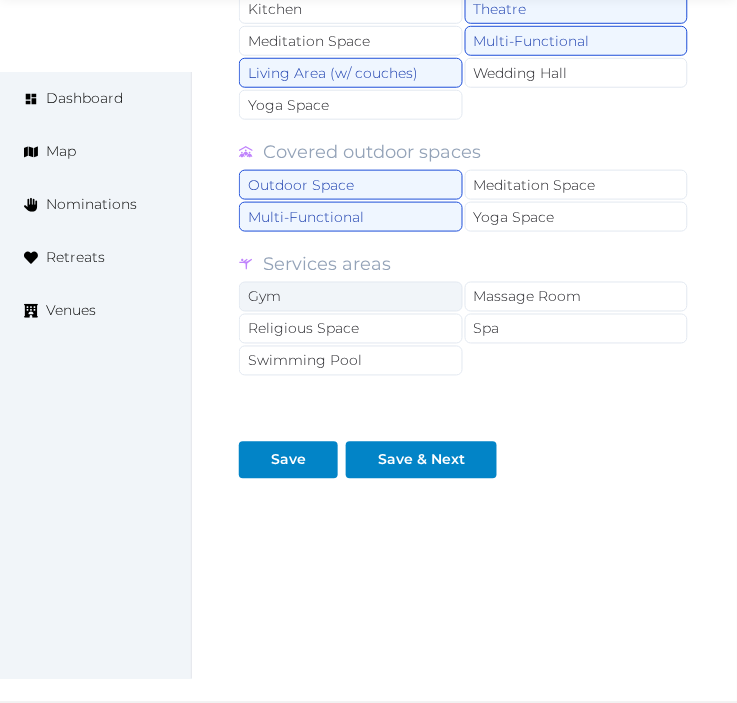 click on "Gym" at bounding box center [351, 297] 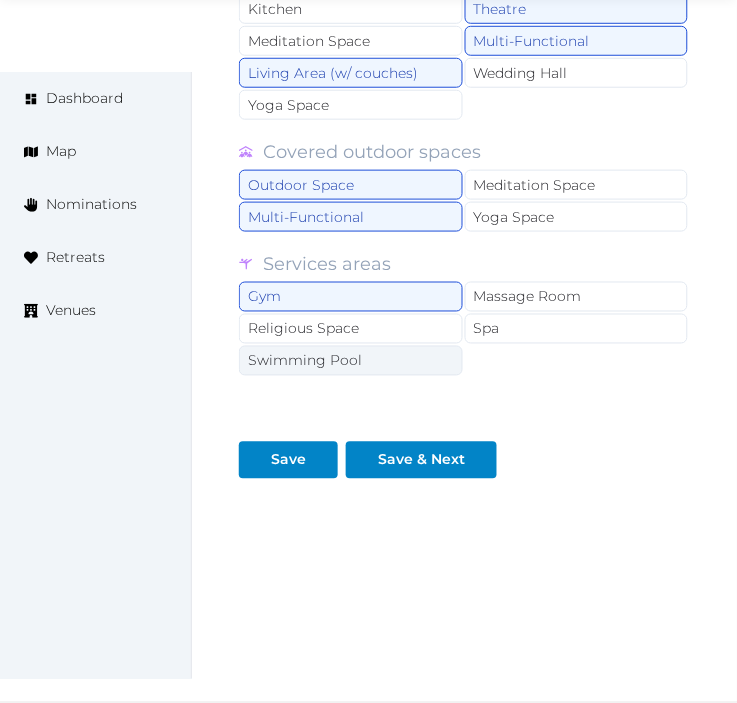 click on "Swimming Pool" at bounding box center (351, 361) 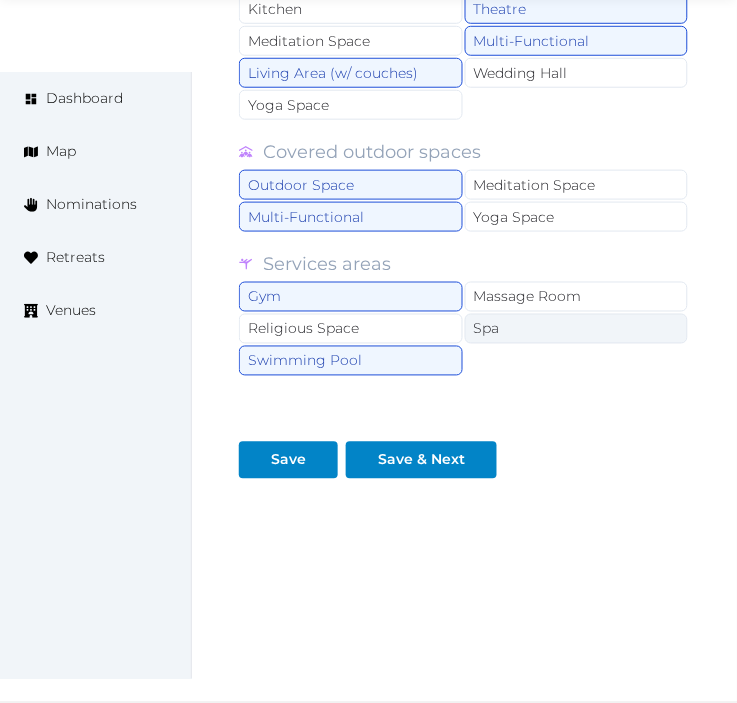 drag, startPoint x: 584, startPoint y: 306, endPoint x: 586, endPoint y: 316, distance: 10.198039 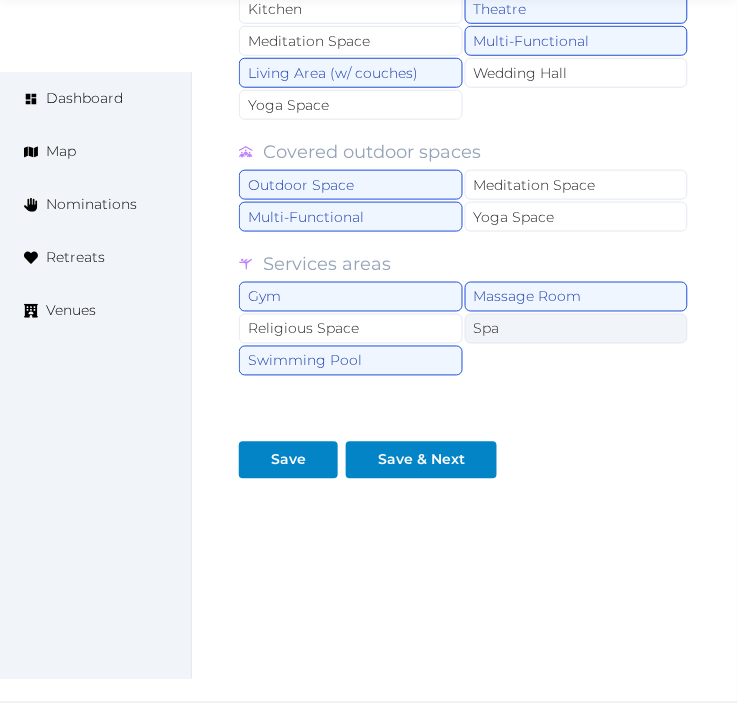 click on "Spa" at bounding box center (577, 329) 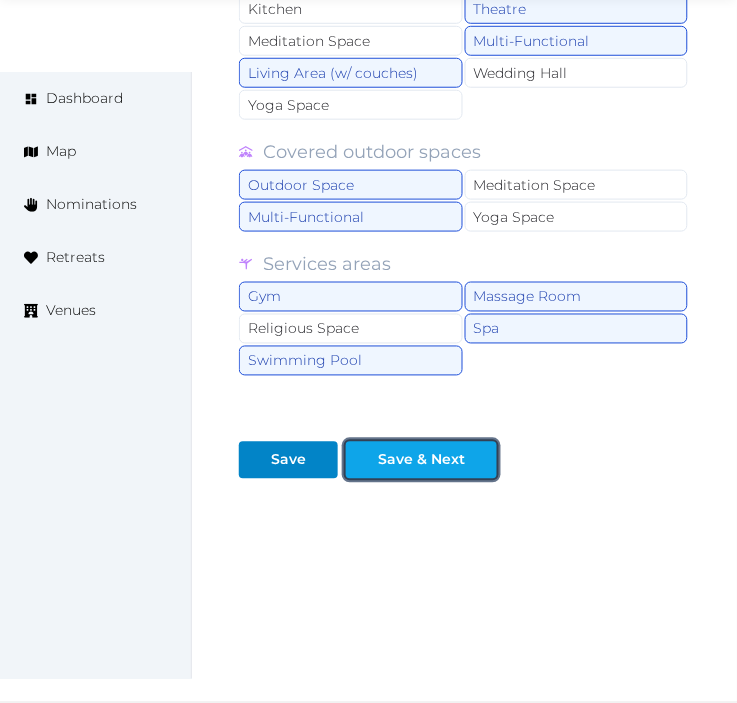click at bounding box center (481, 460) 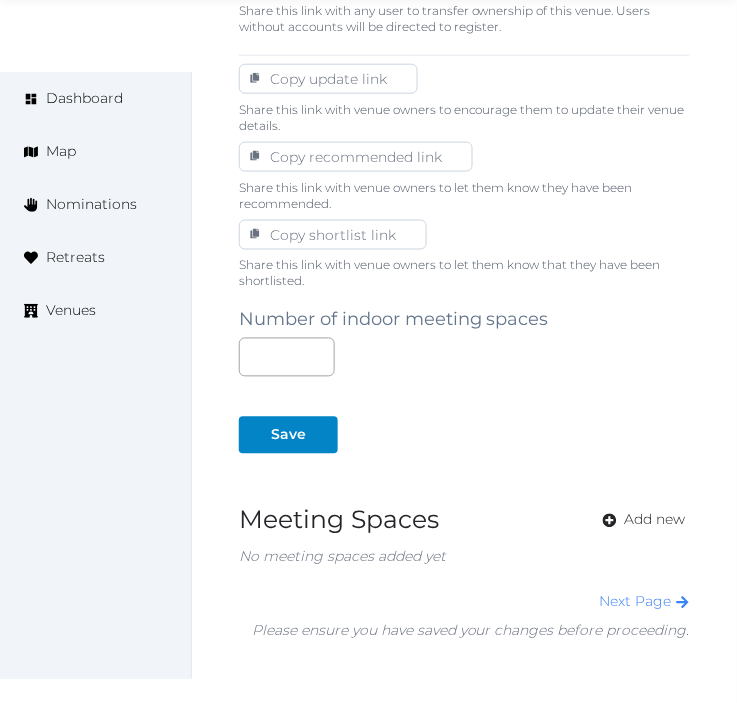 scroll, scrollTop: 1333, scrollLeft: 0, axis: vertical 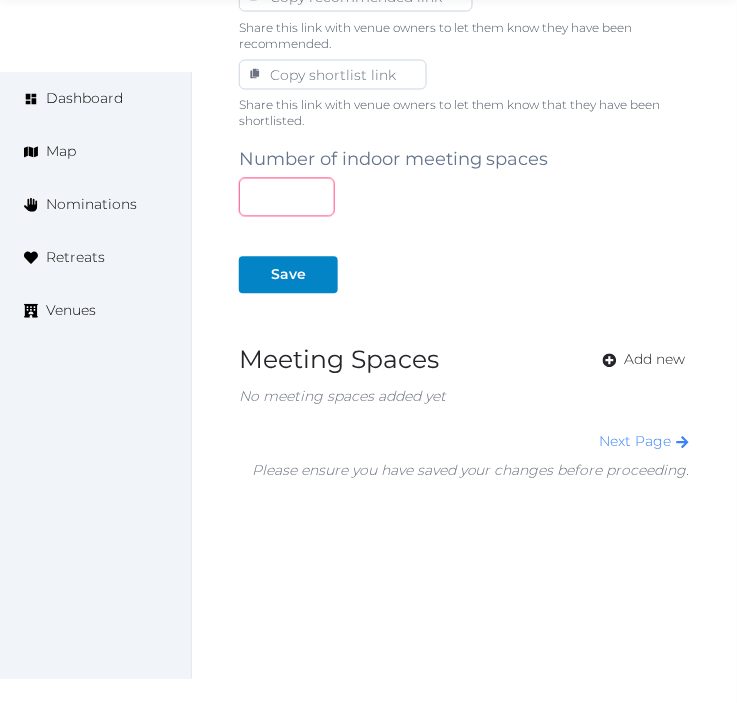 click at bounding box center (287, 197) 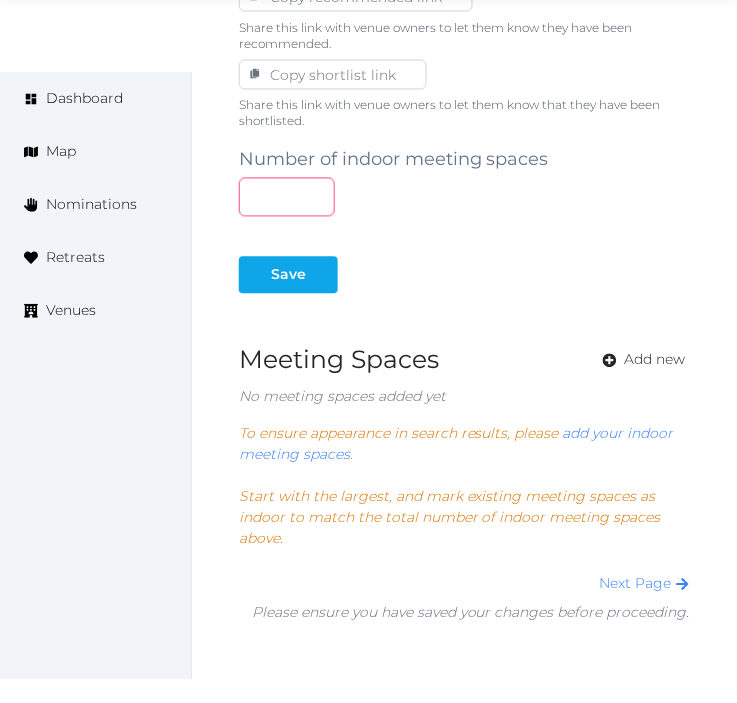 type on "*" 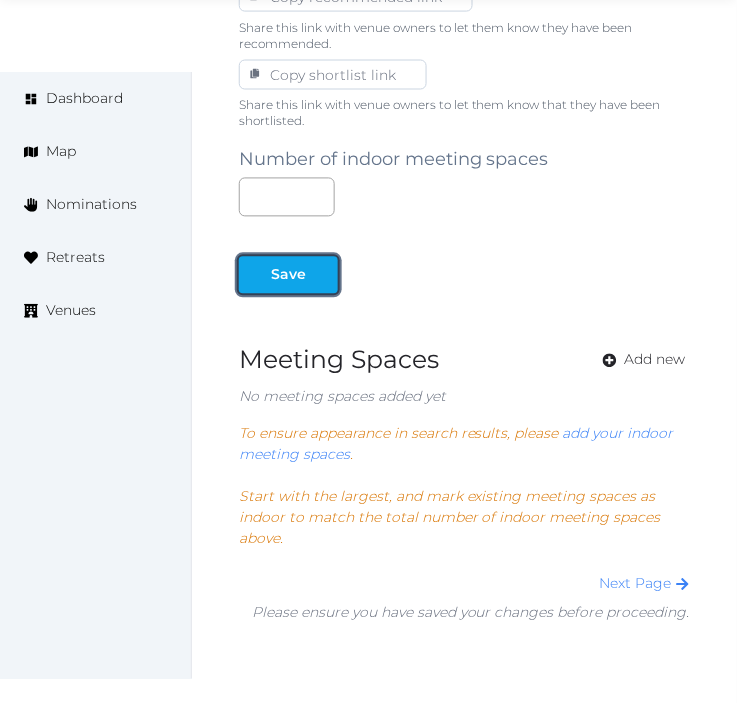 click on "Save" at bounding box center (288, 275) 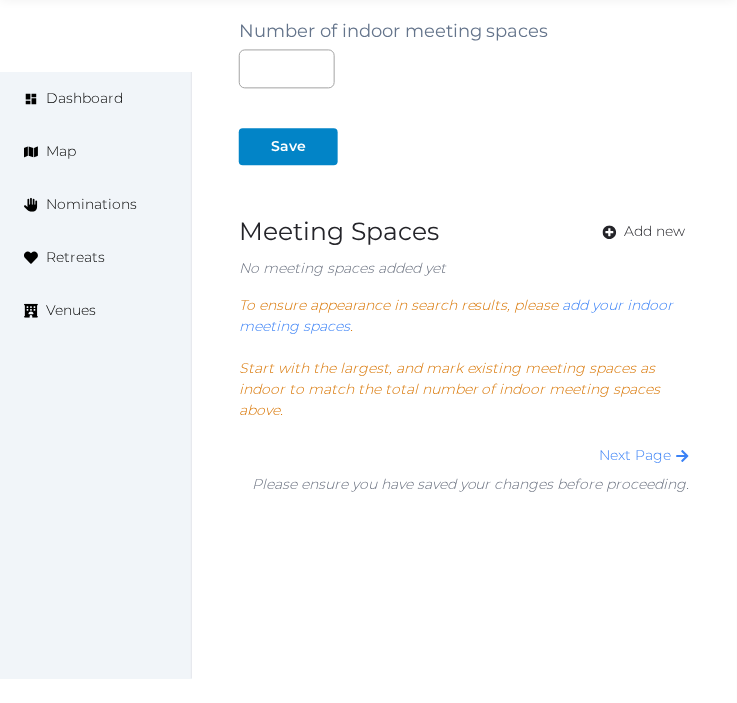 scroll, scrollTop: 1477, scrollLeft: 0, axis: vertical 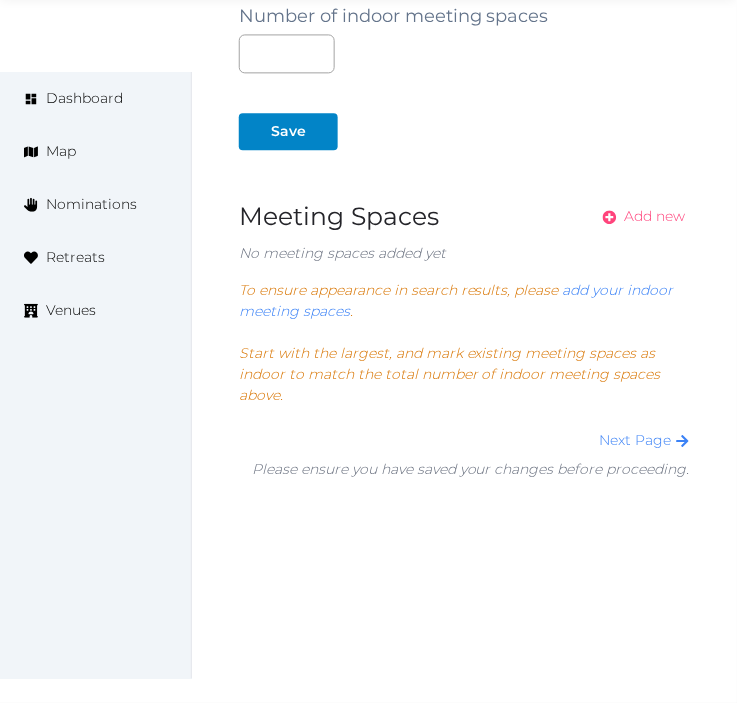 click on "Add new" at bounding box center [655, 216] 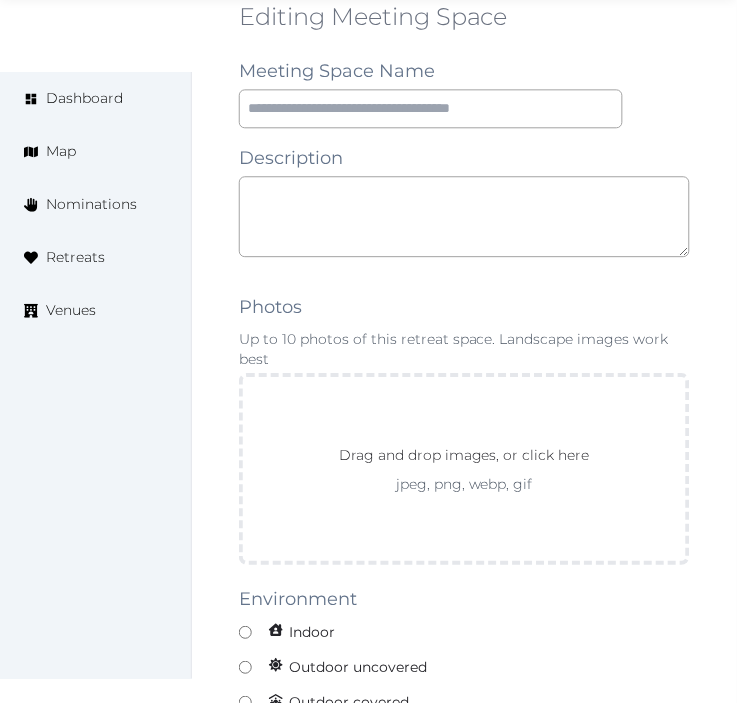 scroll, scrollTop: 1555, scrollLeft: 0, axis: vertical 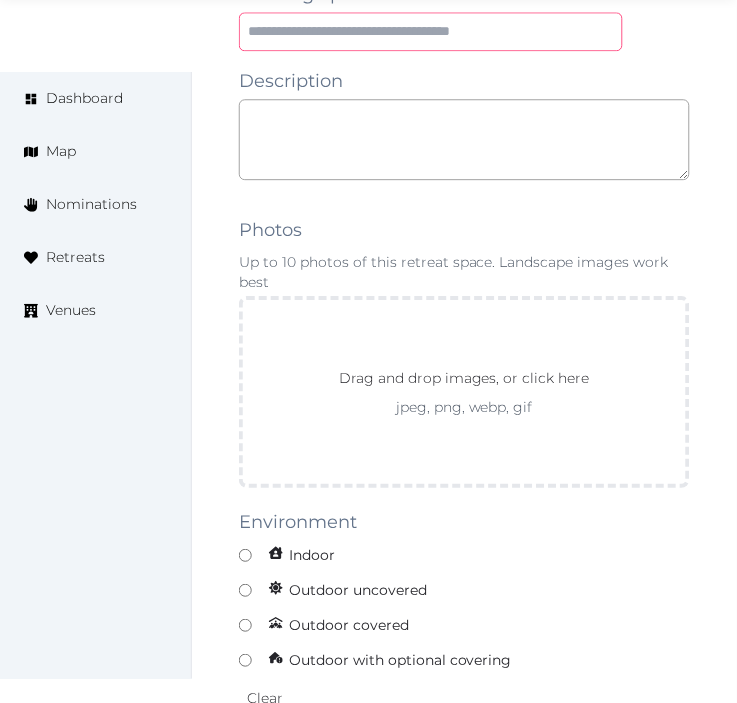 click at bounding box center [431, 31] 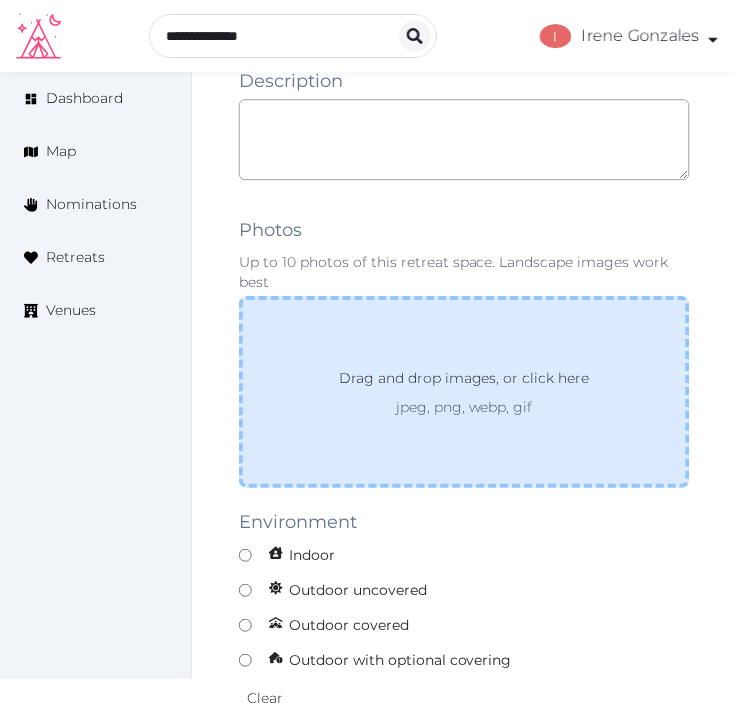 scroll, scrollTop: 1532, scrollLeft: 0, axis: vertical 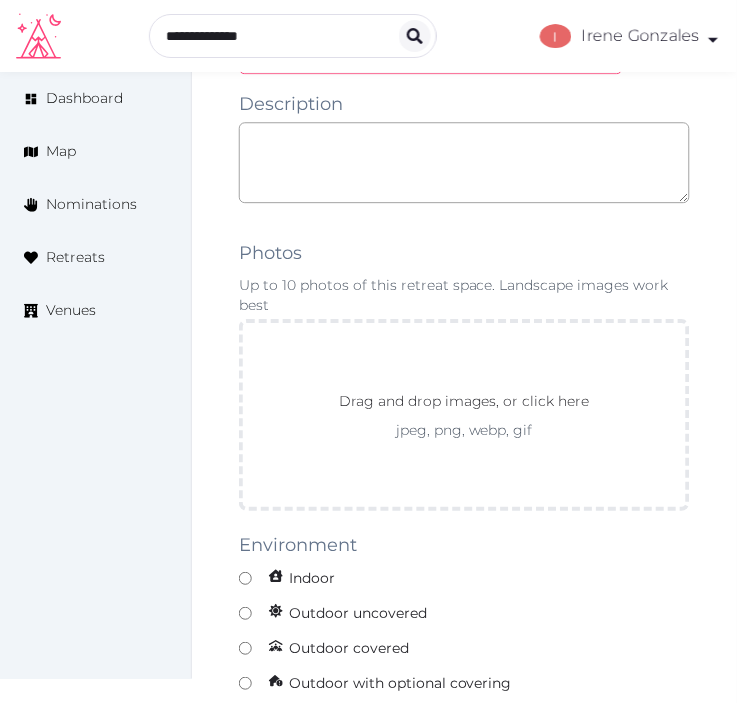 type on "**********" 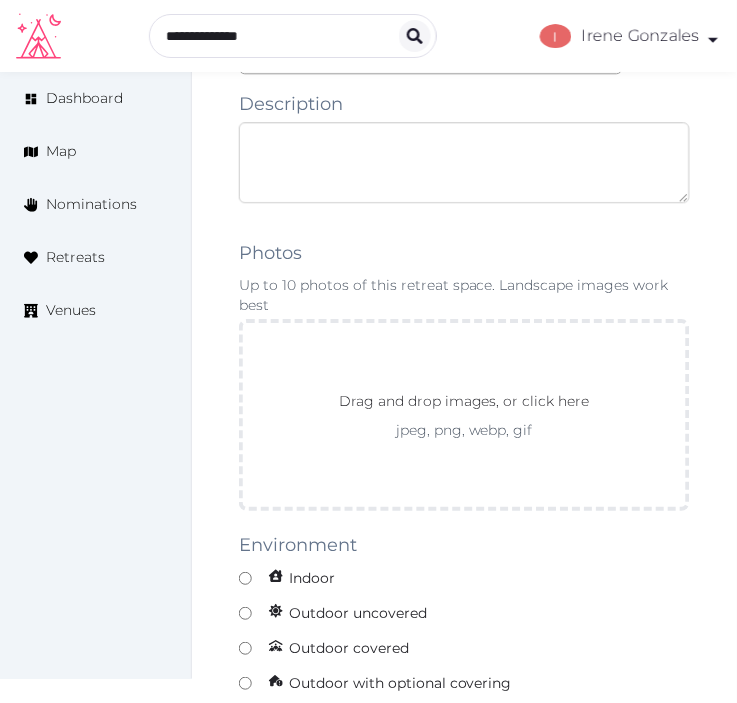 click at bounding box center (464, 162) 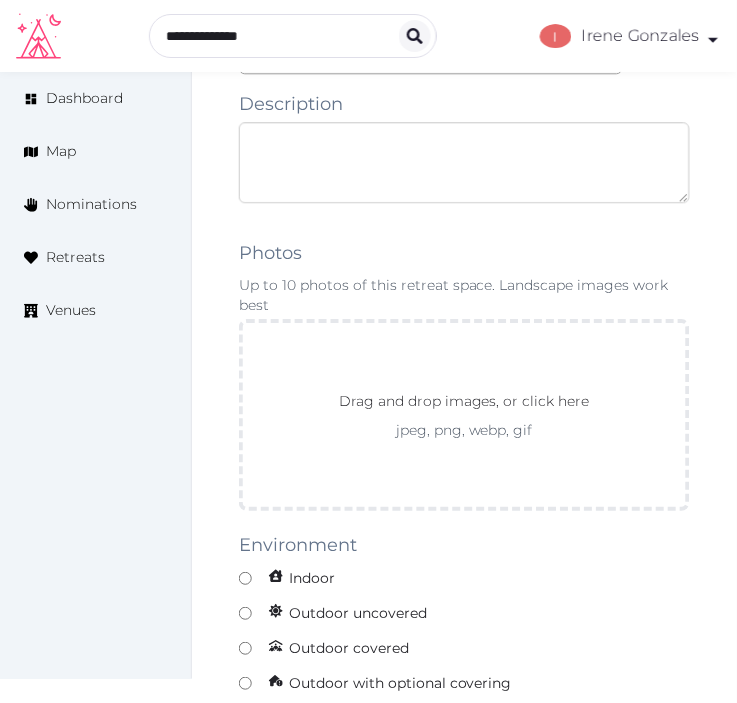 paste on "**********" 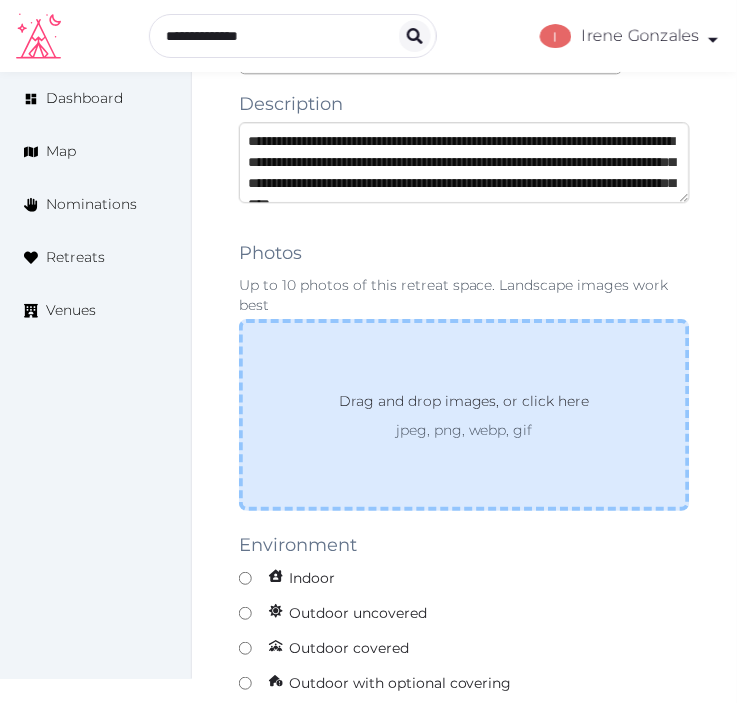 scroll, scrollTop: 241, scrollLeft: 0, axis: vertical 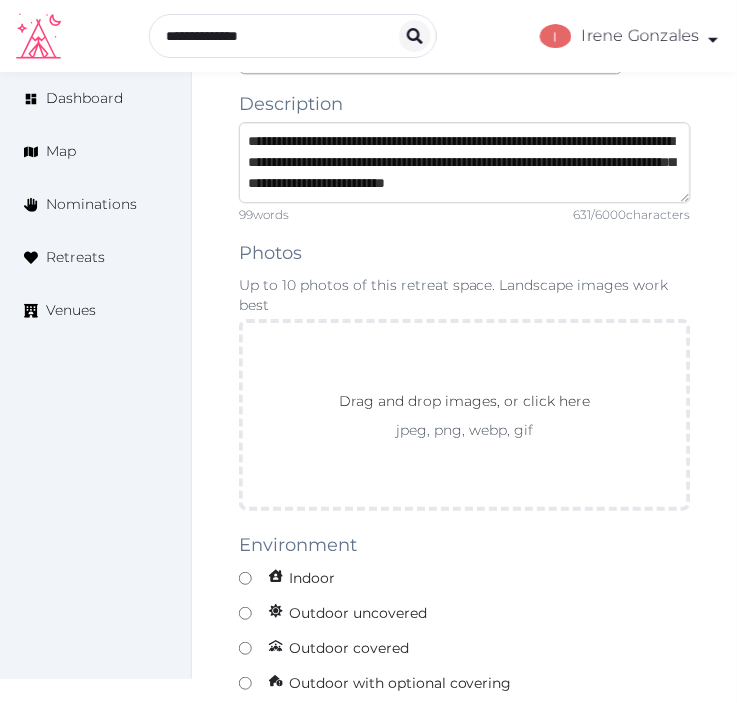 type on "**********" 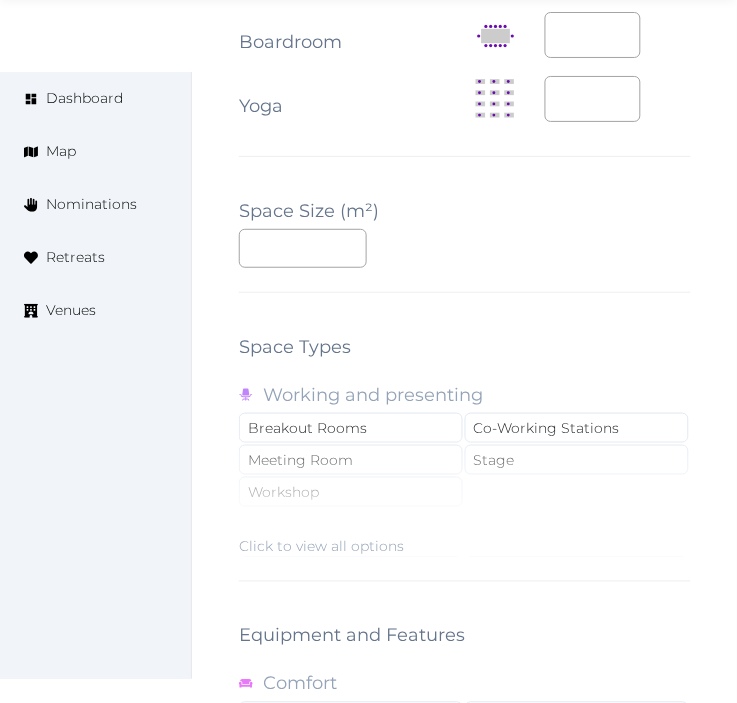 scroll, scrollTop: 2865, scrollLeft: 0, axis: vertical 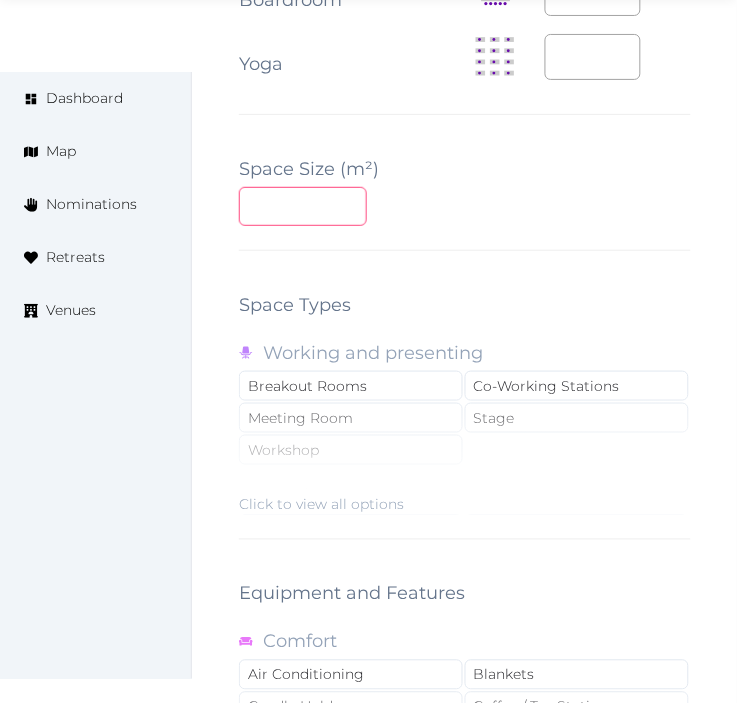 click at bounding box center [303, 206] 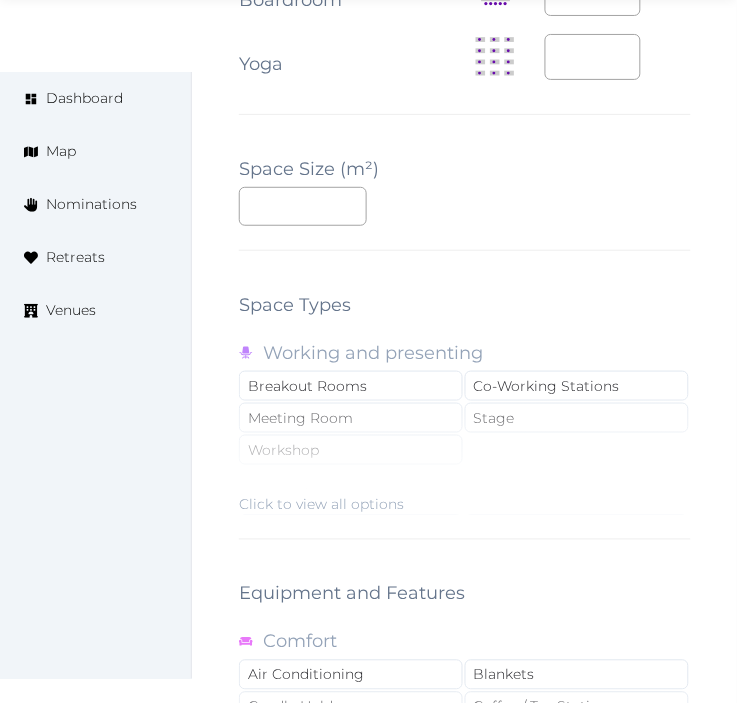 click on "**********" at bounding box center (465, -150) 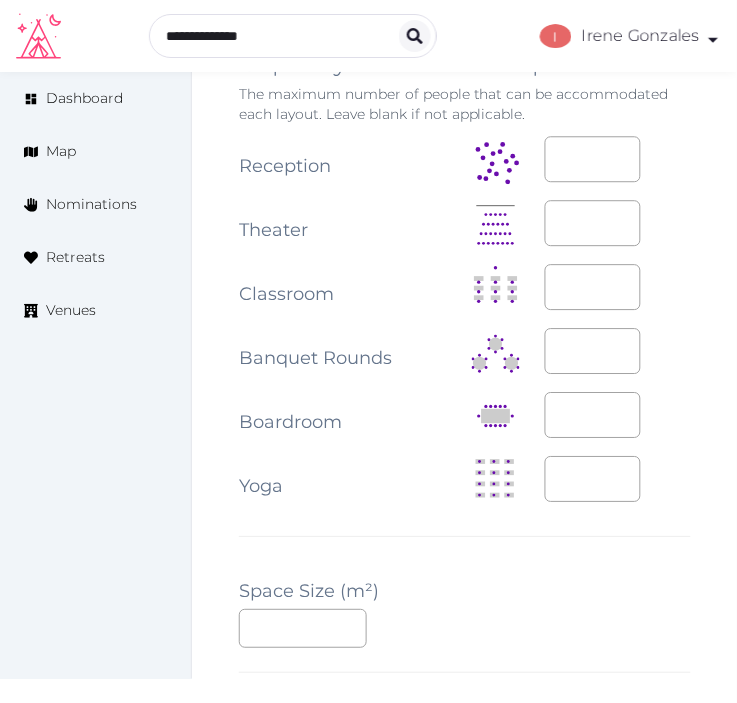 scroll, scrollTop: 2421, scrollLeft: 0, axis: vertical 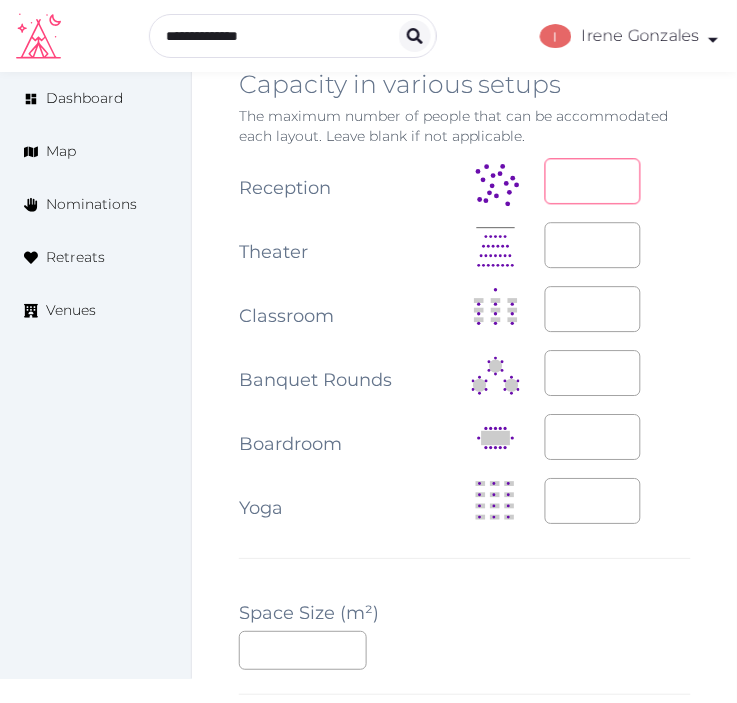 click at bounding box center (593, 181) 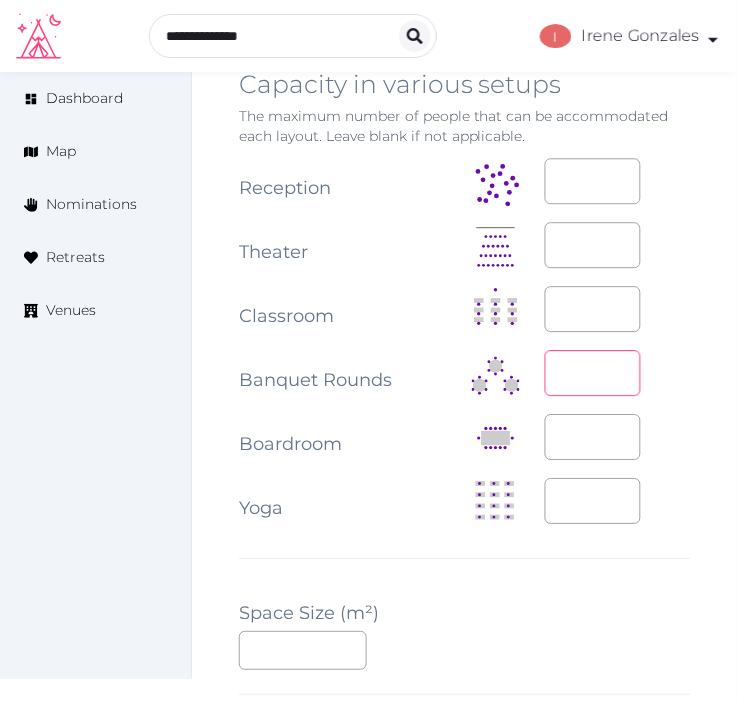 click at bounding box center (593, 373) 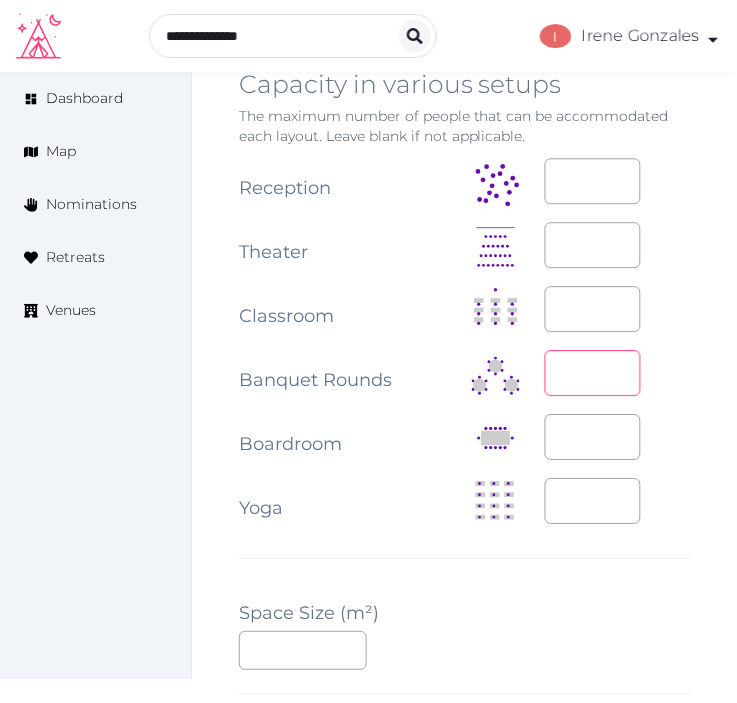 type on "**" 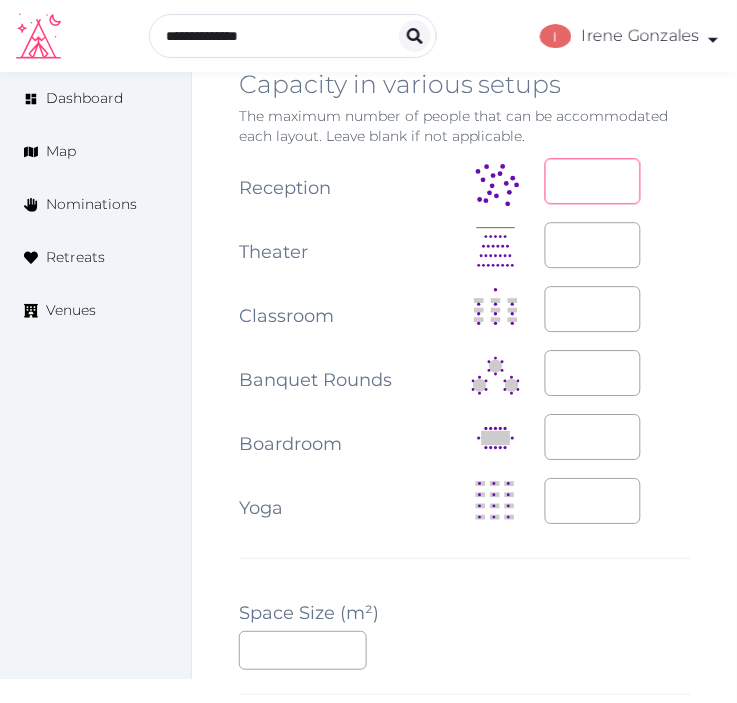click at bounding box center (593, 181) 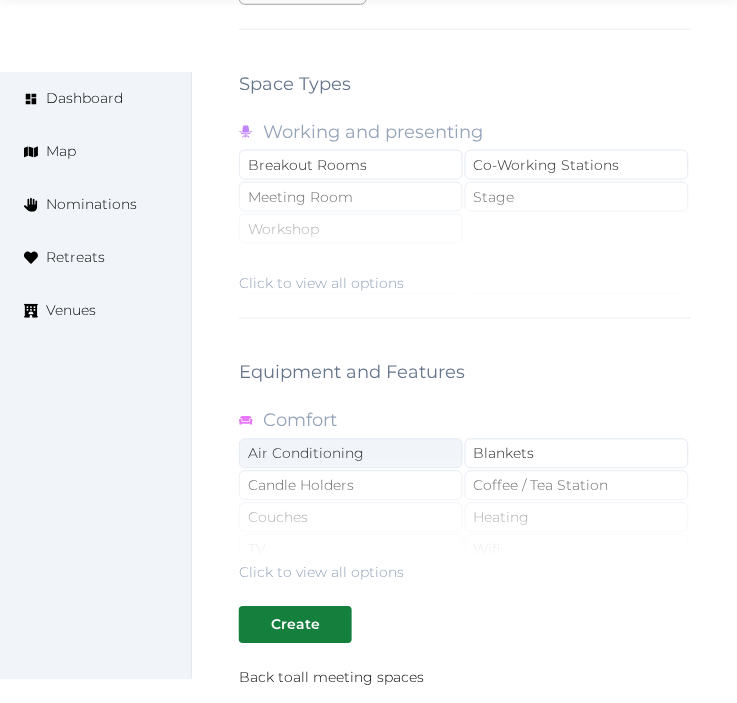 scroll, scrollTop: 3087, scrollLeft: 0, axis: vertical 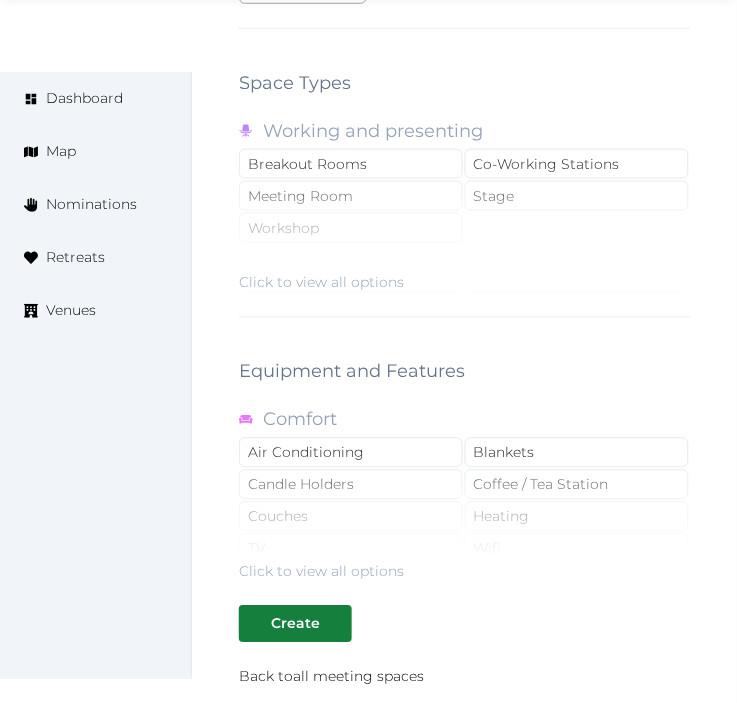 type on "***" 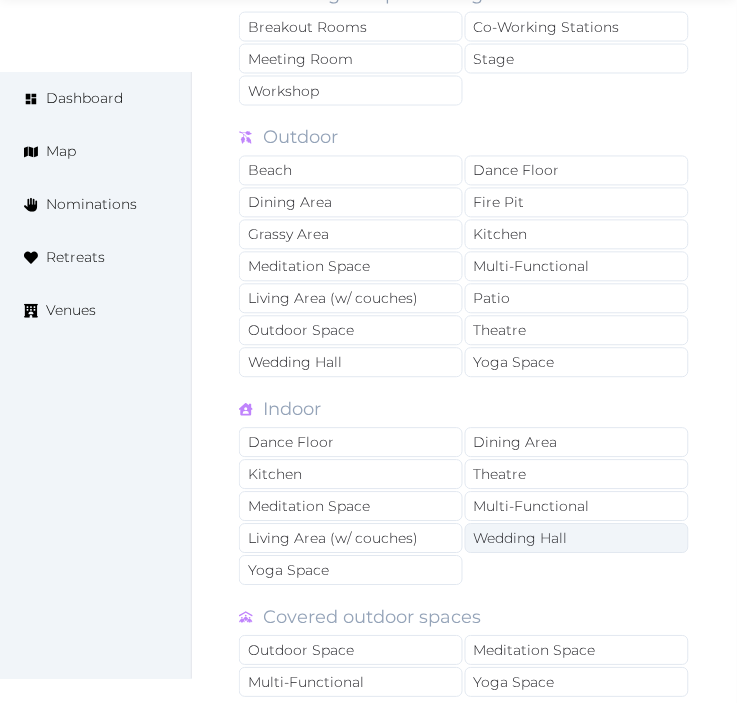 scroll, scrollTop: 3421, scrollLeft: 0, axis: vertical 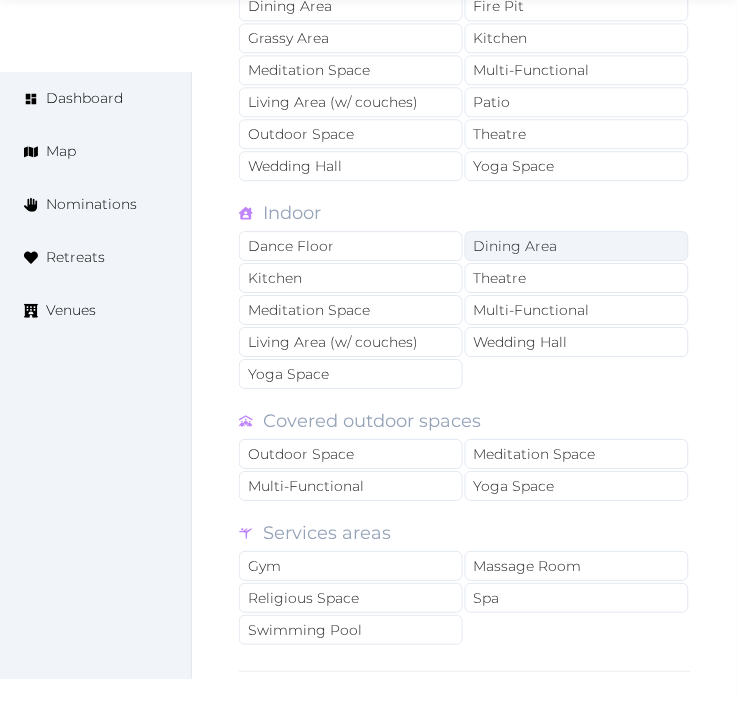 click on "Dining Area" at bounding box center [577, 246] 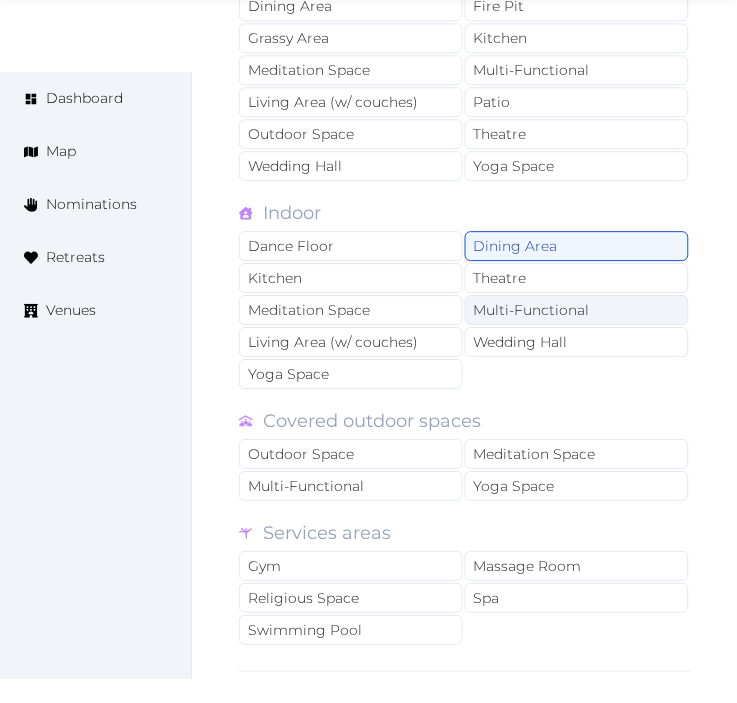 click on "Multi-Functional" at bounding box center [577, 310] 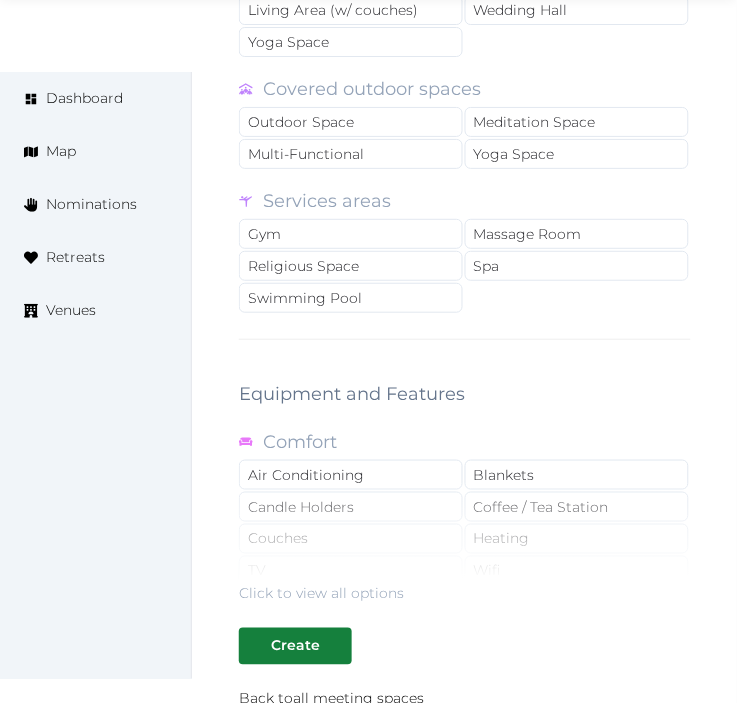 scroll, scrollTop: 3754, scrollLeft: 0, axis: vertical 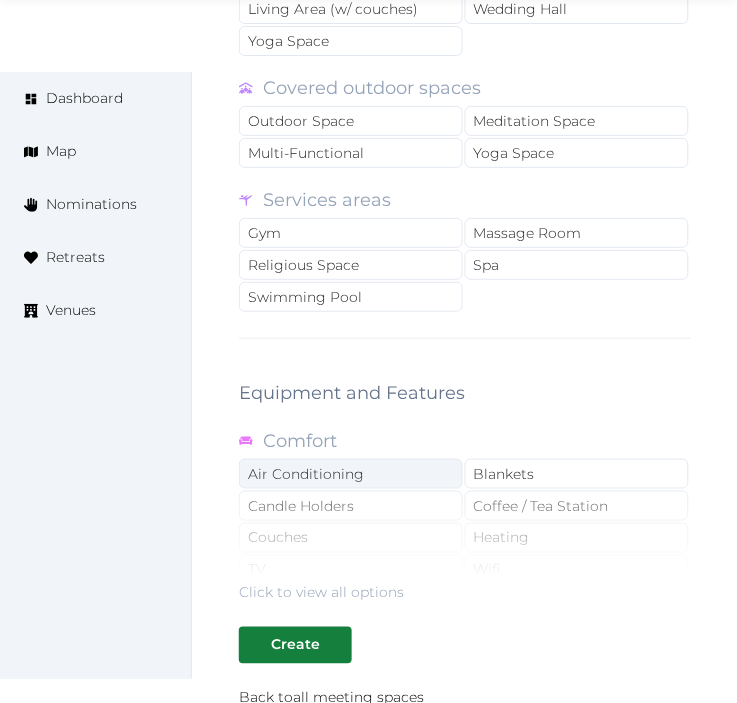 click on "Comfort Air Conditioning Blankets Candle Holders Coffee / Tea Station Couches Heating TV Wifi Exercise Aerial Yoga Silks Pilate Balls Yoga Blocks Yoga Bolsters Yoga Mats Yoga Props Yoga Straps Other Yoga Props Area and views Big Windows Cottages Covered Area Fire Pit Nature View Ocean View Open Air Storage Space Uncovered Area Equipment Chairs Drums Flipboards Extension Cord Guitar Massage Beds Meditation Mats Microphone (wired) Microphone (wireless) Piano Projector Screen Sound System Sunbeds Tables Whiteboards Other Click to view all options" at bounding box center [465, 507] 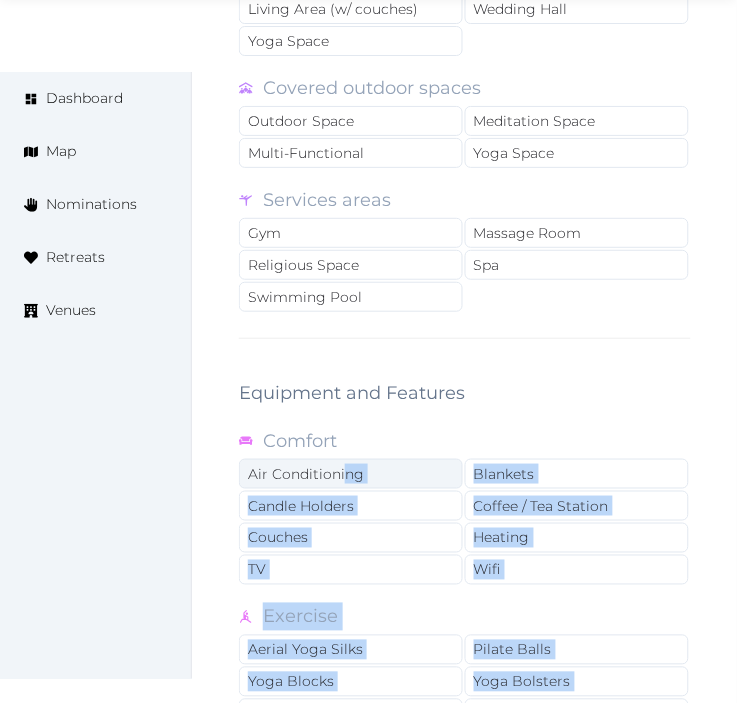 click on "Air Conditioning" at bounding box center (351, 474) 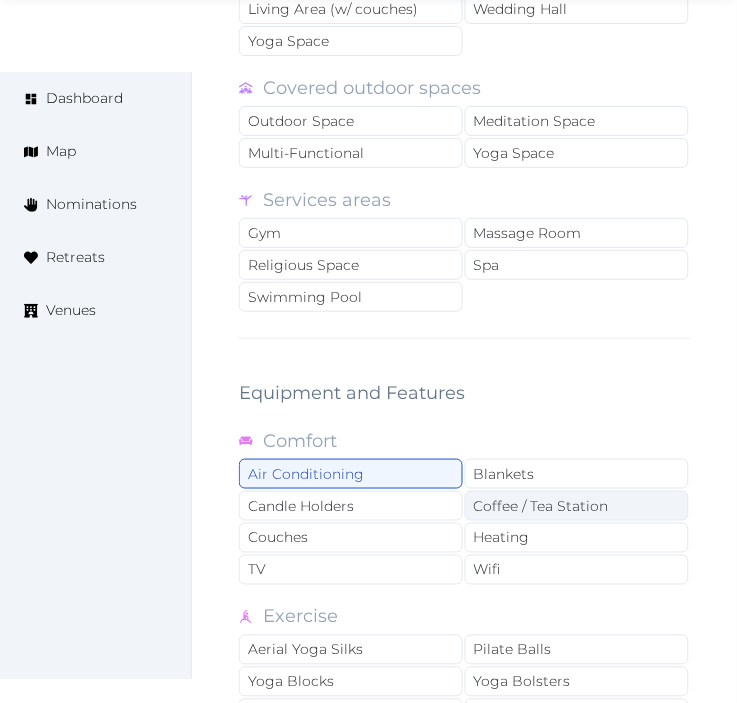 click on "Coffee / Tea Station" at bounding box center [577, 506] 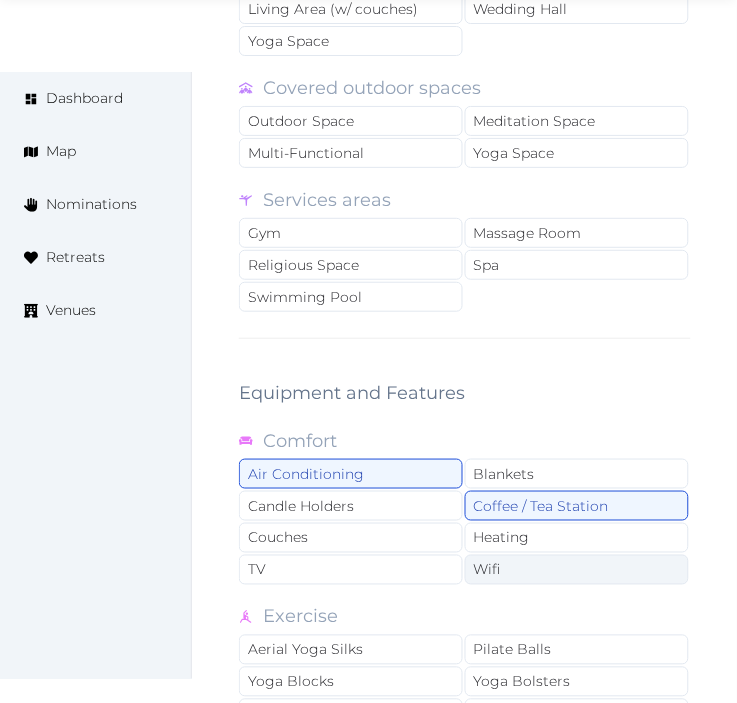 click on "Wifi" at bounding box center (577, 570) 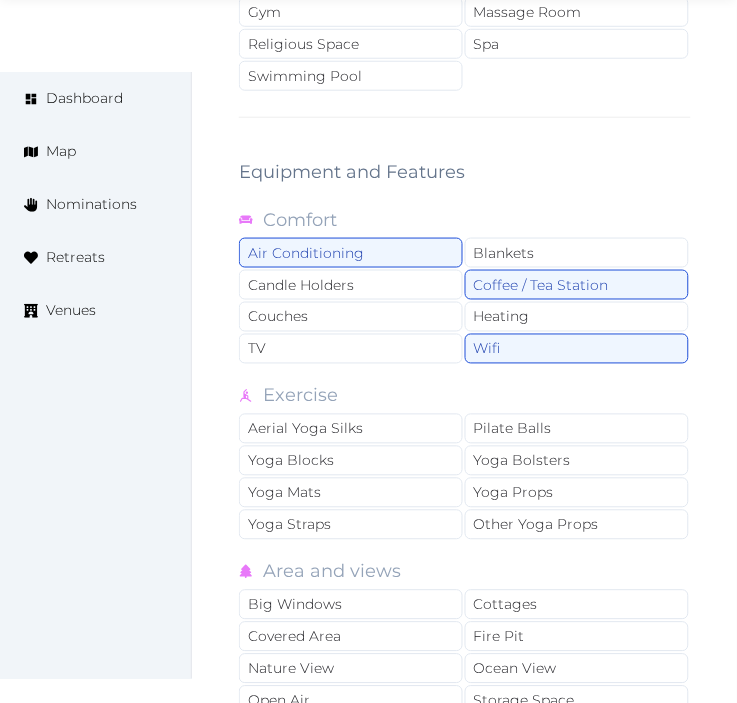 scroll, scrollTop: 4198, scrollLeft: 0, axis: vertical 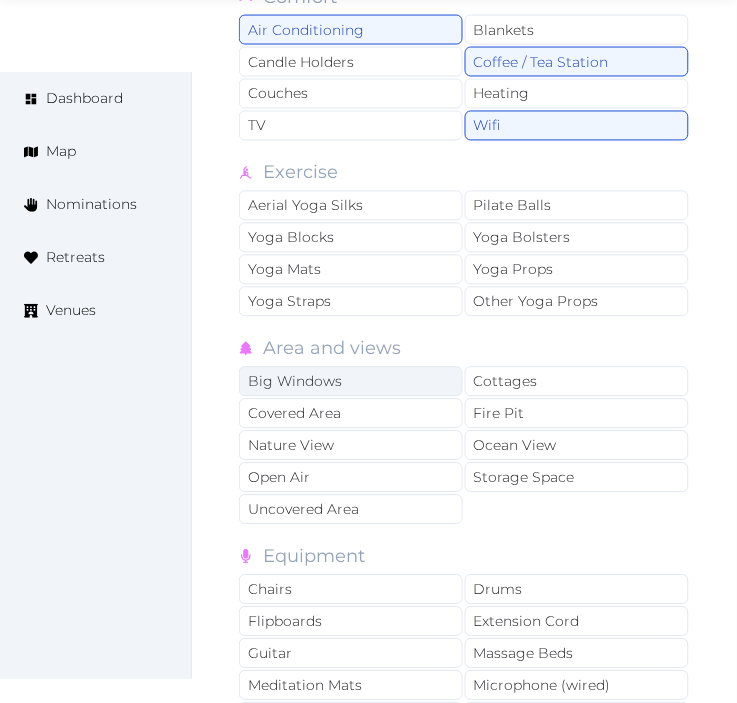 click on "Big Windows" at bounding box center [351, 382] 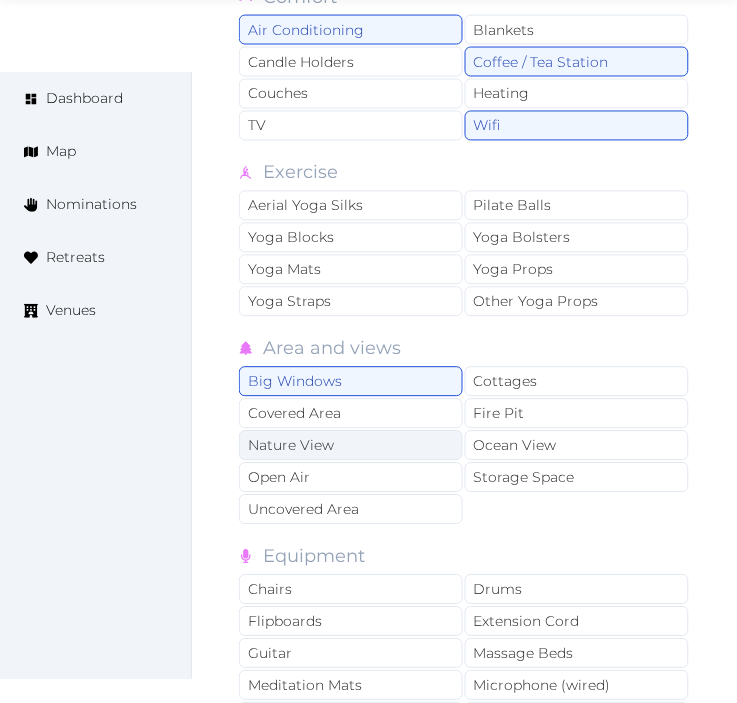 click on "Nature View" at bounding box center (351, 446) 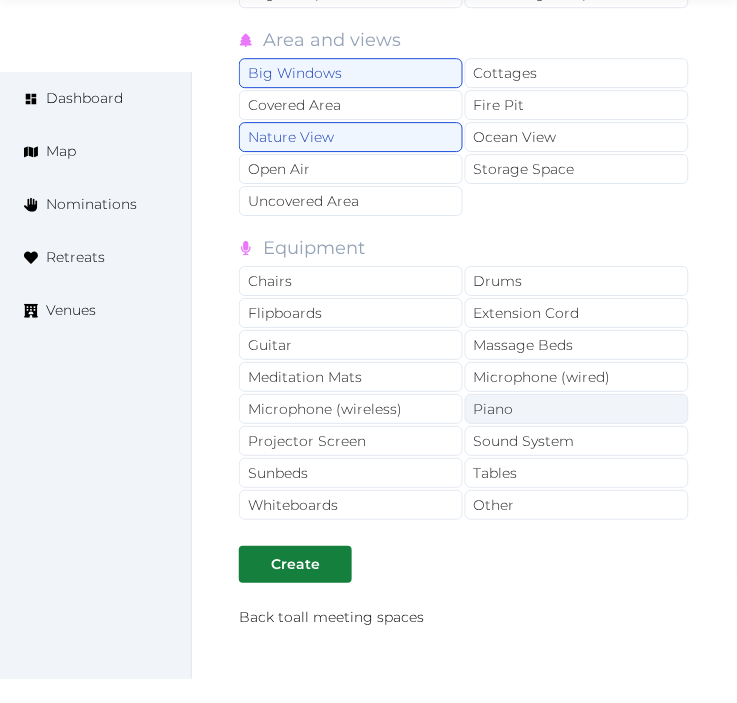 scroll, scrollTop: 4532, scrollLeft: 0, axis: vertical 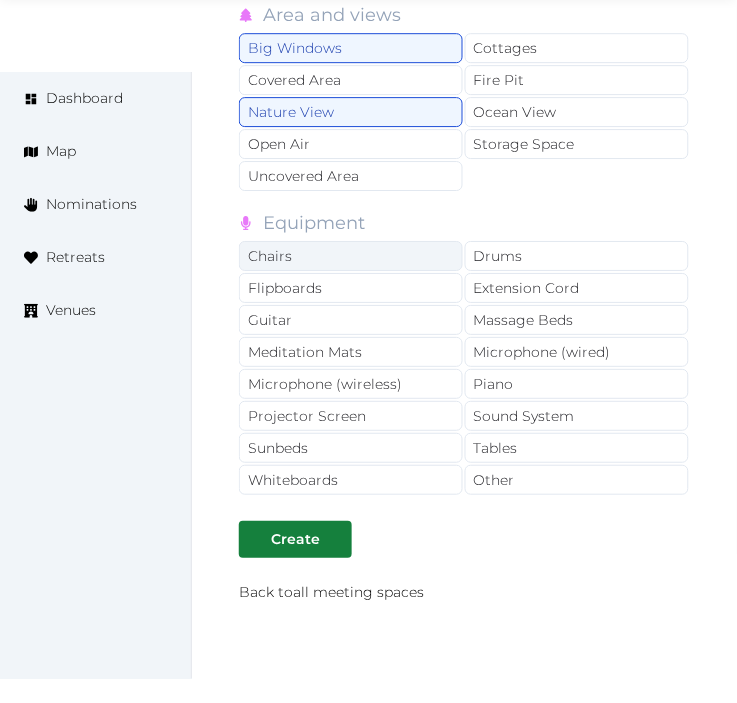 click on "Chairs" at bounding box center [351, 256] 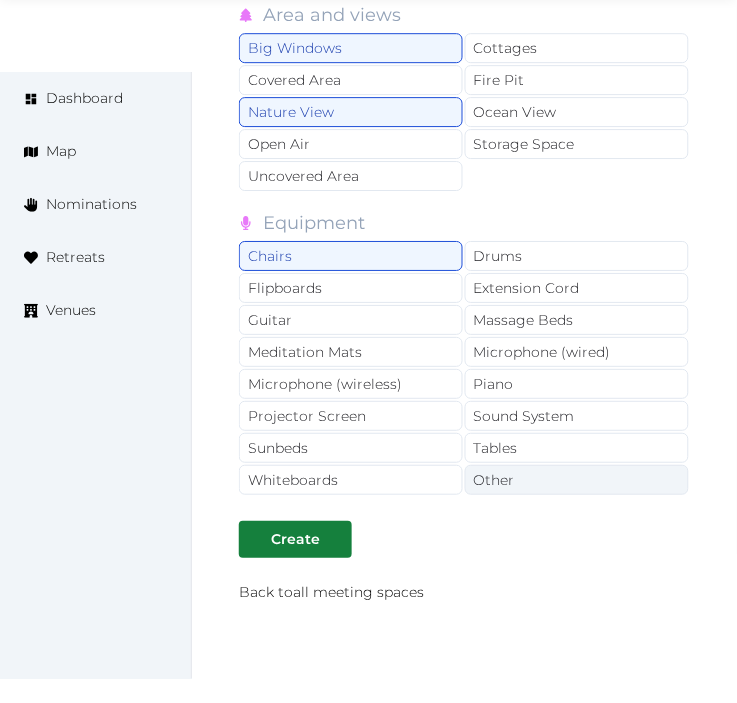 drag, startPoint x: 502, startPoint y: 458, endPoint x: 504, endPoint y: 476, distance: 18.110771 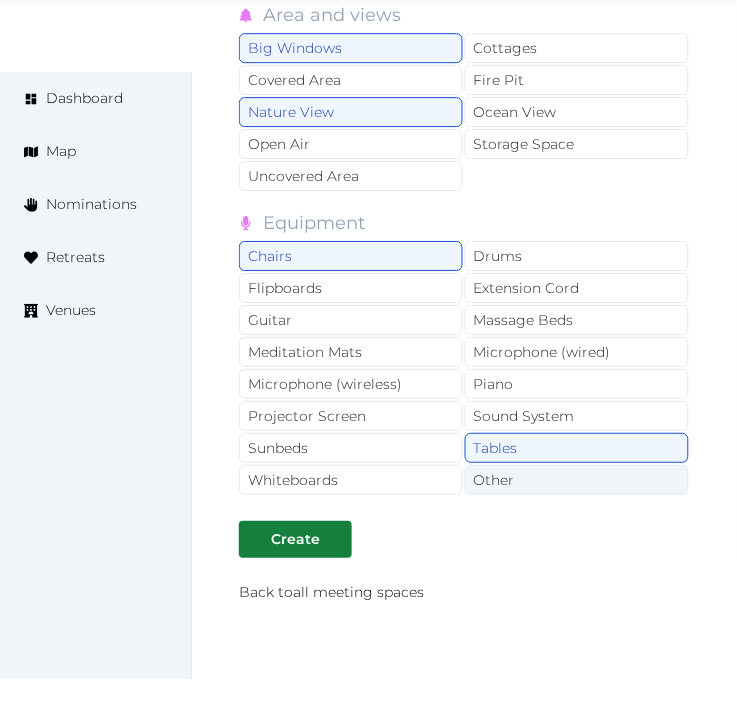 click on "Other" at bounding box center (577, 480) 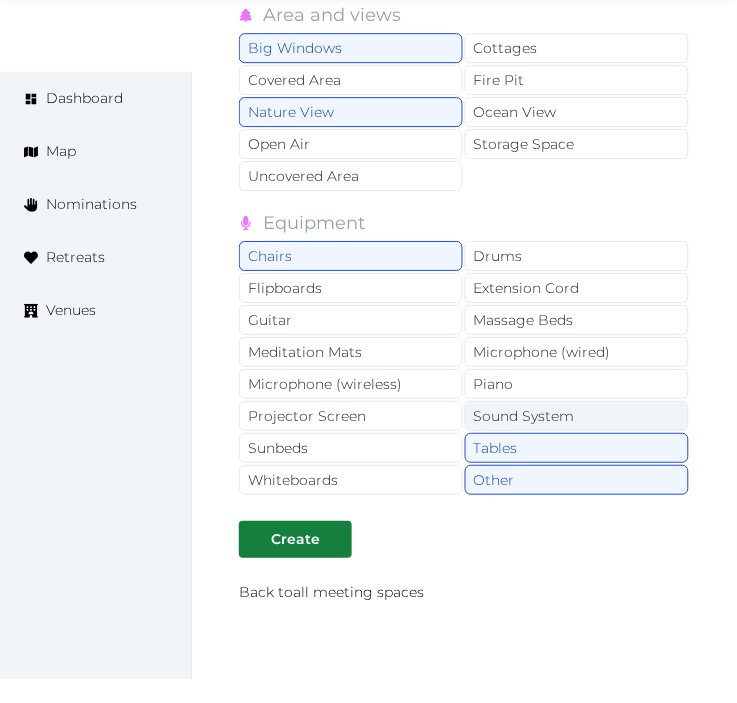 drag, startPoint x: 383, startPoint y: 423, endPoint x: 505, endPoint y: 430, distance: 122.20065 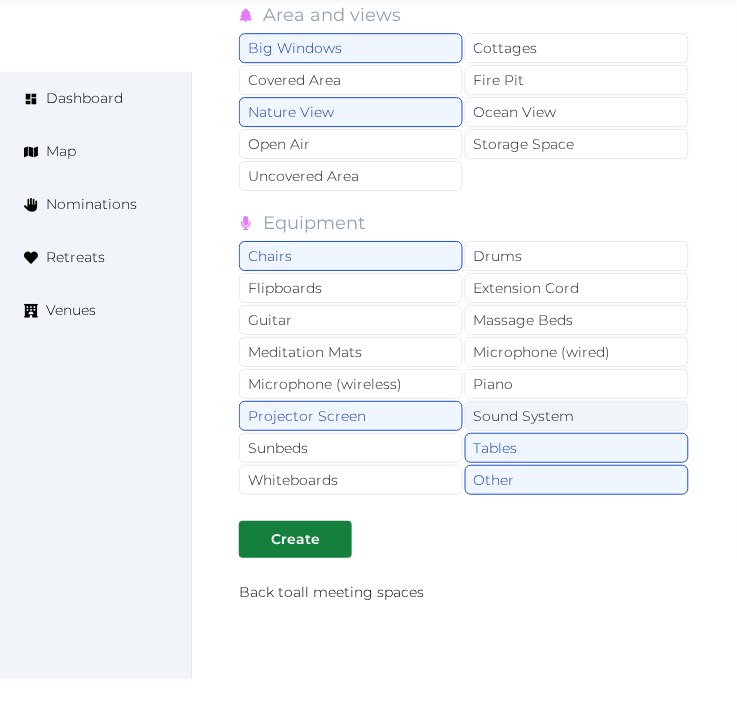 click on "Sound System" at bounding box center [577, 416] 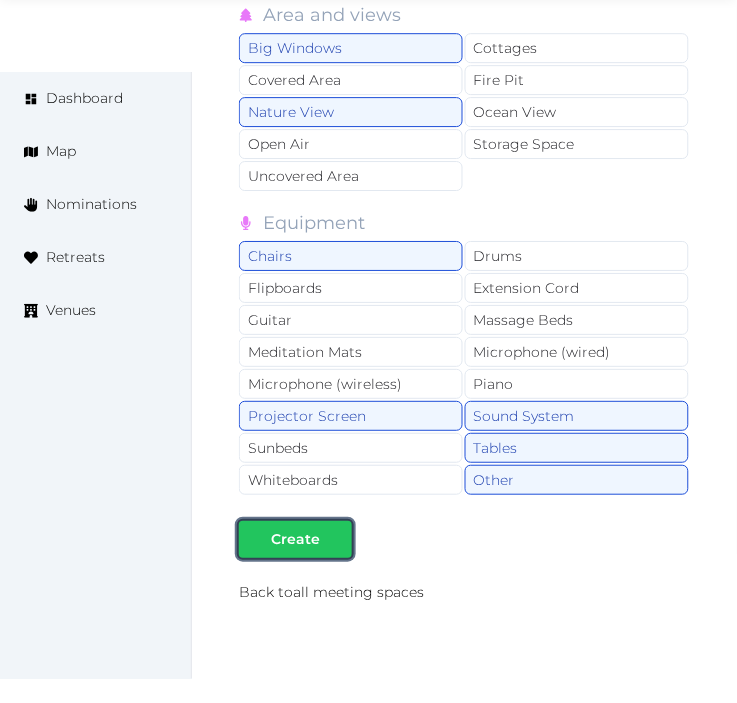 click at bounding box center [336, 539] 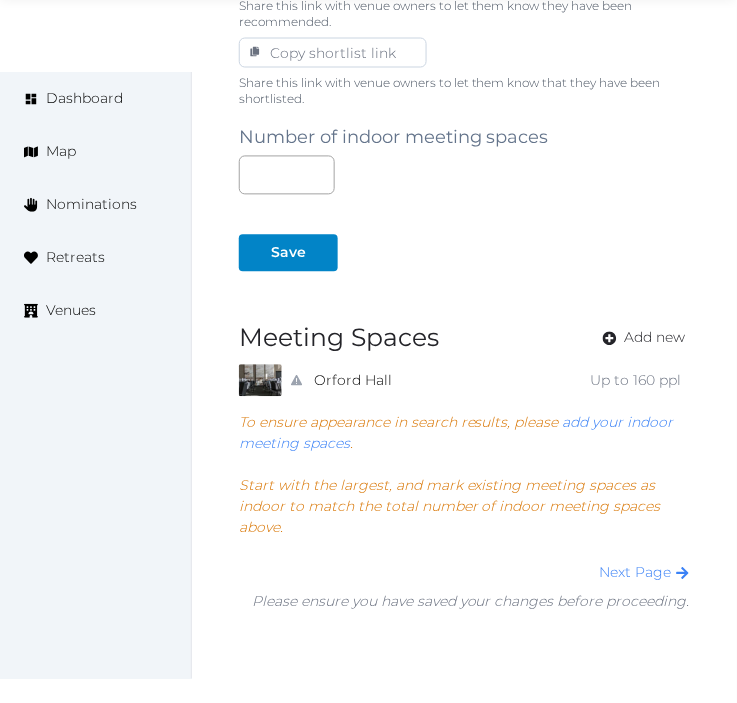 scroll, scrollTop: 1488, scrollLeft: 0, axis: vertical 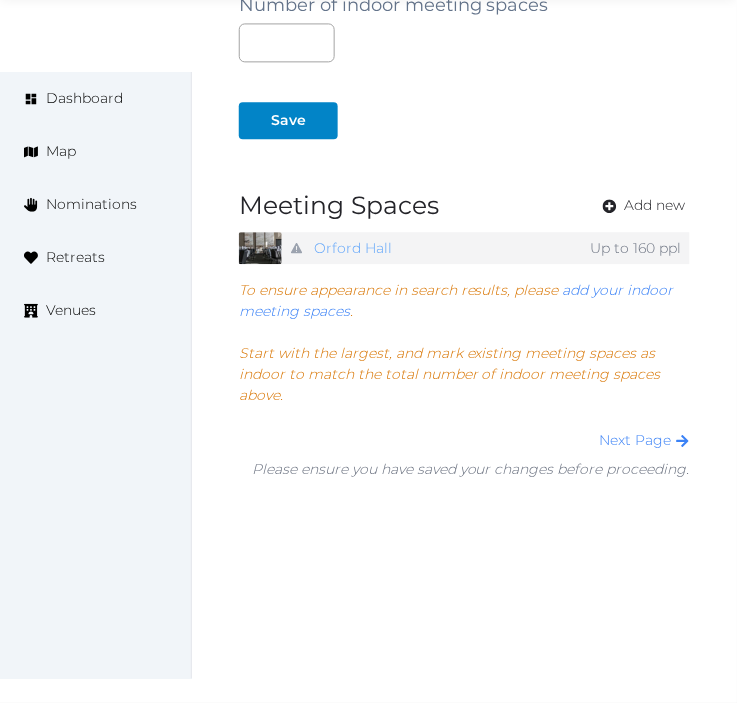 click on "Orford Hall" at bounding box center (353, 248) 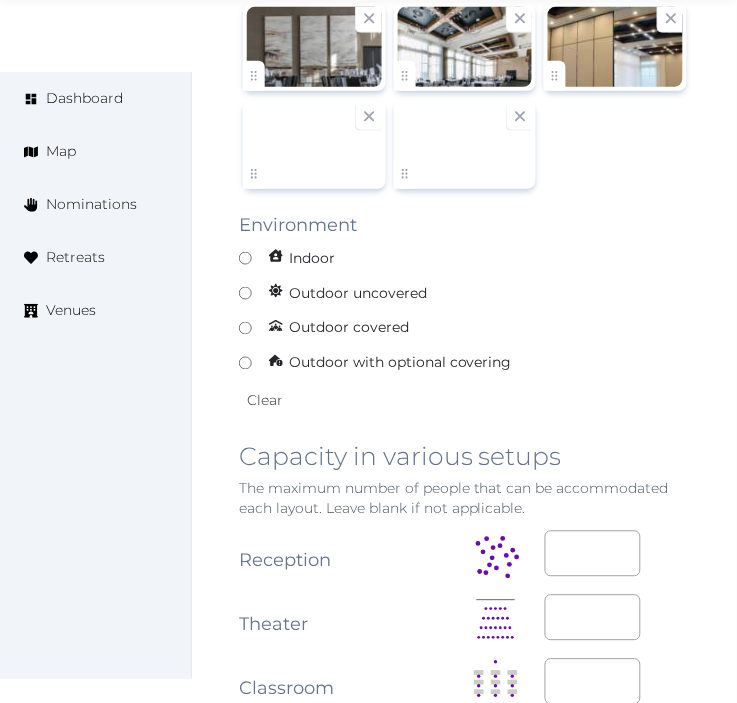 scroll, scrollTop: 2222, scrollLeft: 0, axis: vertical 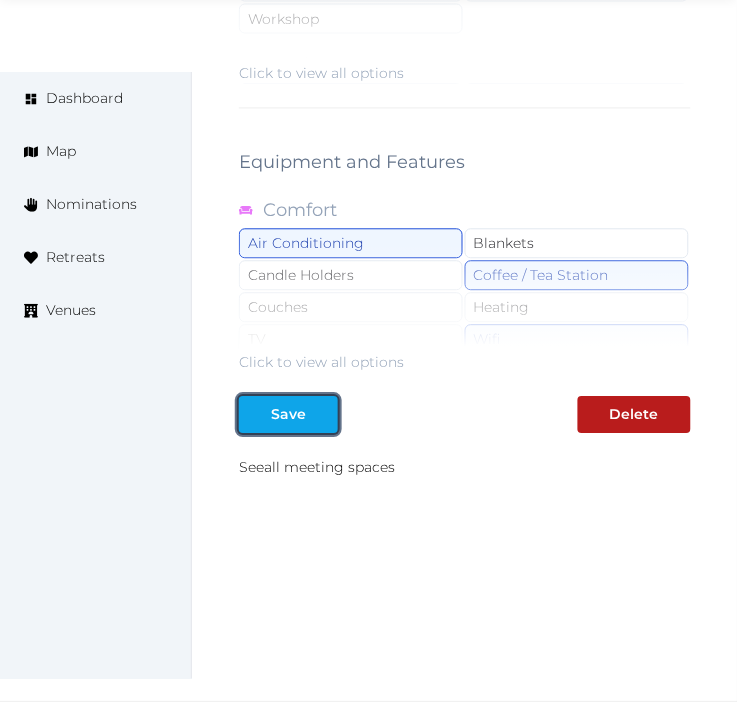 click on "Save" at bounding box center (288, 415) 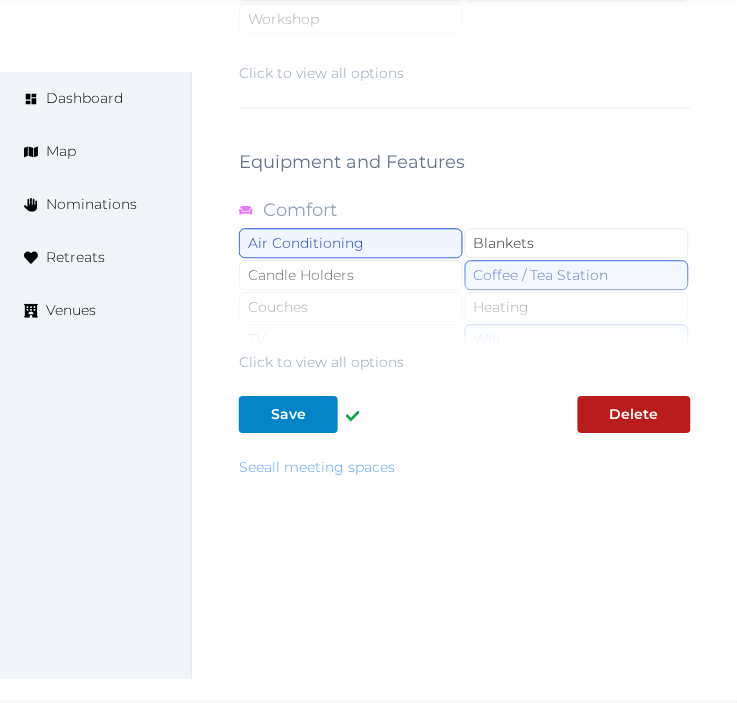 click on "See  all meeting spaces" at bounding box center [317, 468] 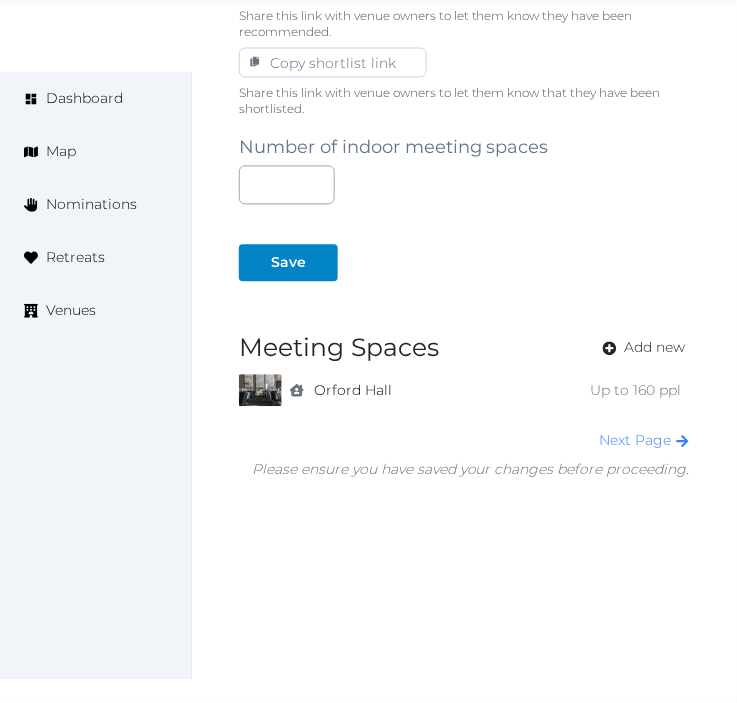 scroll, scrollTop: 1347, scrollLeft: 0, axis: vertical 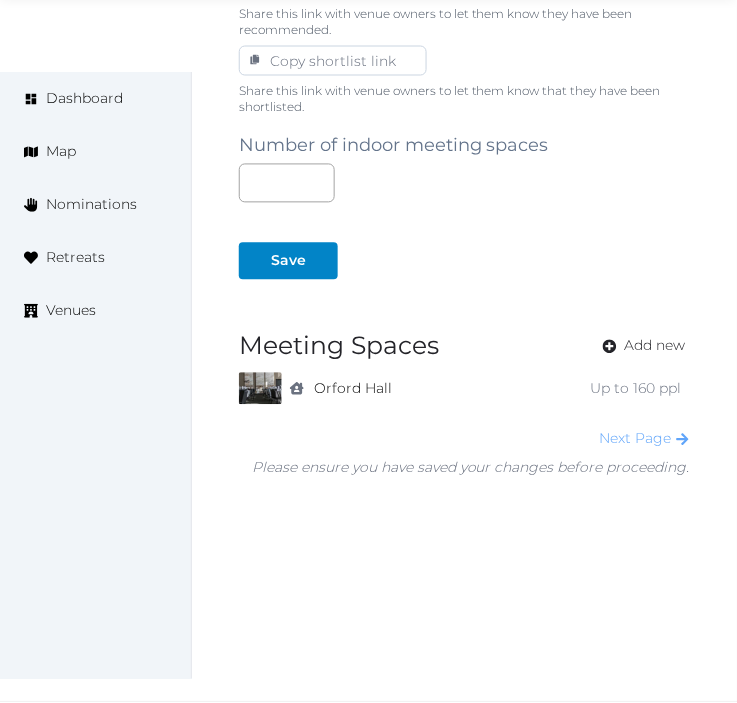 click on "Next Page" at bounding box center [645, 439] 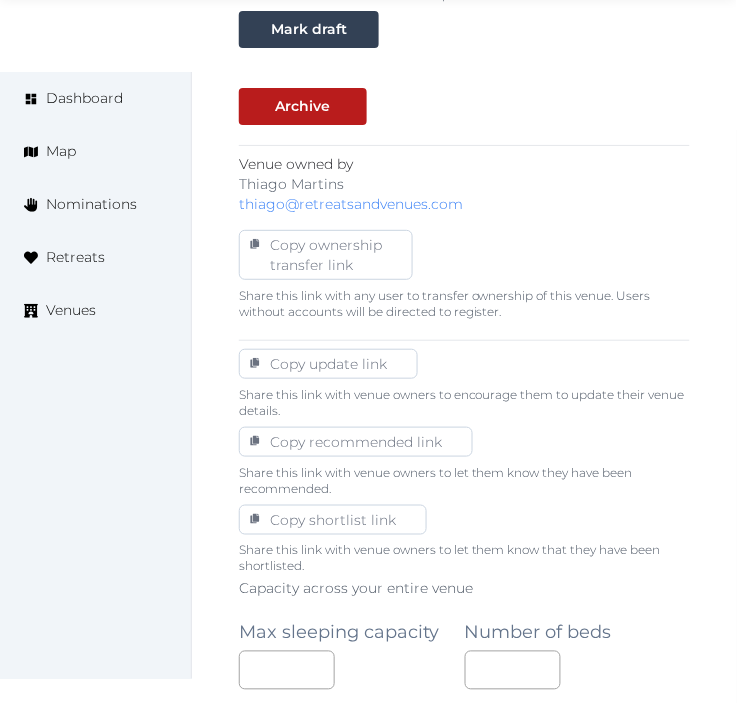 scroll, scrollTop: 1333, scrollLeft: 0, axis: vertical 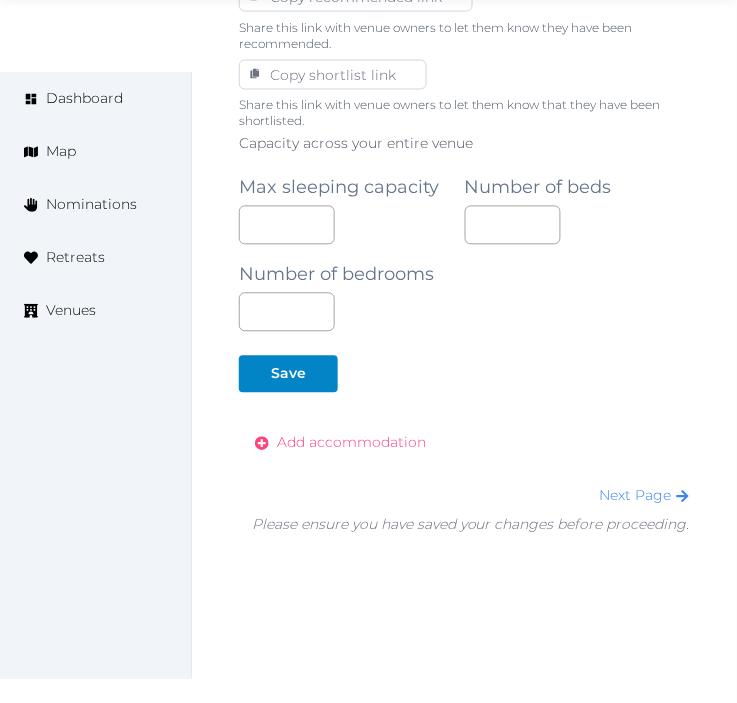 click on "Add accommodation" at bounding box center [351, 443] 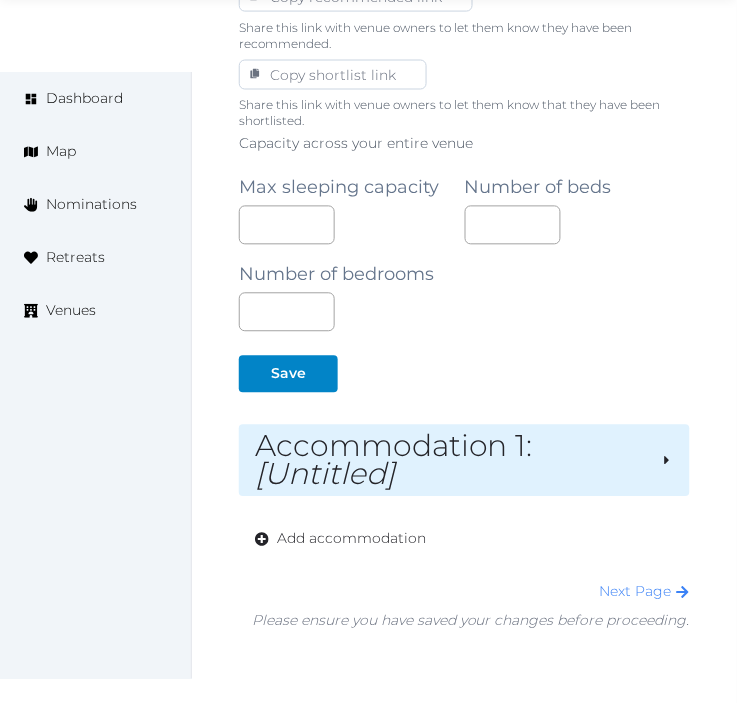 click on "Accommodation 1 :  [Untitled]" at bounding box center (450, 461) 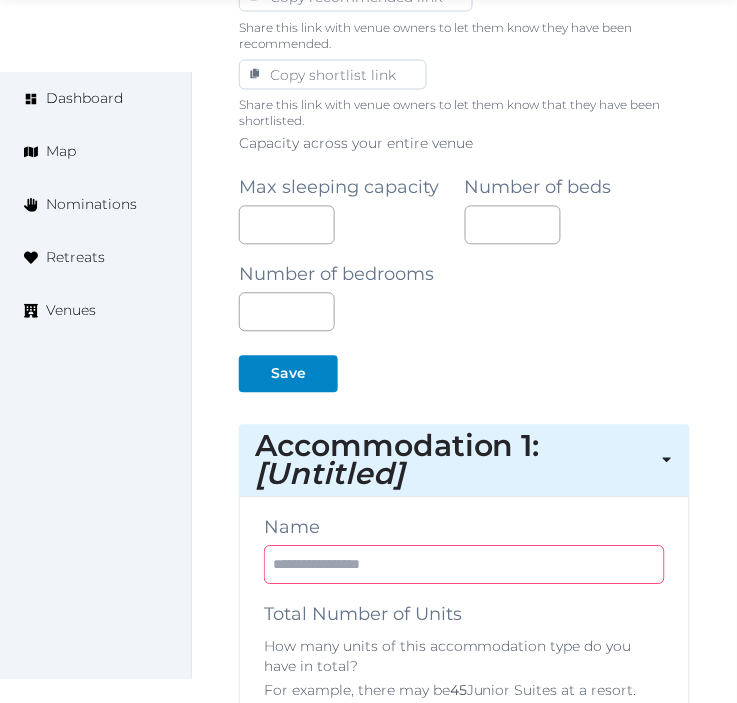 click at bounding box center [464, 565] 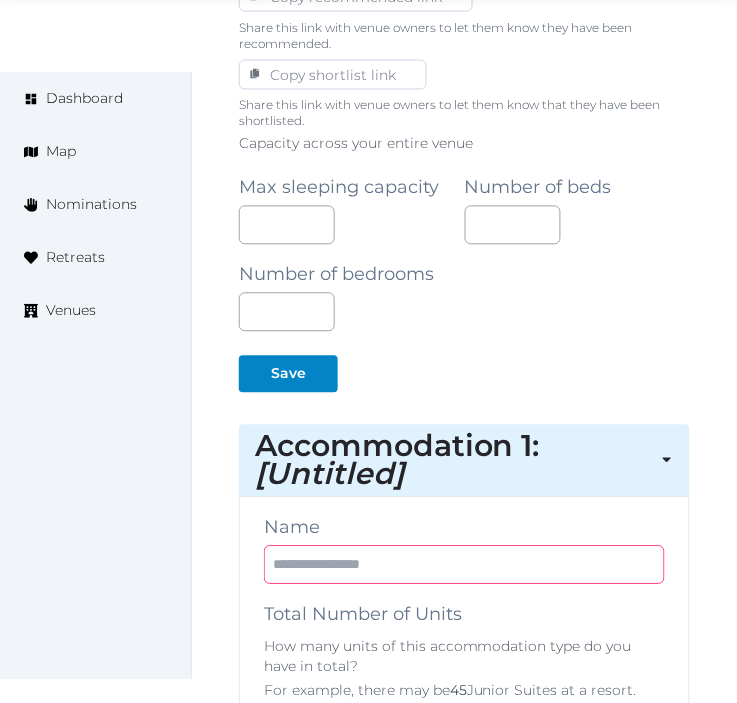 paste on "**********" 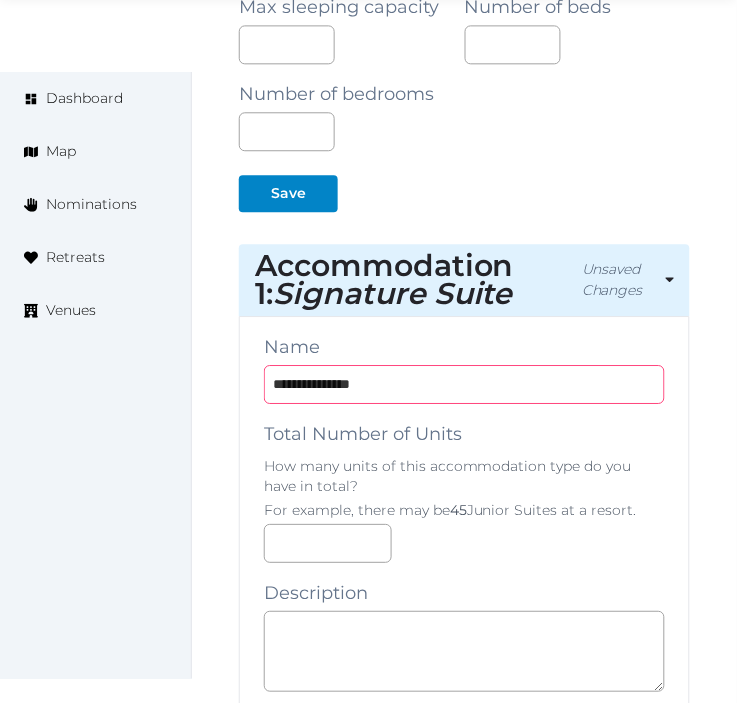 scroll, scrollTop: 1666, scrollLeft: 0, axis: vertical 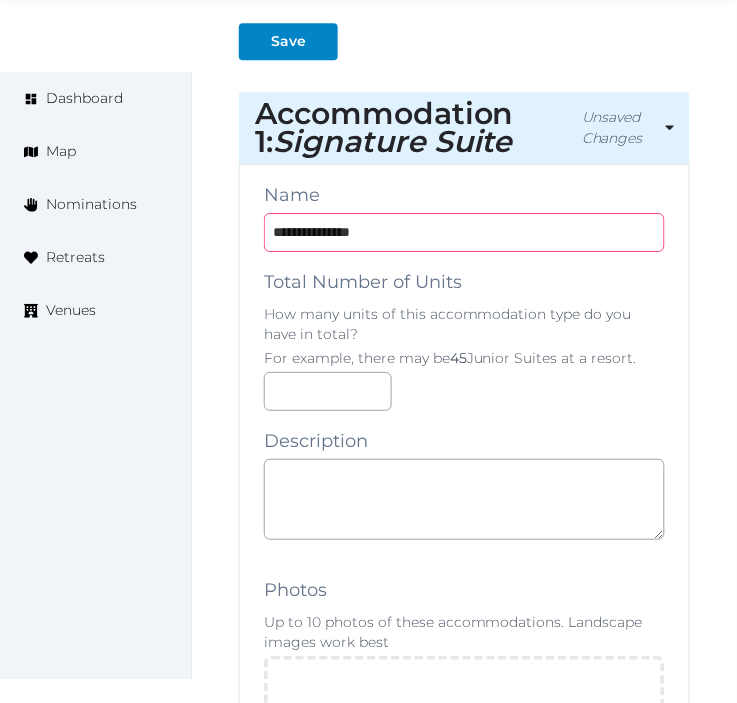 type on "**********" 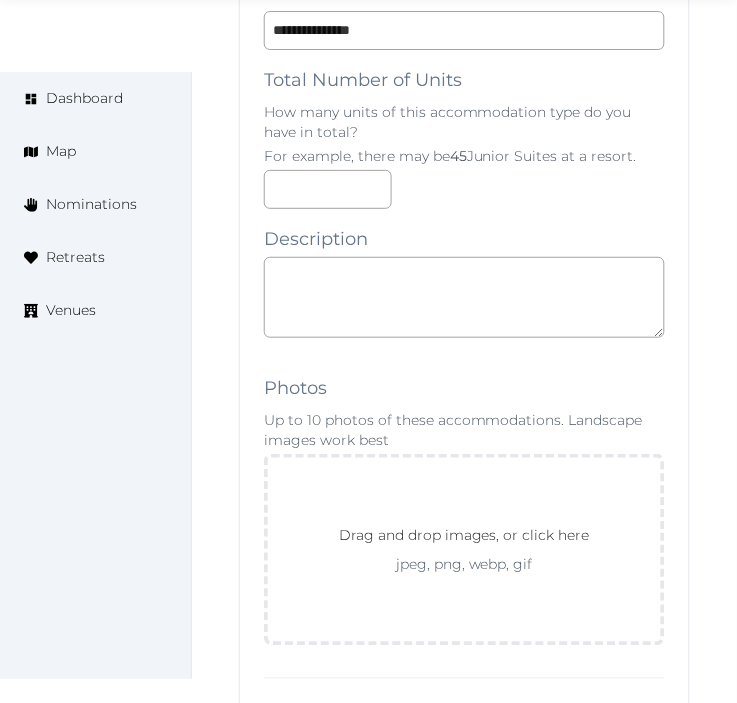 scroll, scrollTop: 1888, scrollLeft: 0, axis: vertical 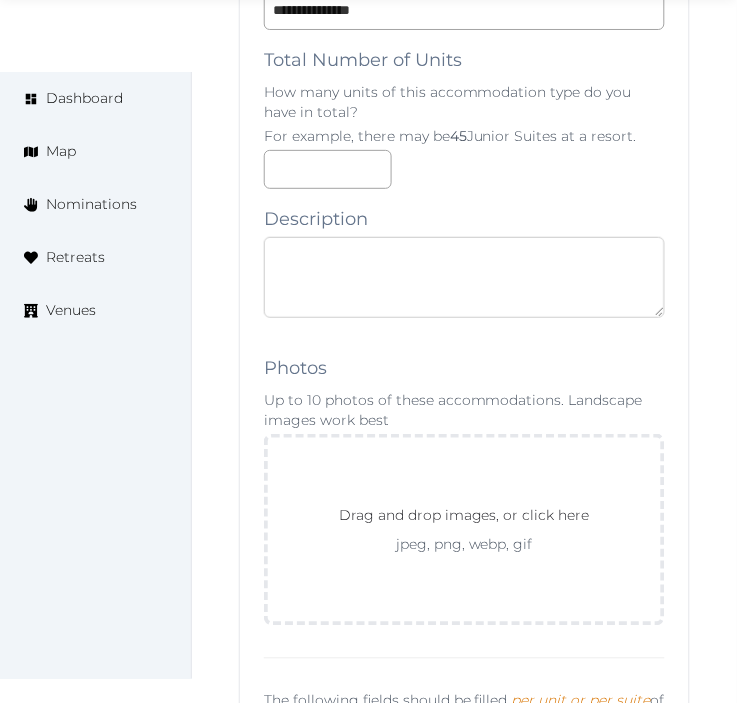 click at bounding box center (464, 277) 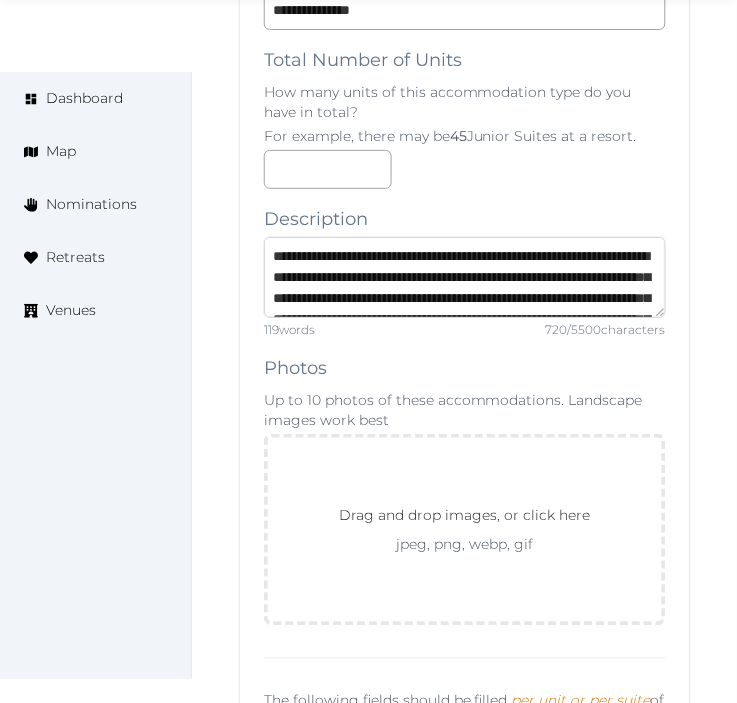 scroll, scrollTop: 262, scrollLeft: 0, axis: vertical 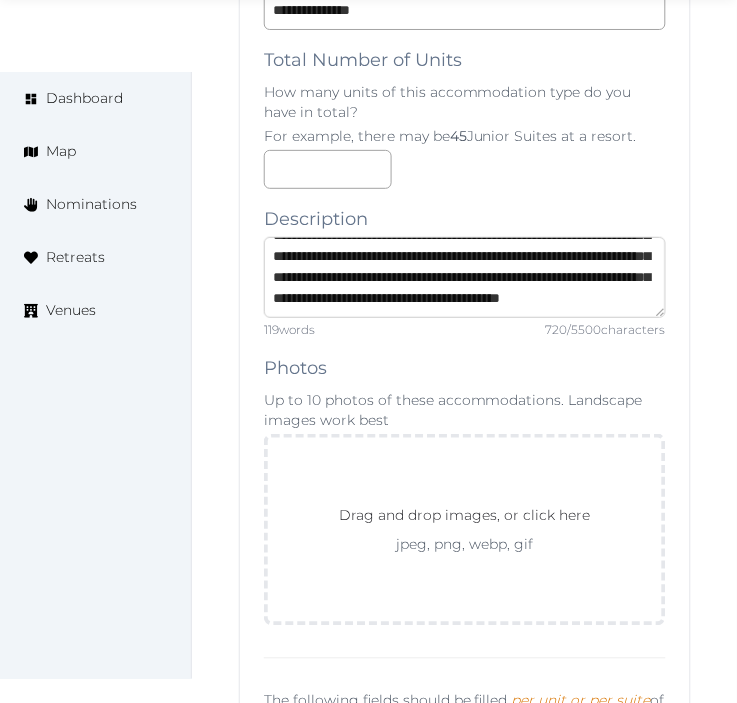 type on "**********" 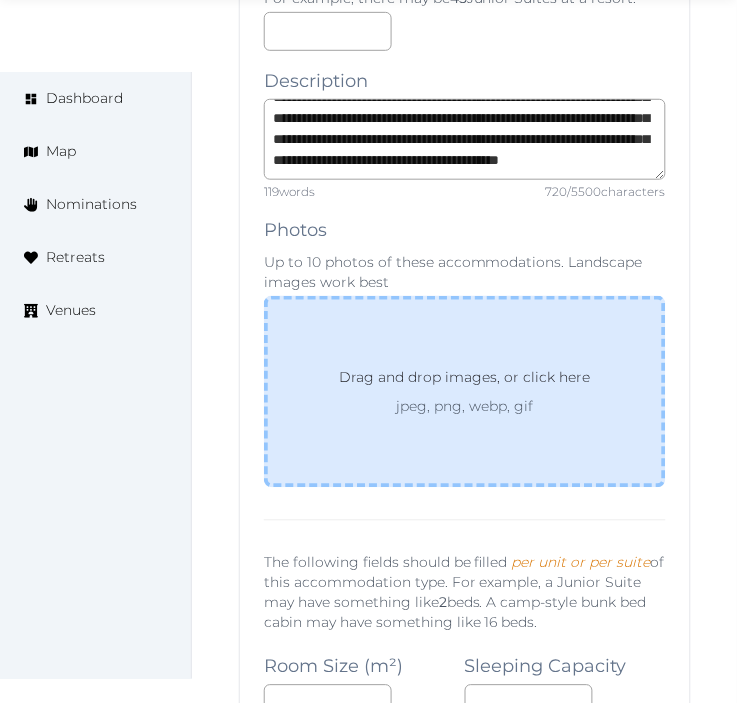 scroll, scrollTop: 2222, scrollLeft: 0, axis: vertical 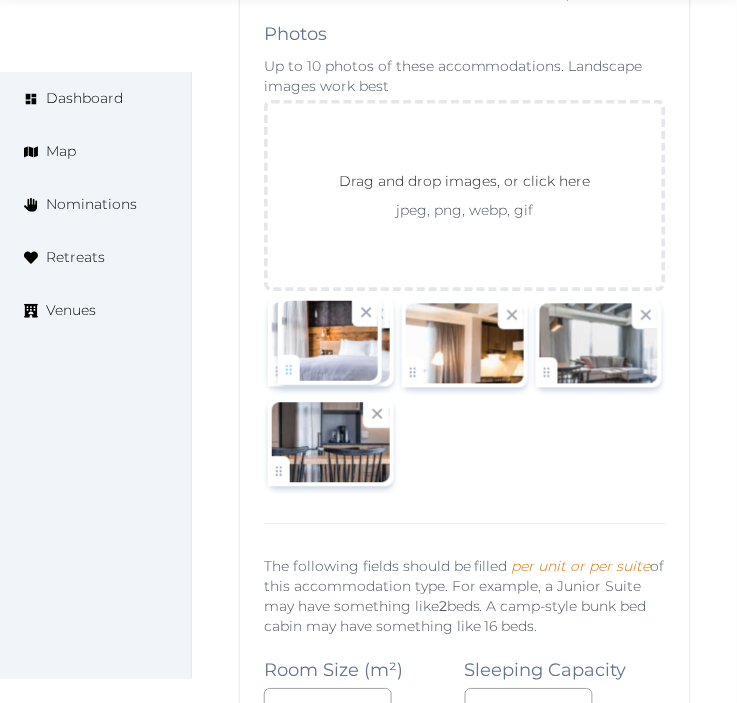 drag, startPoint x: 287, startPoint y: 478, endPoint x: 297, endPoint y: 375, distance: 103.4843 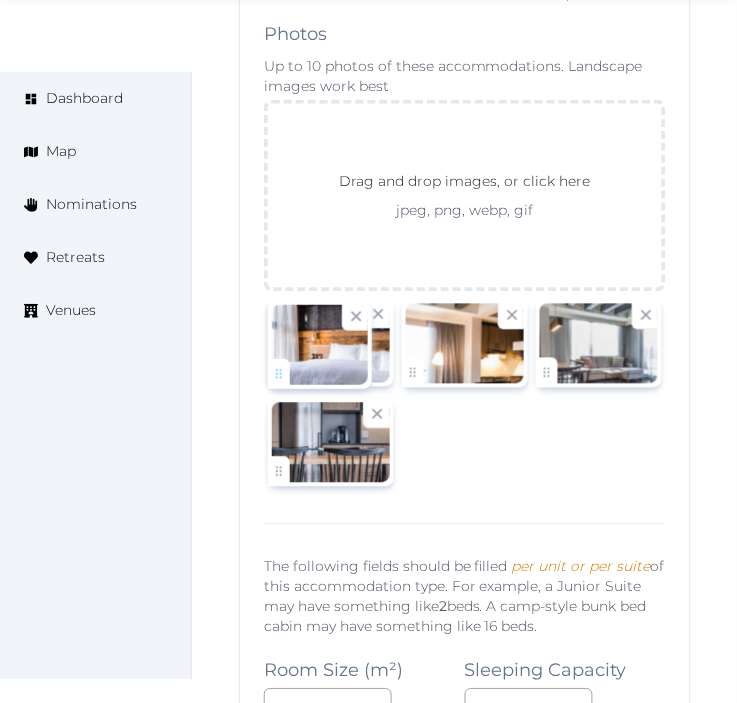click on "Irene Gonzales   Account My Venue Listings My Retreats Logout      Dashboard Map Nominations Retreats Venues Edit venue 38 %  complete Fill out all the fields in your listing to increase its completion percentage.   A higher completion percentage will make your listing more attractive and result in better matches. Espace 4 Saisons   View  listing   Open    Close CRM Lead Basic details Pricing and policies Retreat spaces Meeting spaces Accommodations Amenities Food and dining Activities and experiences Location Environment Types of retreats Brochures Notes Ownership Administration Activity This venue is live and visible to the public Mark draft Archive Venue owned by Thiago Martins thiago@retreatsandvenues.com Copy ownership transfer link Share this link with any user to transfer ownership of this venue. Users without accounts will be directed to register. Copy update link Copy recommended link Copy shortlist link Max sleeping capacity ** :" at bounding box center [368, 515] 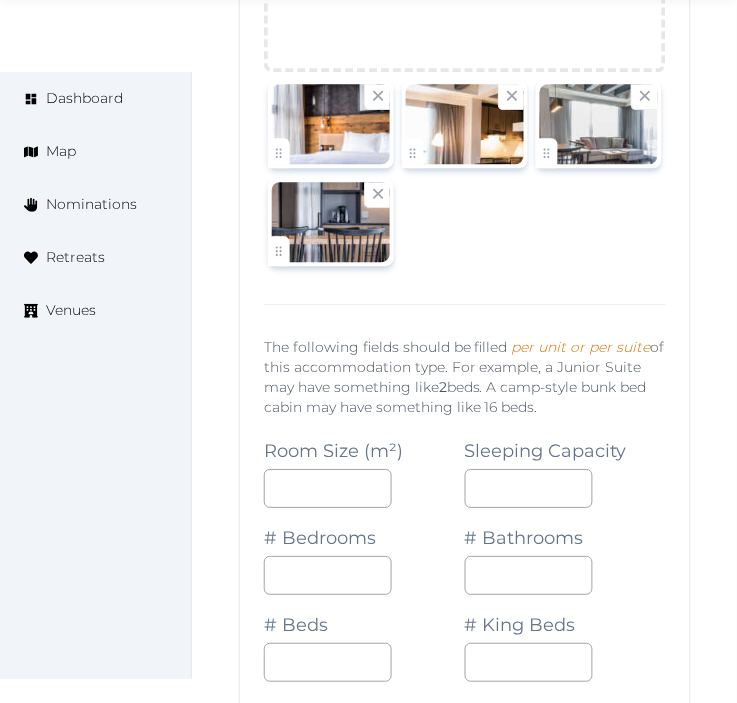scroll, scrollTop: 2444, scrollLeft: 0, axis: vertical 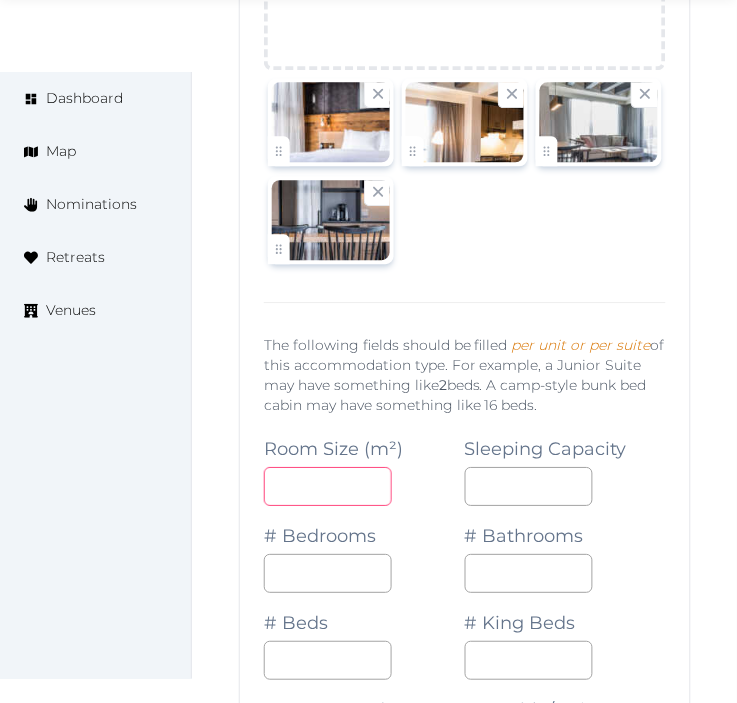 click at bounding box center [328, 486] 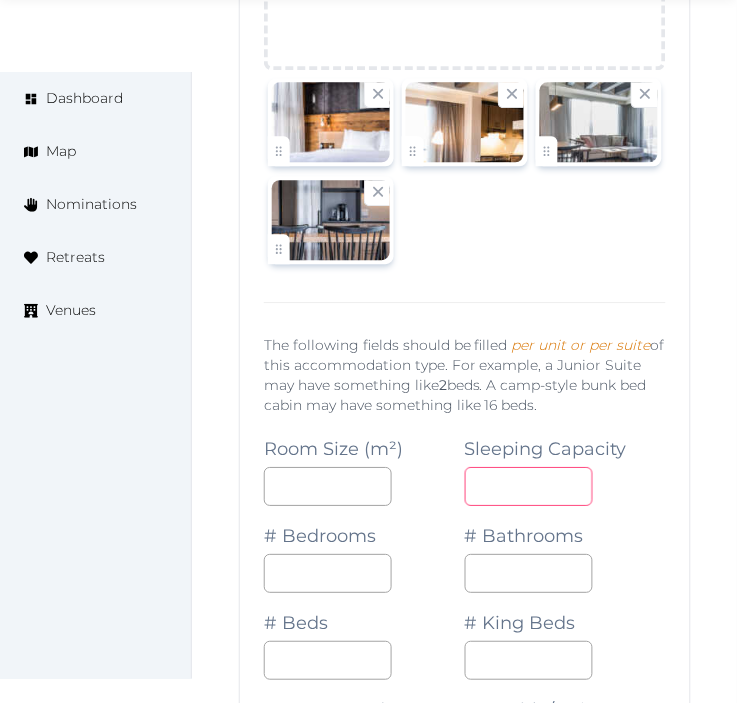 click at bounding box center (529, 486) 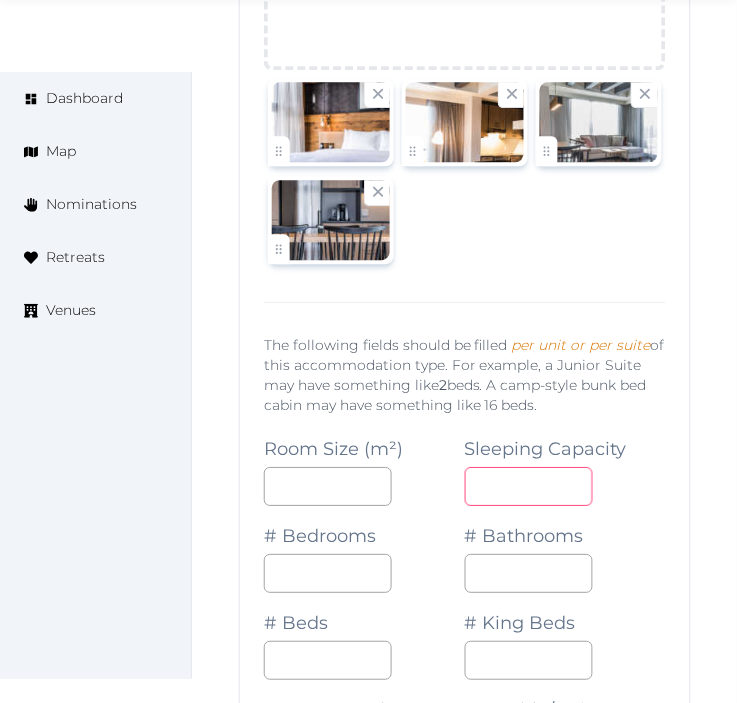 type on "*" 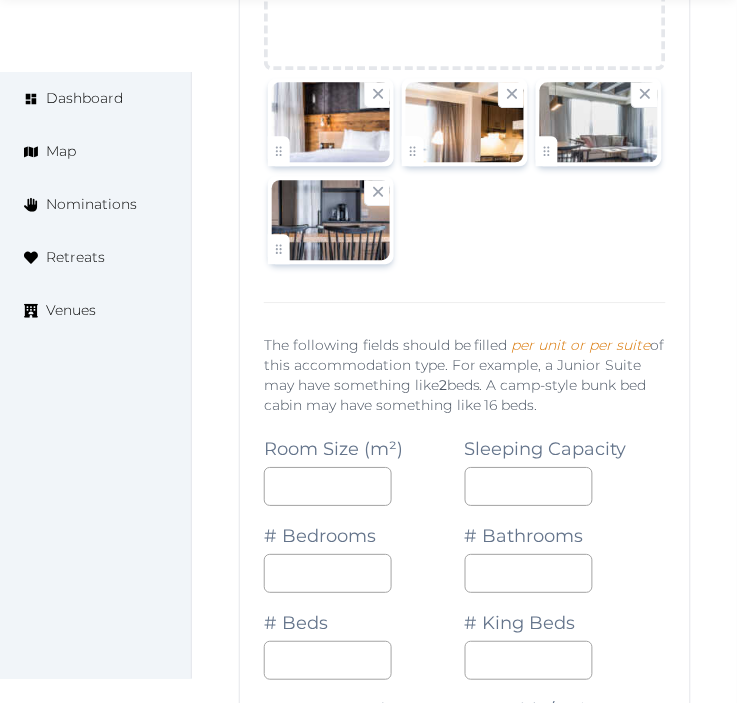 click on "Sleeping Capacity *" at bounding box center [565, 462] 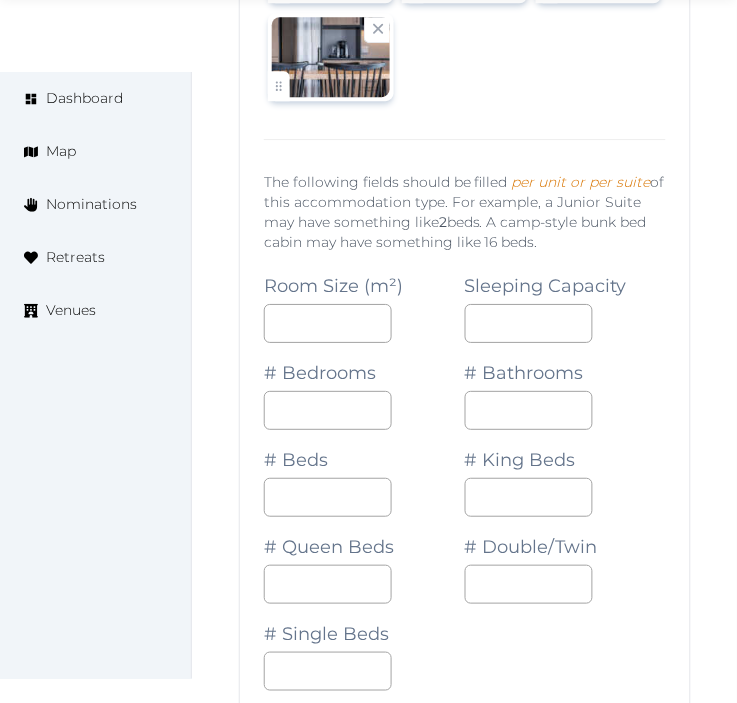 scroll, scrollTop: 2666, scrollLeft: 0, axis: vertical 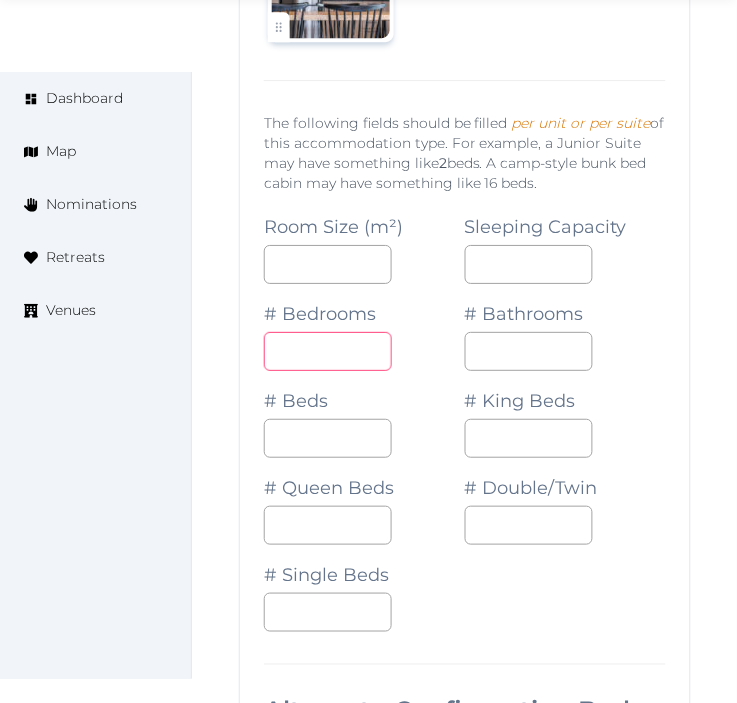 click at bounding box center (328, 351) 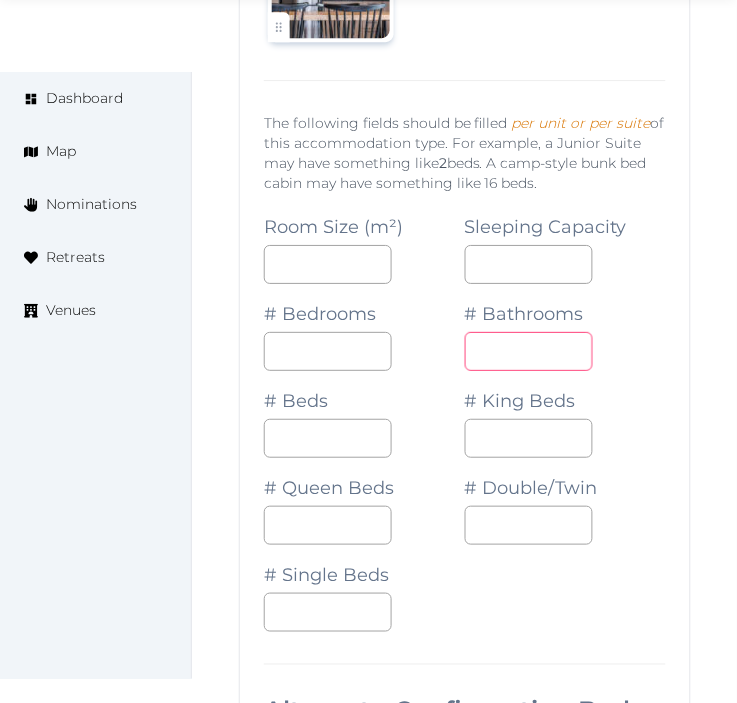 click at bounding box center [529, 351] 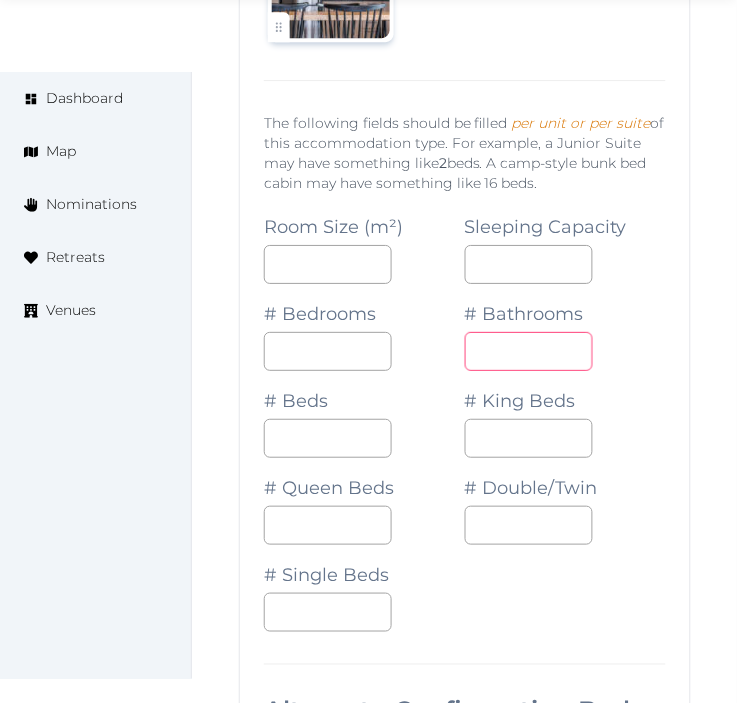type on "*" 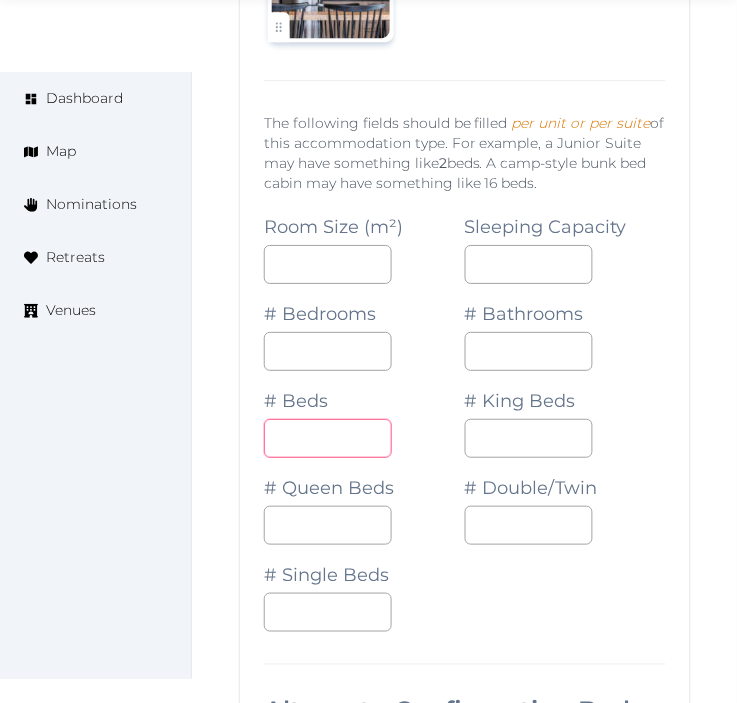 click at bounding box center [328, 438] 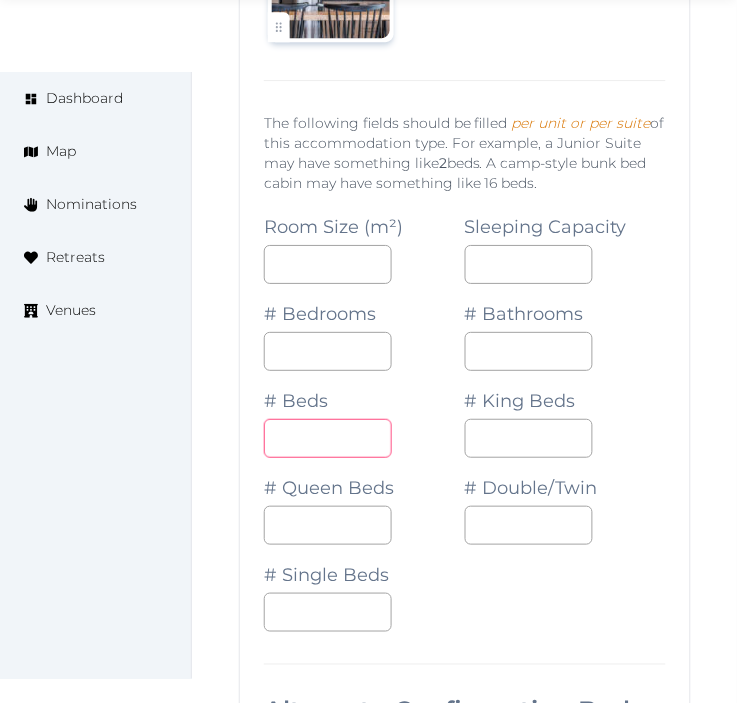 type on "*" 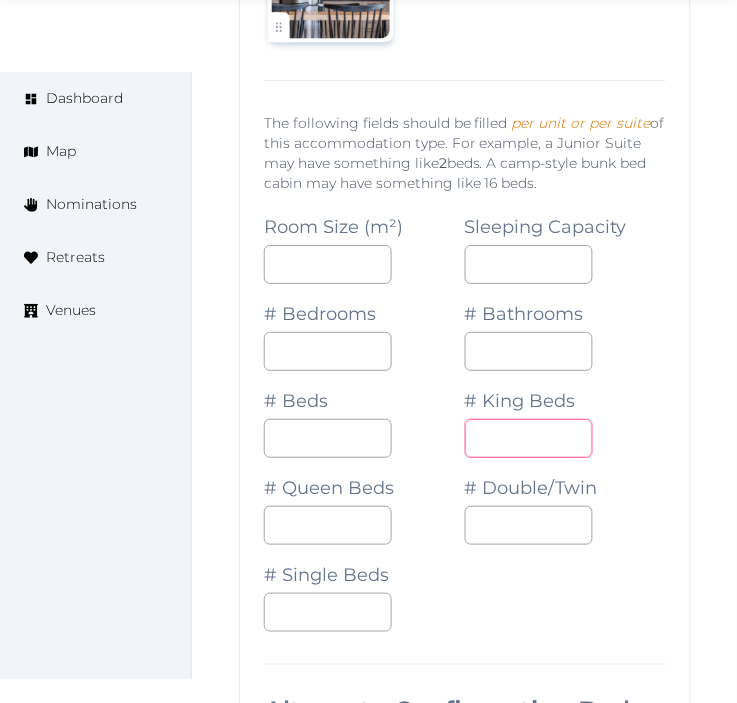 click at bounding box center (529, 438) 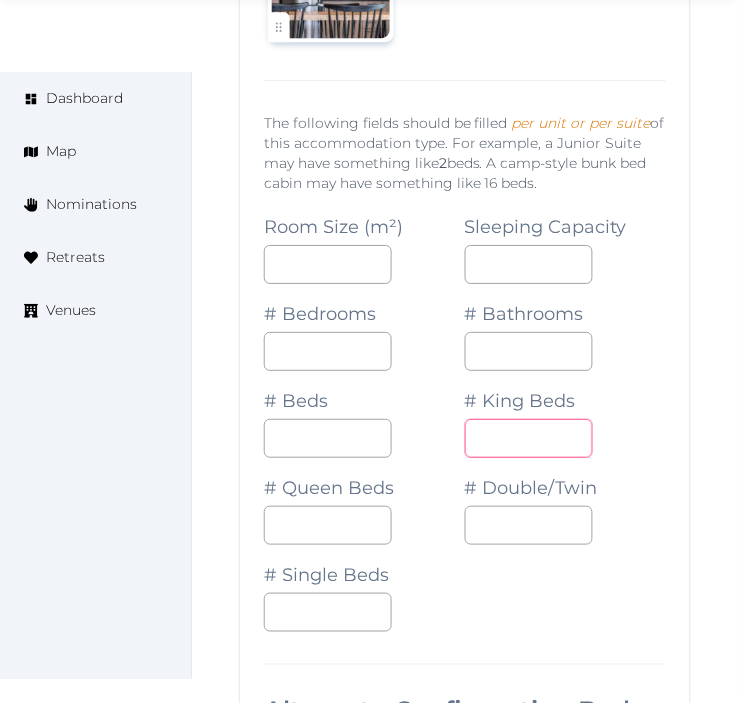 type on "*" 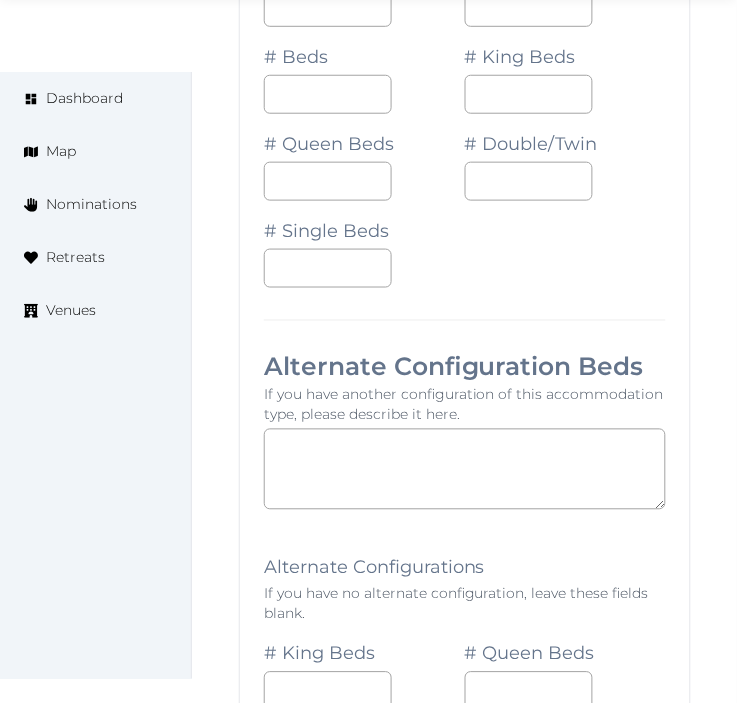 scroll, scrollTop: 3222, scrollLeft: 0, axis: vertical 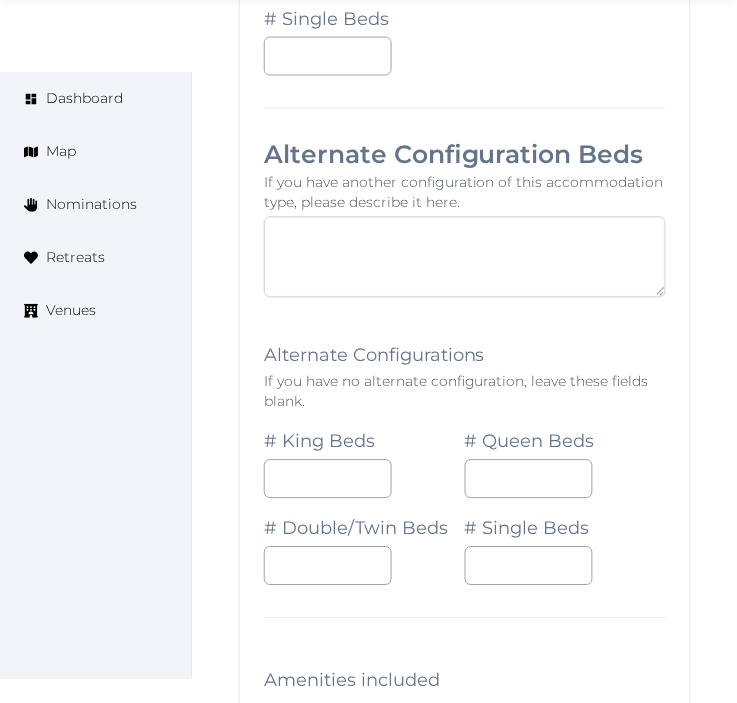 click at bounding box center [465, 257] 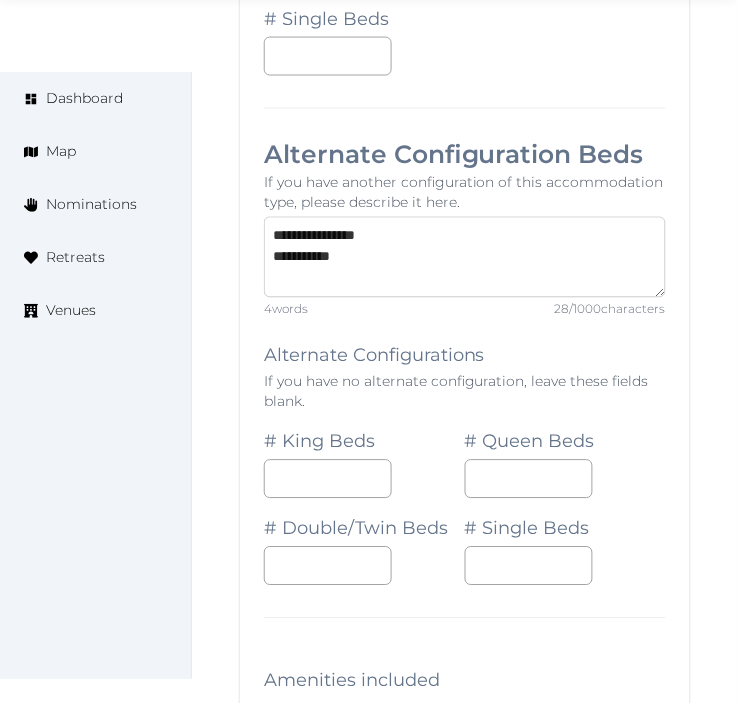 type on "**********" 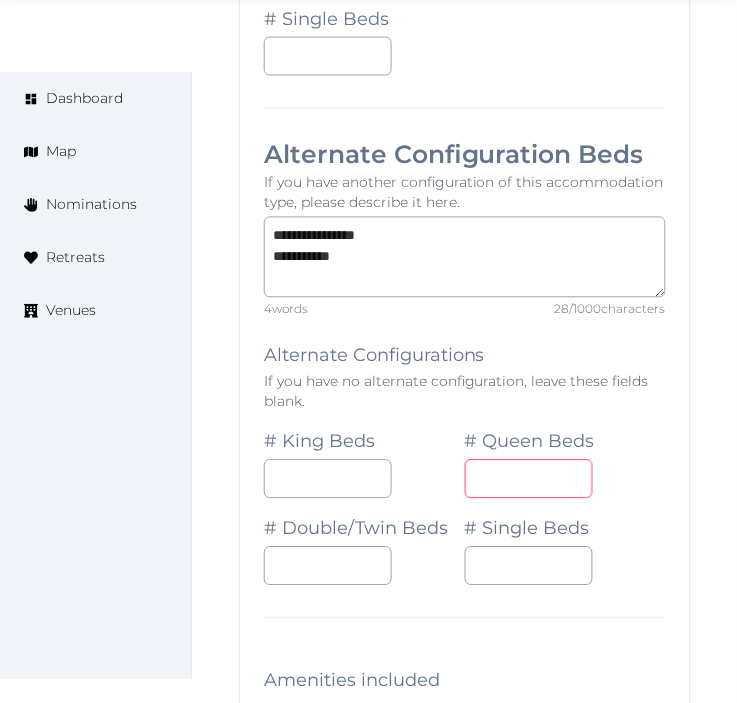 click at bounding box center (529, 479) 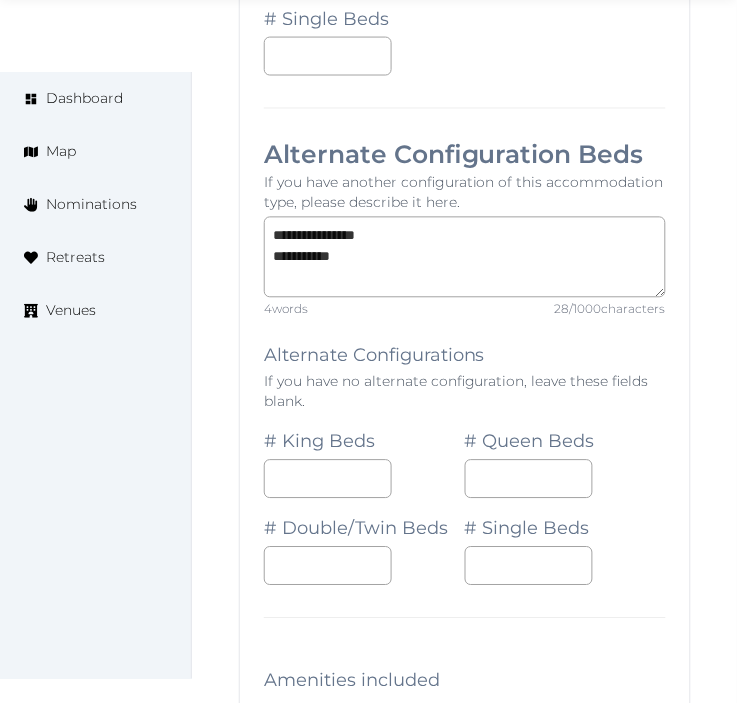 click at bounding box center (565, 566) 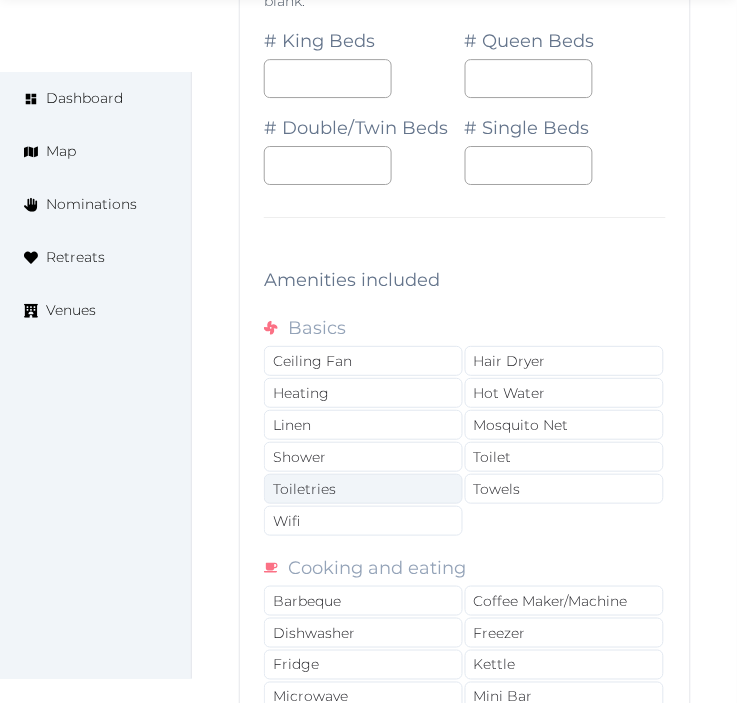 scroll, scrollTop: 3666, scrollLeft: 0, axis: vertical 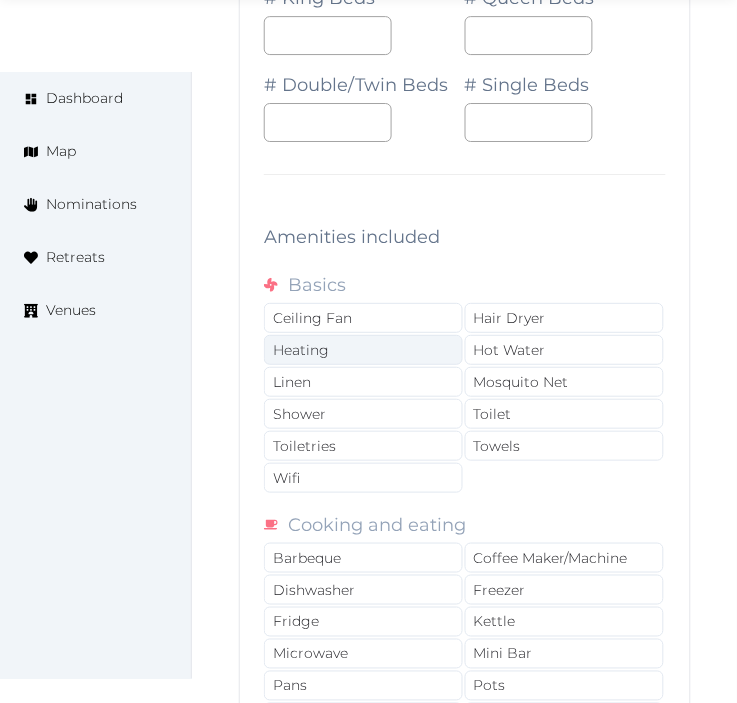 click on "Heating" at bounding box center (363, 350) 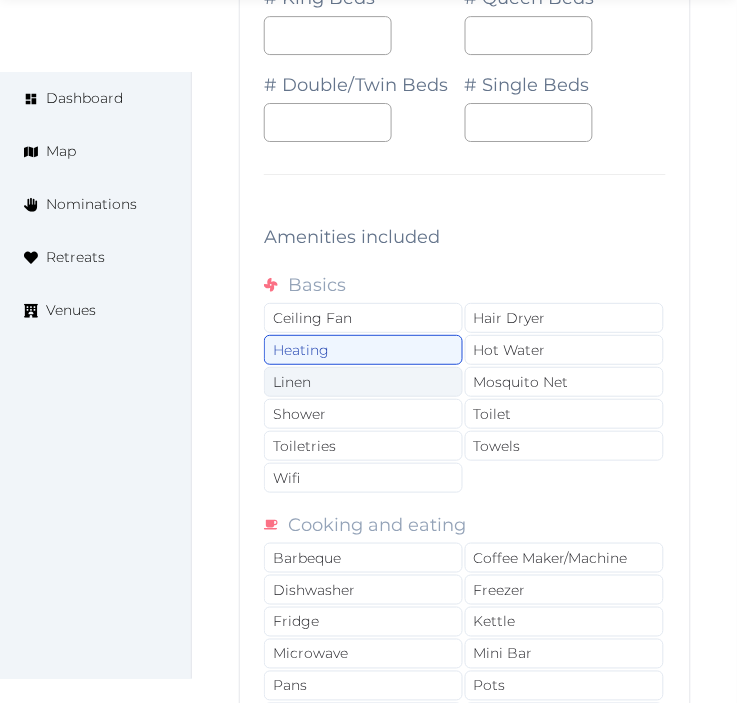 click on "Linen" at bounding box center (363, 382) 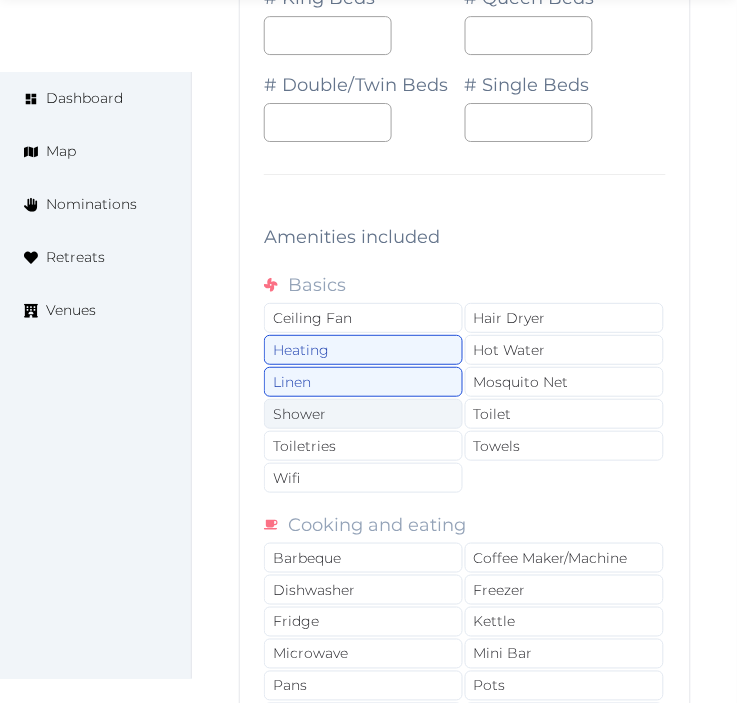 click on "Shower" at bounding box center (363, 414) 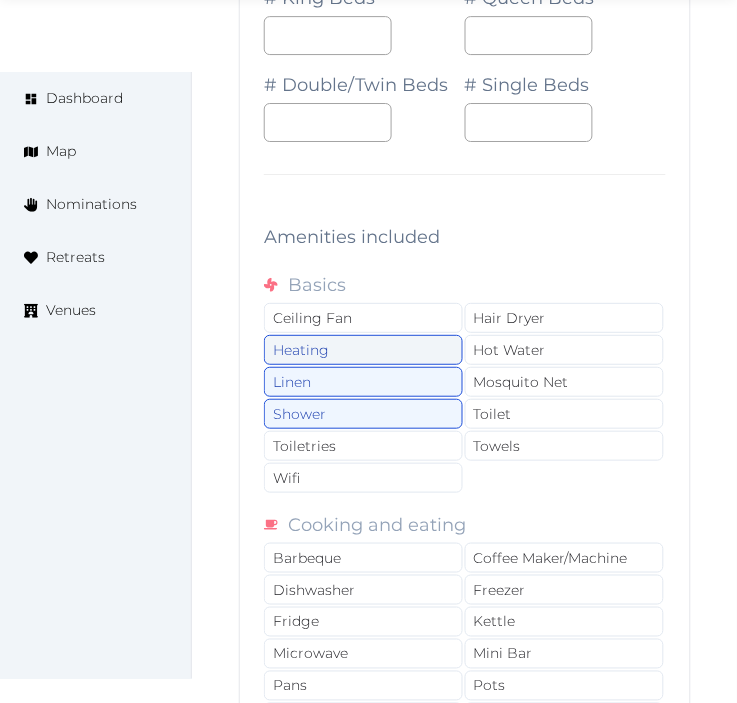 click on "Heating" at bounding box center (363, 350) 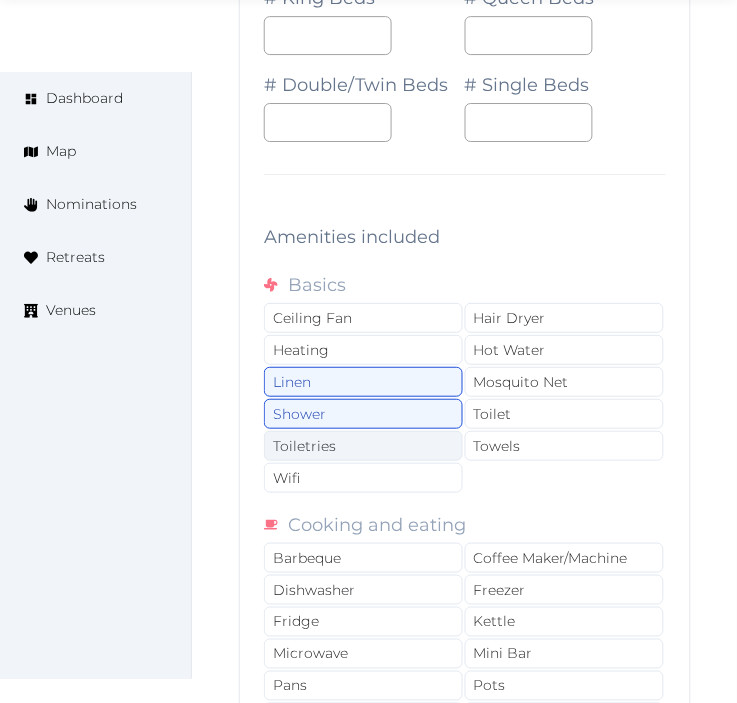 click on "Toiletries" at bounding box center (363, 446) 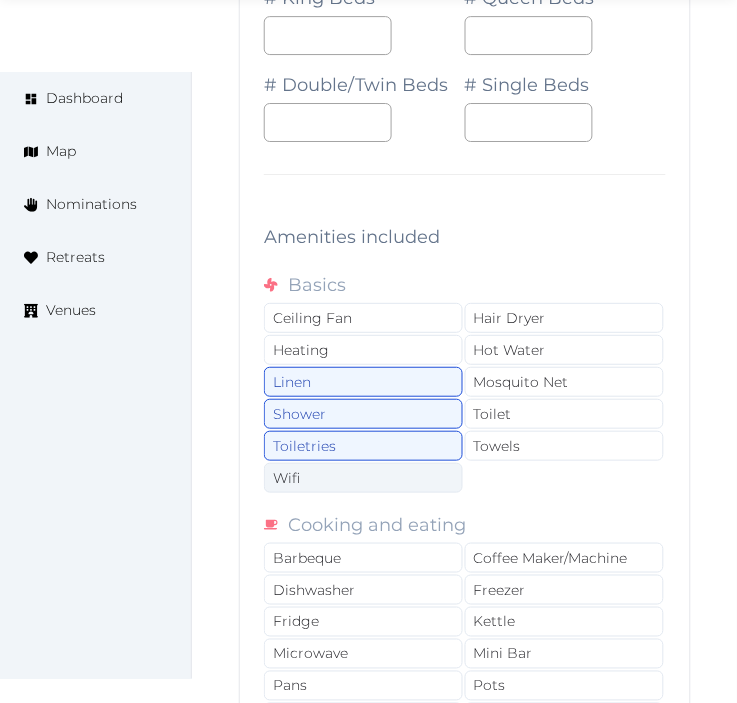 click on "Wifi" at bounding box center (363, 478) 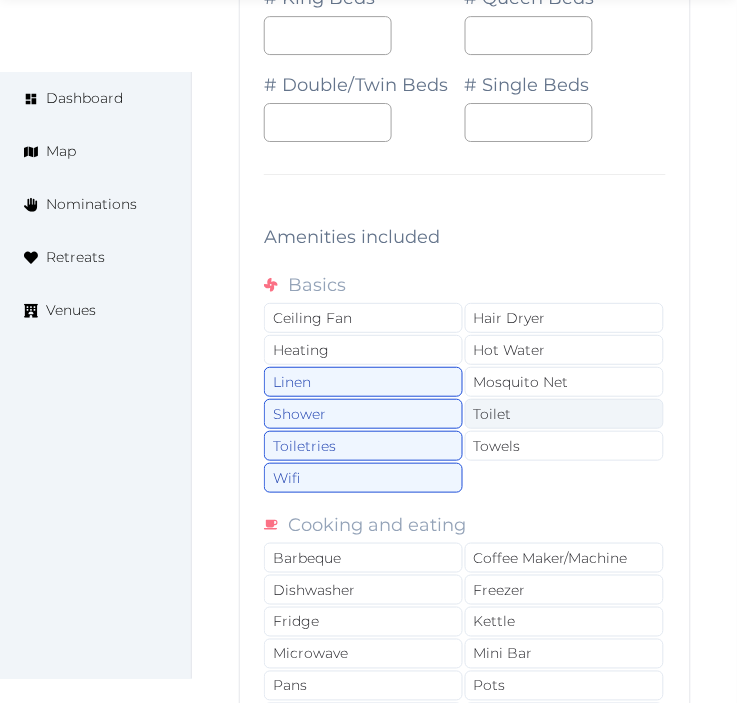 drag, startPoint x: 574, startPoint y: 460, endPoint x: 556, endPoint y: 414, distance: 49.396355 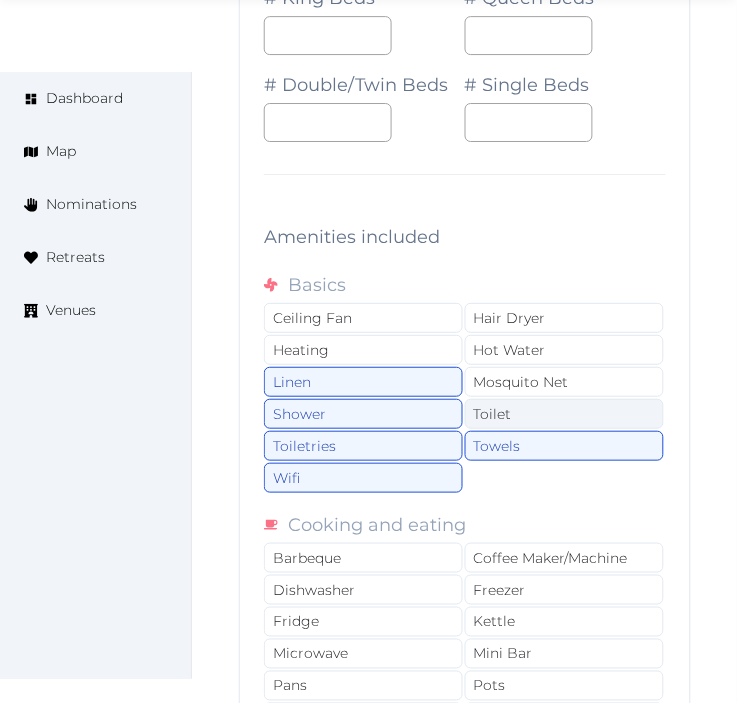click on "Toilet" at bounding box center (564, 414) 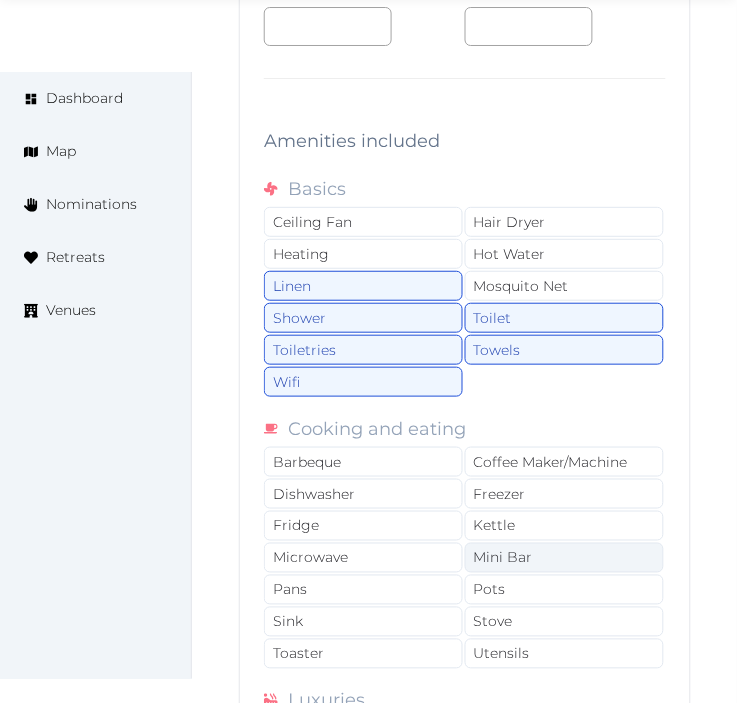 scroll, scrollTop: 3888, scrollLeft: 0, axis: vertical 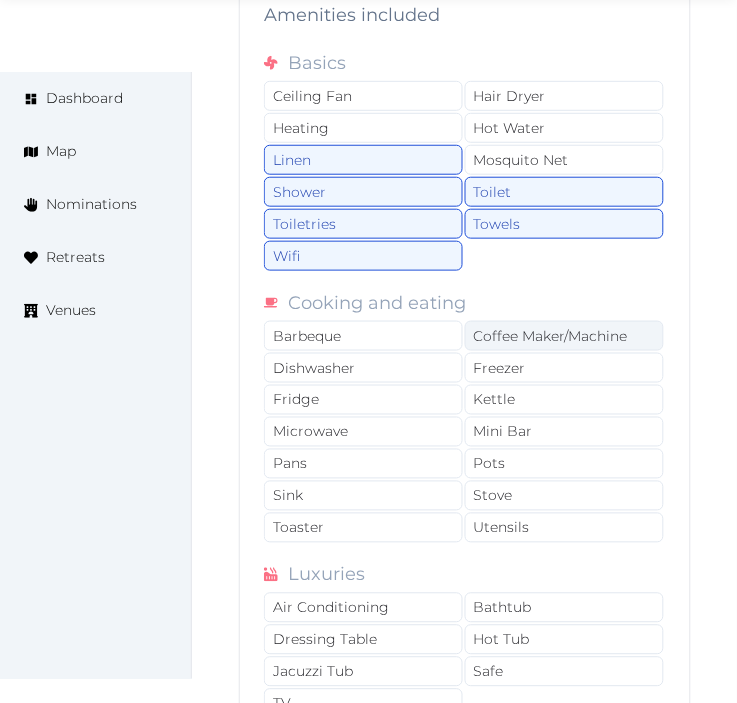 click on "Coffee Maker/Machine" at bounding box center (564, 336) 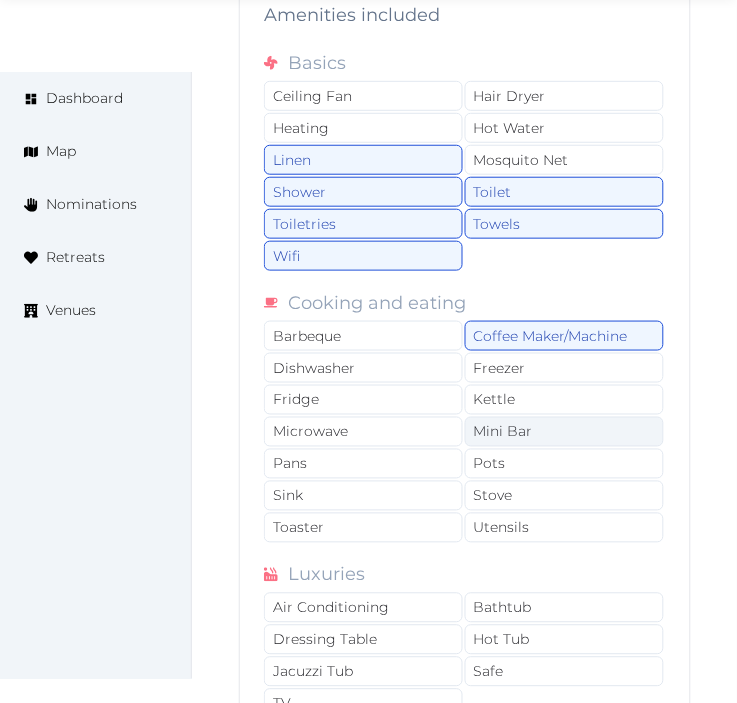 click on "Mini Bar" at bounding box center (564, 432) 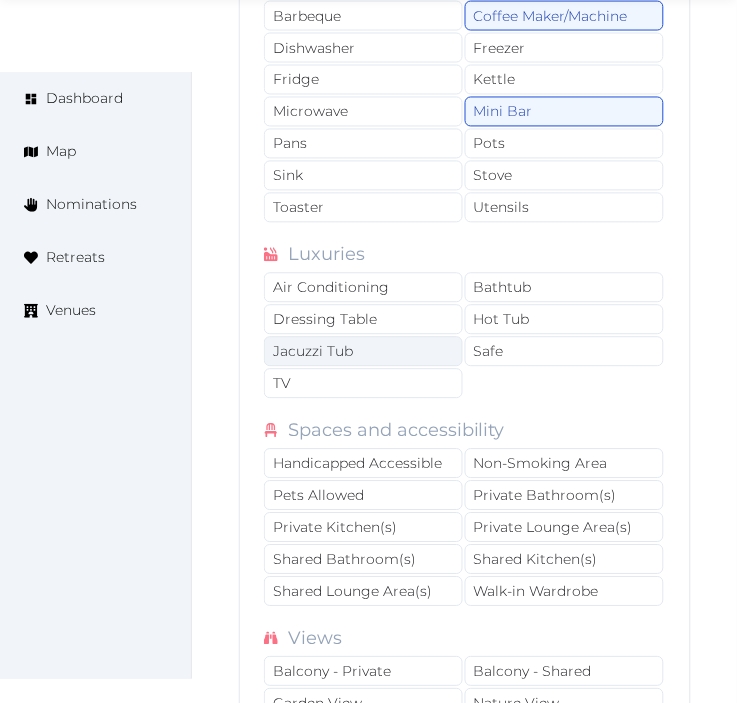 scroll, scrollTop: 4222, scrollLeft: 0, axis: vertical 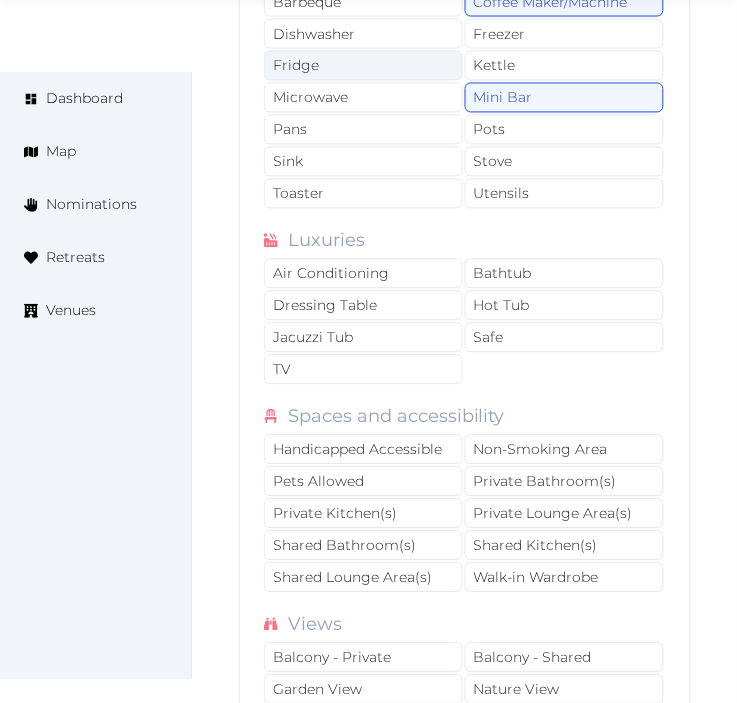 click on "Fridge" at bounding box center (363, 66) 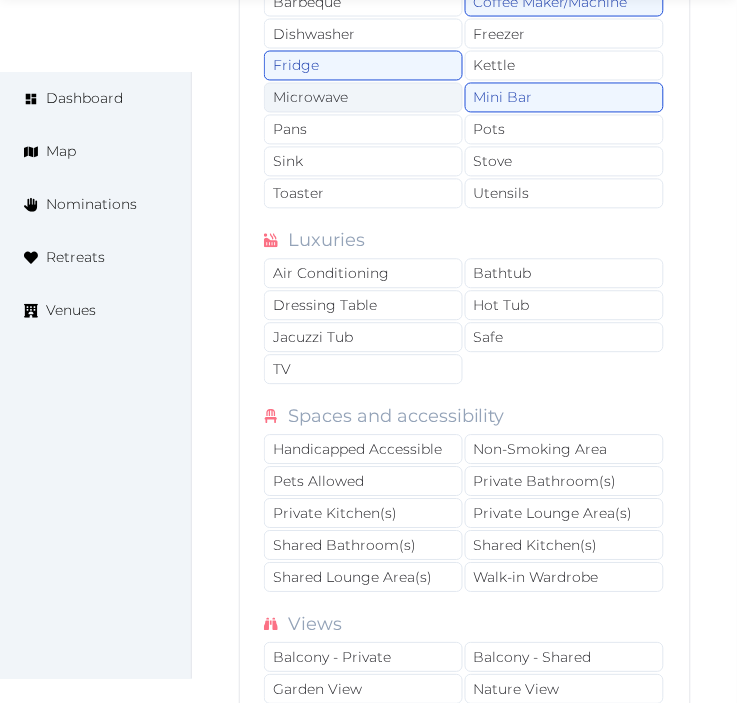 click on "Microwave" at bounding box center [363, 98] 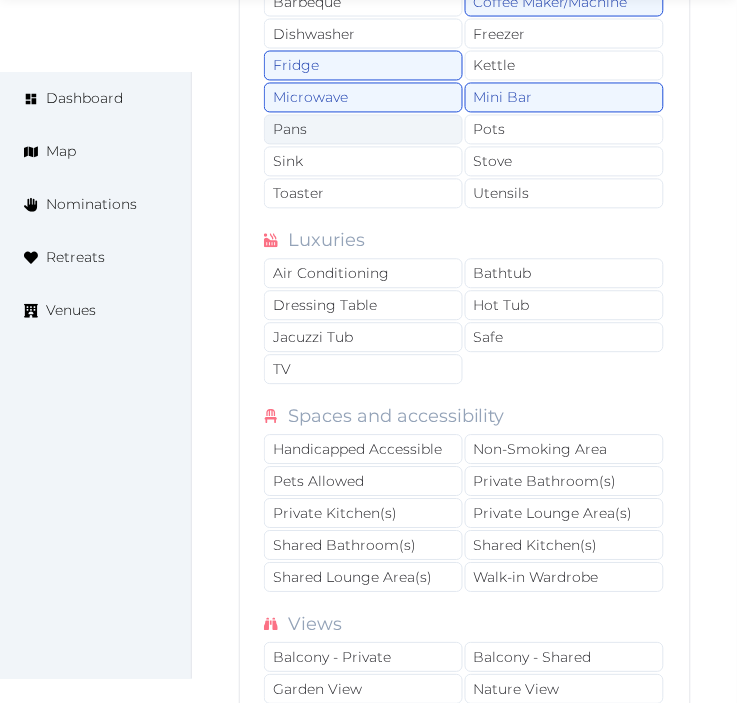 click on "Pans" at bounding box center [363, 130] 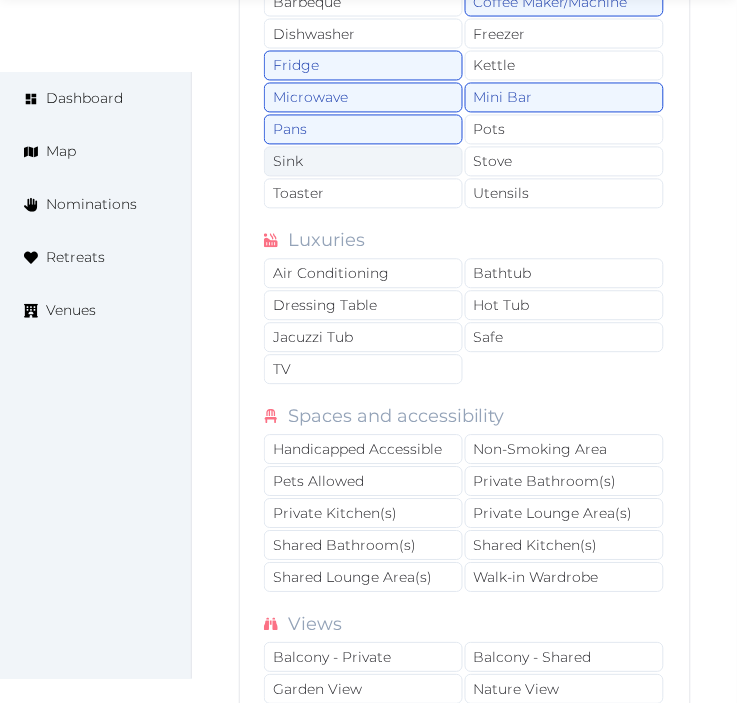 click on "Sink" at bounding box center (363, 162) 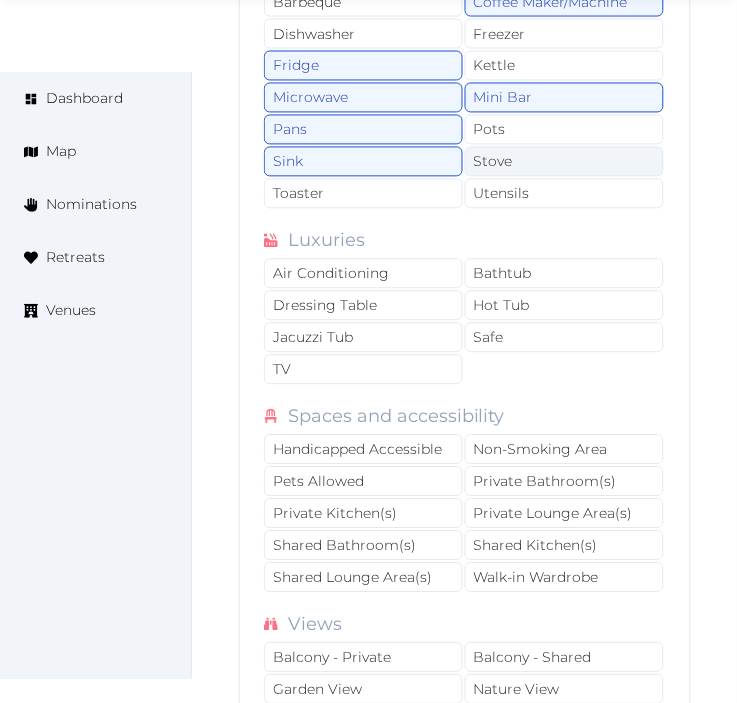 click on "Stove" at bounding box center (564, 162) 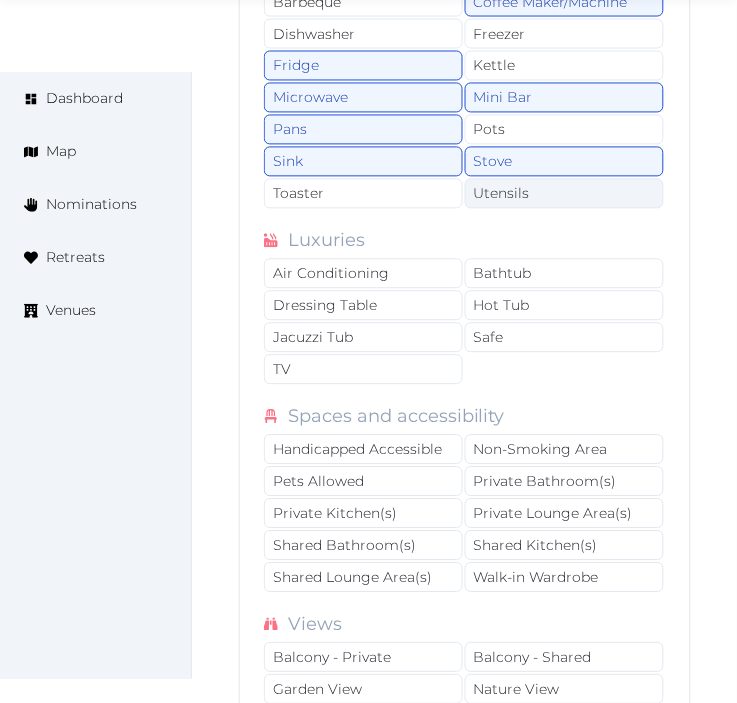 click on "Utensils" at bounding box center [564, 194] 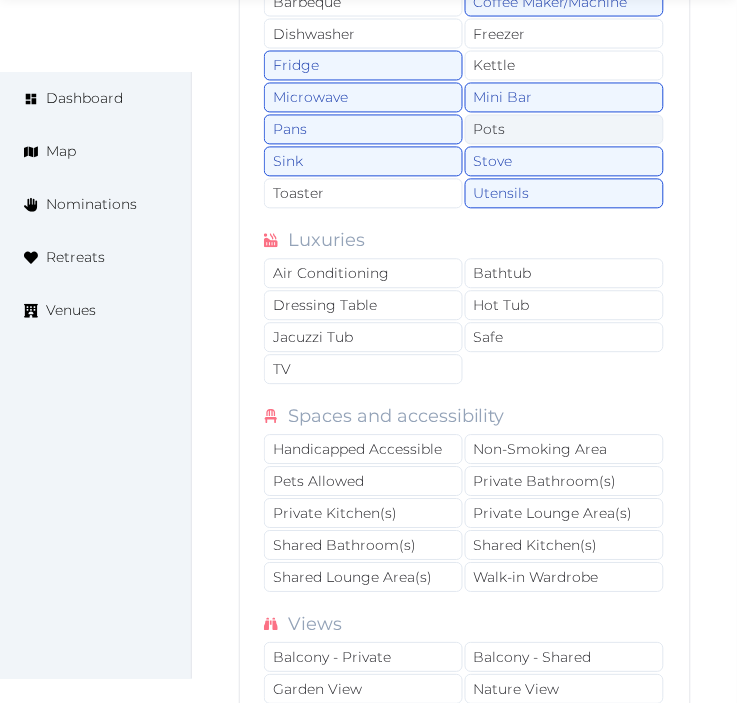 click on "Pots" at bounding box center (564, 130) 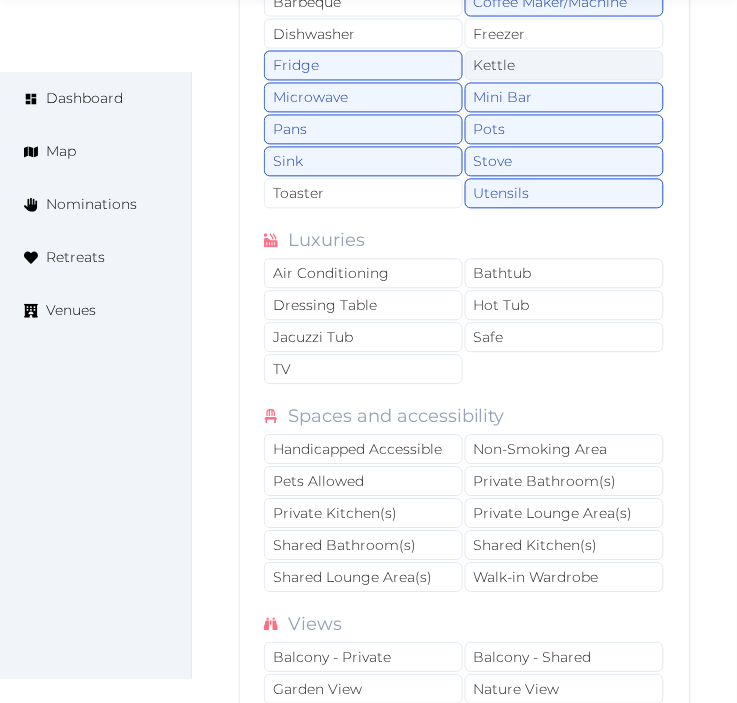 click on "Kettle" at bounding box center (564, 66) 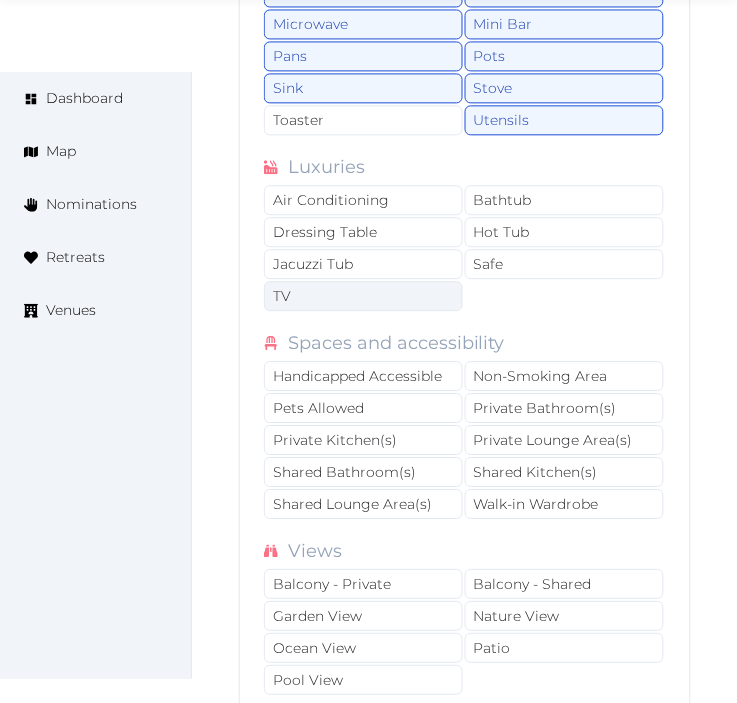 scroll, scrollTop: 4333, scrollLeft: 0, axis: vertical 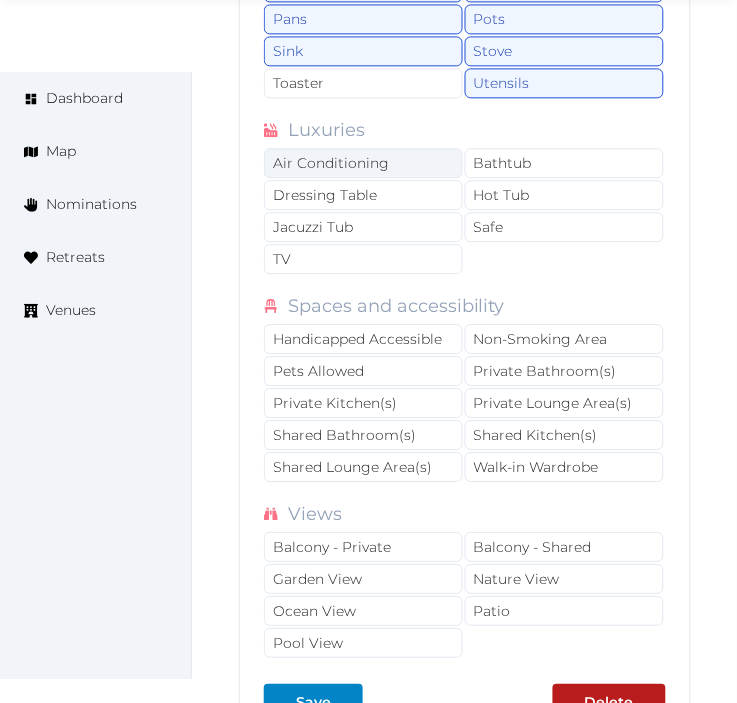 click on "Air Conditioning" at bounding box center (363, 163) 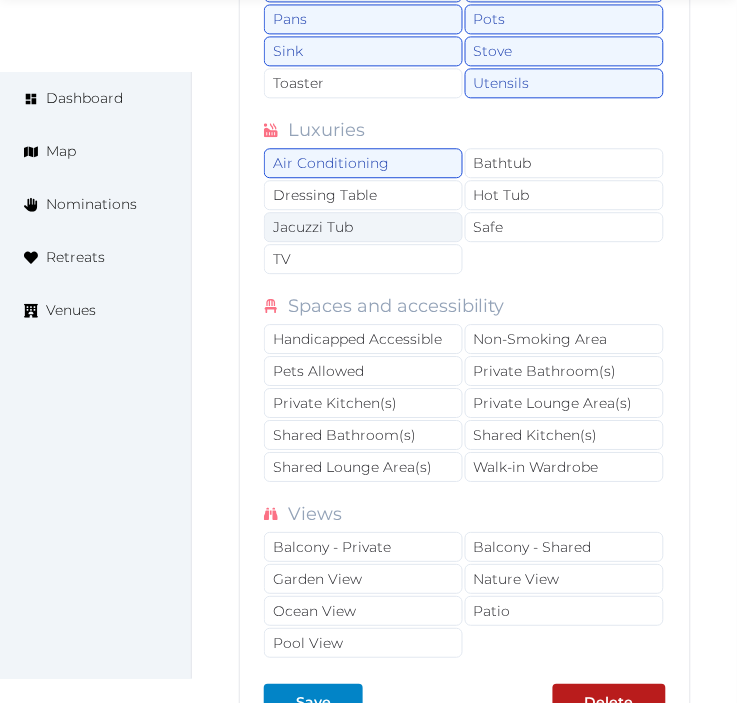 drag, startPoint x: 480, startPoint y: 224, endPoint x: 446, endPoint y: 248, distance: 41.617306 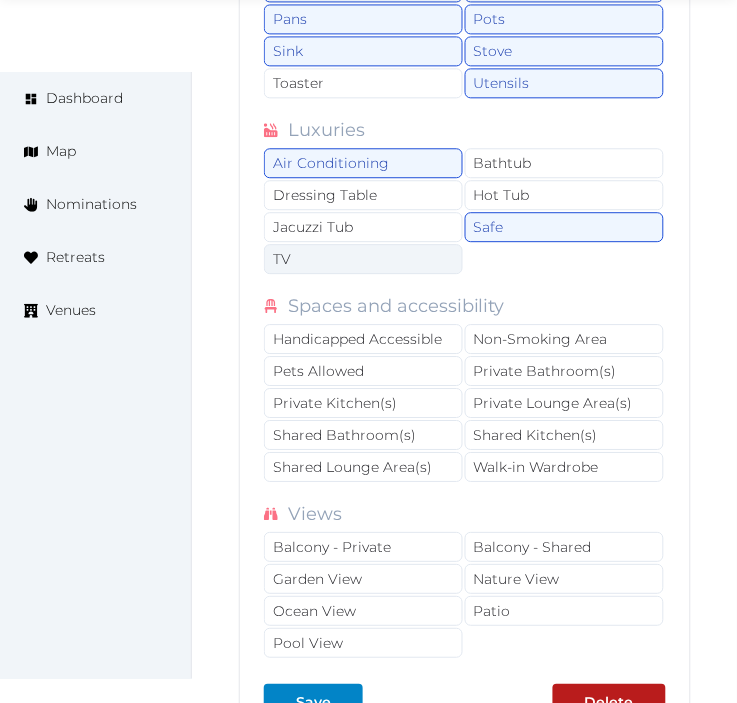 click on "TV" at bounding box center [363, 259] 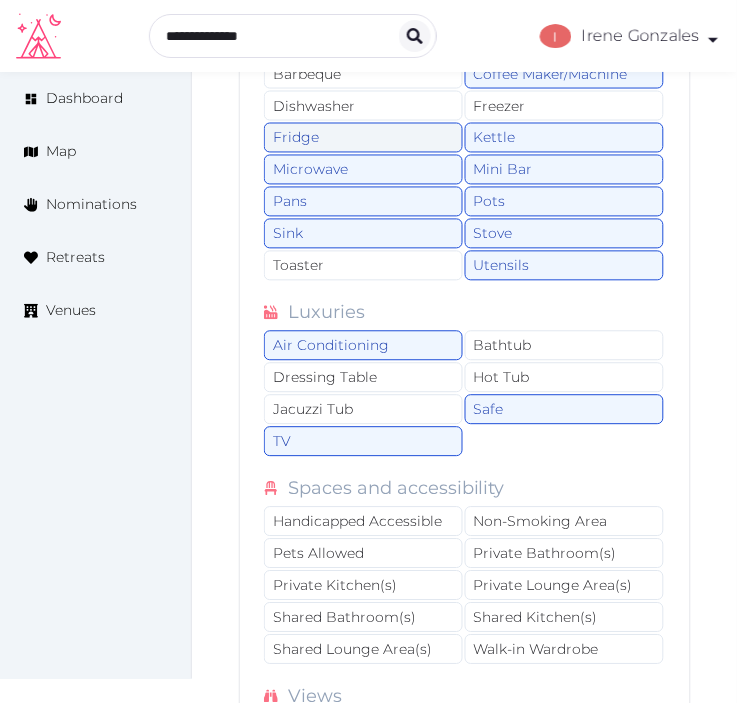 scroll, scrollTop: 4111, scrollLeft: 0, axis: vertical 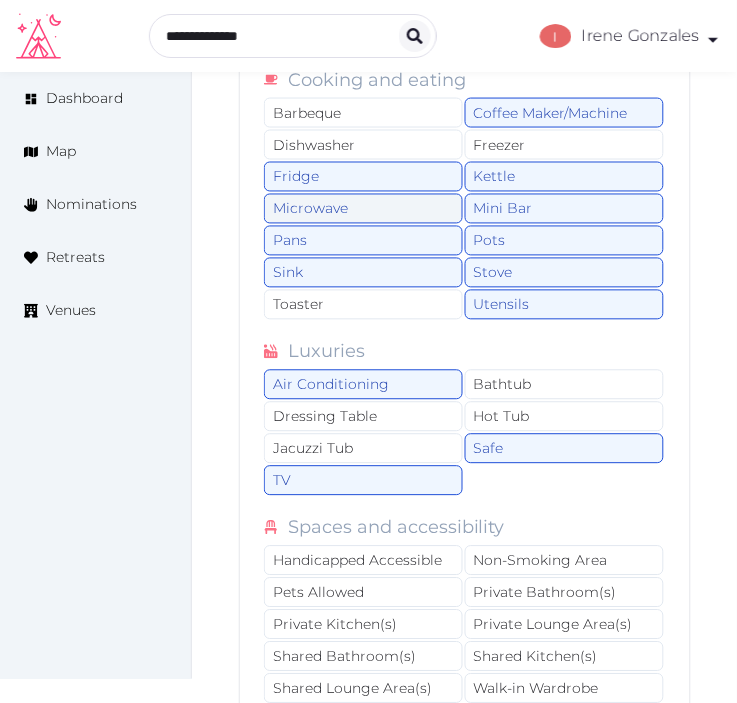 click on "Microwave" at bounding box center [363, 209] 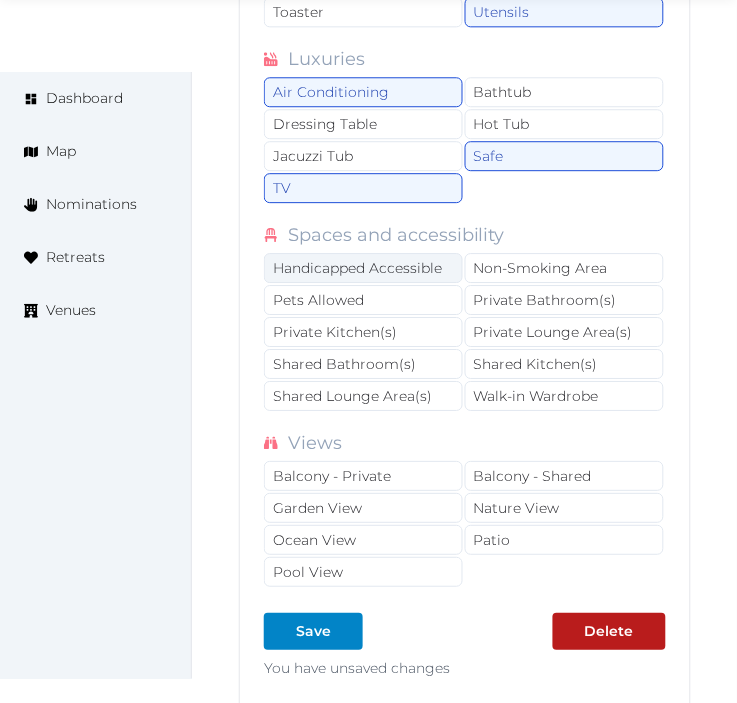 scroll, scrollTop: 4444, scrollLeft: 0, axis: vertical 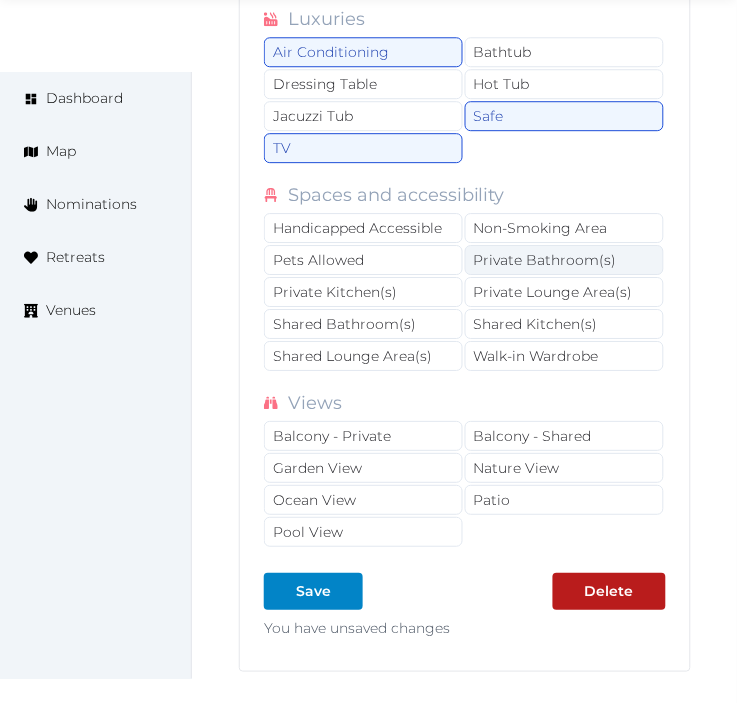 click on "Private Bathroom(s)" at bounding box center [564, 260] 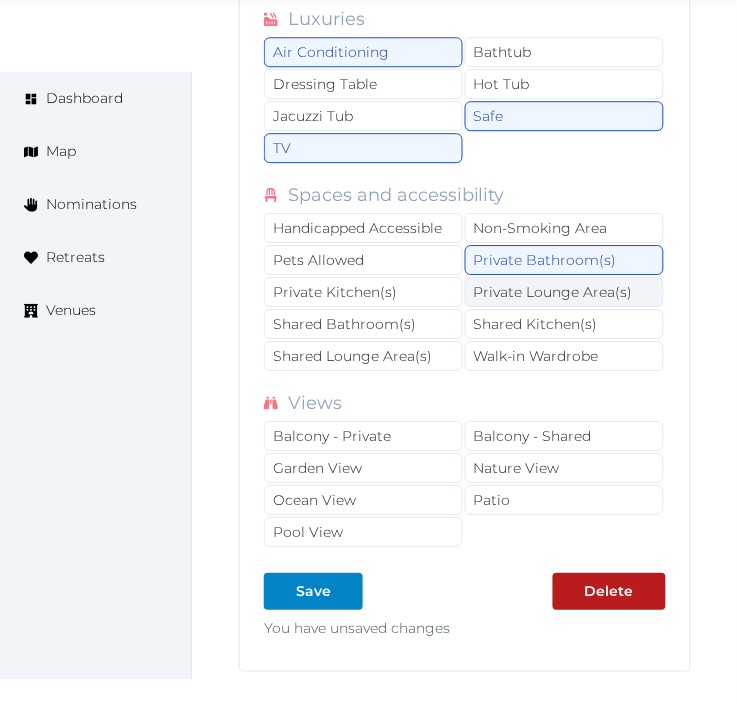 click on "Private Lounge Area(s)" at bounding box center [564, 292] 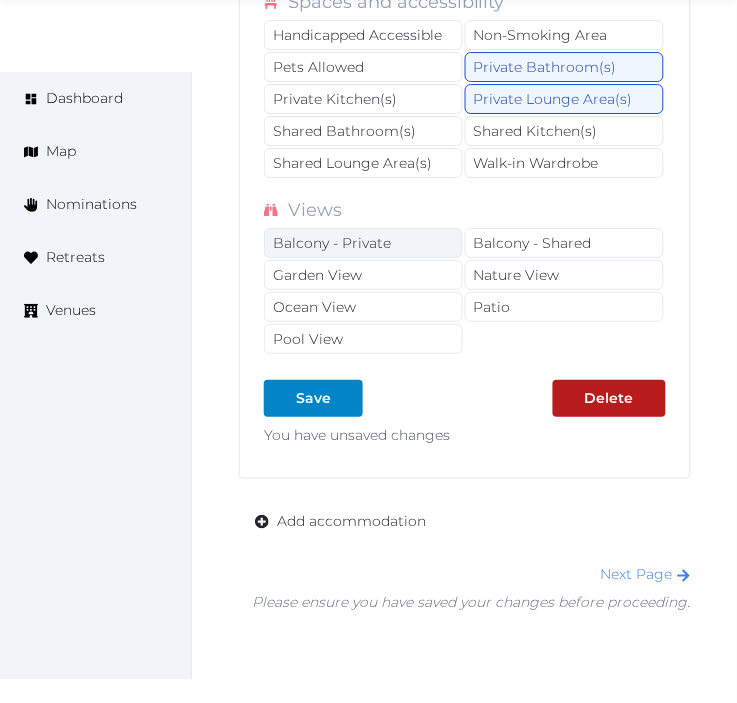 scroll, scrollTop: 4666, scrollLeft: 0, axis: vertical 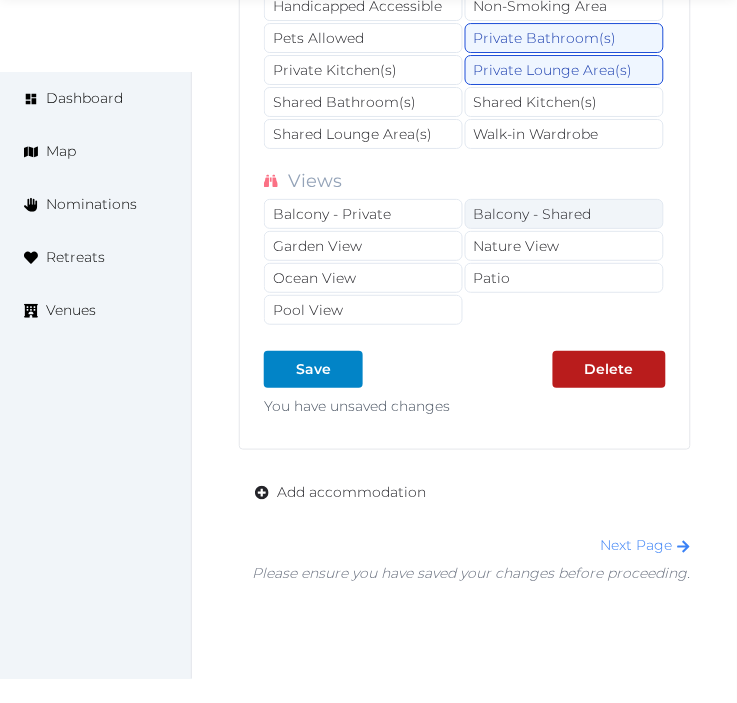 drag, startPoint x: 395, startPoint y: 217, endPoint x: 544, endPoint y: 206, distance: 149.40549 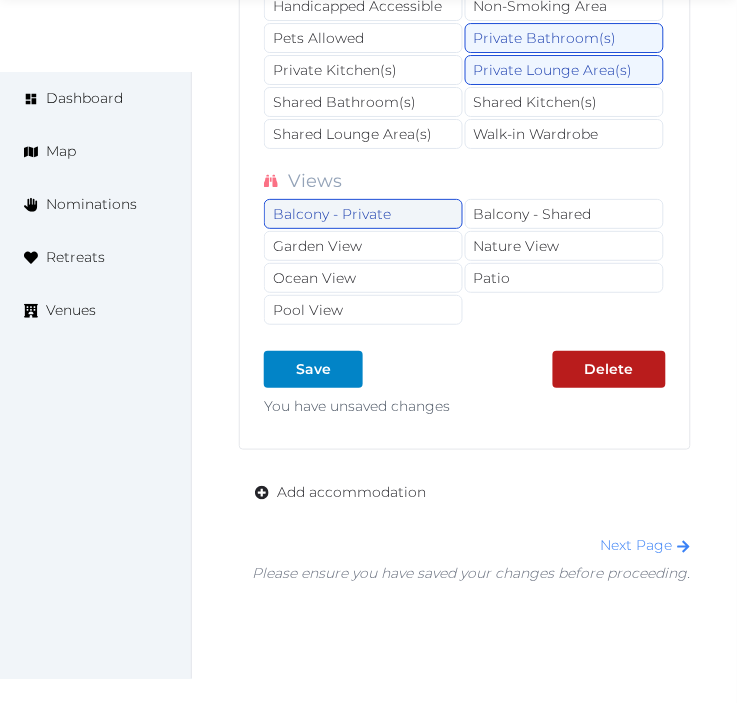 click on "Balcony - Private" at bounding box center (363, 214) 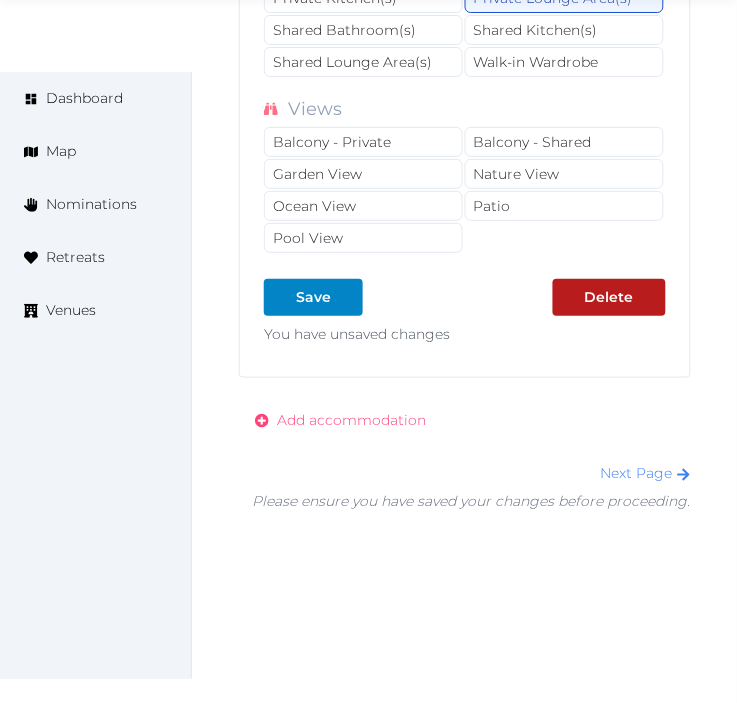 scroll, scrollTop: 4777, scrollLeft: 0, axis: vertical 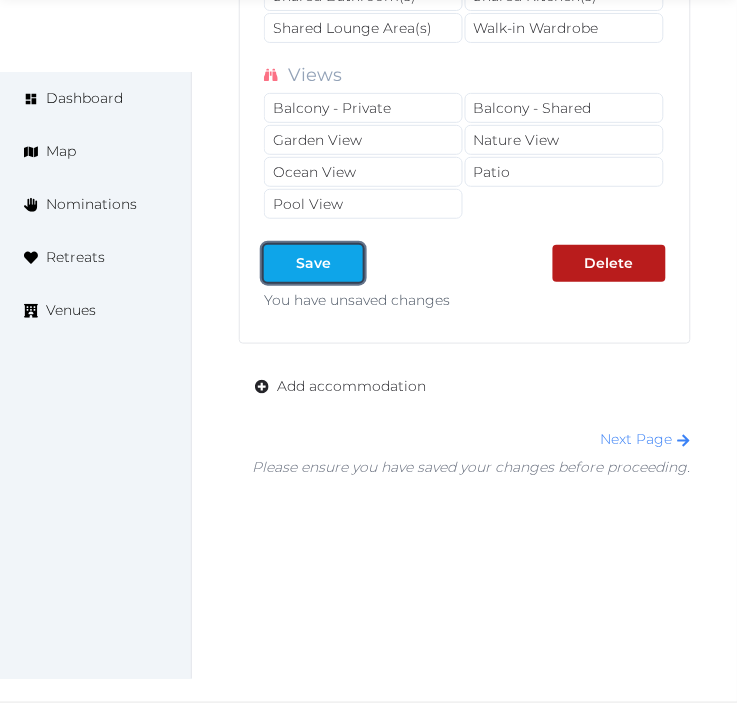 click on "Save" at bounding box center (313, 263) 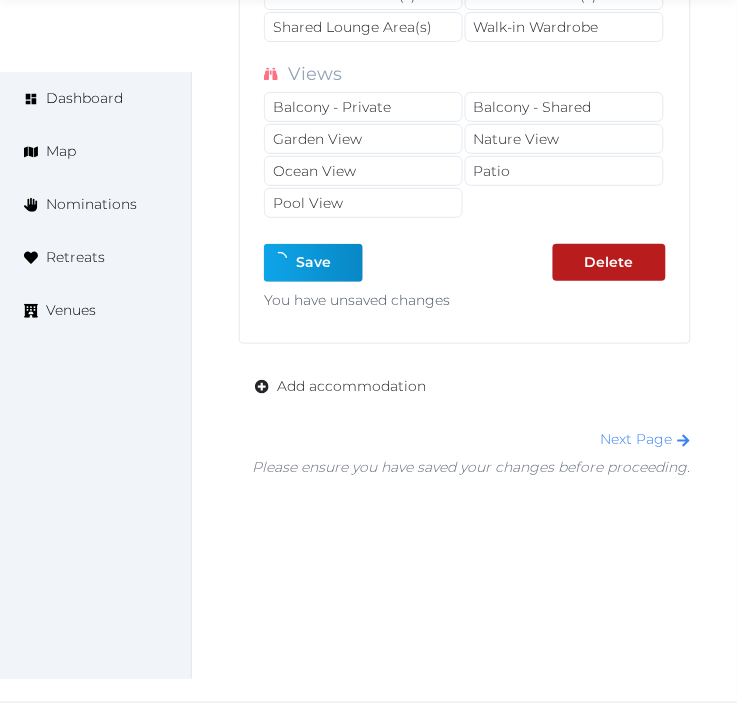 type on "*" 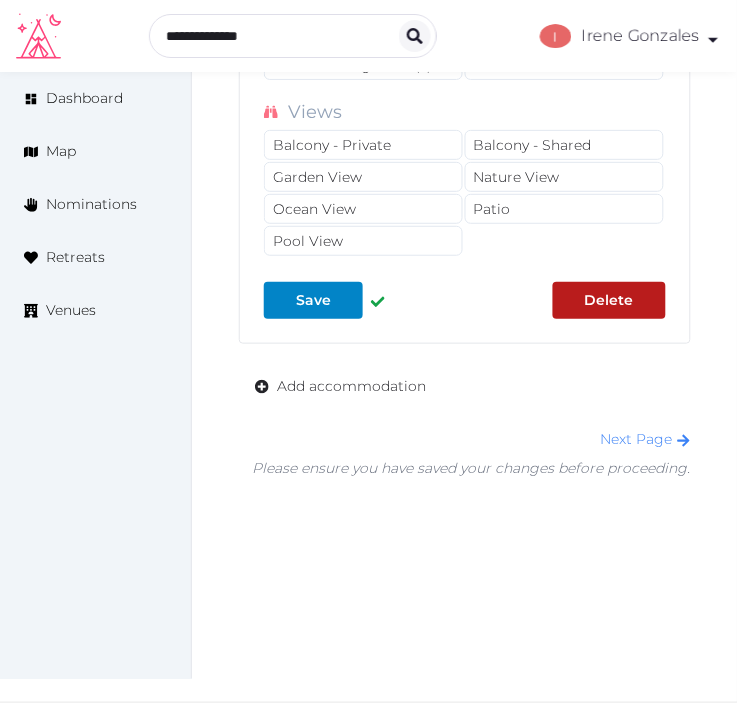 click on "Next Page" at bounding box center [472, 439] 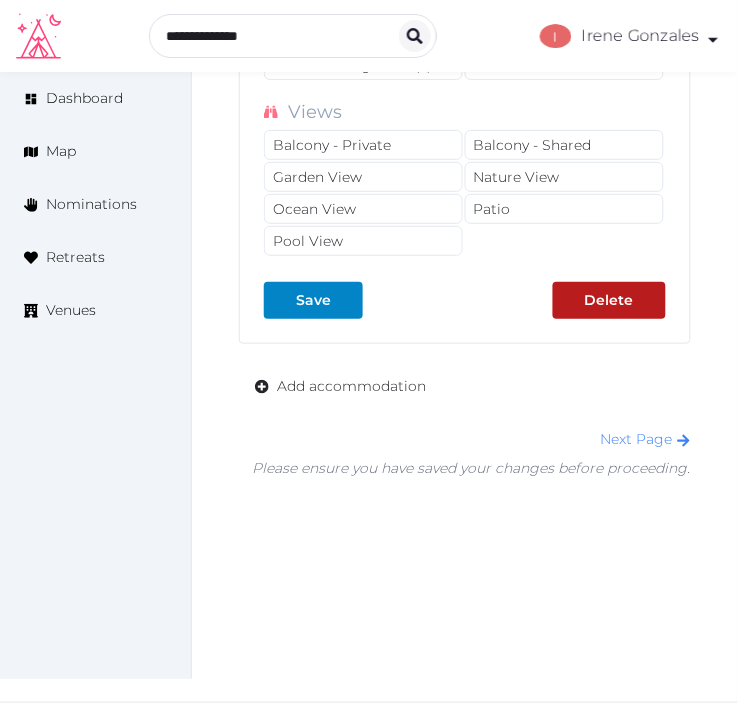 click on "**********" at bounding box center (465, -1281) 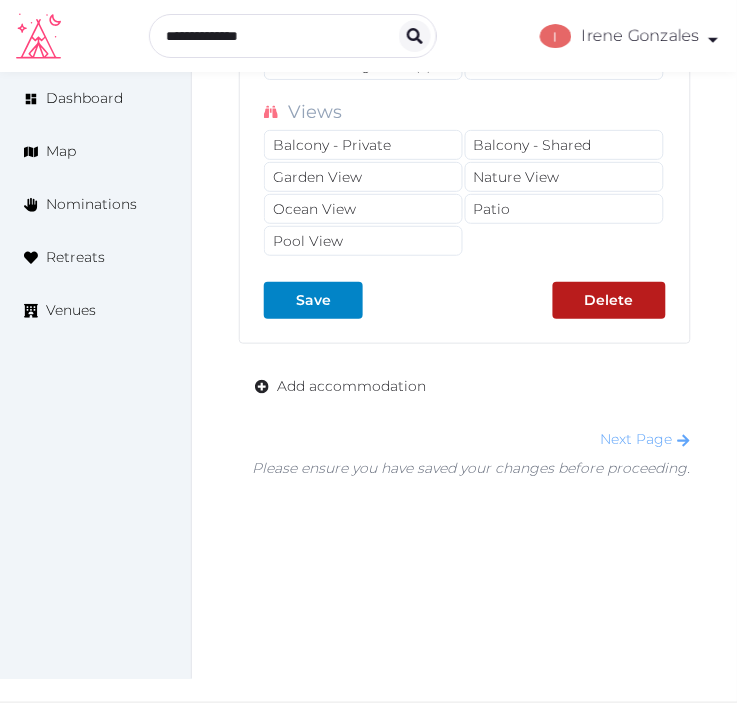 click on "Next Page" at bounding box center [646, 439] 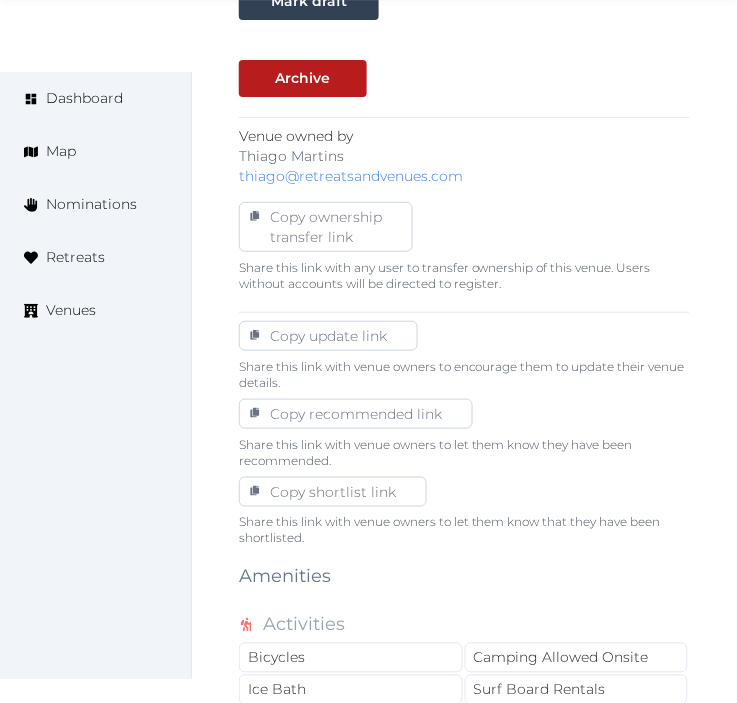 scroll, scrollTop: 1444, scrollLeft: 0, axis: vertical 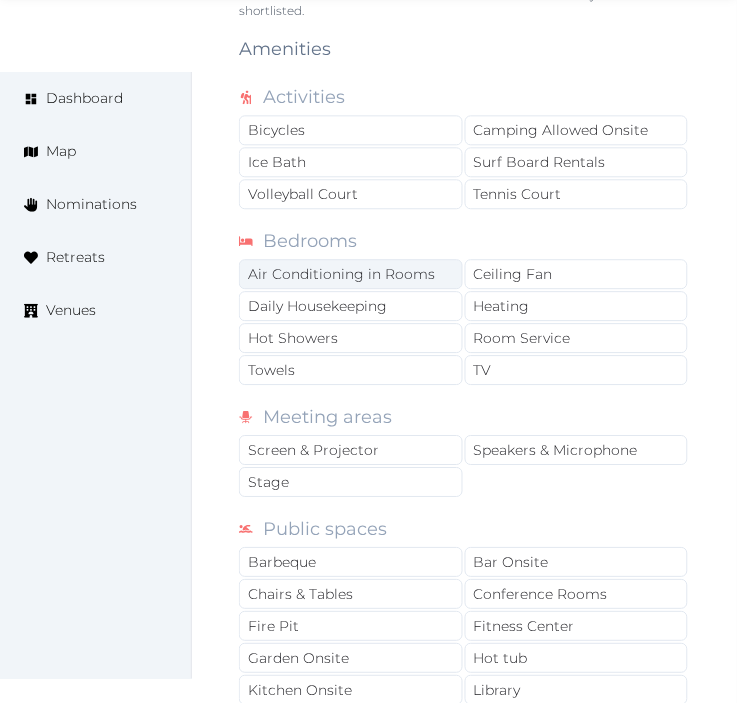 click on "Air Conditioning in Rooms" at bounding box center (351, 274) 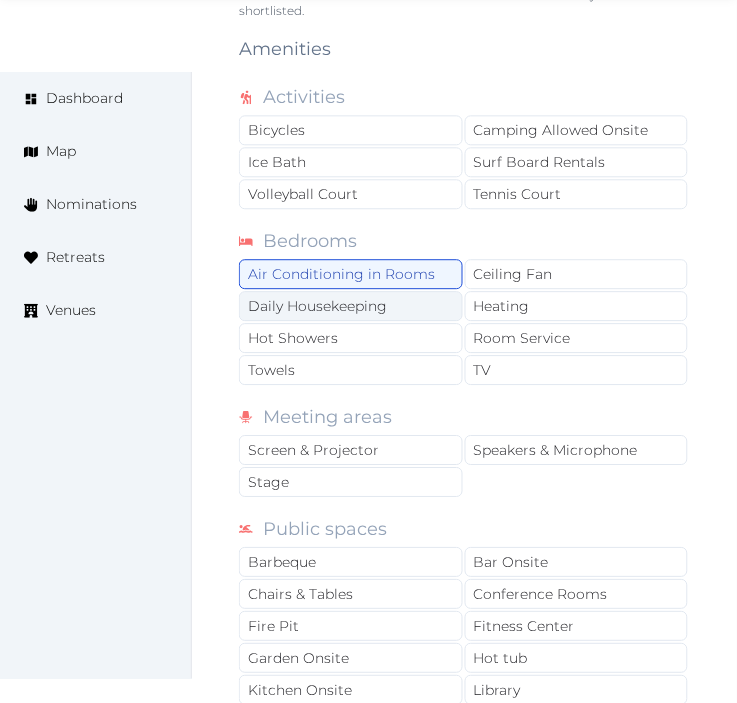 click on "Daily Housekeeping" at bounding box center (351, 306) 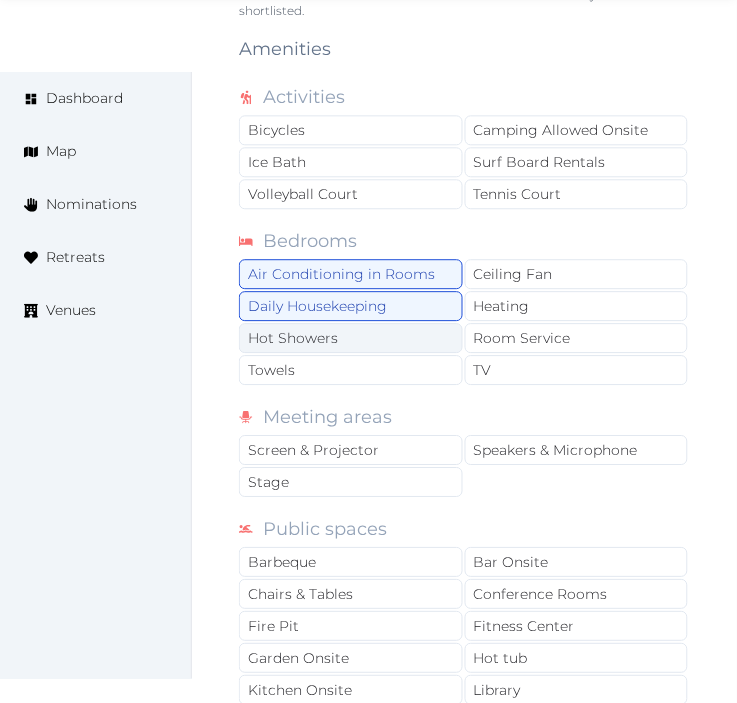 drag, startPoint x: 366, startPoint y: 343, endPoint x: 377, endPoint y: 364, distance: 23.70654 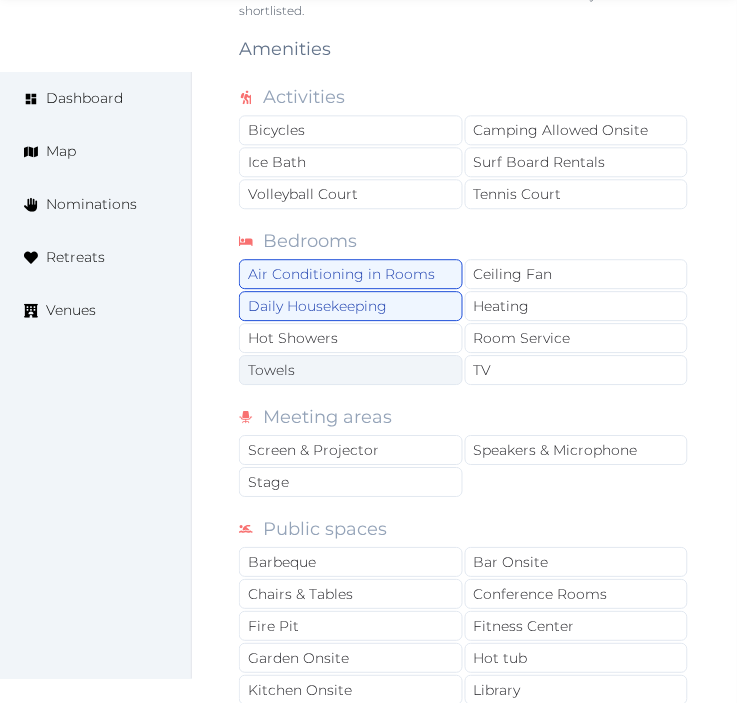 click on "Hot Showers" at bounding box center [351, 338] 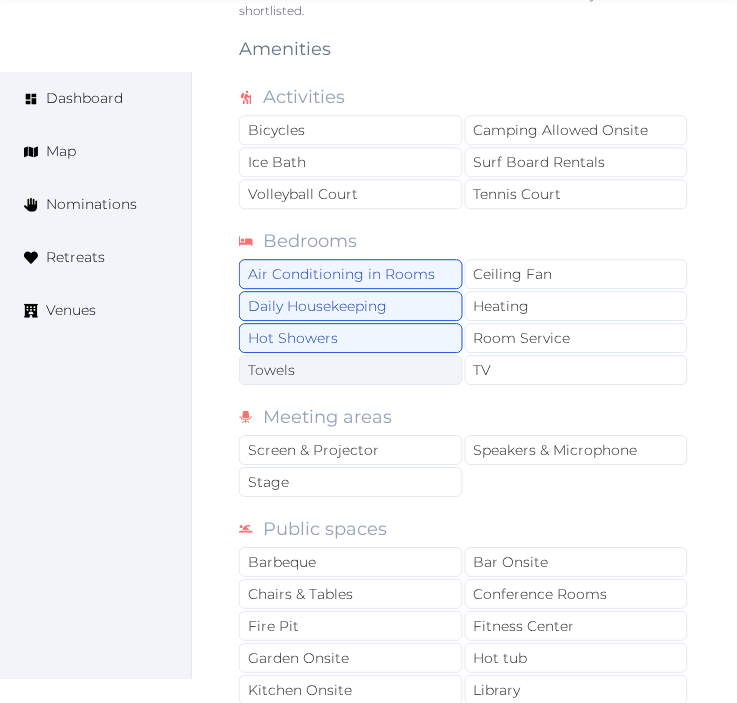 click on "Towels" at bounding box center [351, 370] 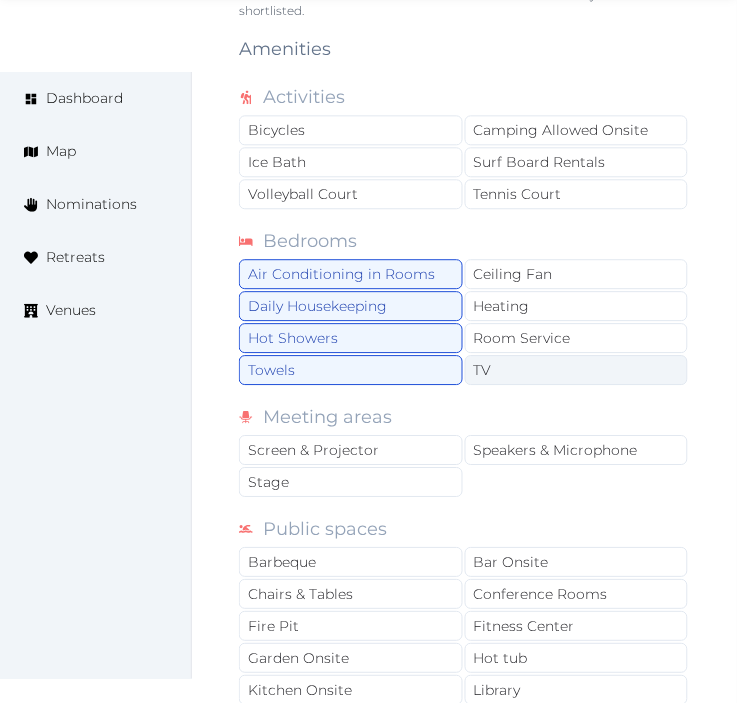 drag, startPoint x: 468, startPoint y: 363, endPoint x: 477, endPoint y: 357, distance: 10.816654 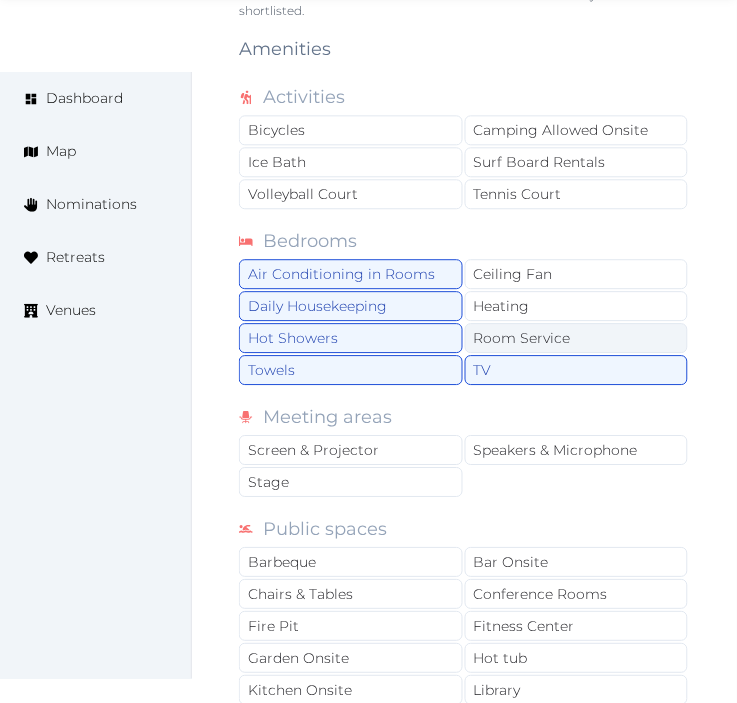 click on "Room Service" at bounding box center [577, 338] 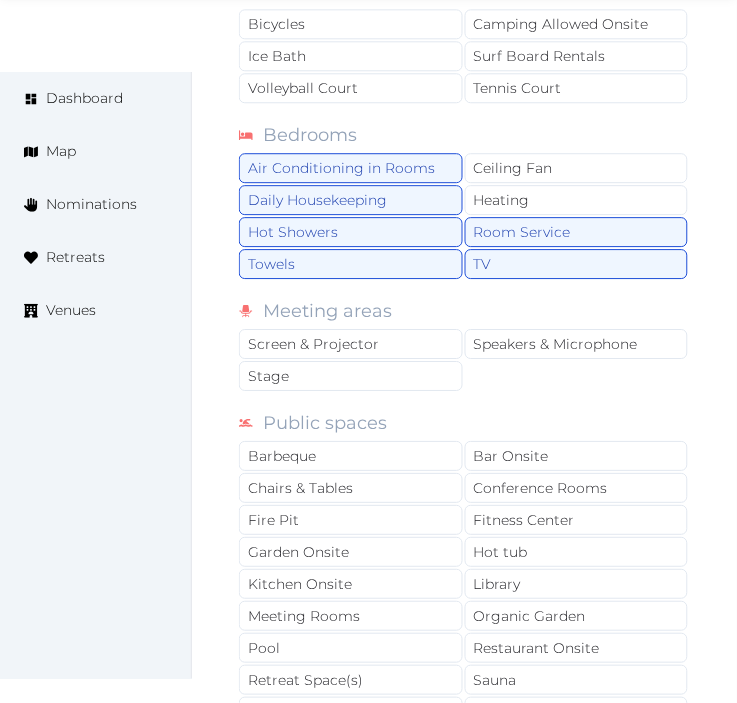 scroll, scrollTop: 1666, scrollLeft: 0, axis: vertical 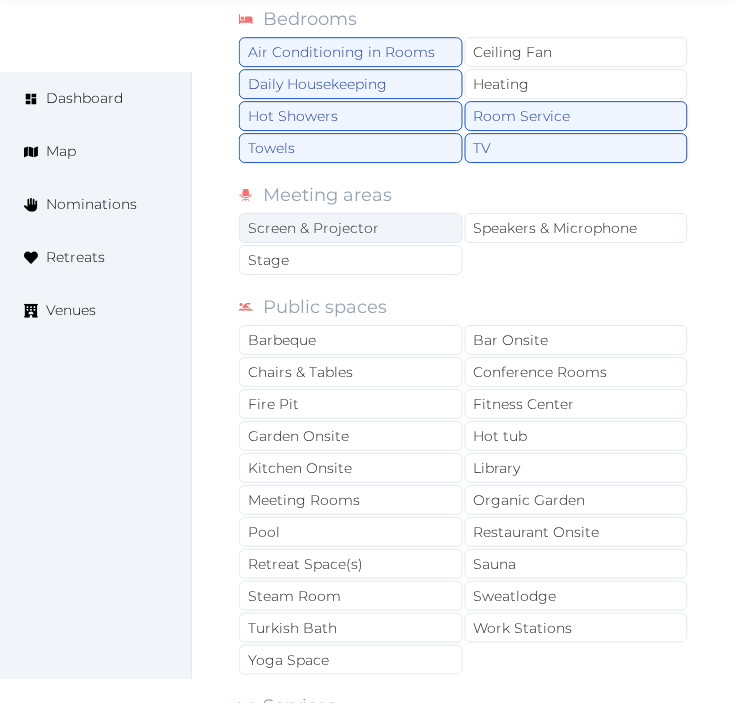 click on "Screen & Projector" at bounding box center (351, 228) 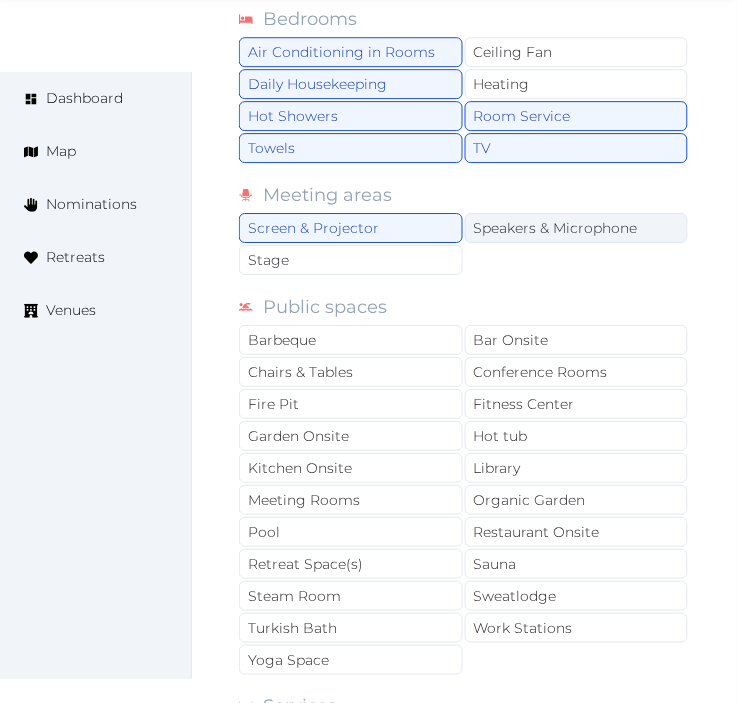 click on "Speakers & Microphone" at bounding box center [577, 228] 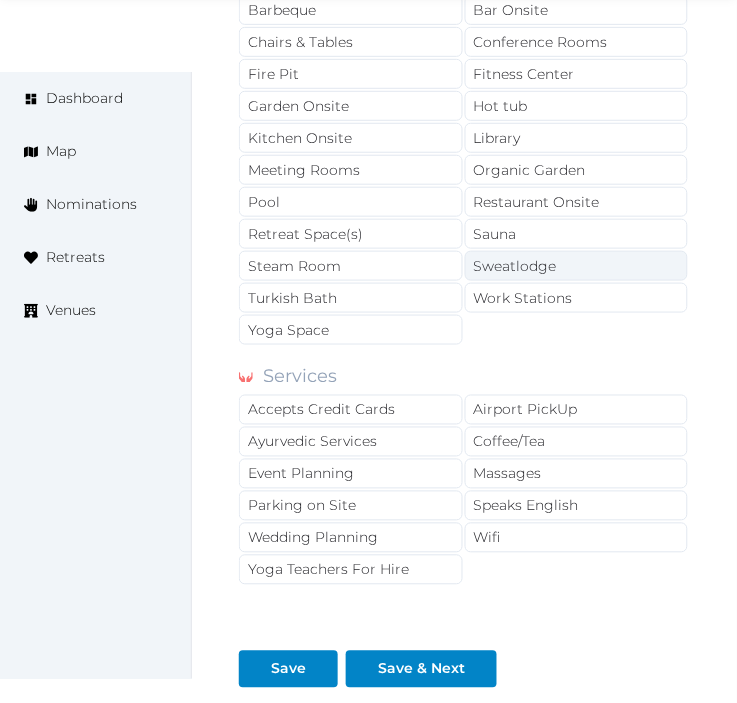 scroll, scrollTop: 2000, scrollLeft: 0, axis: vertical 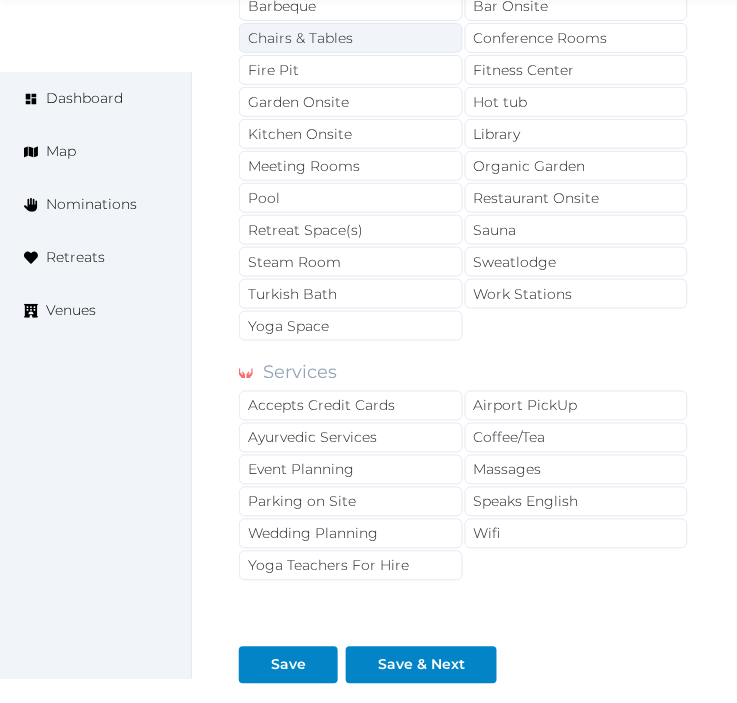 click on "Chairs & Tables" at bounding box center [351, 38] 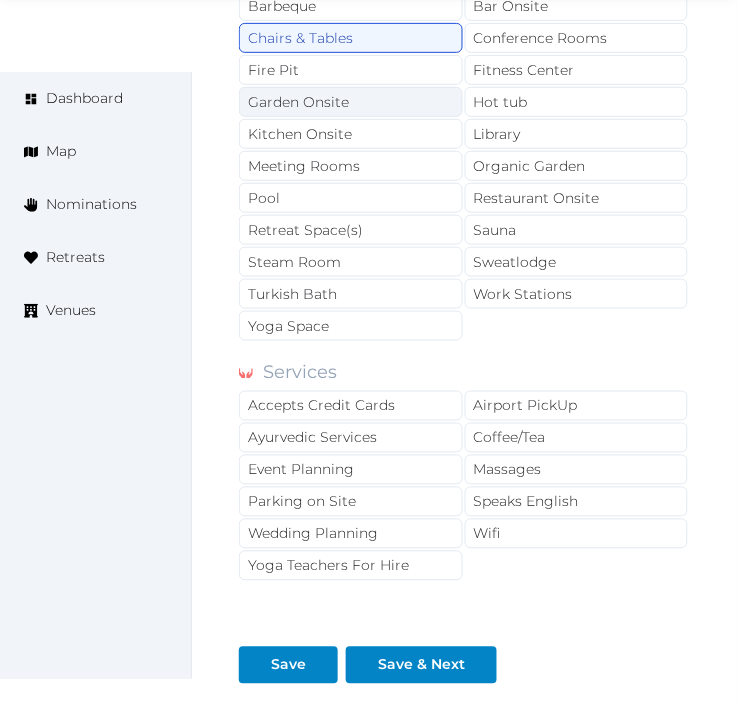 click on "Garden Onsite" at bounding box center (351, 102) 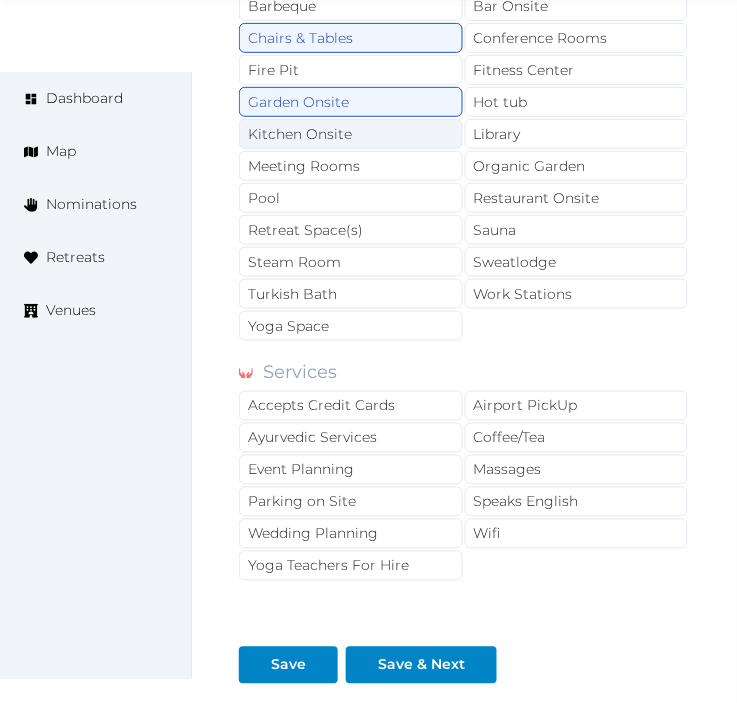 click on "Kitchen Onsite" at bounding box center [351, 134] 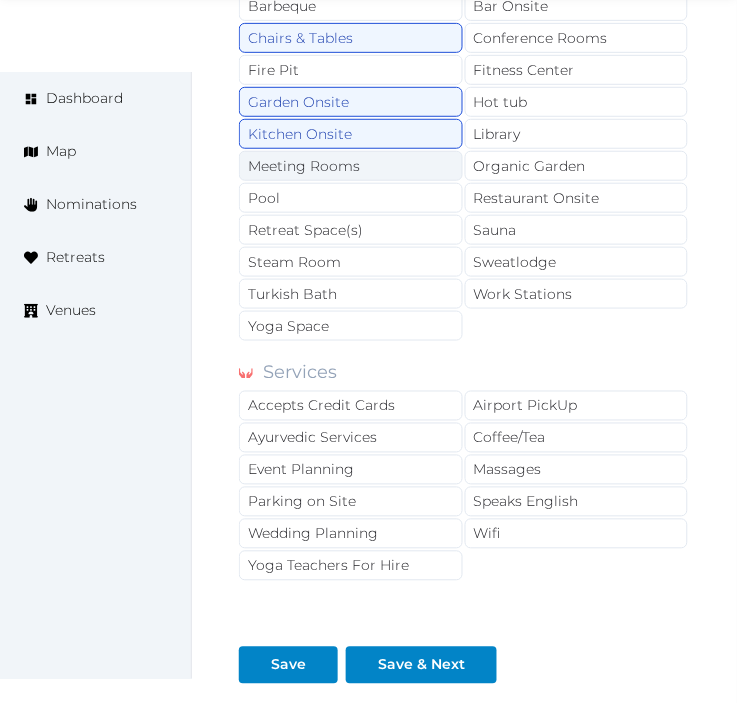 click on "Meeting Rooms" at bounding box center (351, 166) 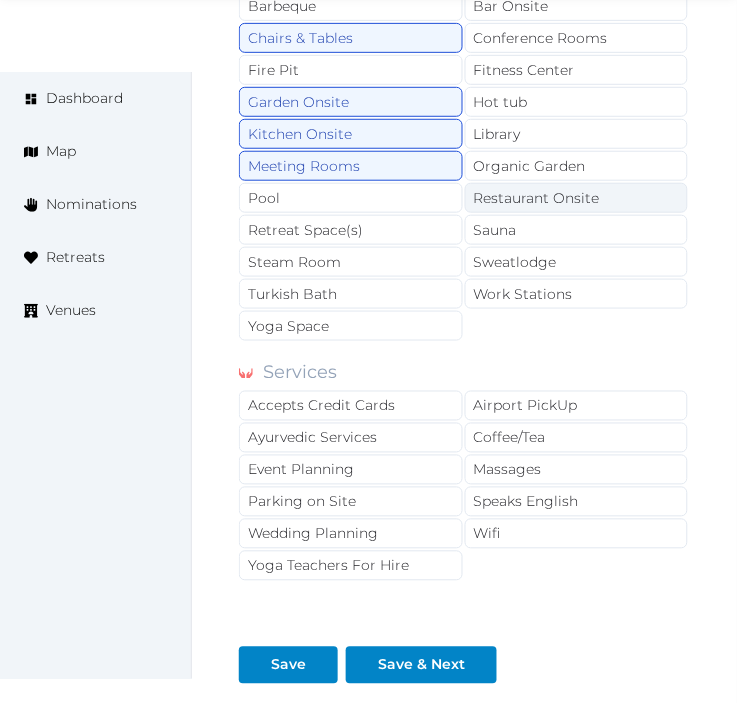 click on "Restaurant Onsite" at bounding box center (577, 198) 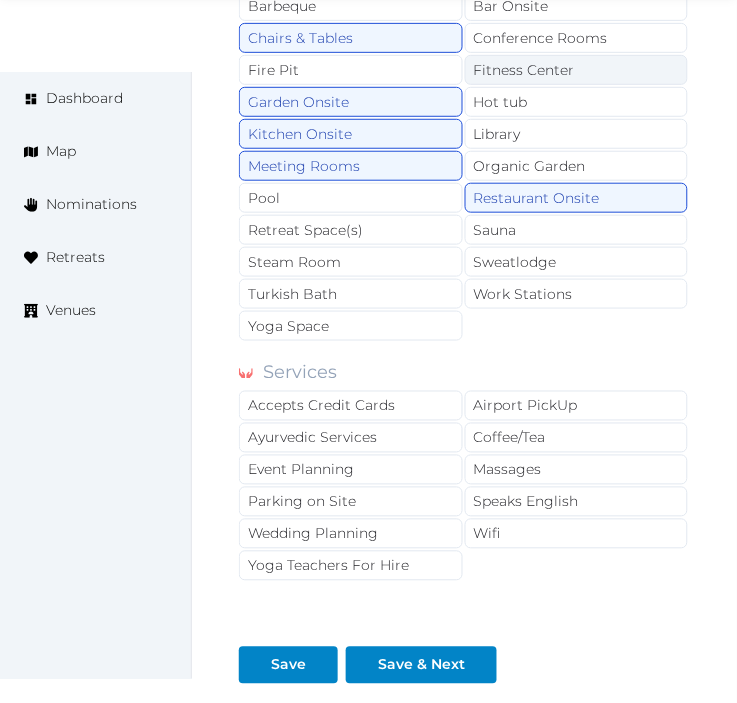 click on "Fitness Center" at bounding box center [577, 70] 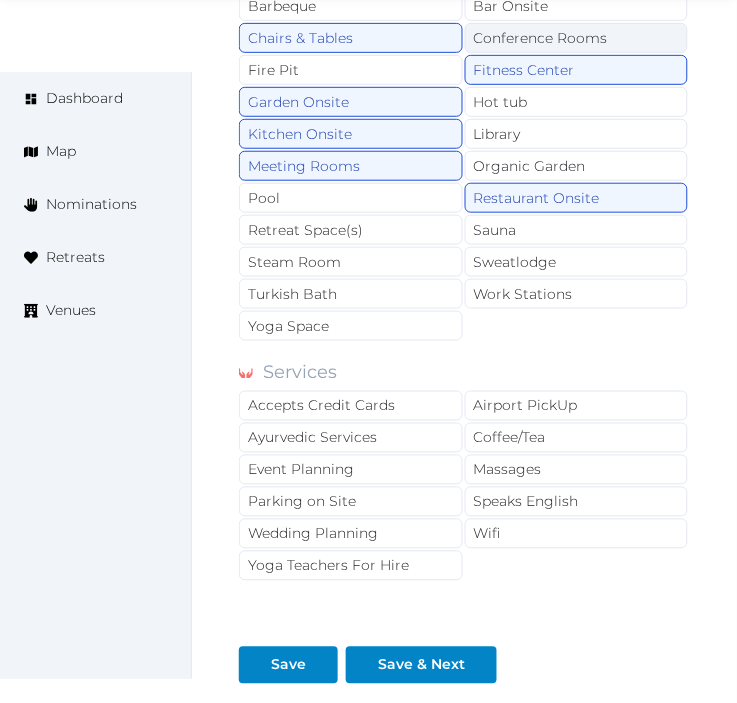 click on "Conference Rooms" at bounding box center [577, 38] 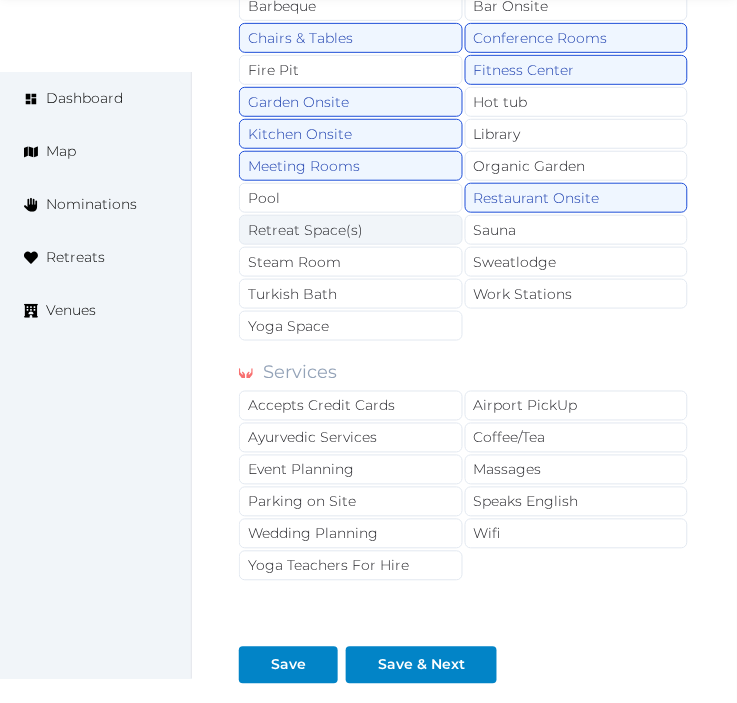click on "Retreat Space(s)" at bounding box center (351, 230) 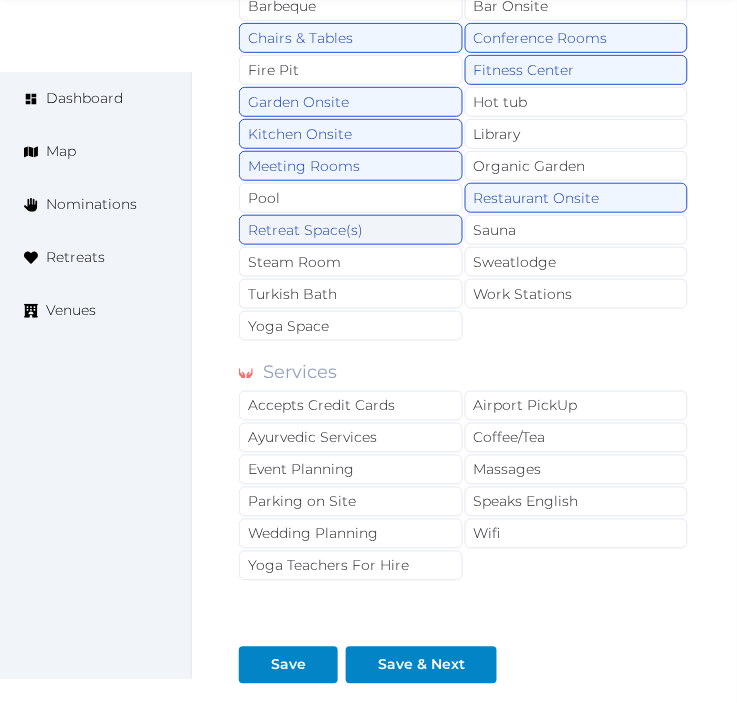 click on "Retreat Space(s)" at bounding box center (351, 230) 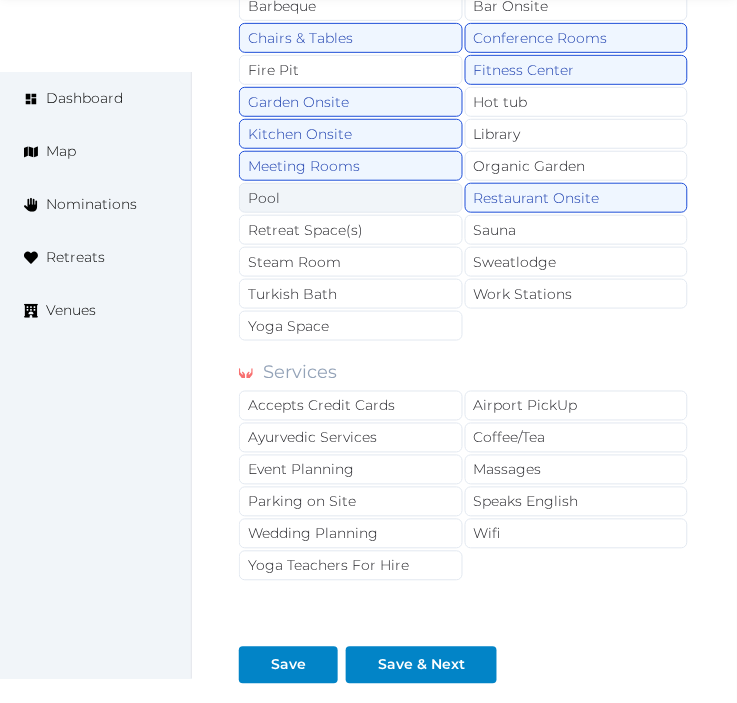 click on "Pool" at bounding box center [351, 198] 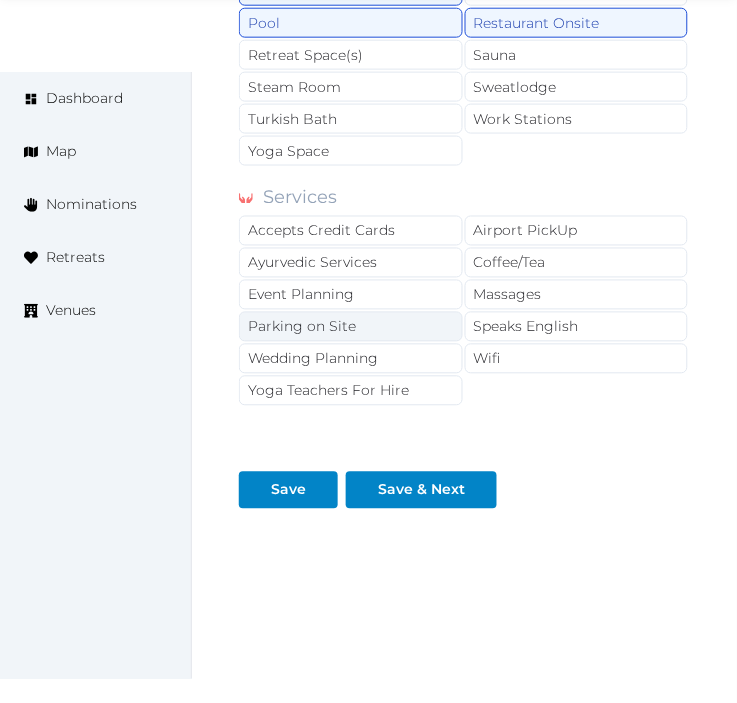 scroll, scrollTop: 2210, scrollLeft: 0, axis: vertical 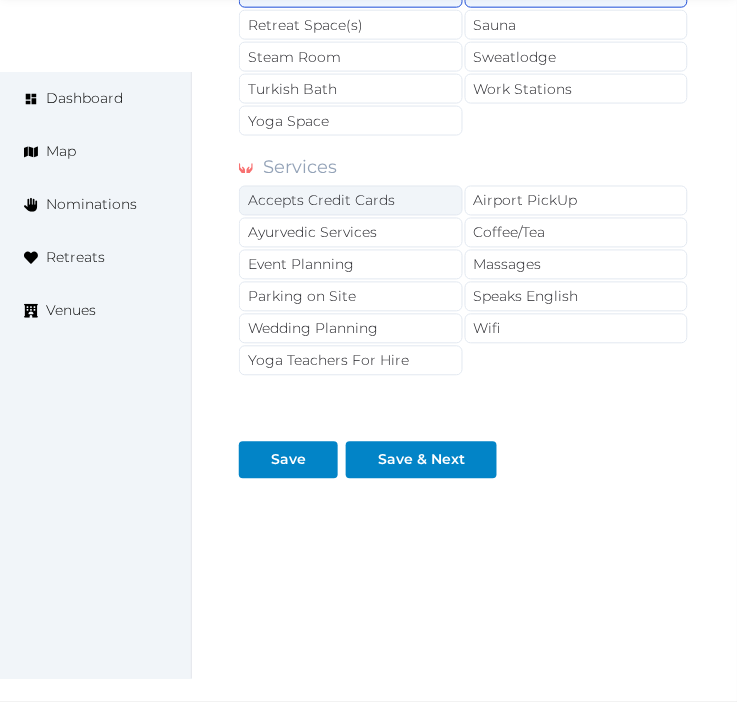 click on "Accepts Credit Cards" at bounding box center [351, 201] 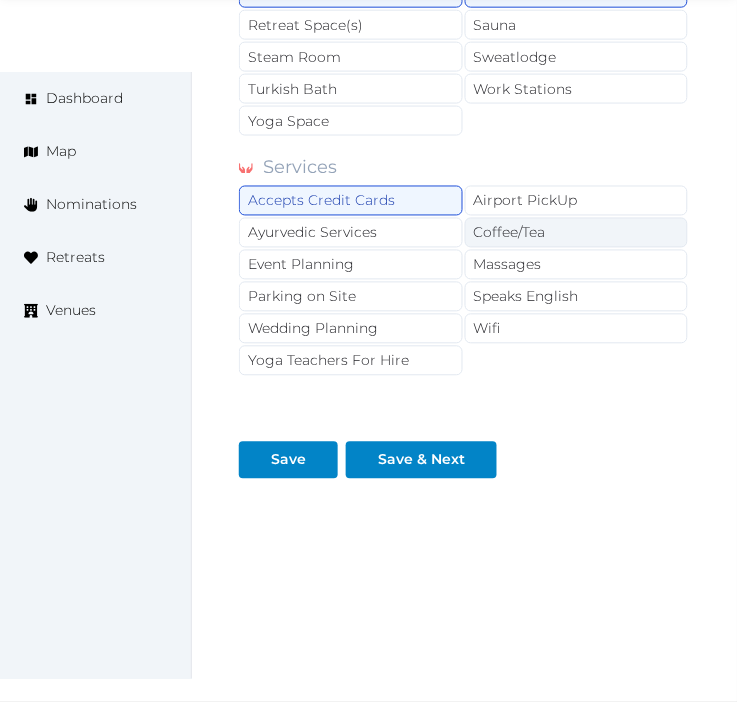 click on "Coffee/Tea" at bounding box center (577, 233) 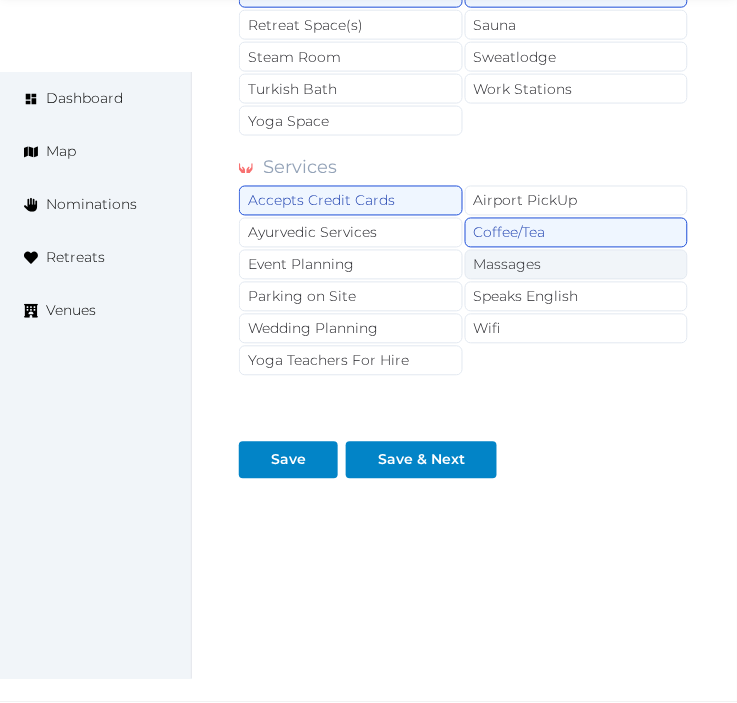 click on "Massages" at bounding box center (577, 265) 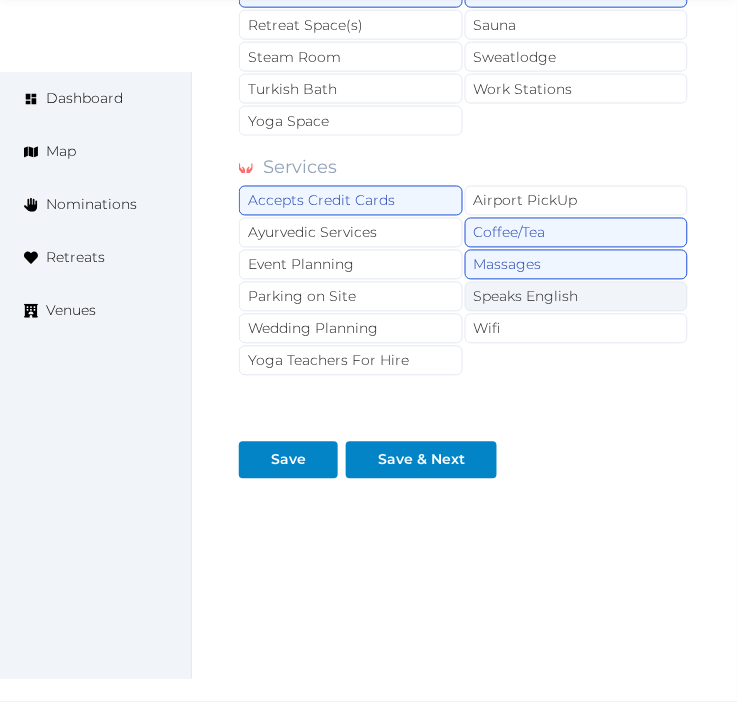 click on "Speaks English" at bounding box center (577, 297) 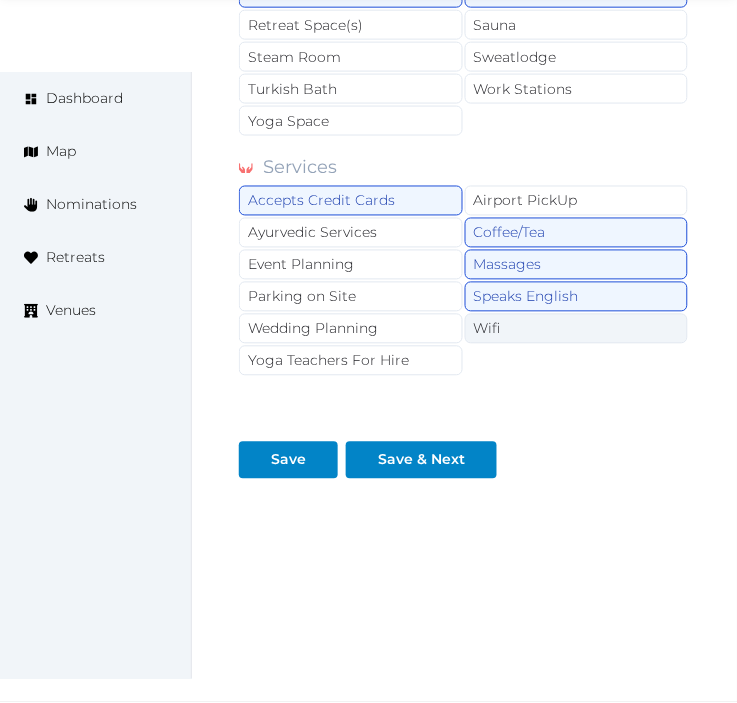 click on "Wifi" at bounding box center (577, 329) 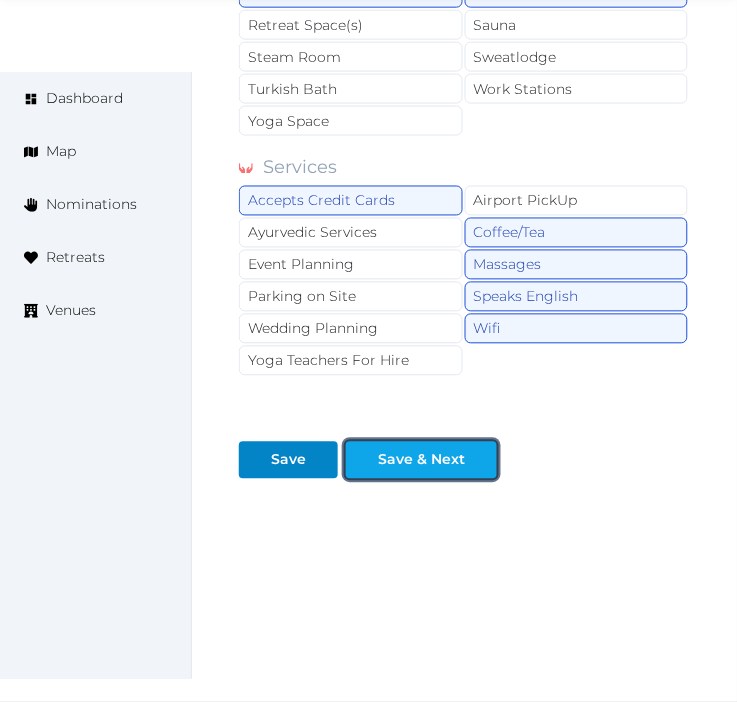 click on "Save & Next" at bounding box center (421, 460) 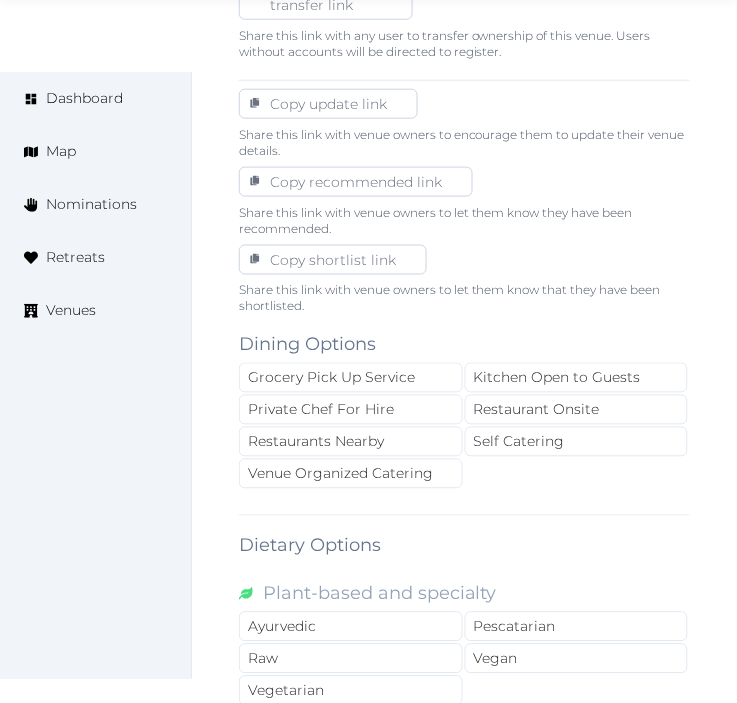 scroll, scrollTop: 1444, scrollLeft: 0, axis: vertical 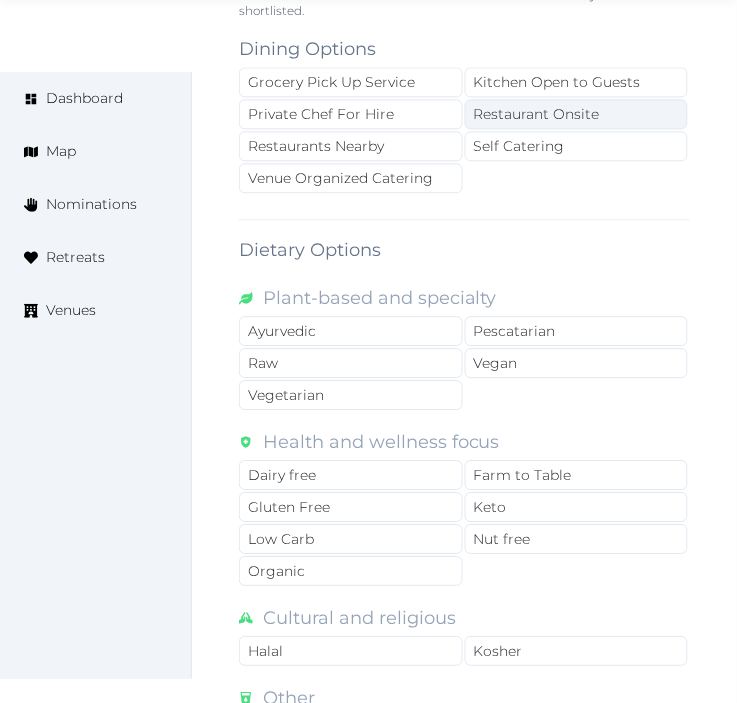 click on "Restaurant Onsite" at bounding box center [577, 114] 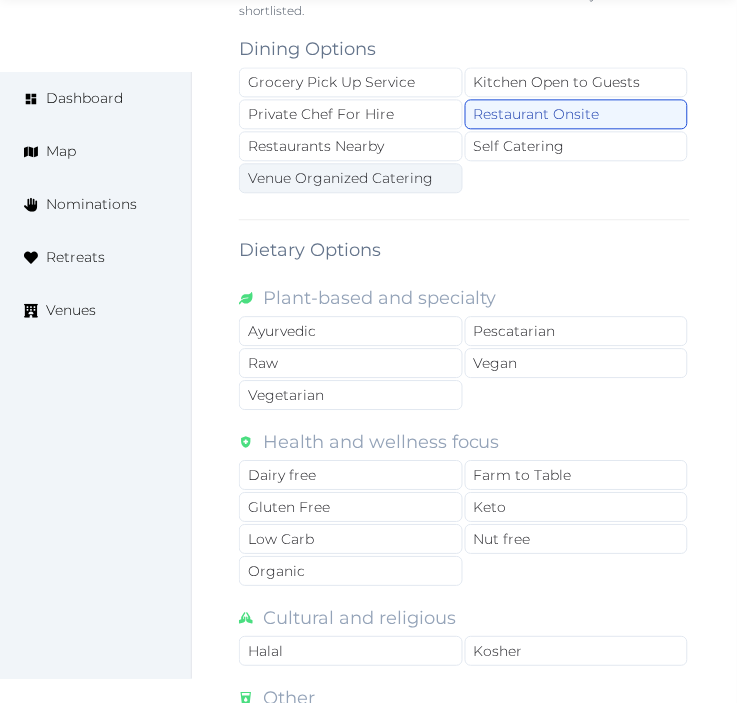 click on "Venue Organized Catering" at bounding box center [351, 178] 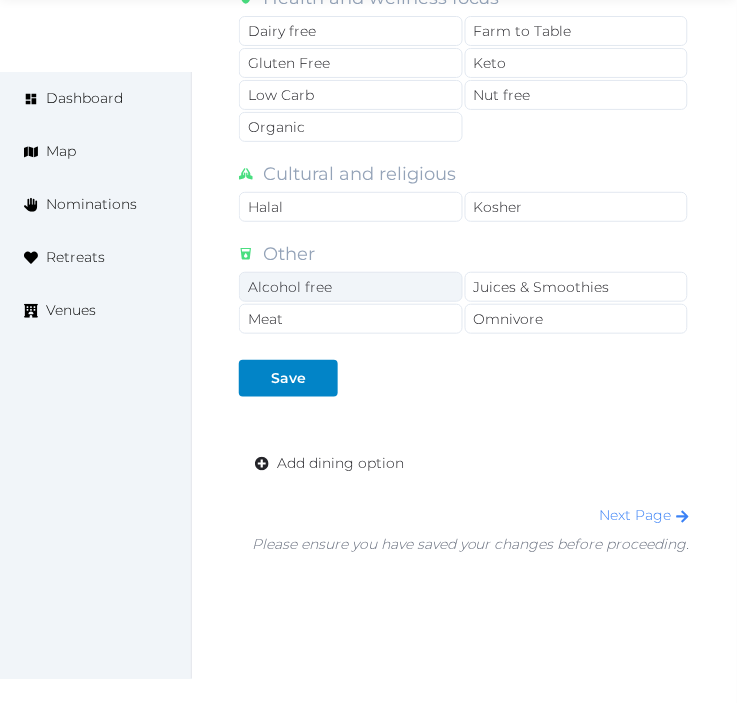 scroll, scrollTop: 1967, scrollLeft: 0, axis: vertical 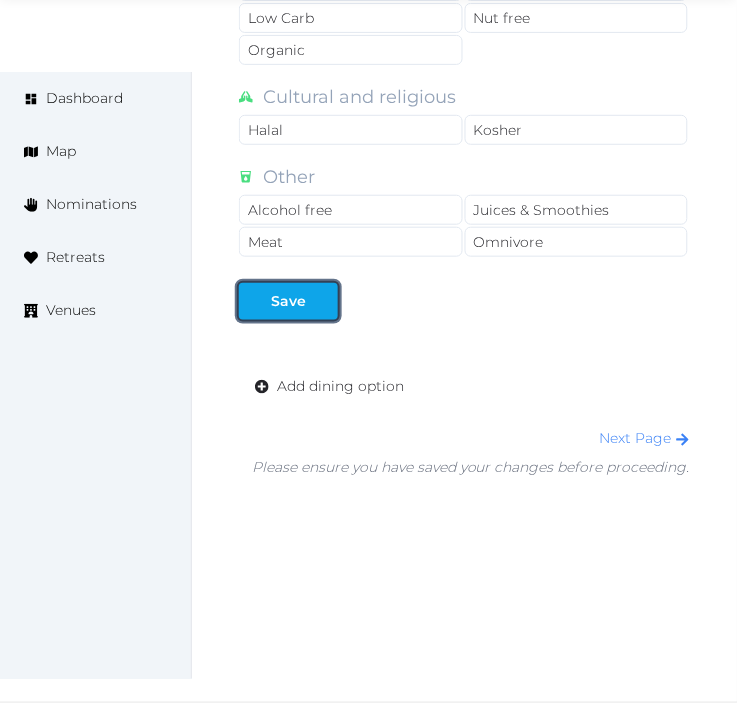 click on "Save" at bounding box center [288, 301] 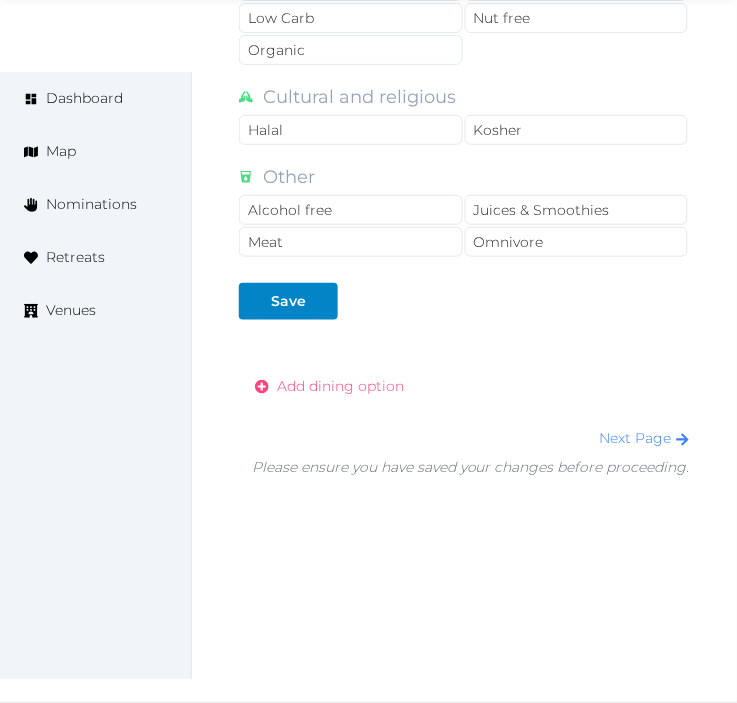click on "Add dining option" at bounding box center (329, 386) 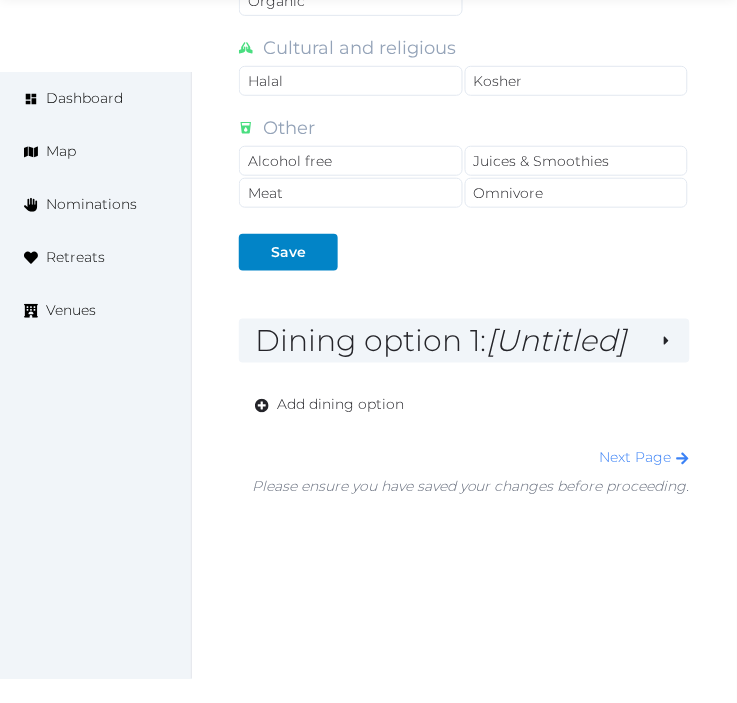 scroll, scrollTop: 2035, scrollLeft: 0, axis: vertical 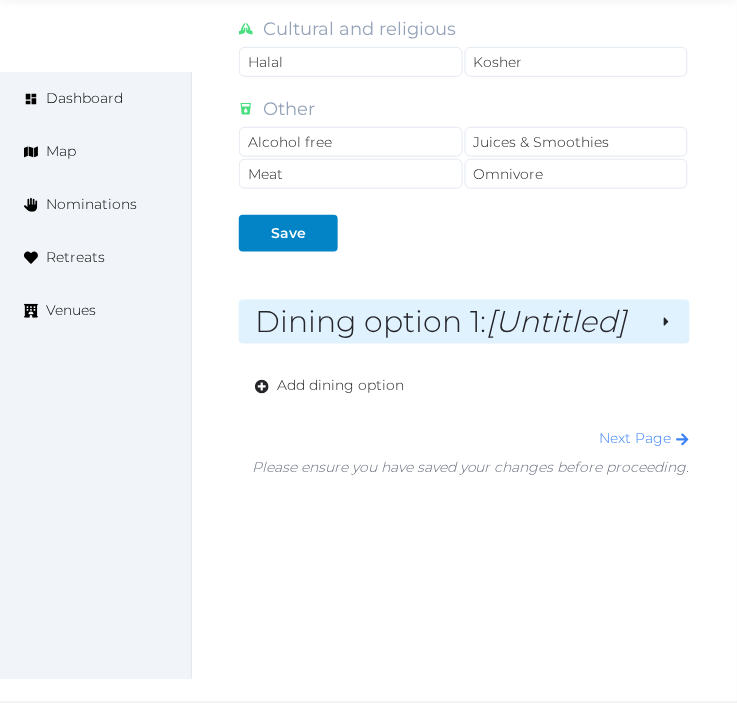 click on "Dining option 1 :  [Untitled]" at bounding box center [449, 322] 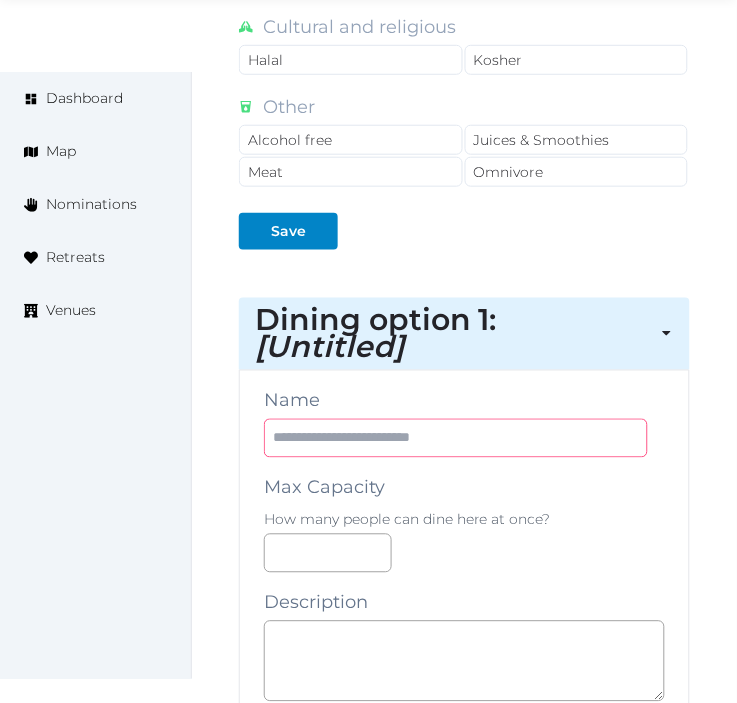 click at bounding box center (456, 438) 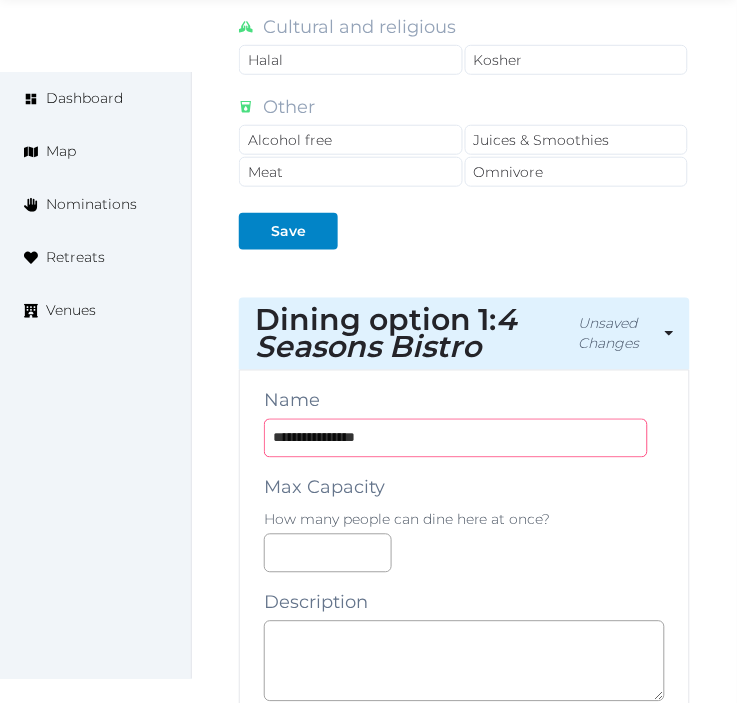 type on "**********" 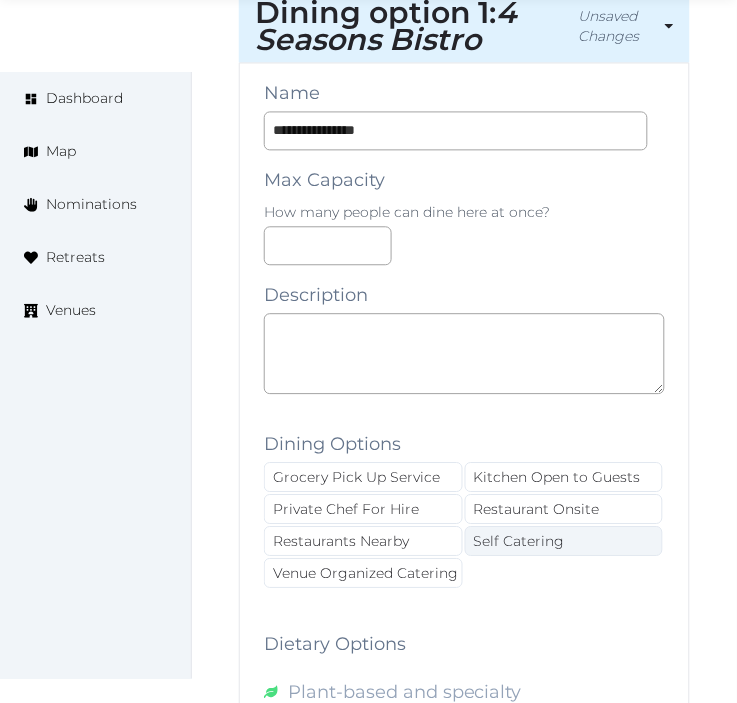 scroll, scrollTop: 2368, scrollLeft: 0, axis: vertical 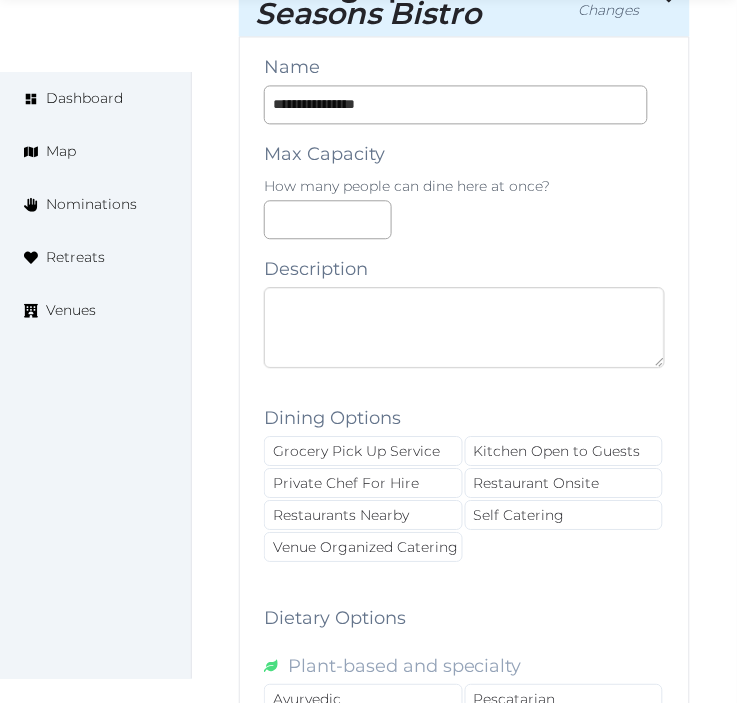 click at bounding box center [464, 328] 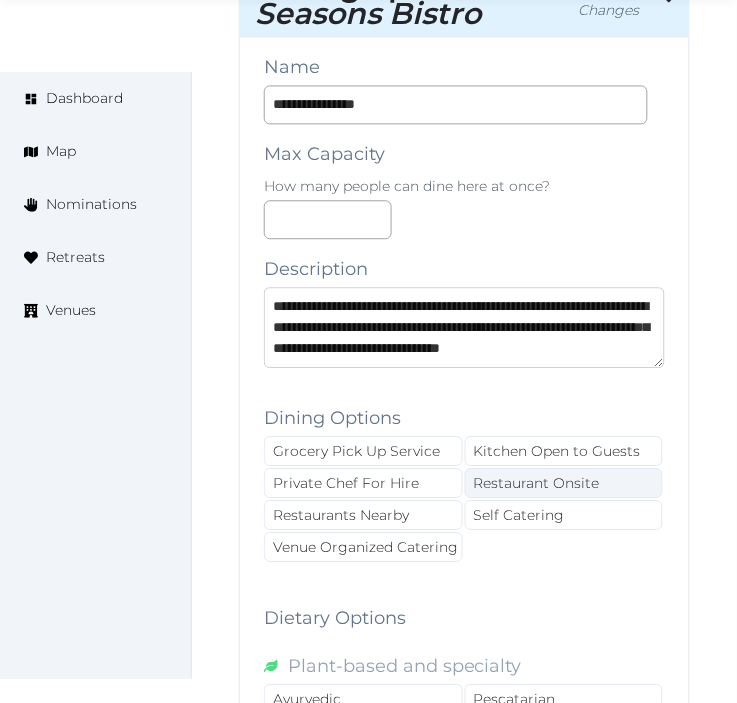 scroll, scrollTop: 52, scrollLeft: 0, axis: vertical 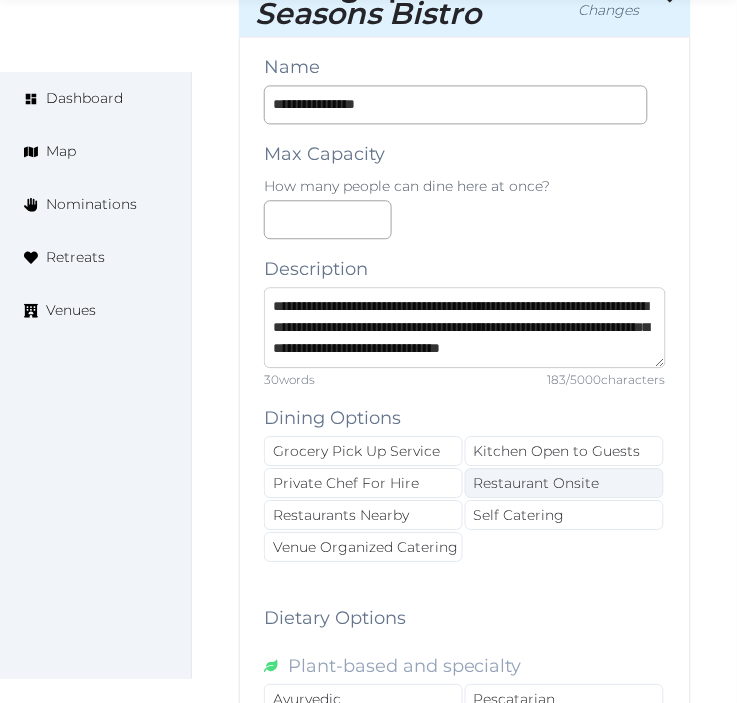 type on "**********" 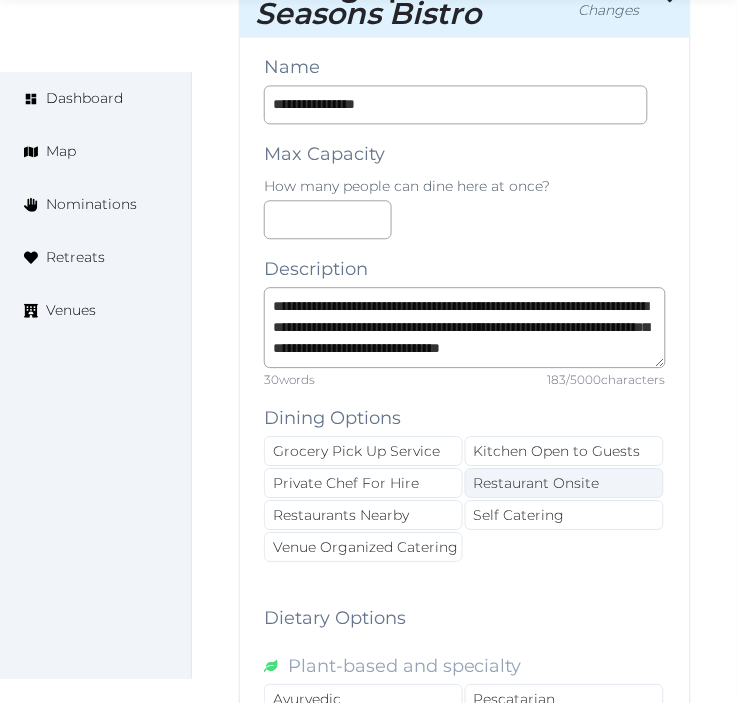 click on "Restaurant Onsite" at bounding box center [564, 484] 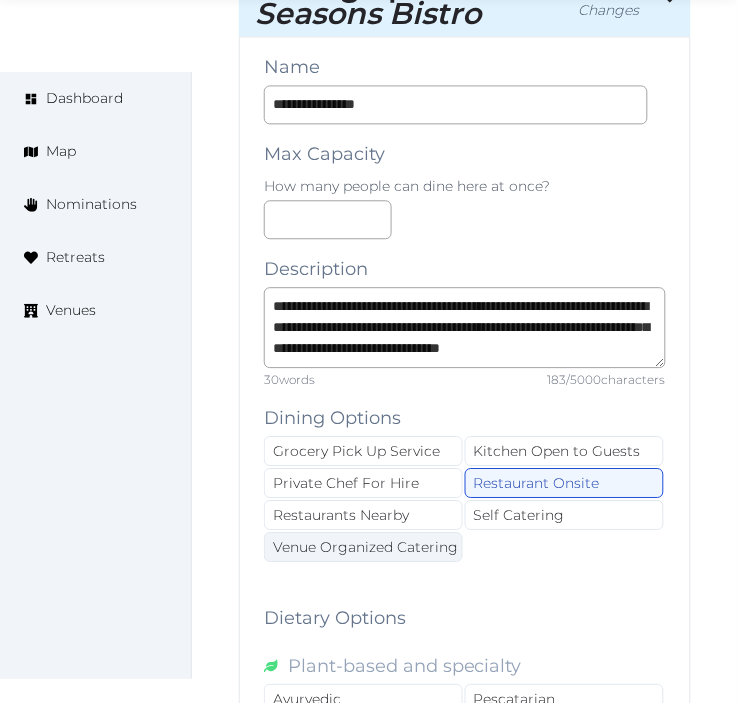 click on "Venue Organized Catering" at bounding box center (363, 548) 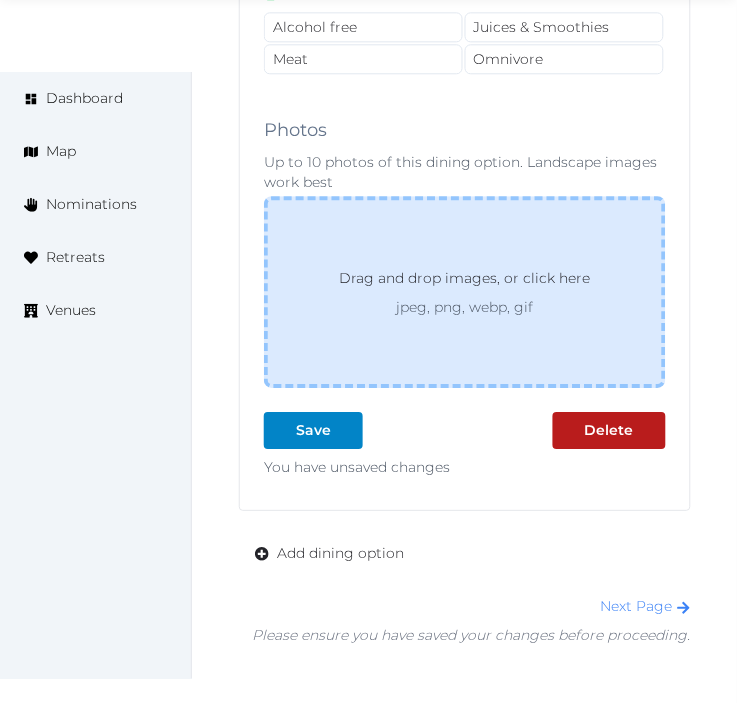 scroll, scrollTop: 3480, scrollLeft: 0, axis: vertical 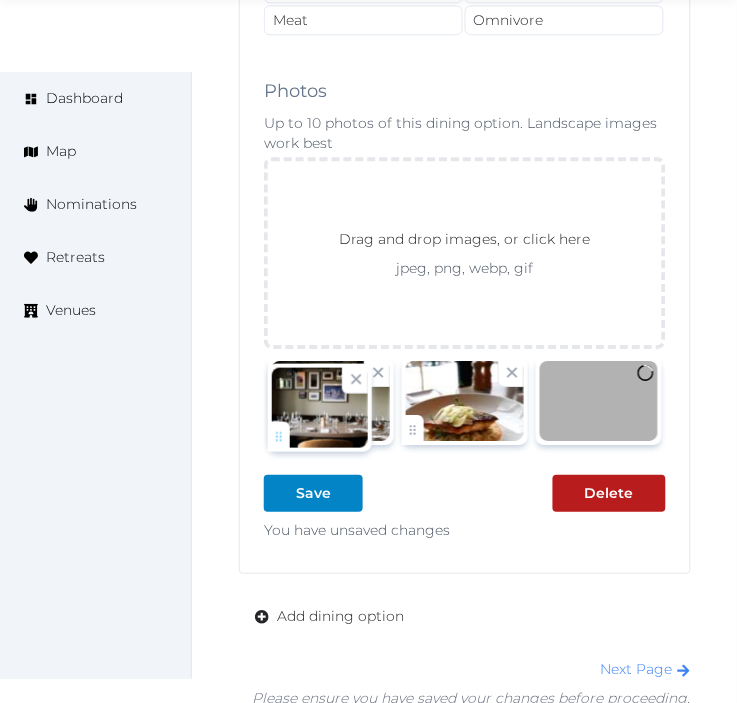 drag, startPoint x: 411, startPoint y: 440, endPoint x: 285, endPoint y: 426, distance: 126.77539 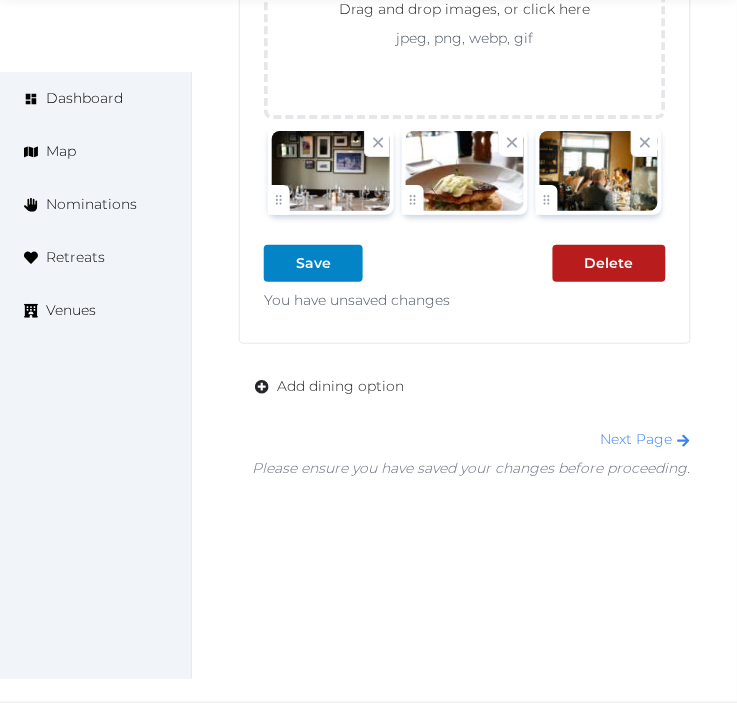 scroll, scrollTop: 3716, scrollLeft: 0, axis: vertical 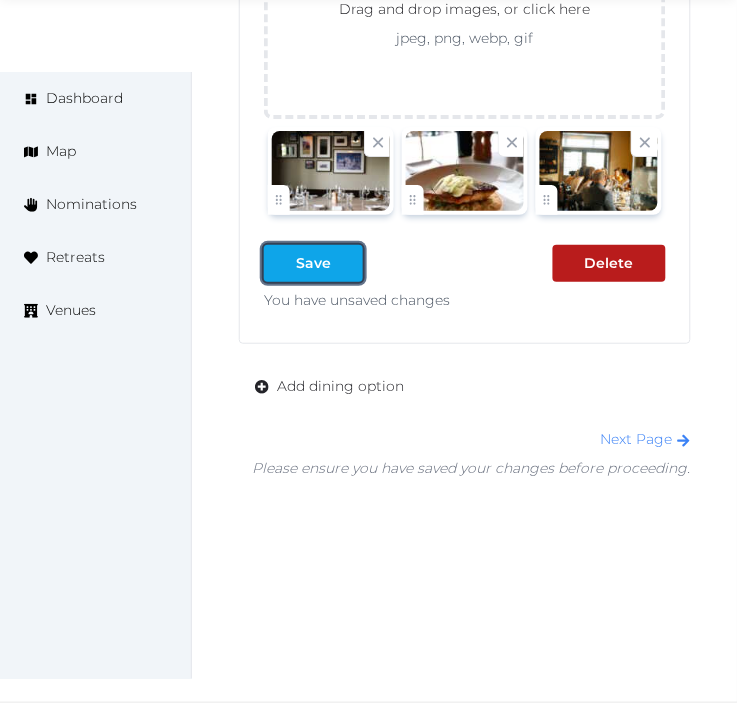 click on "Save" at bounding box center (313, 263) 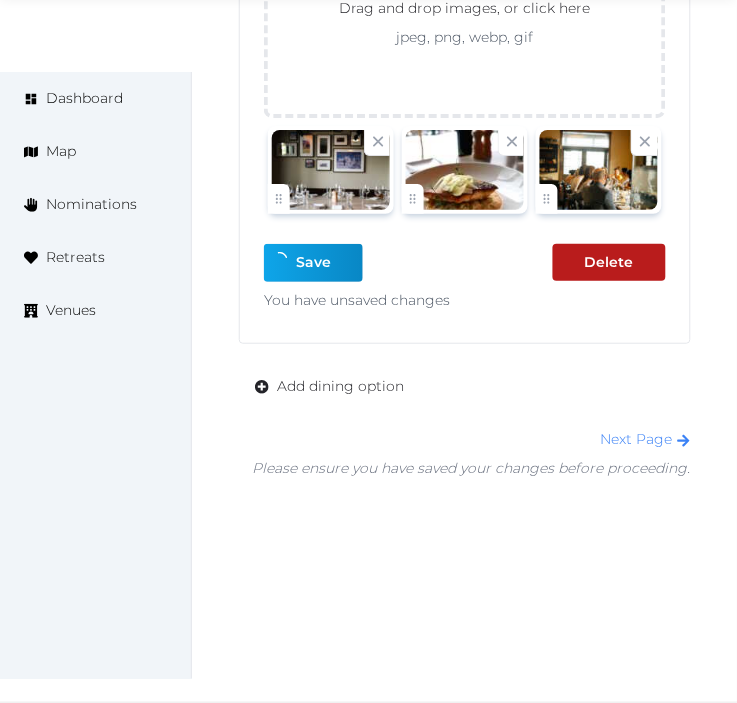scroll, scrollTop: 3680, scrollLeft: 0, axis: vertical 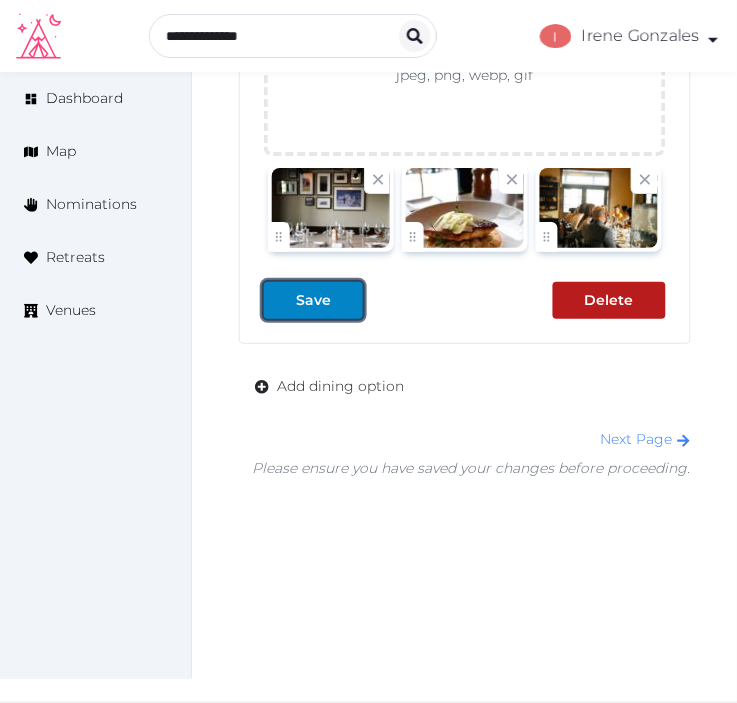 click at bounding box center [280, 300] 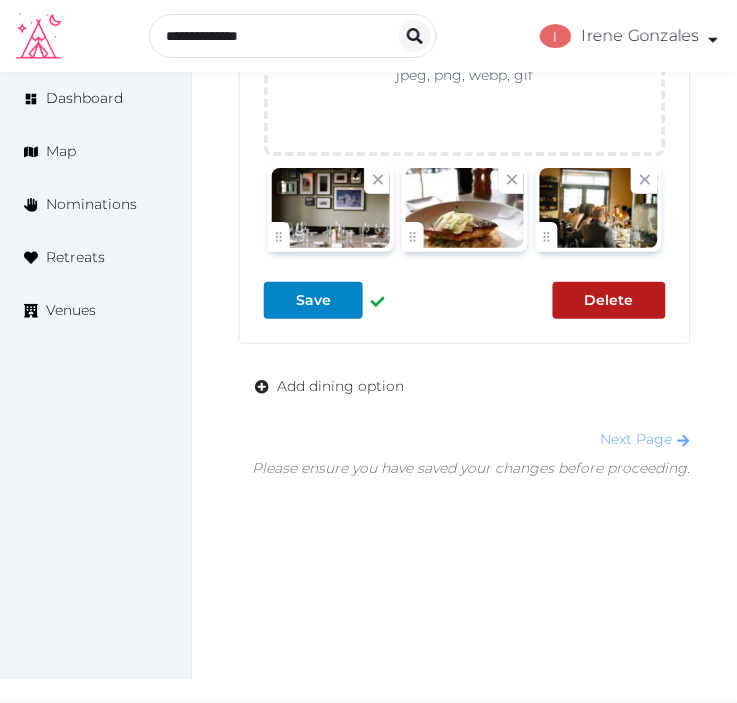 click on "Next Page" at bounding box center (646, 439) 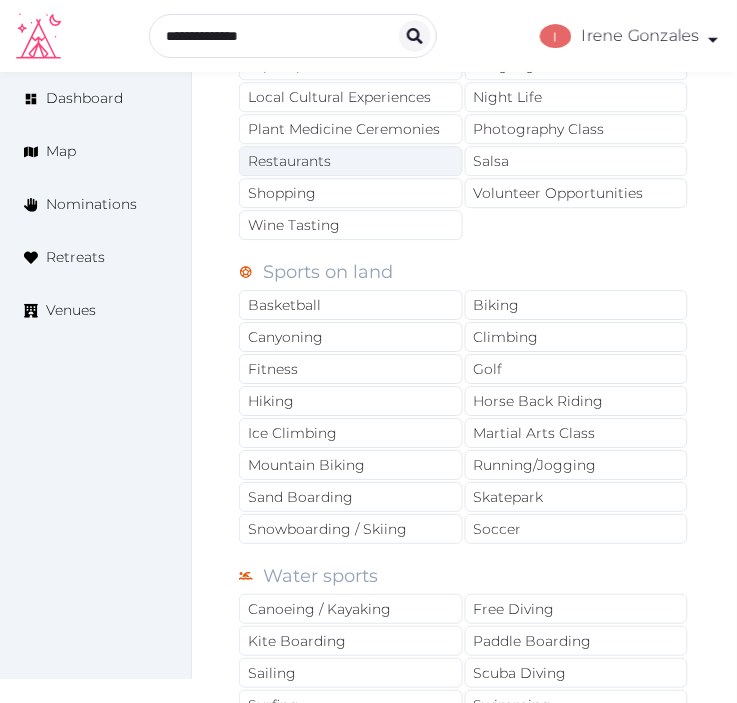 scroll, scrollTop: 1444, scrollLeft: 0, axis: vertical 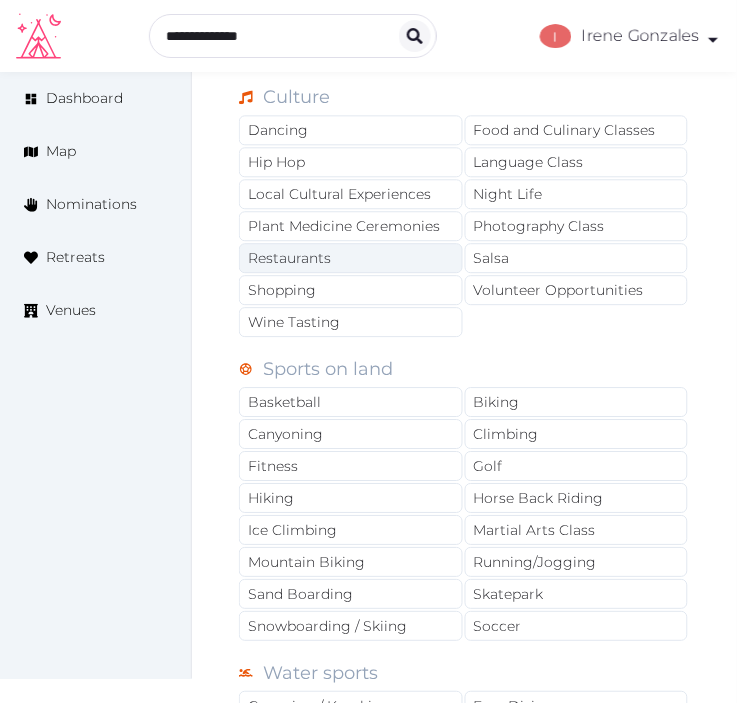 drag, startPoint x: 418, startPoint y: 190, endPoint x: 393, endPoint y: 244, distance: 59.5063 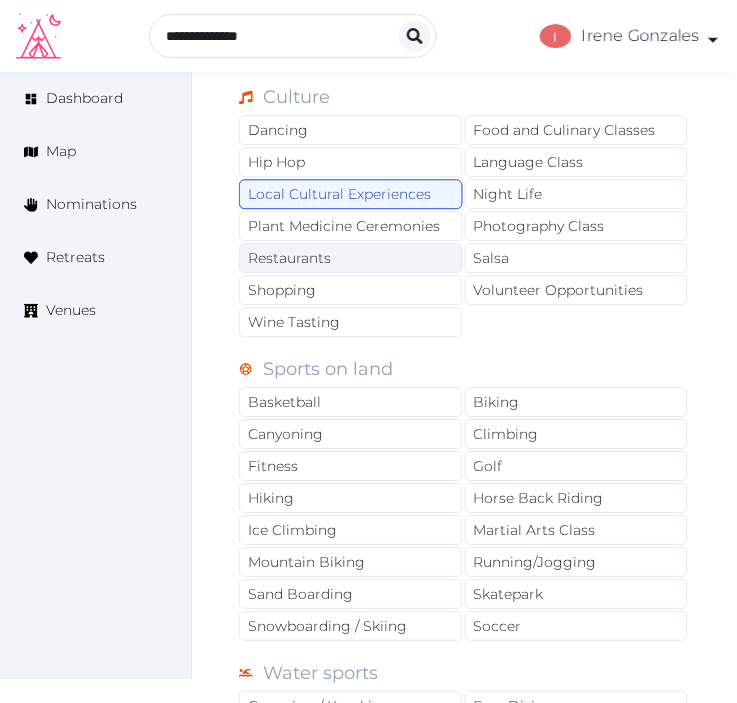 click on "Restaurants" at bounding box center (351, 258) 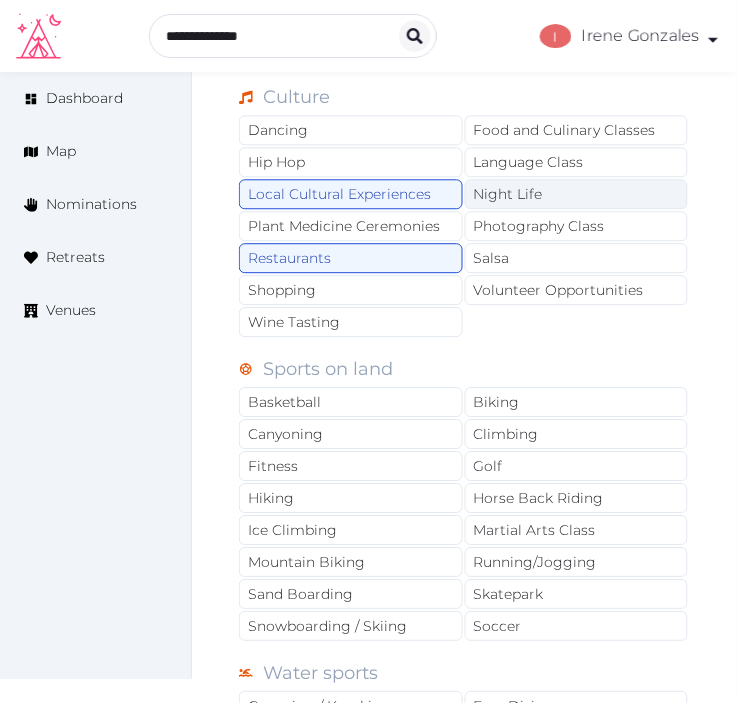 click on "Night Life" at bounding box center (577, 194) 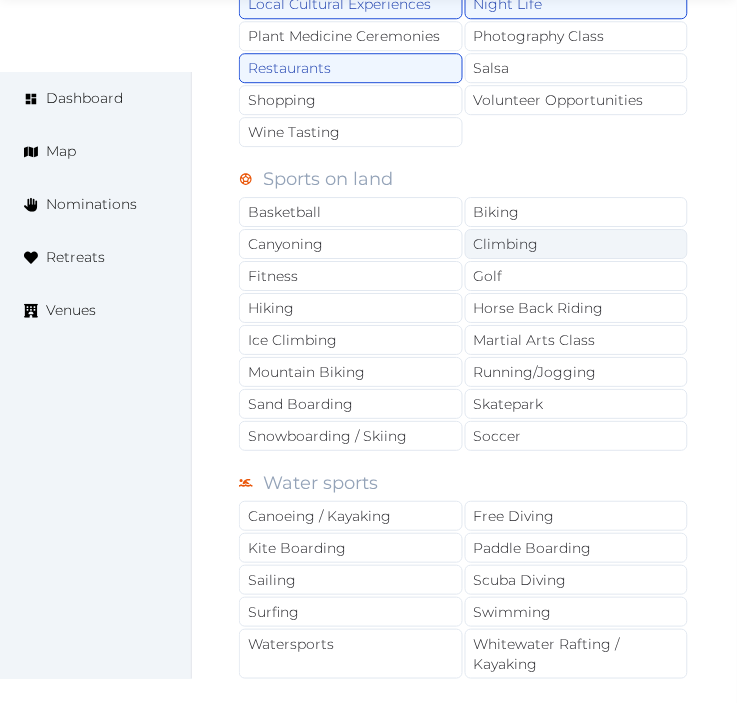 scroll, scrollTop: 1666, scrollLeft: 0, axis: vertical 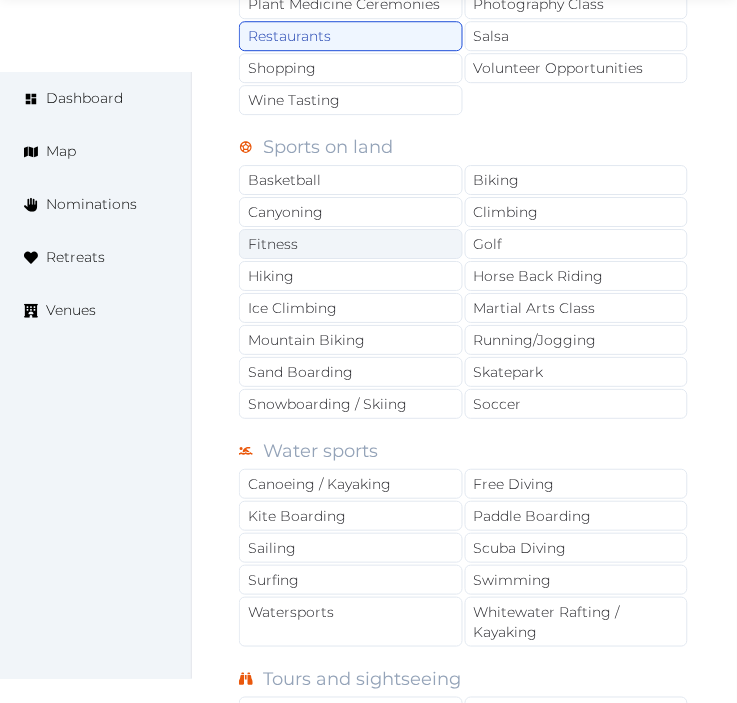 click on "Fitness" at bounding box center (351, 244) 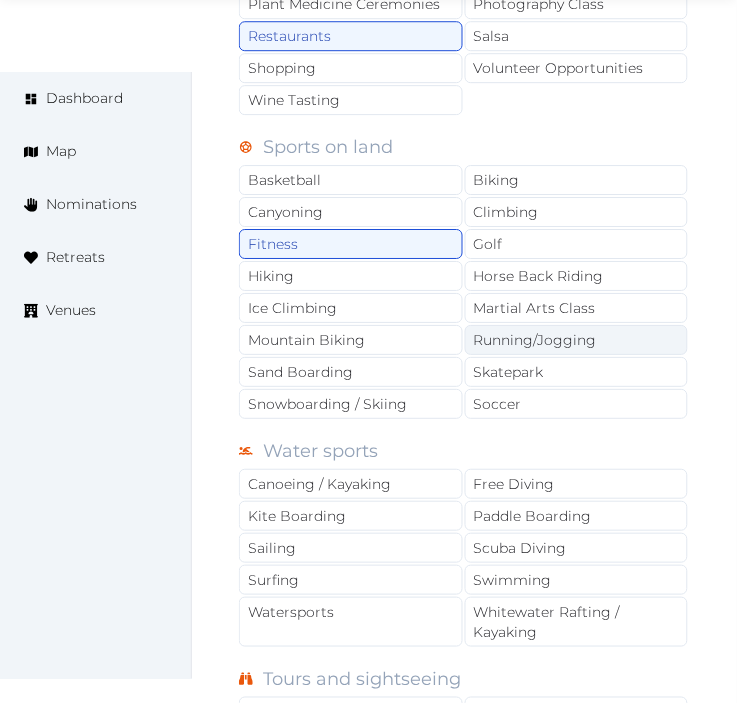 scroll, scrollTop: 1777, scrollLeft: 0, axis: vertical 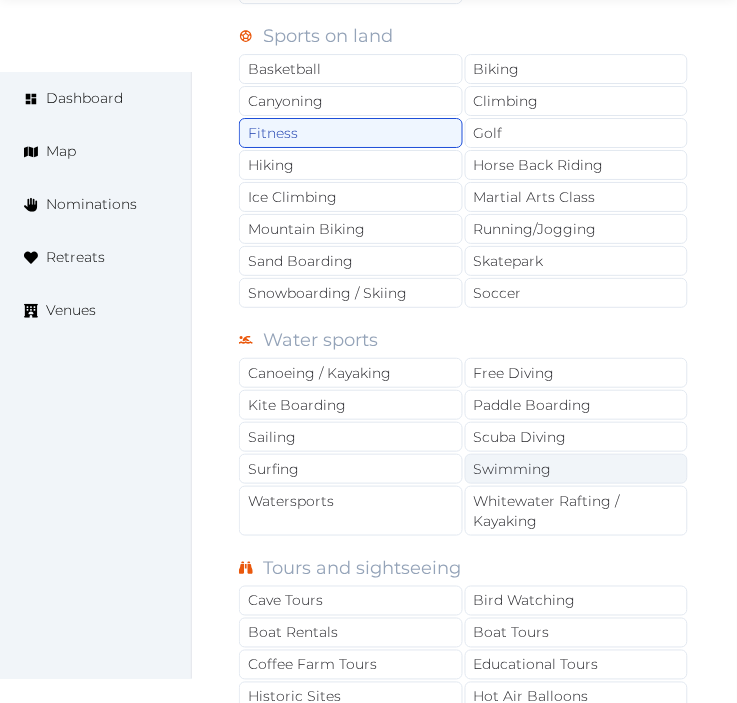 click on "Swimming" at bounding box center [577, 469] 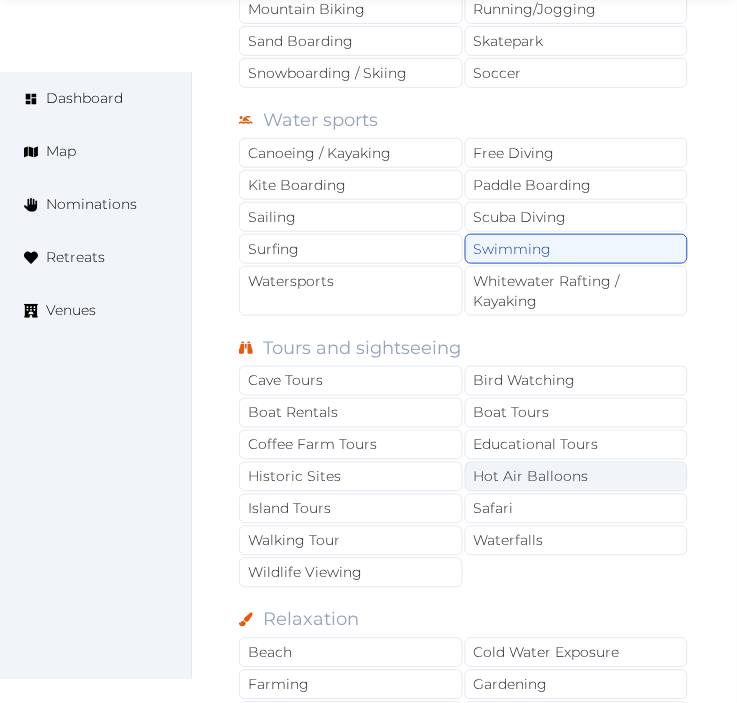 scroll, scrollTop: 2000, scrollLeft: 0, axis: vertical 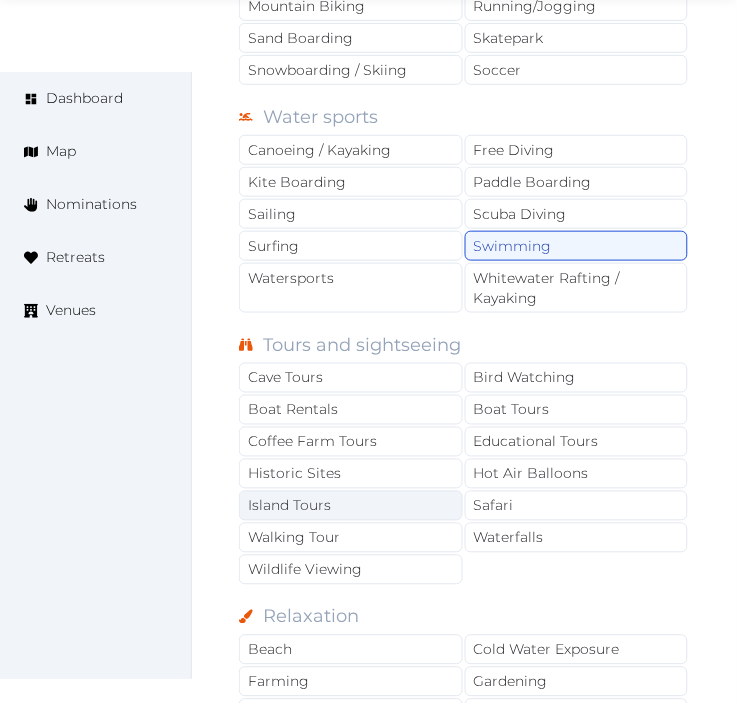 click on "Island Tours" at bounding box center [351, 506] 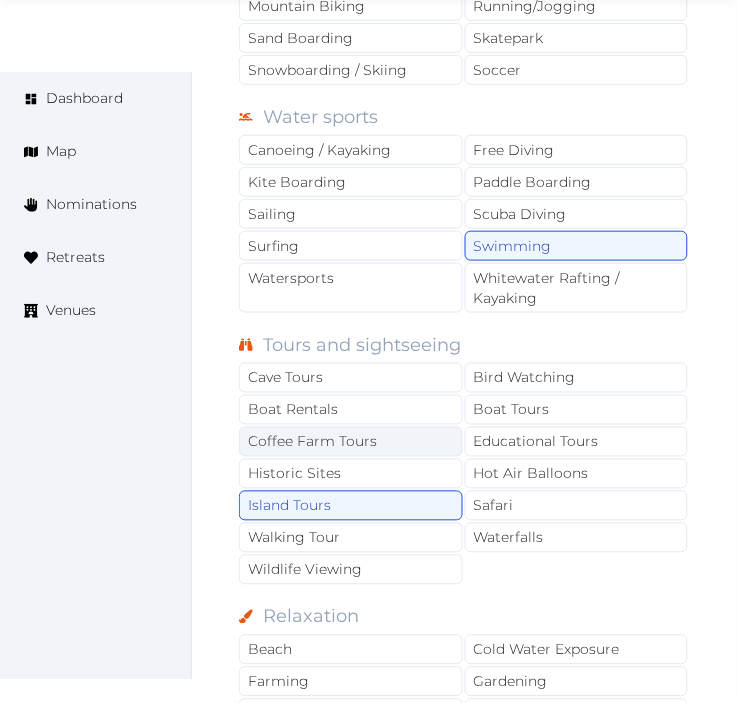 click on "Coffee Farm Tours" at bounding box center [351, 442] 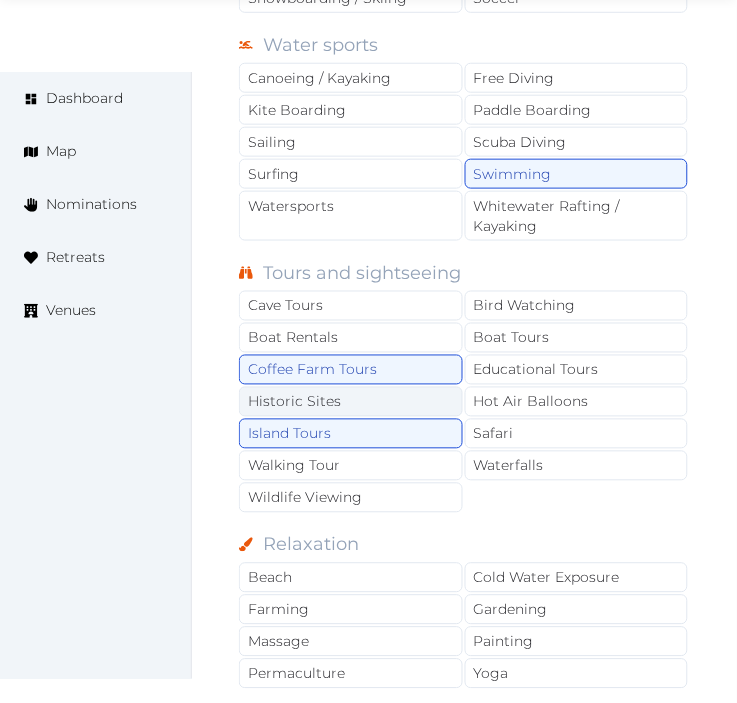 scroll, scrollTop: 2111, scrollLeft: 0, axis: vertical 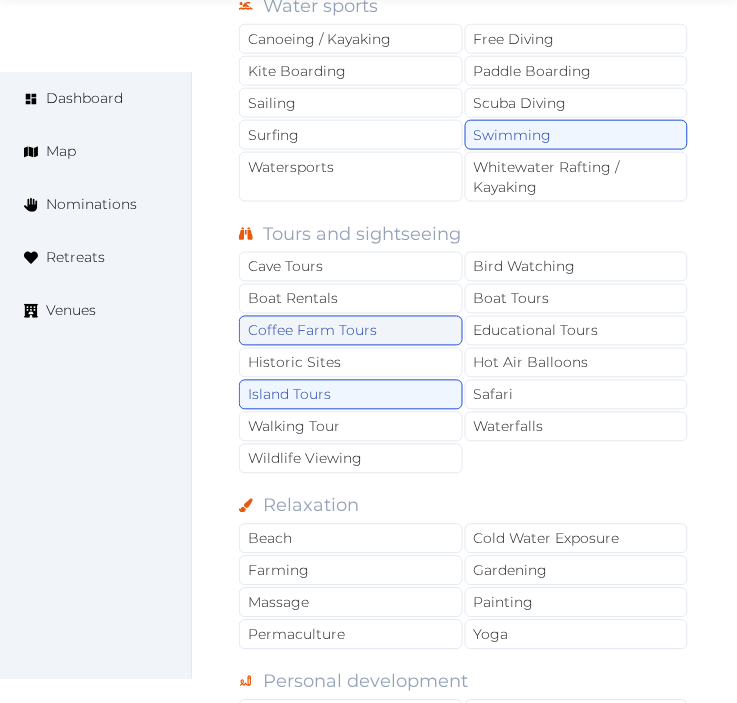 click on "Coffee Farm Tours" at bounding box center (351, 331) 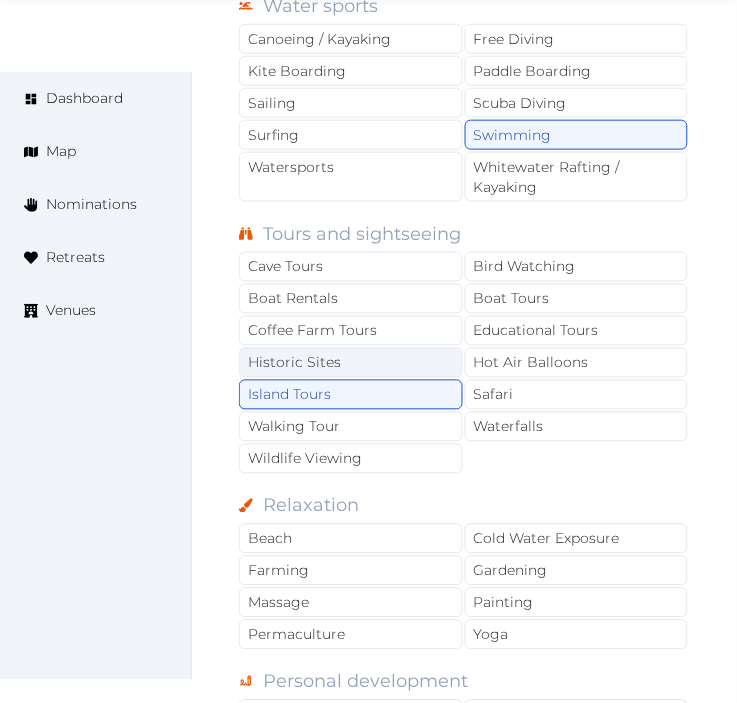 click on "Historic Sites" at bounding box center [351, 363] 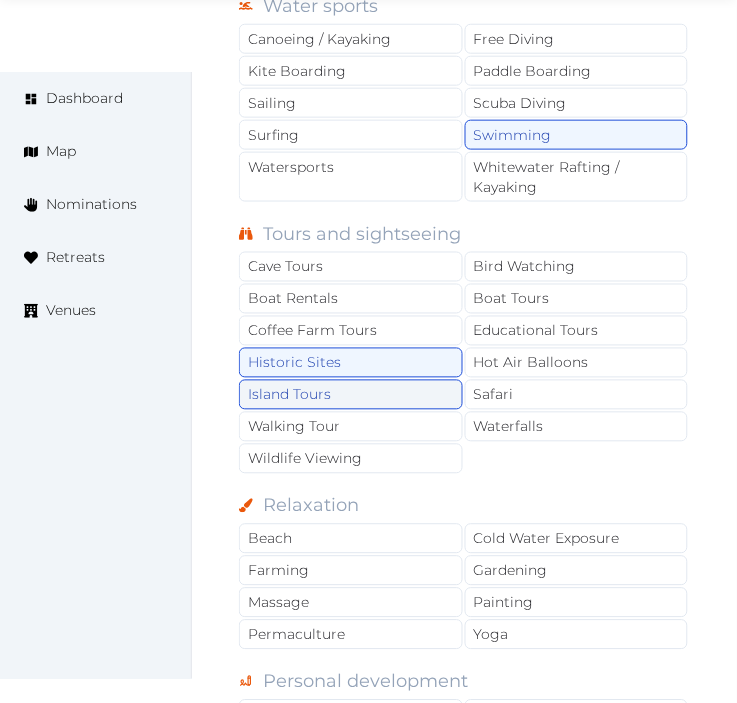 click on "Island Tours" at bounding box center [351, 395] 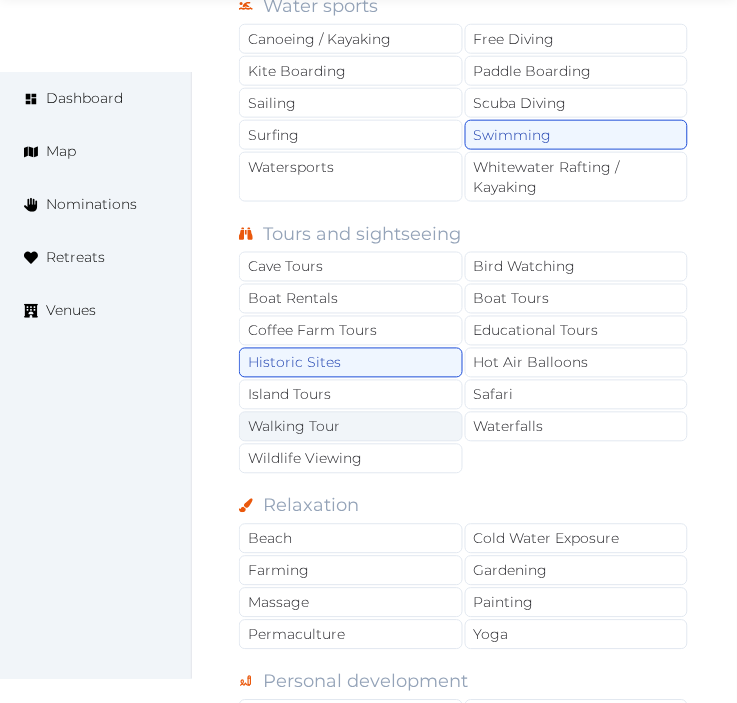 click on "Walking Tour" at bounding box center (351, 427) 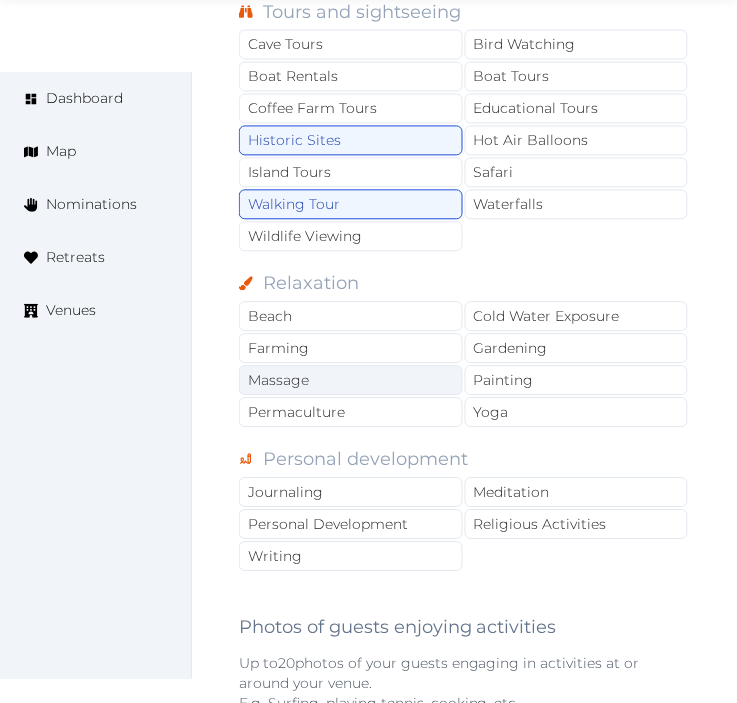 click on "Massage" at bounding box center [351, 381] 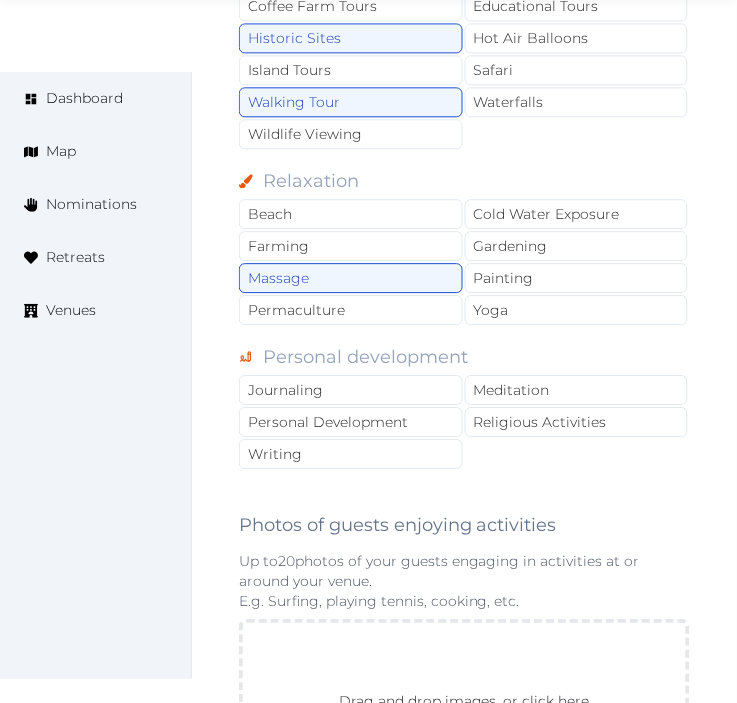 scroll, scrollTop: 2555, scrollLeft: 0, axis: vertical 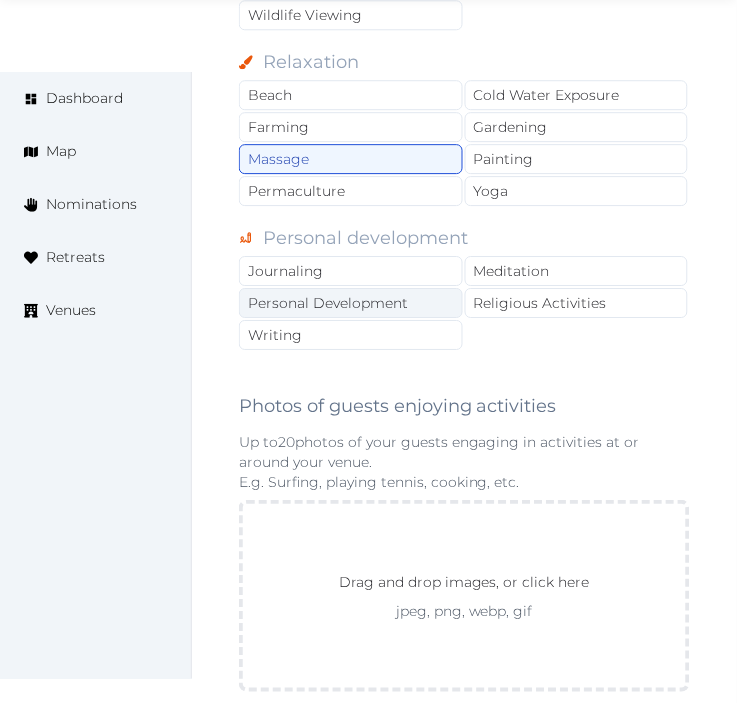 click on "Personal Development" at bounding box center [351, 303] 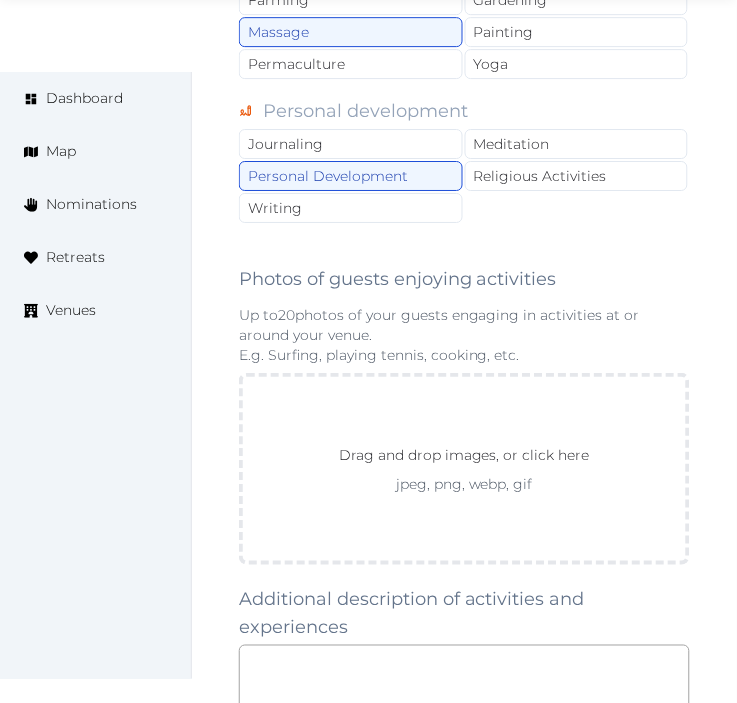 scroll, scrollTop: 3000, scrollLeft: 0, axis: vertical 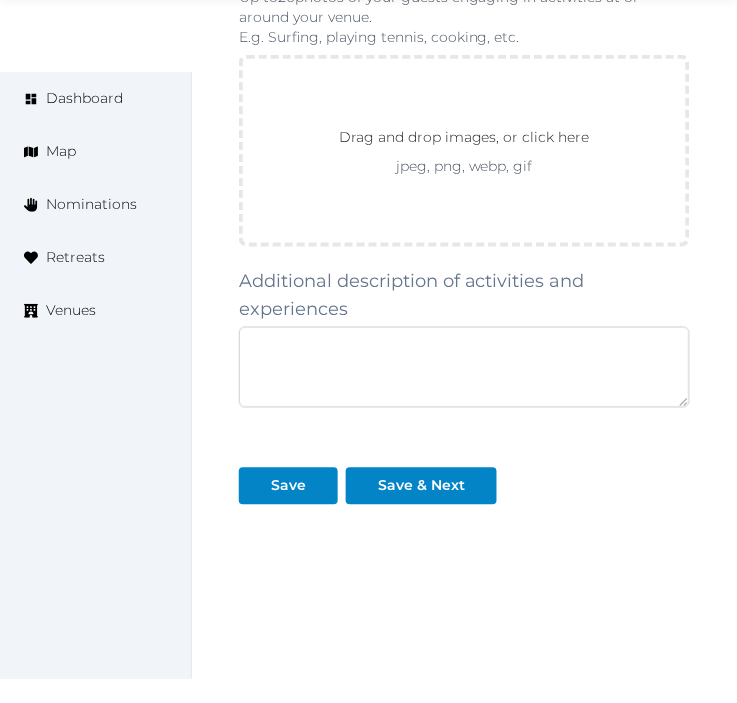 click at bounding box center (464, 367) 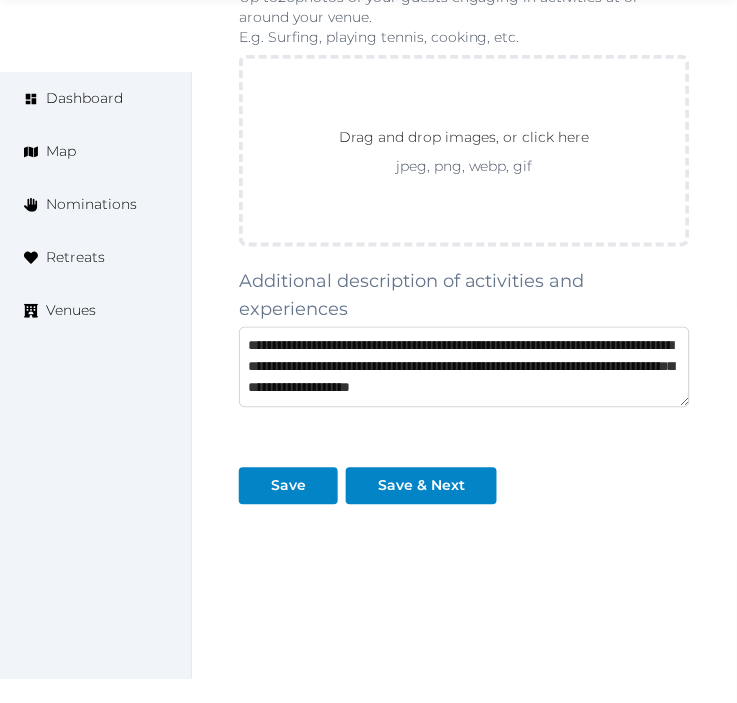 scroll, scrollTop: 52, scrollLeft: 0, axis: vertical 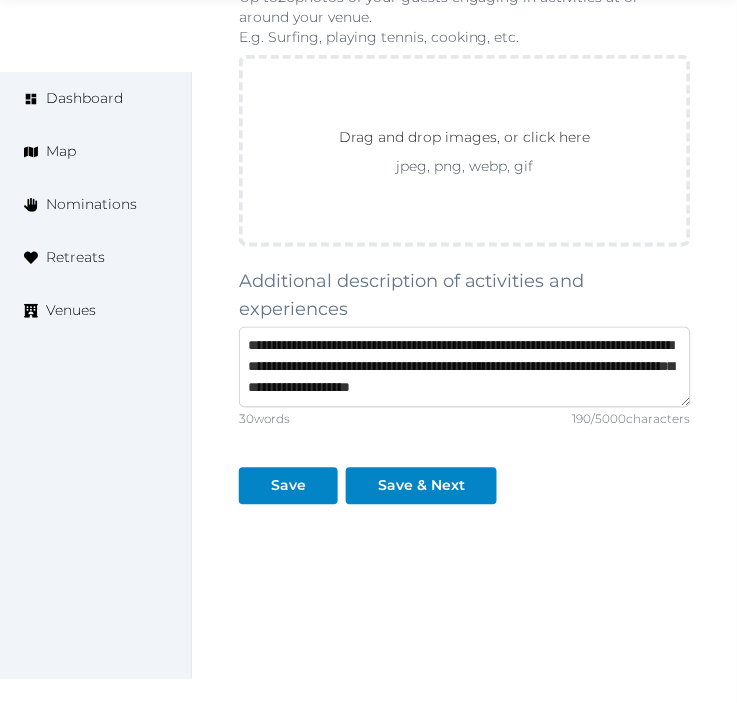 type on "**********" 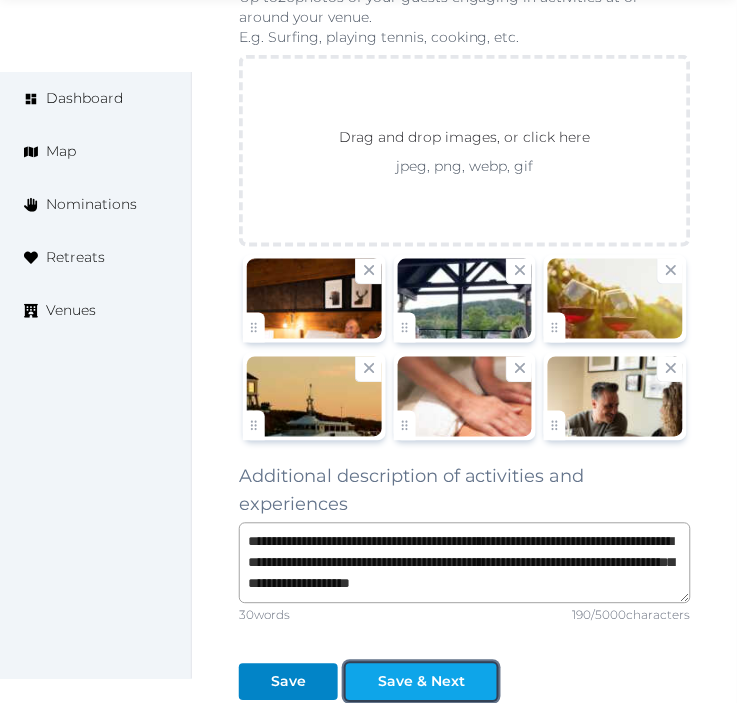 click on "Save & Next" at bounding box center (421, 682) 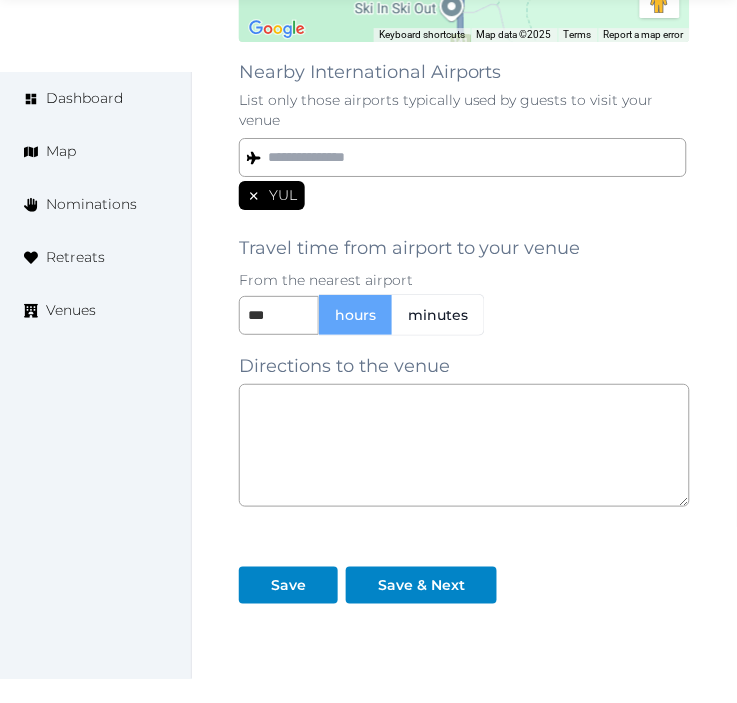scroll, scrollTop: 1887, scrollLeft: 0, axis: vertical 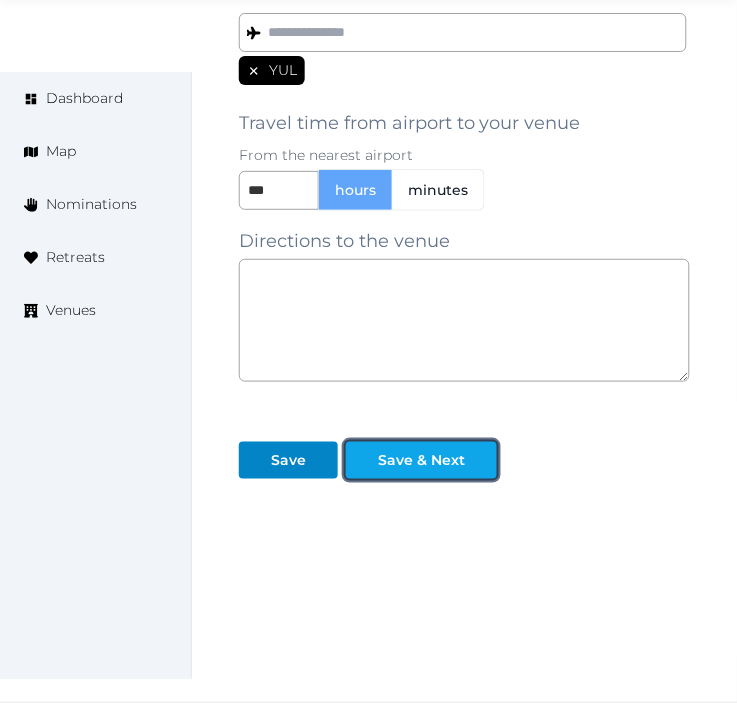 click on "Save & Next" at bounding box center (421, 460) 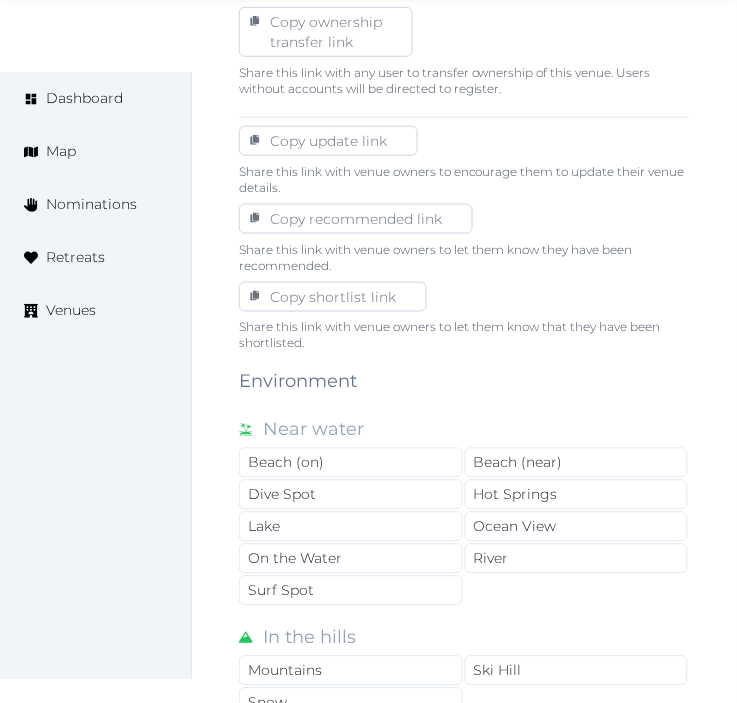 scroll, scrollTop: 1555, scrollLeft: 0, axis: vertical 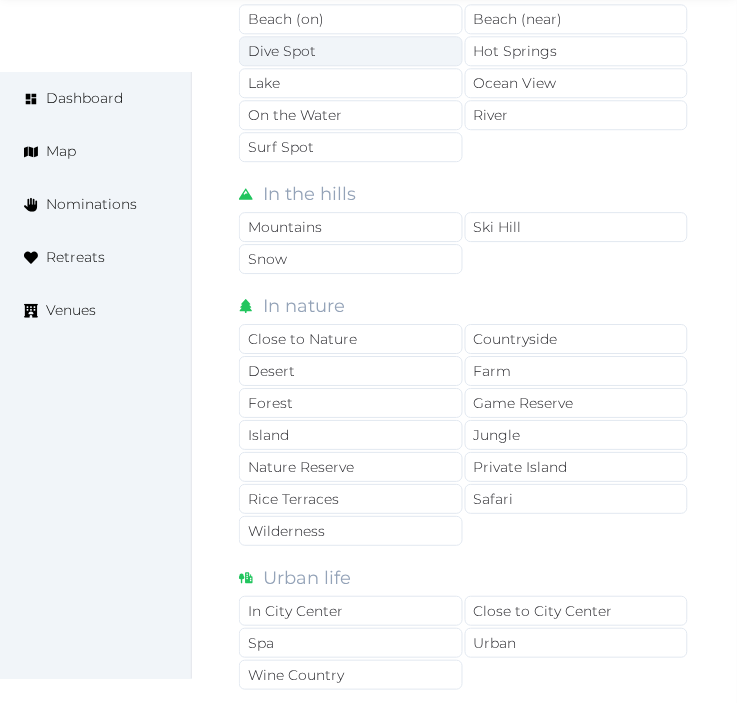drag, startPoint x: 345, startPoint y: 20, endPoint x: 322, endPoint y: 44, distance: 33.24154 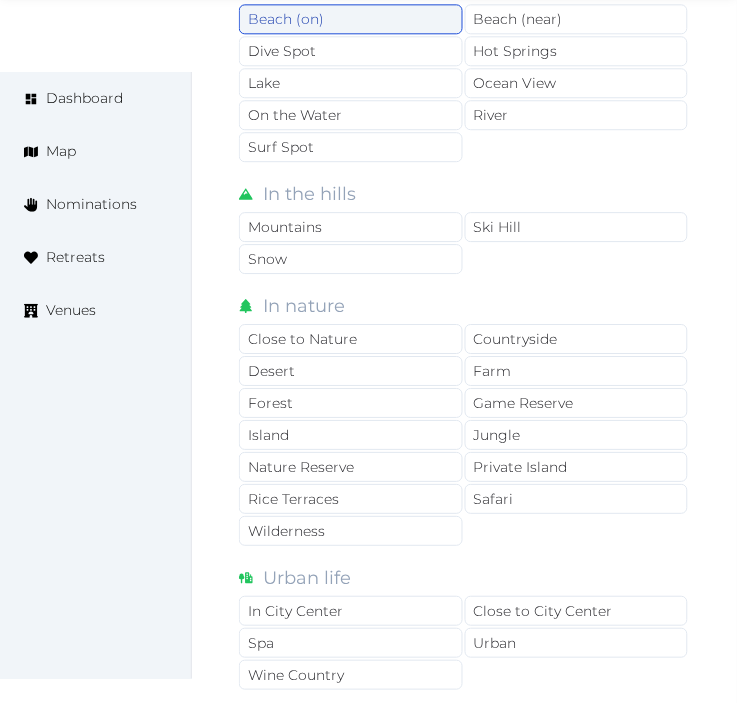 click on "Beach (on)" at bounding box center [351, 19] 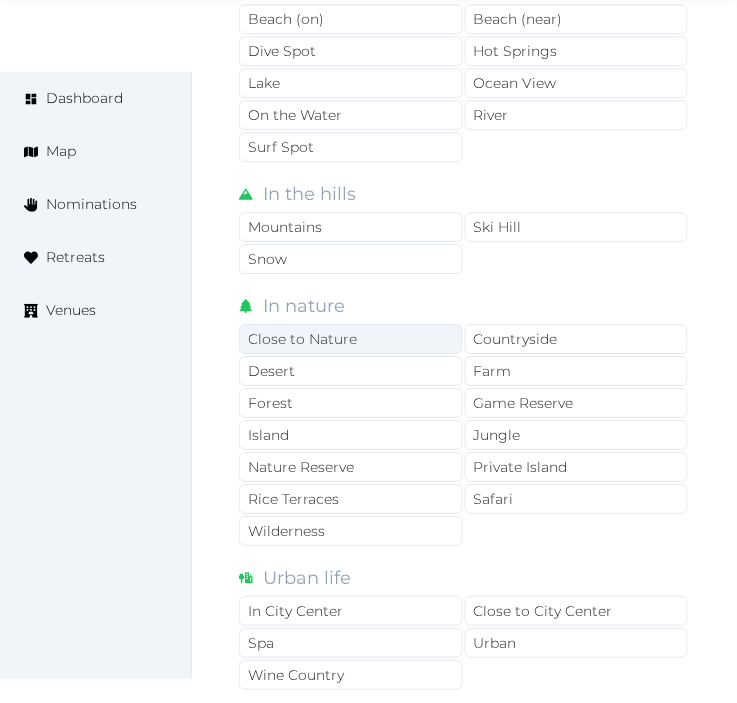 click on "Close to Nature" at bounding box center (351, 339) 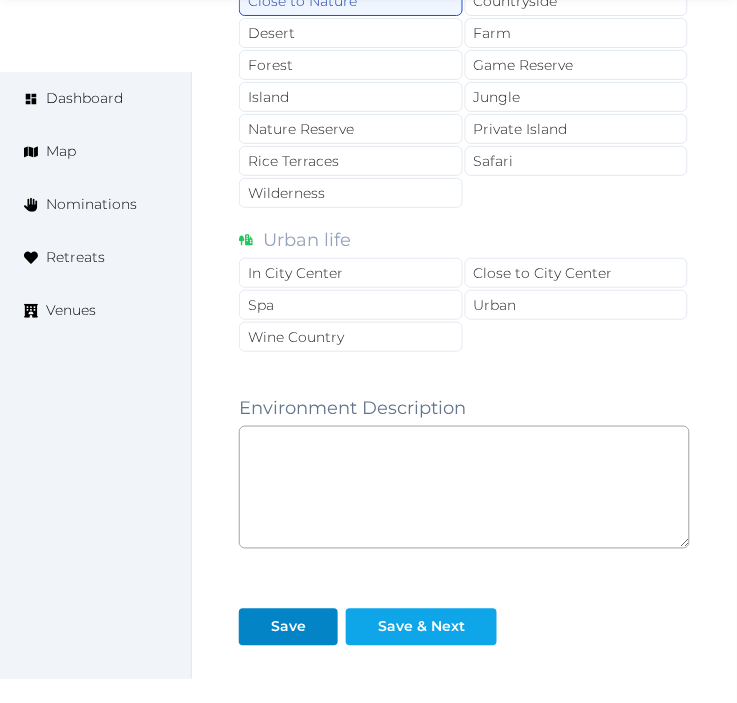 scroll, scrollTop: 2000, scrollLeft: 0, axis: vertical 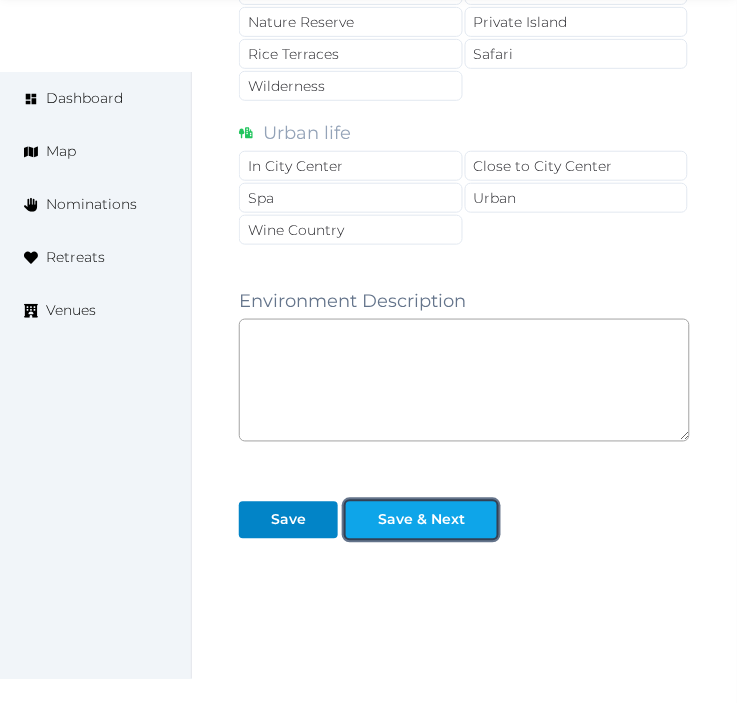 click on "Save & Next" at bounding box center (421, 520) 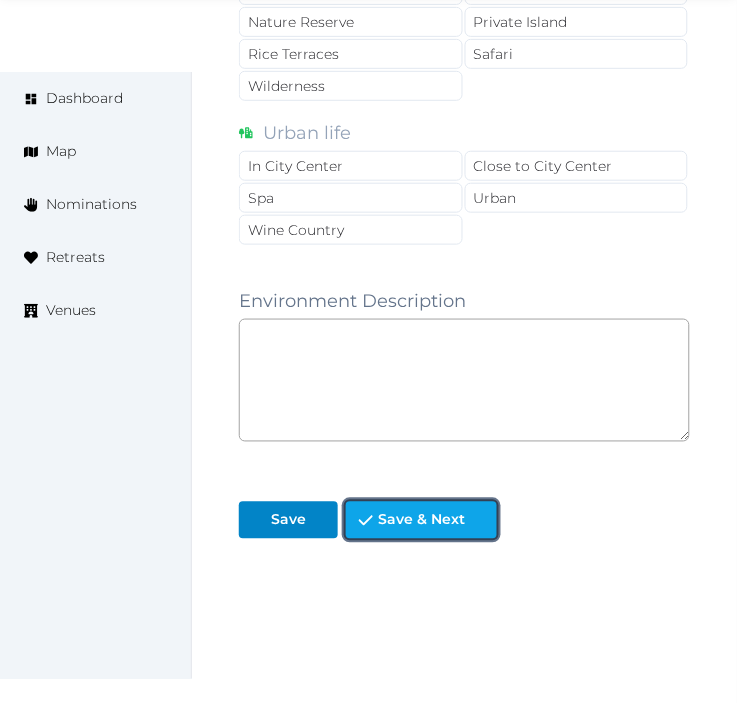 click on "Save & Next" at bounding box center (421, 520) 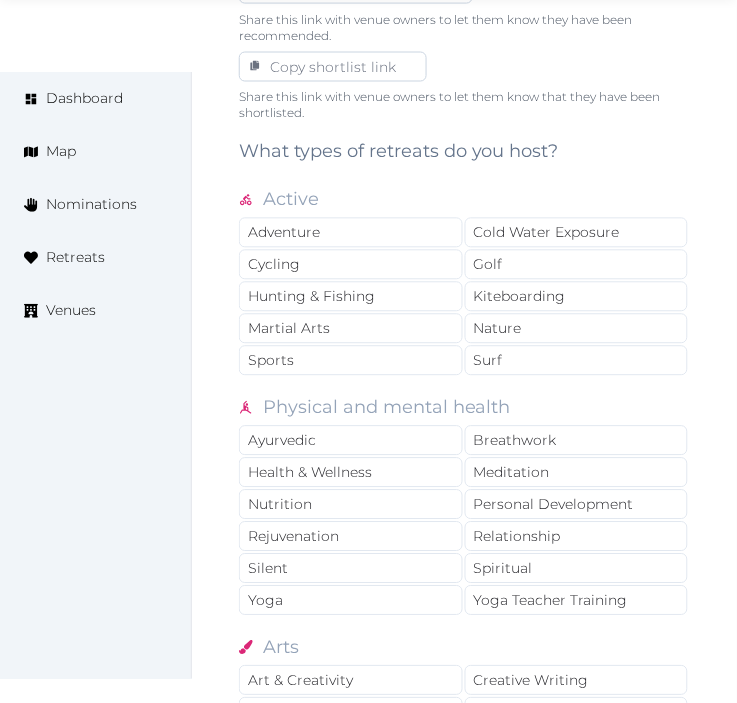 scroll, scrollTop: 1555, scrollLeft: 0, axis: vertical 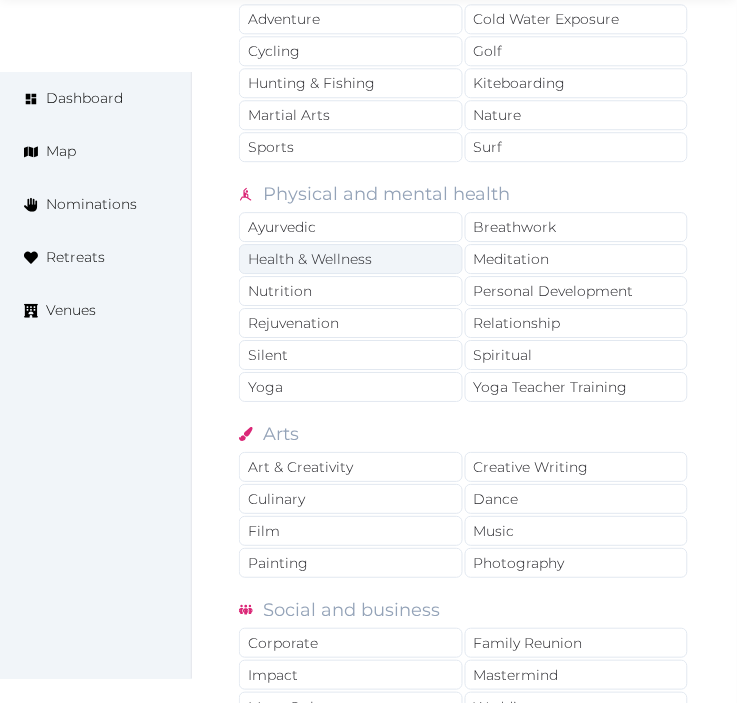 click on "Health & Wellness" at bounding box center (351, 259) 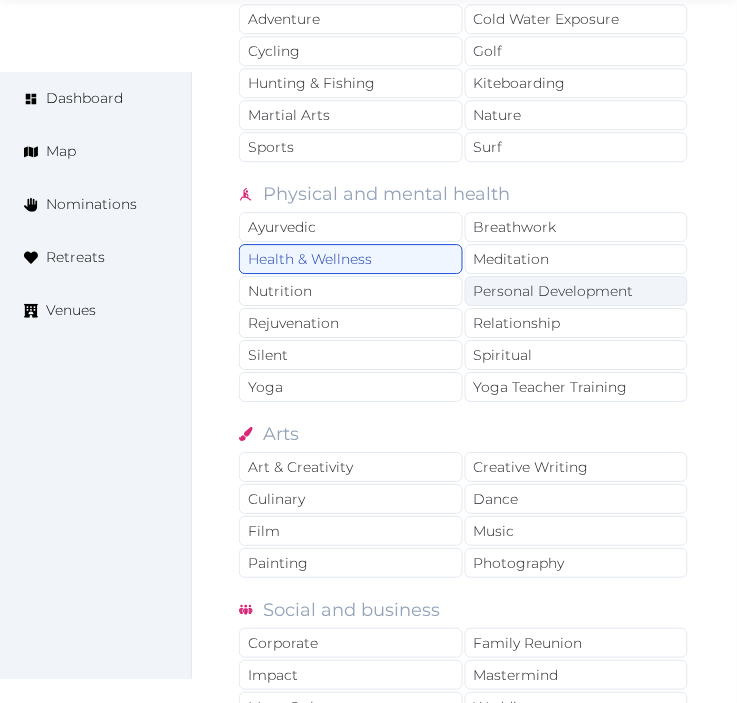 click on "Personal Development" at bounding box center [577, 291] 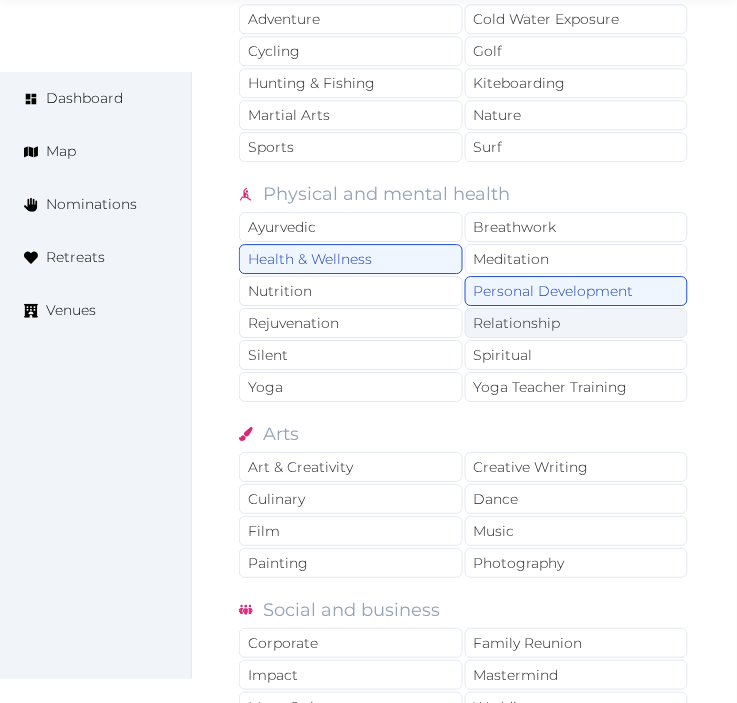 click on "Relationship" at bounding box center [577, 323] 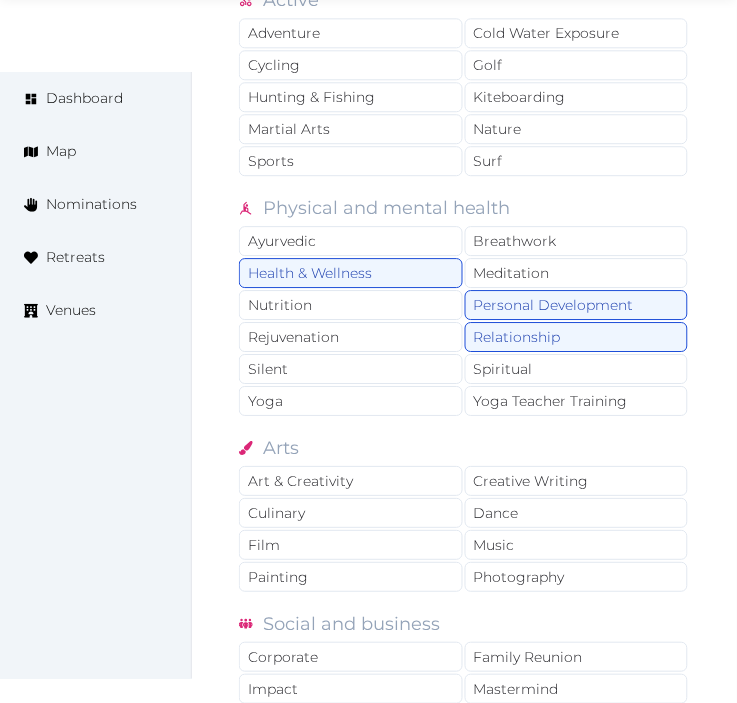 scroll, scrollTop: 1666, scrollLeft: 0, axis: vertical 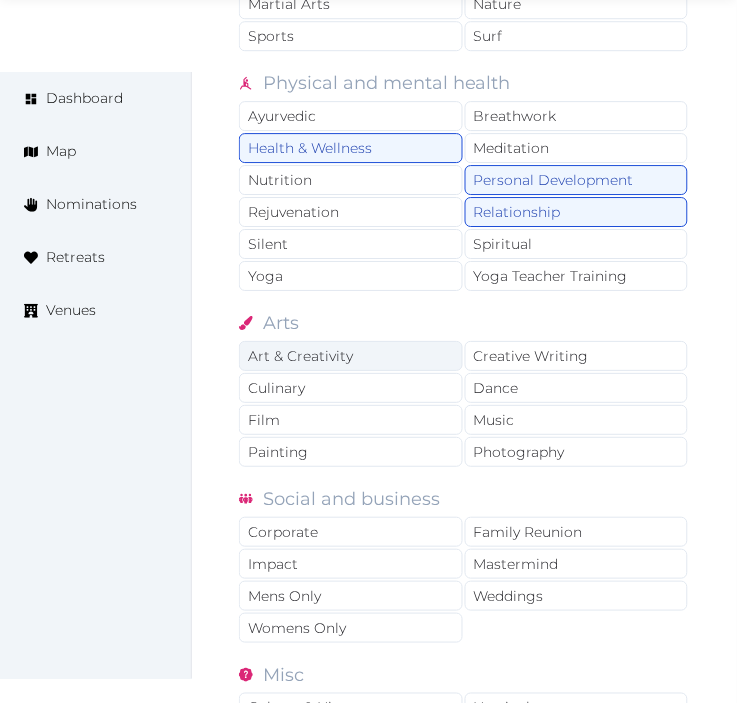 click on "Art & Creativity" at bounding box center [351, 356] 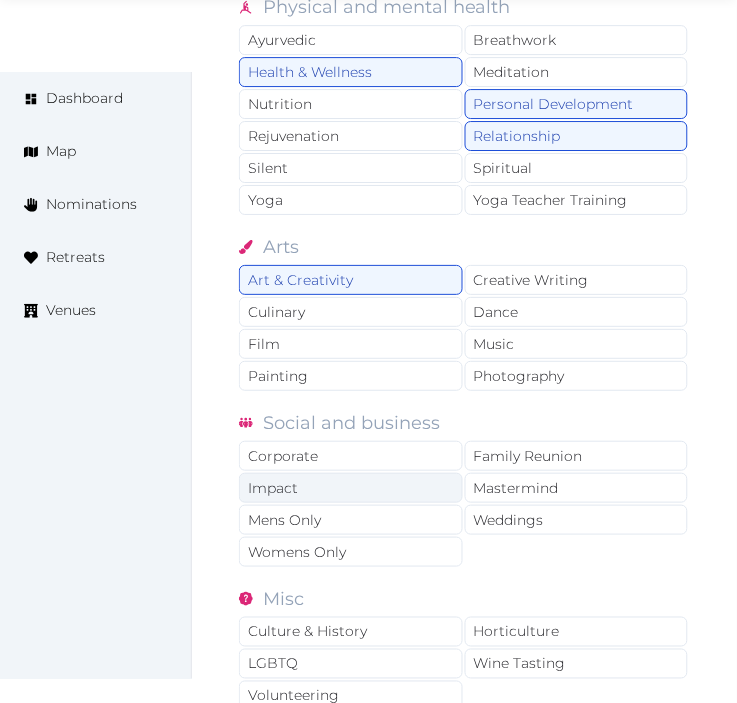 scroll, scrollTop: 1777, scrollLeft: 0, axis: vertical 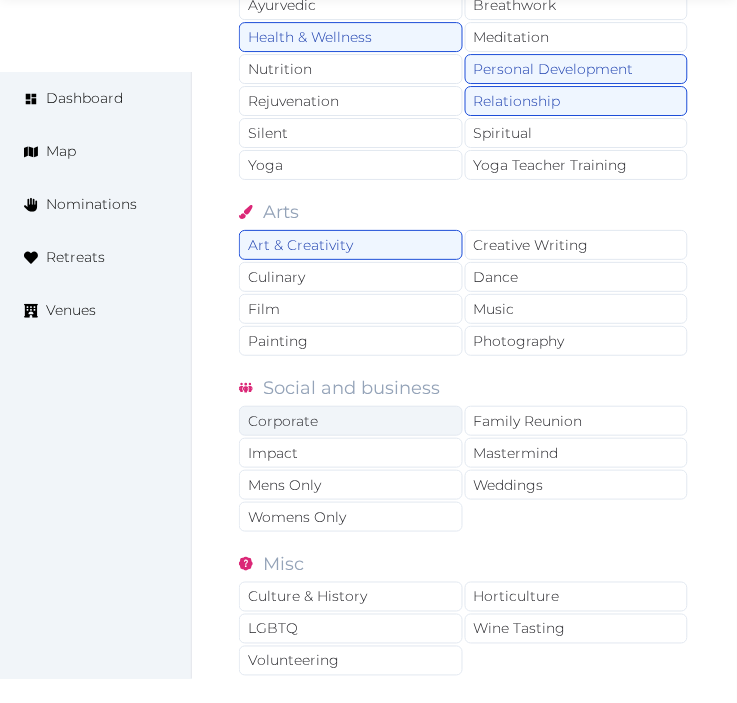 click on "Corporate" at bounding box center (351, 421) 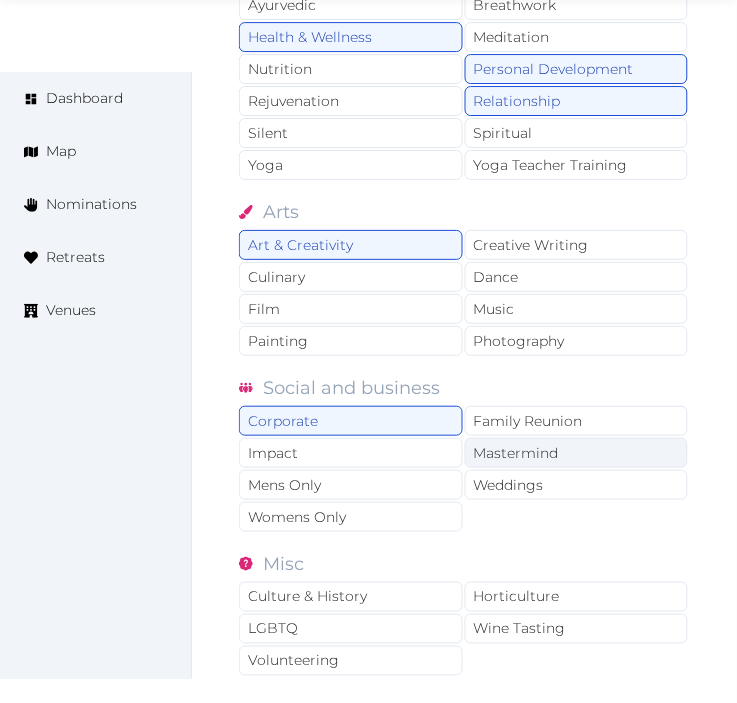 drag, startPoint x: 504, startPoint y: 415, endPoint x: 516, endPoint y: 447, distance: 34.176014 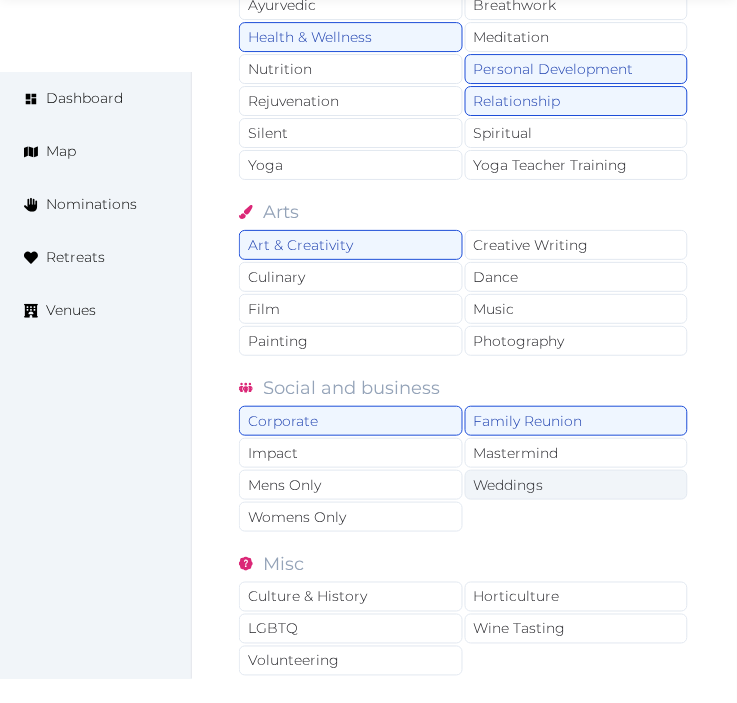 click on "Weddings" at bounding box center (577, 485) 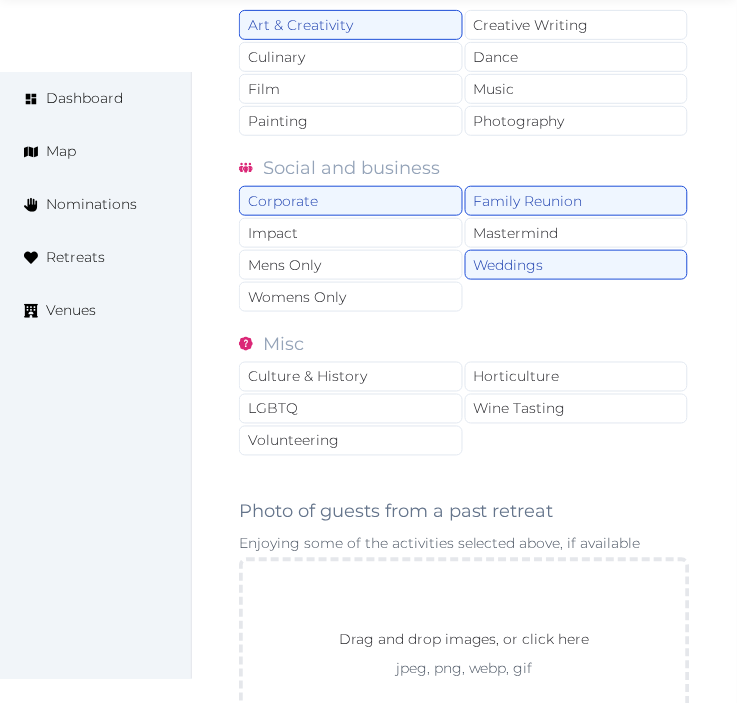 scroll, scrollTop: 2000, scrollLeft: 0, axis: vertical 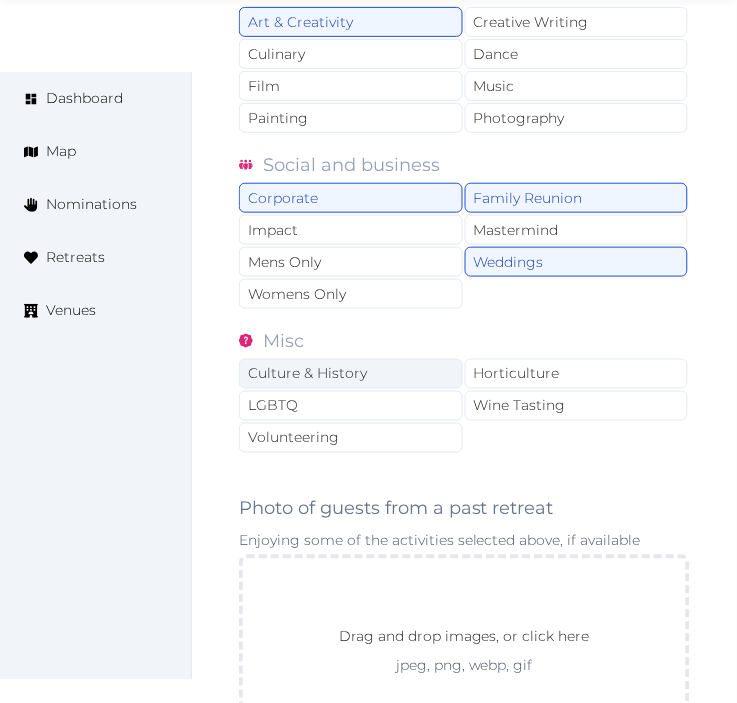 click on "Culture & History" at bounding box center [351, 374] 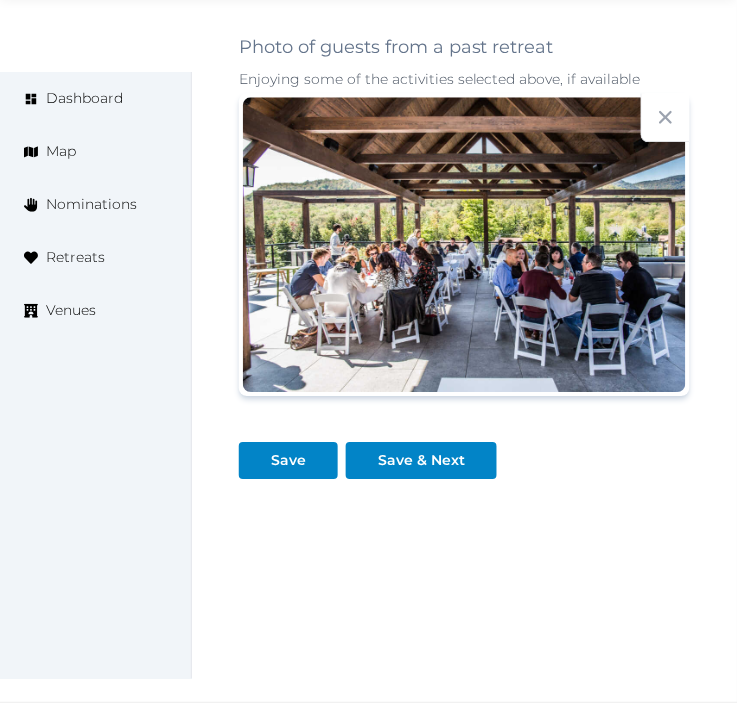 scroll, scrollTop: 2467, scrollLeft: 0, axis: vertical 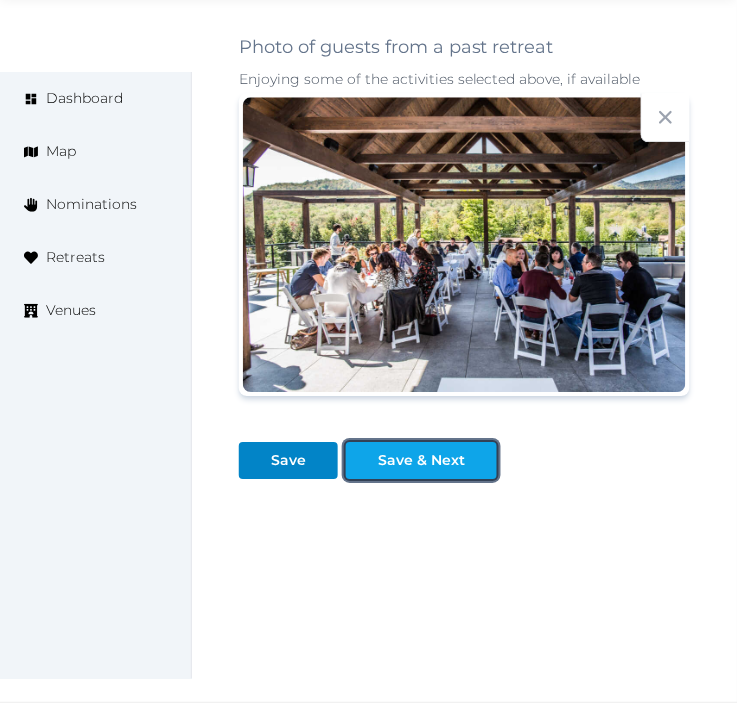 click on "Save & Next" at bounding box center (421, 460) 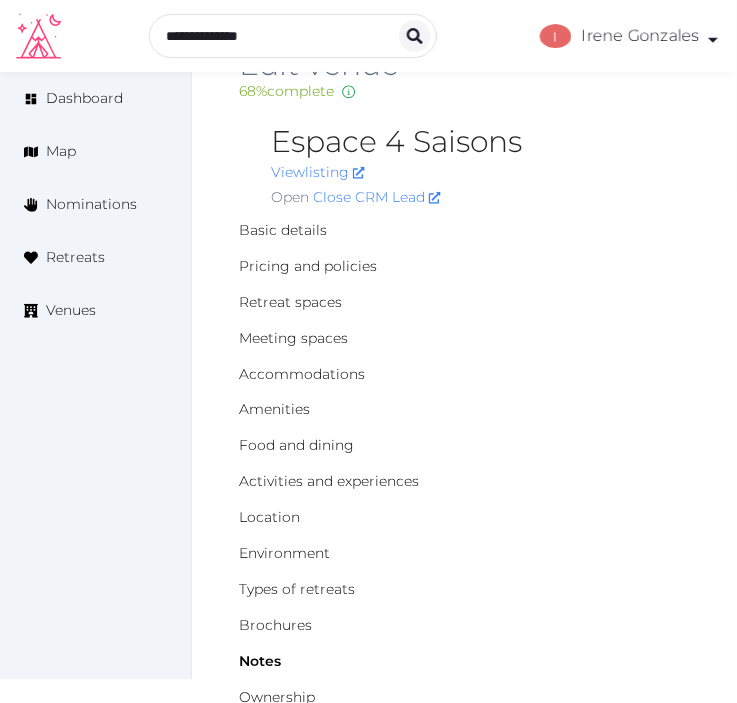 scroll, scrollTop: 0, scrollLeft: 0, axis: both 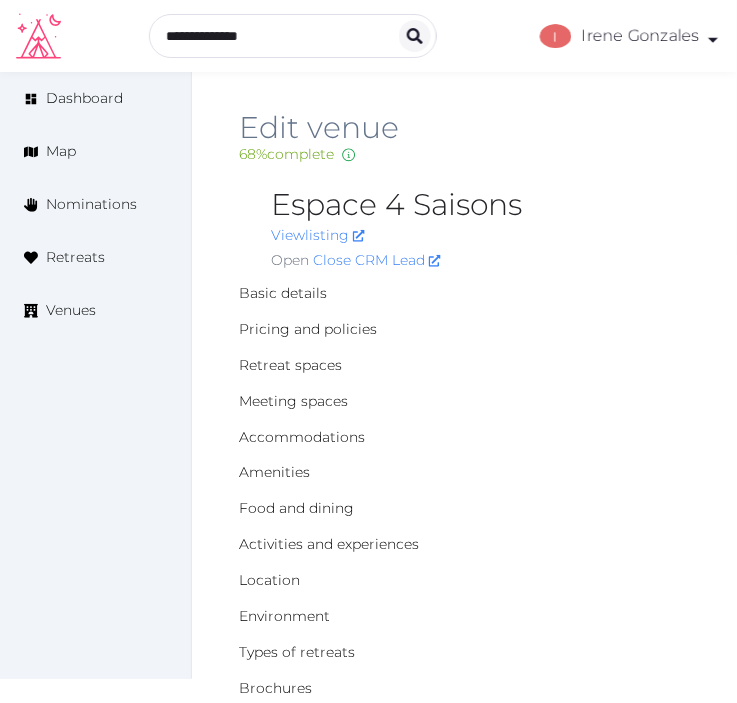 click on "Espace 4 Saisons" at bounding box center [480, 205] 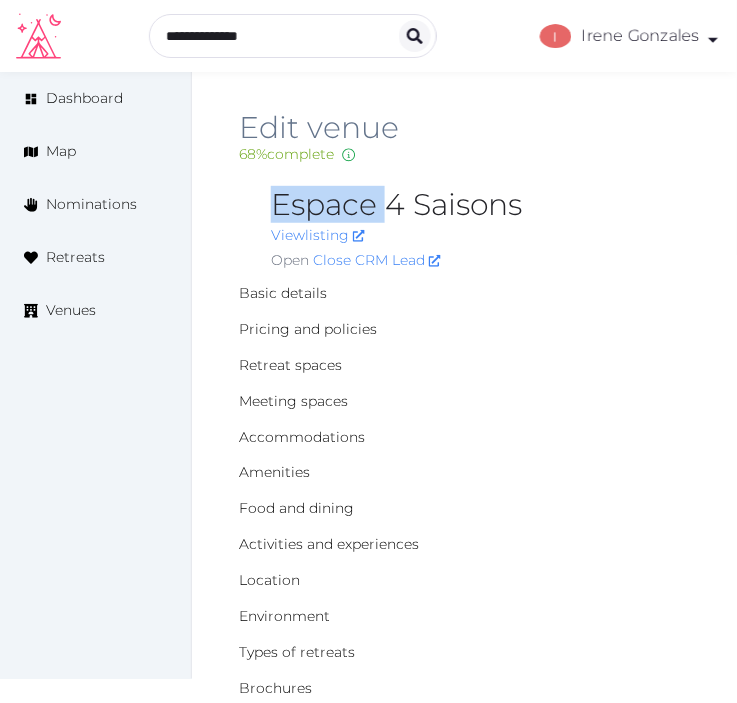 click on "Espace 4 Saisons" at bounding box center (480, 205) 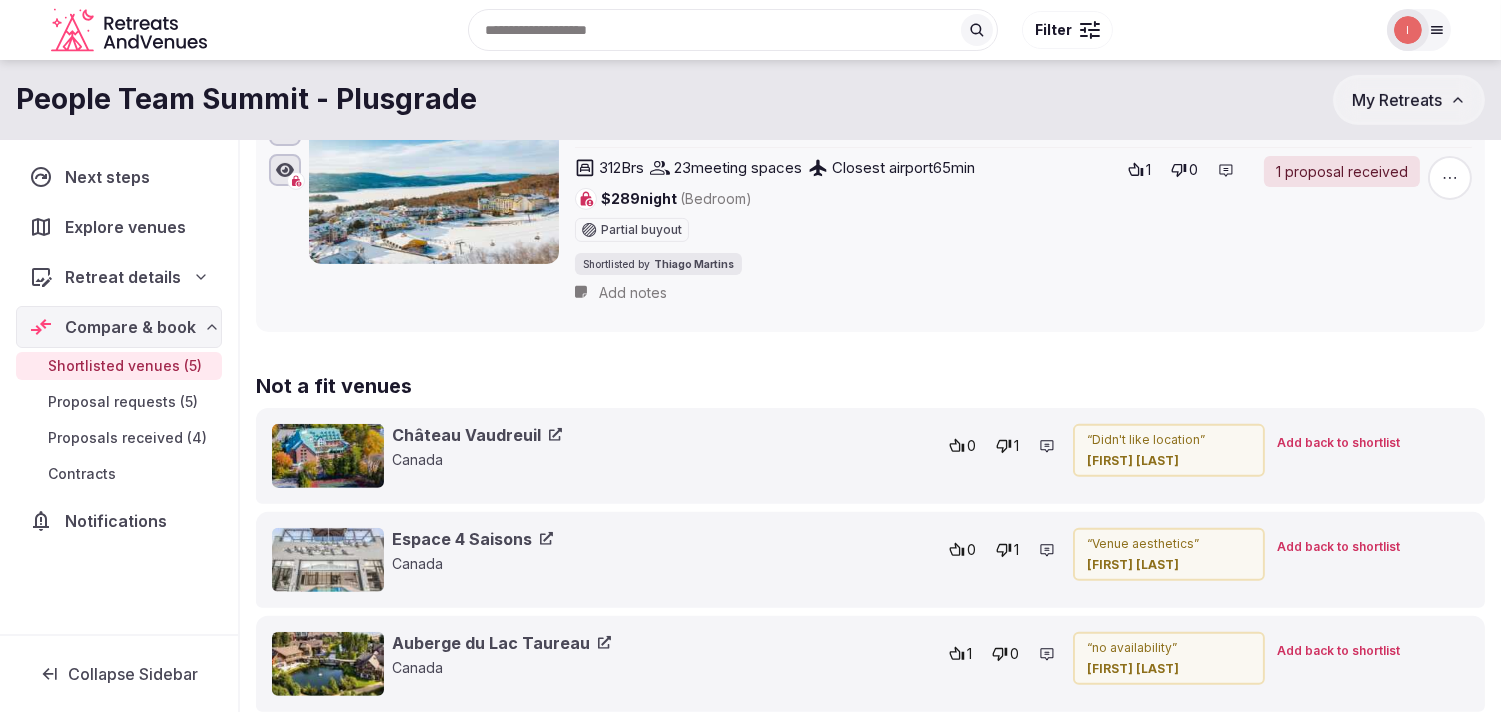 scroll, scrollTop: 1243, scrollLeft: 0, axis: vertical 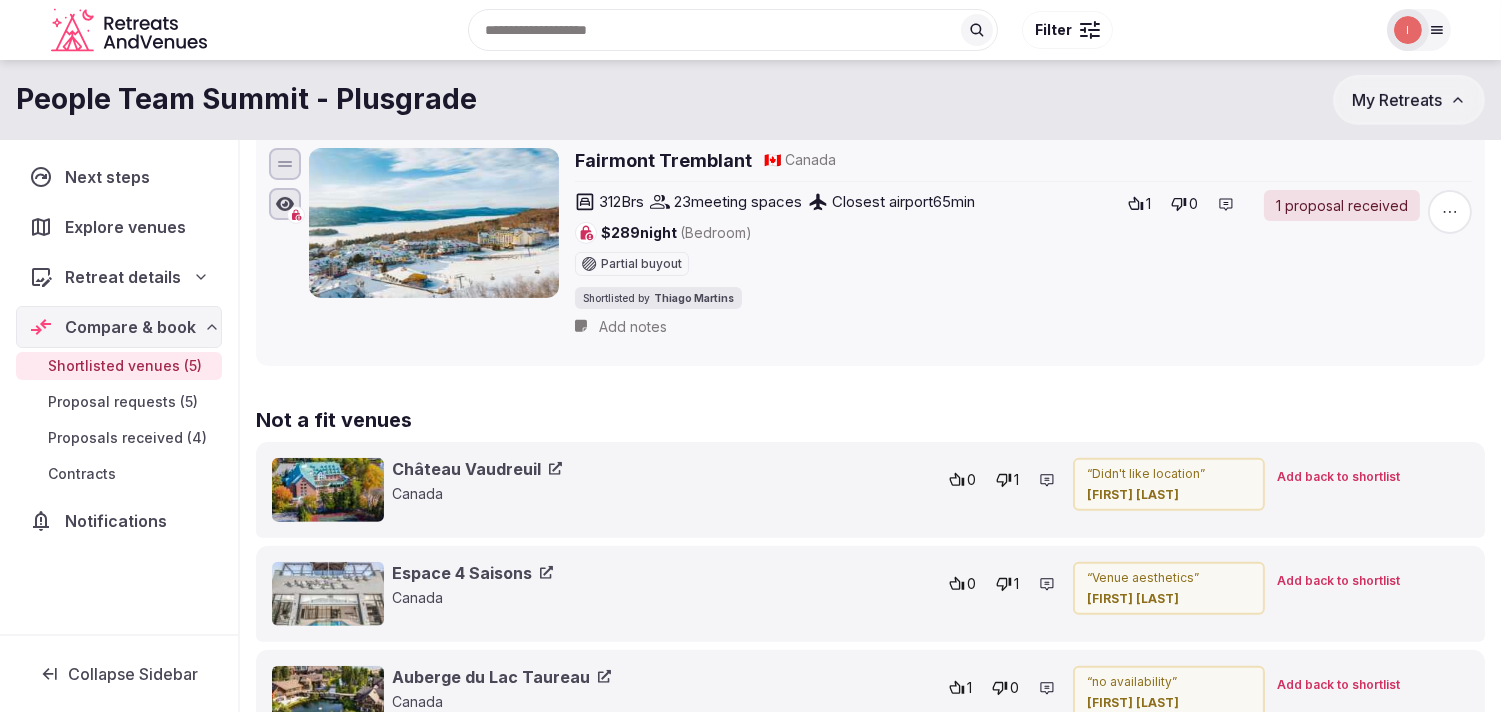 click 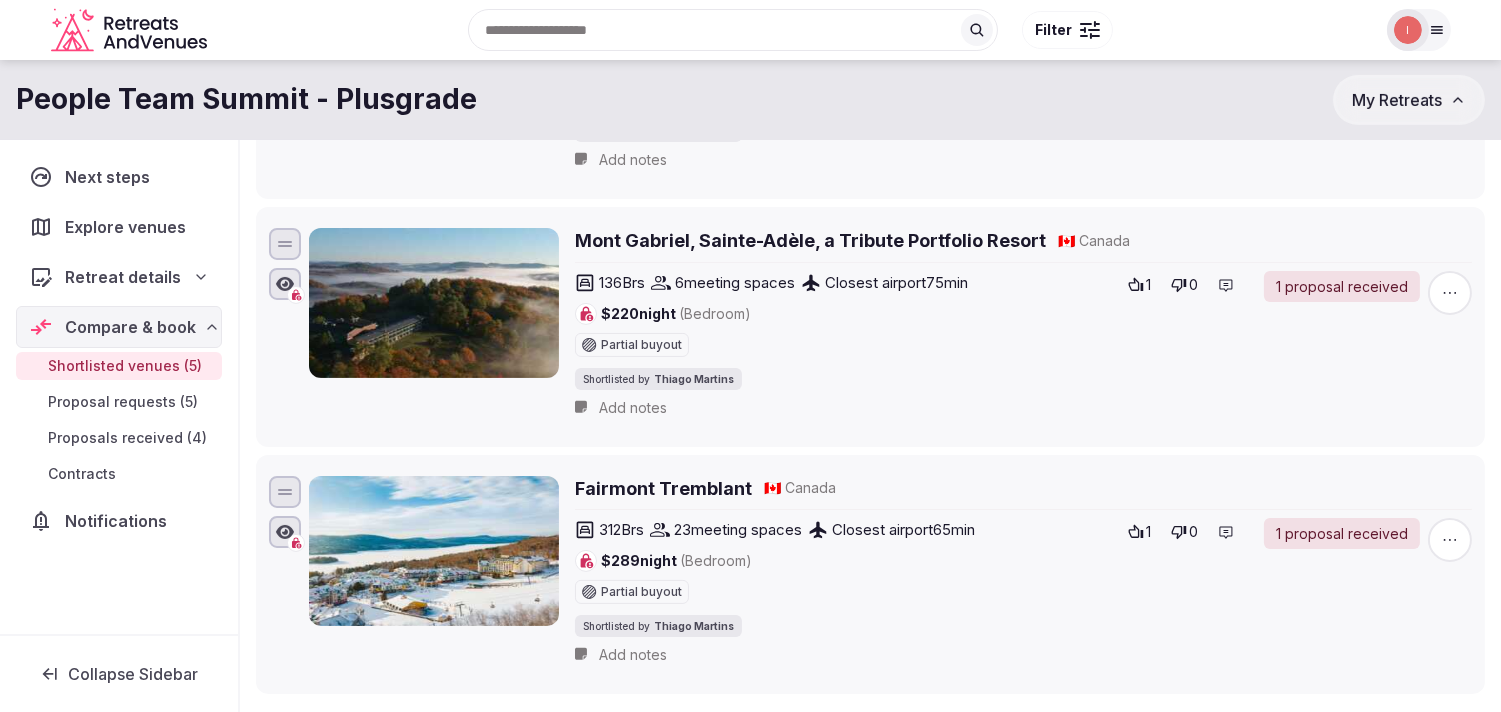 scroll, scrollTop: 910, scrollLeft: 0, axis: vertical 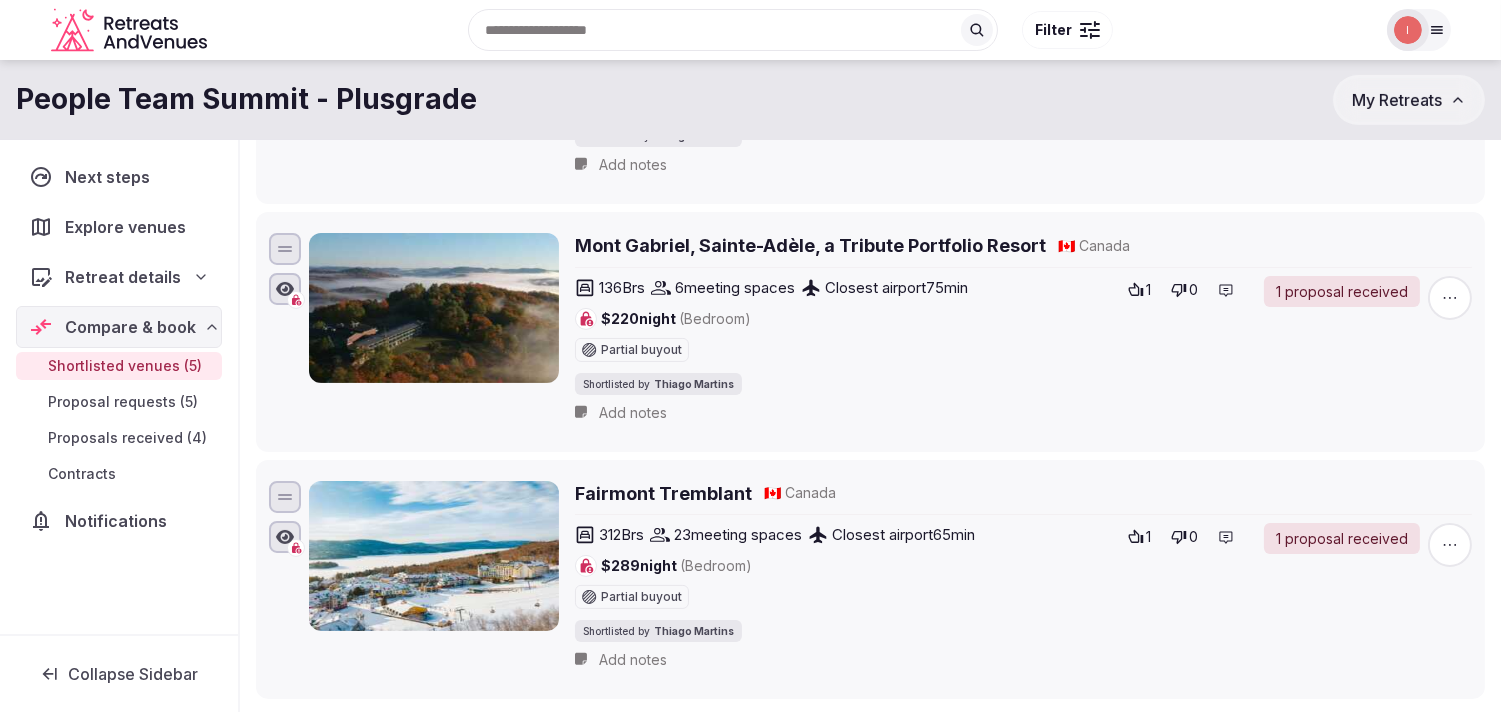 click on "Fairmont Tremblant" at bounding box center (663, 493) 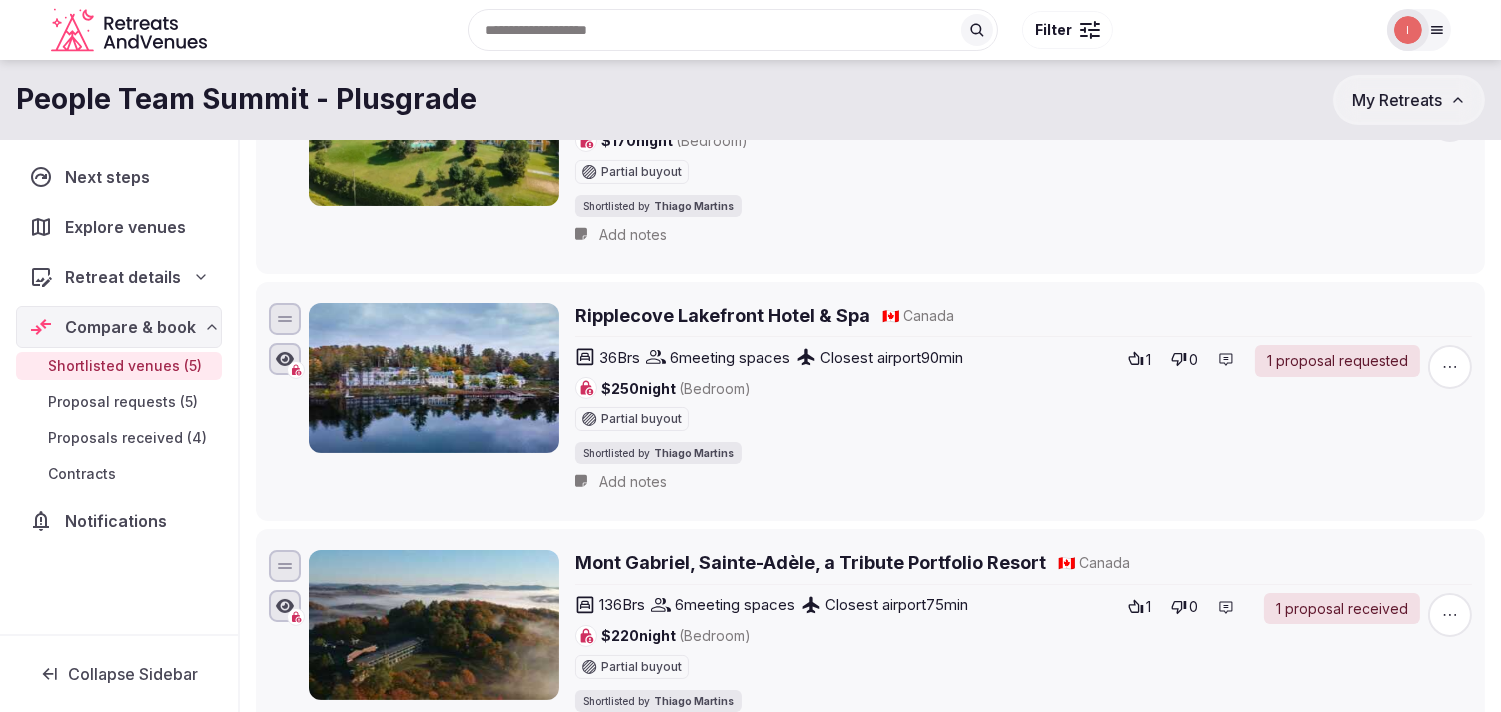 scroll, scrollTop: 576, scrollLeft: 0, axis: vertical 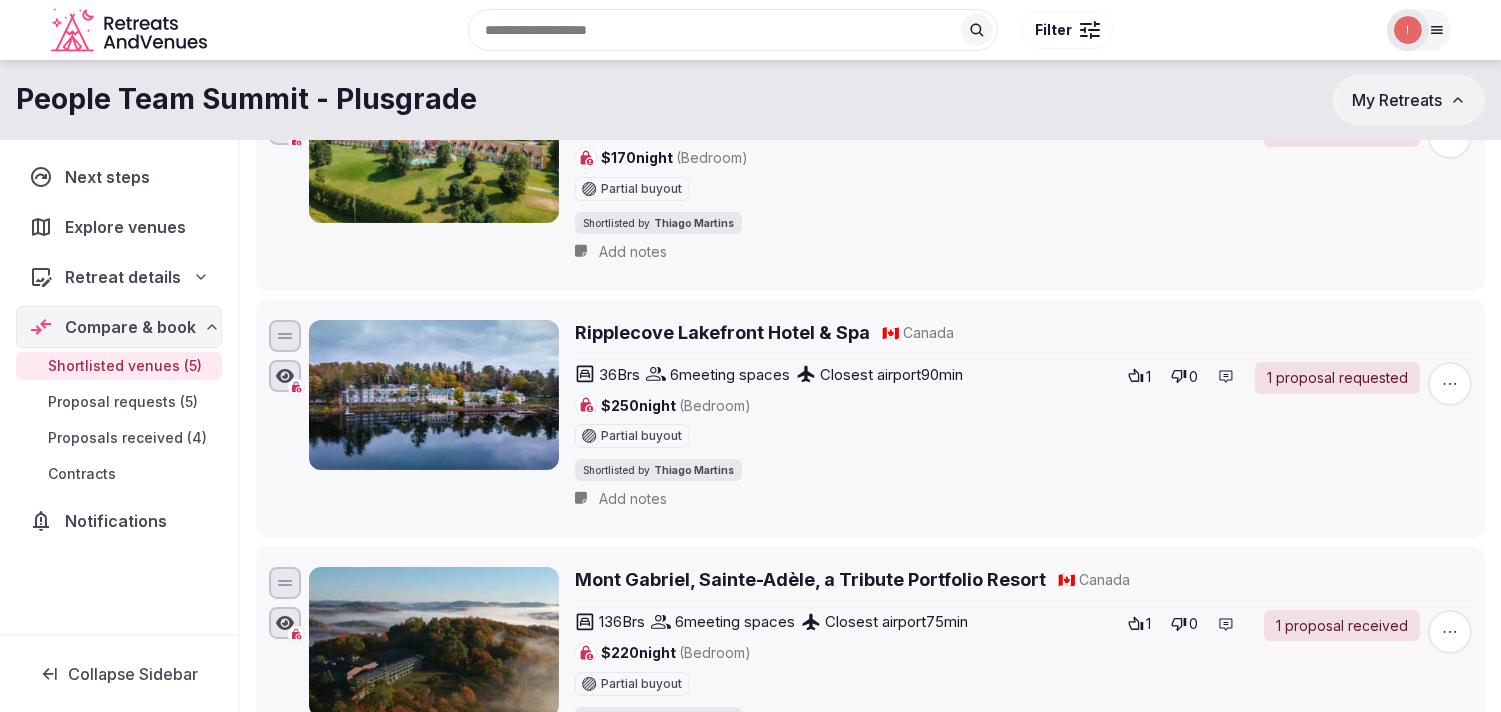 click on "Ripplecove Lakefront Hotel & Spa" at bounding box center (722, 332) 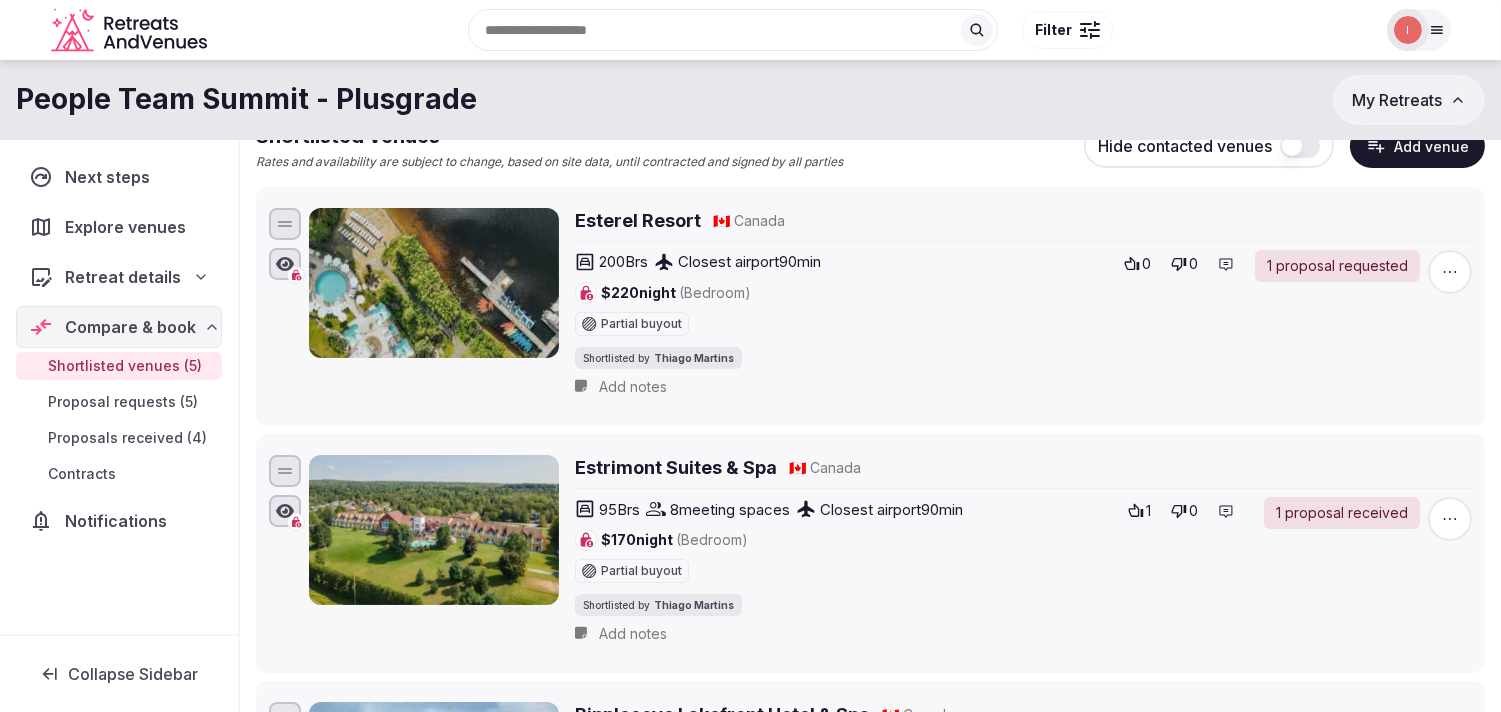 scroll, scrollTop: 132, scrollLeft: 0, axis: vertical 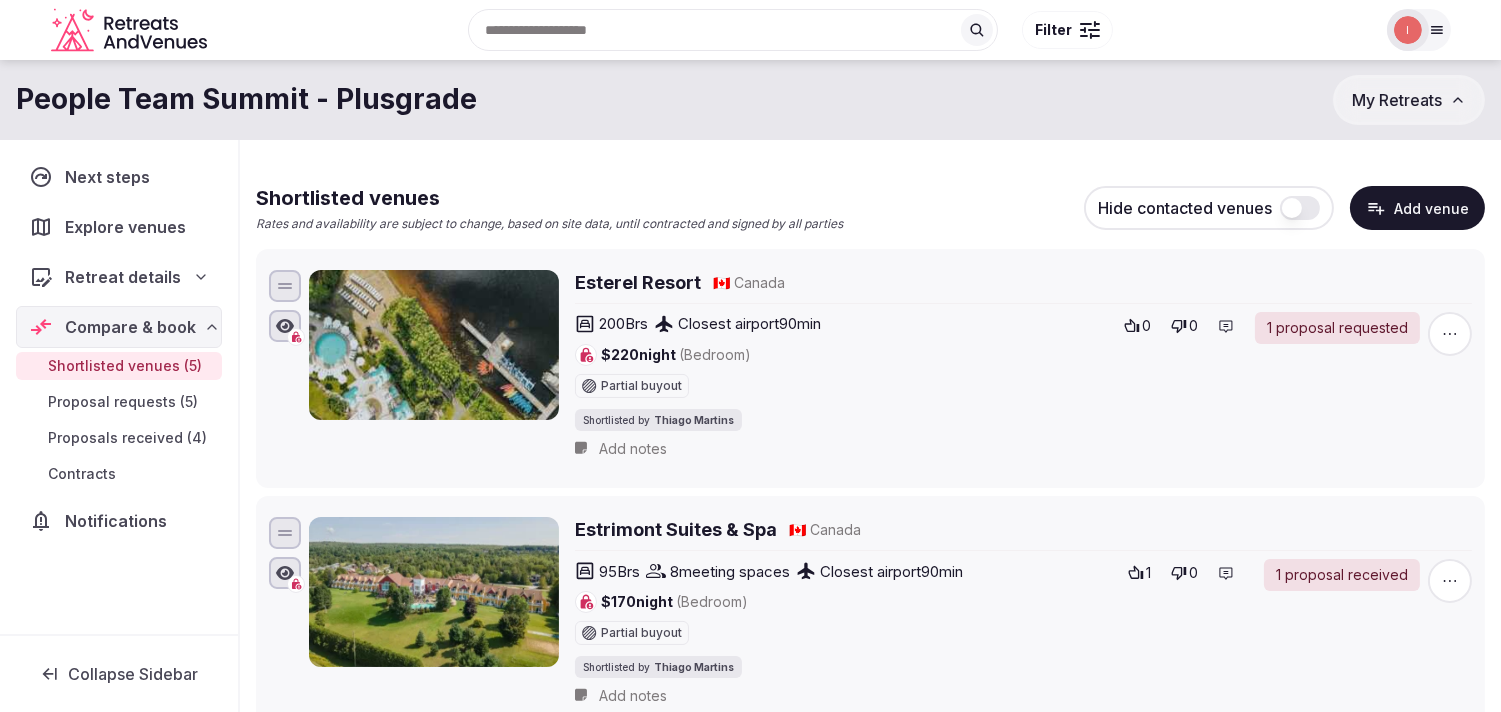 click on "Estrimont Suites & Spa" at bounding box center (676, 529) 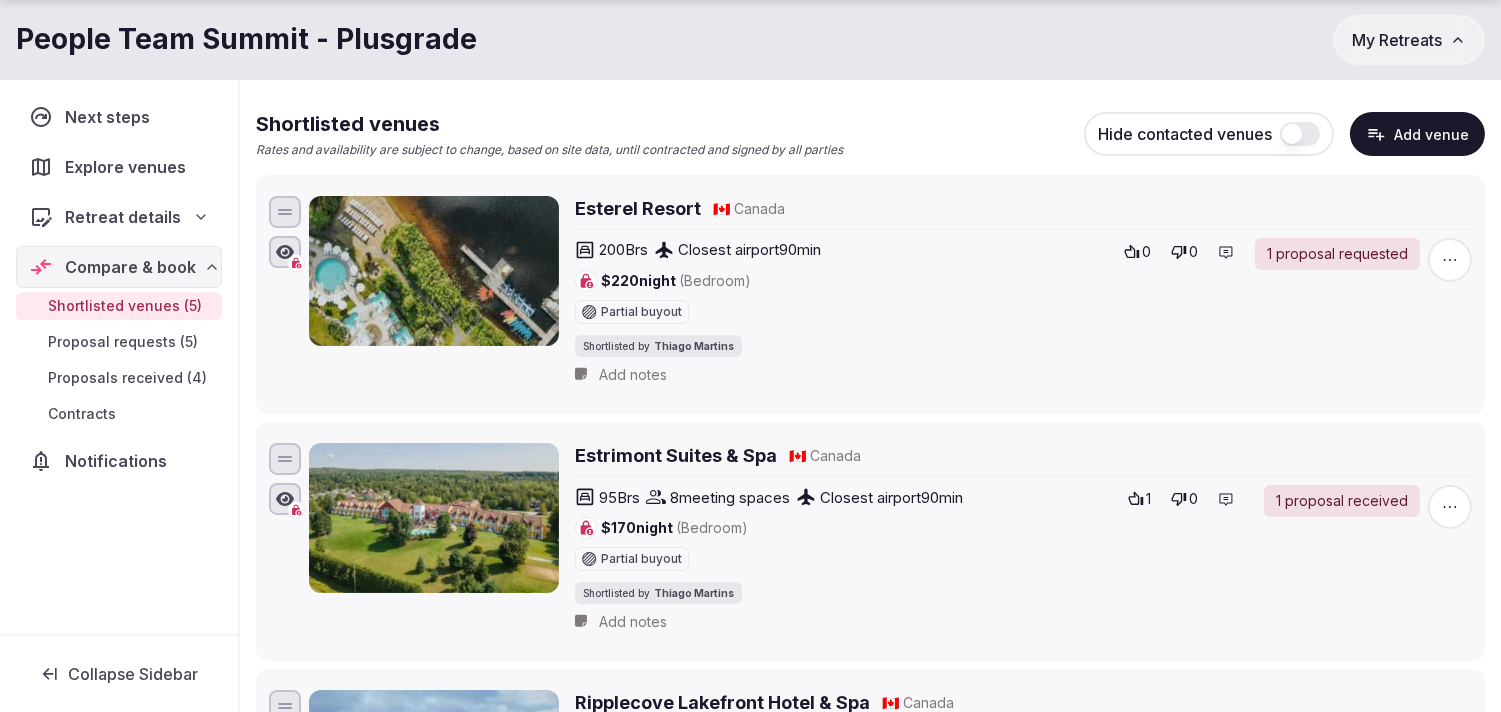 scroll, scrollTop: 222, scrollLeft: 0, axis: vertical 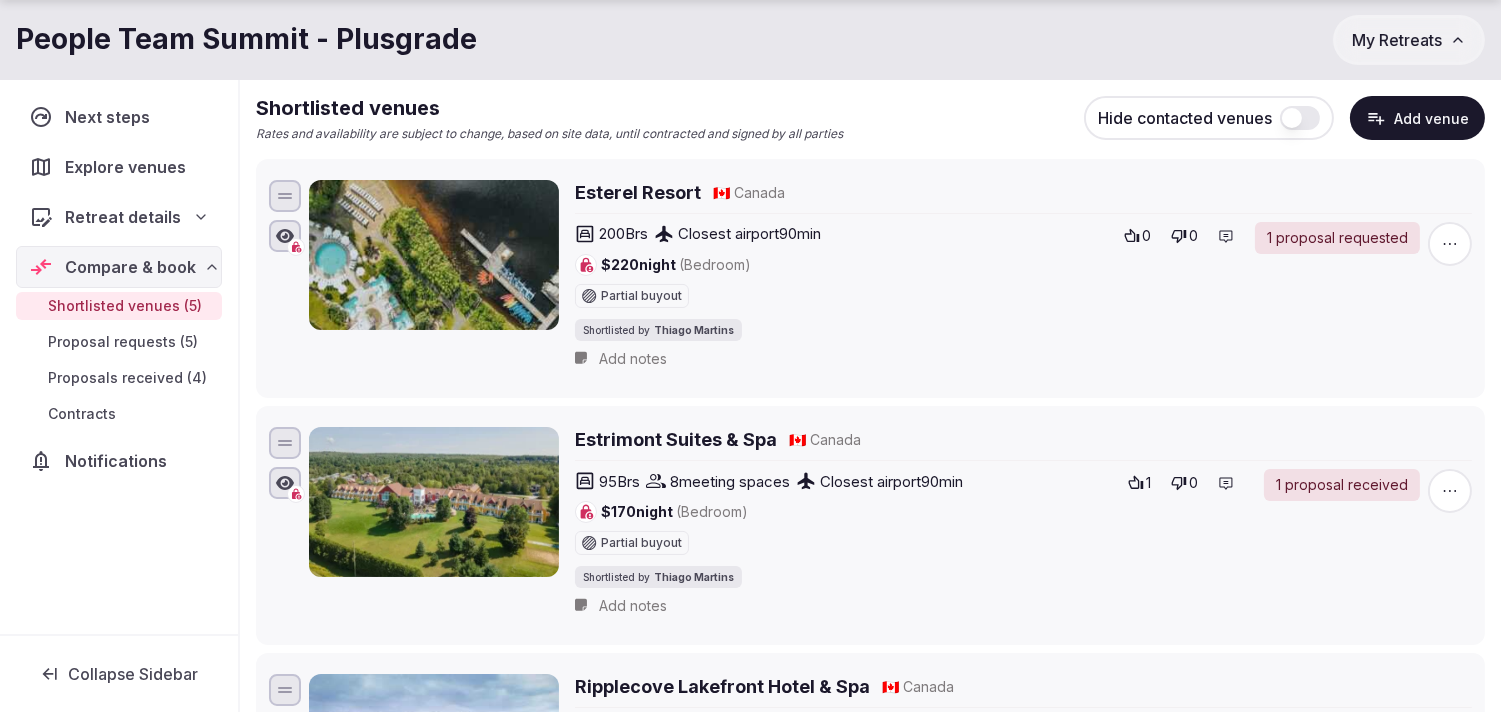 click on "Esterel Resort" at bounding box center (638, 192) 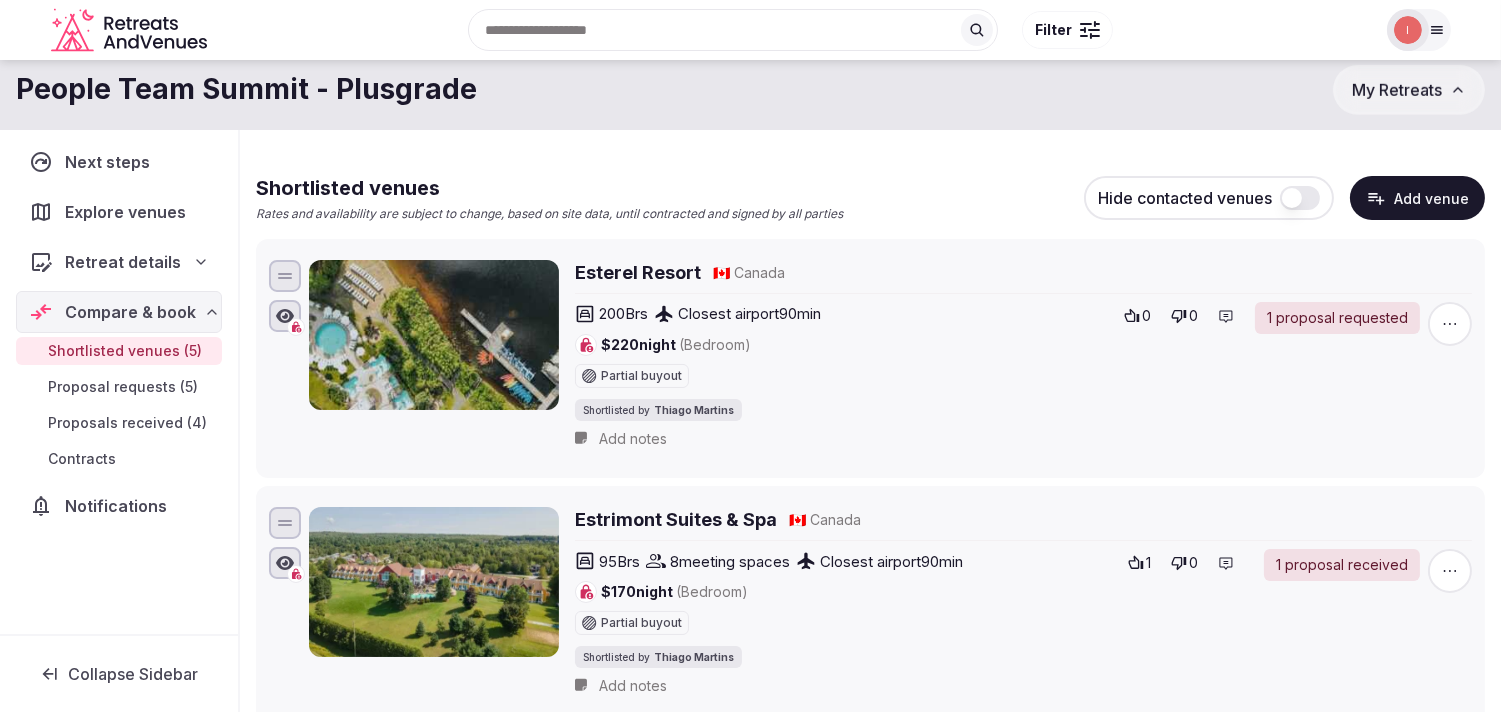scroll, scrollTop: 0, scrollLeft: 0, axis: both 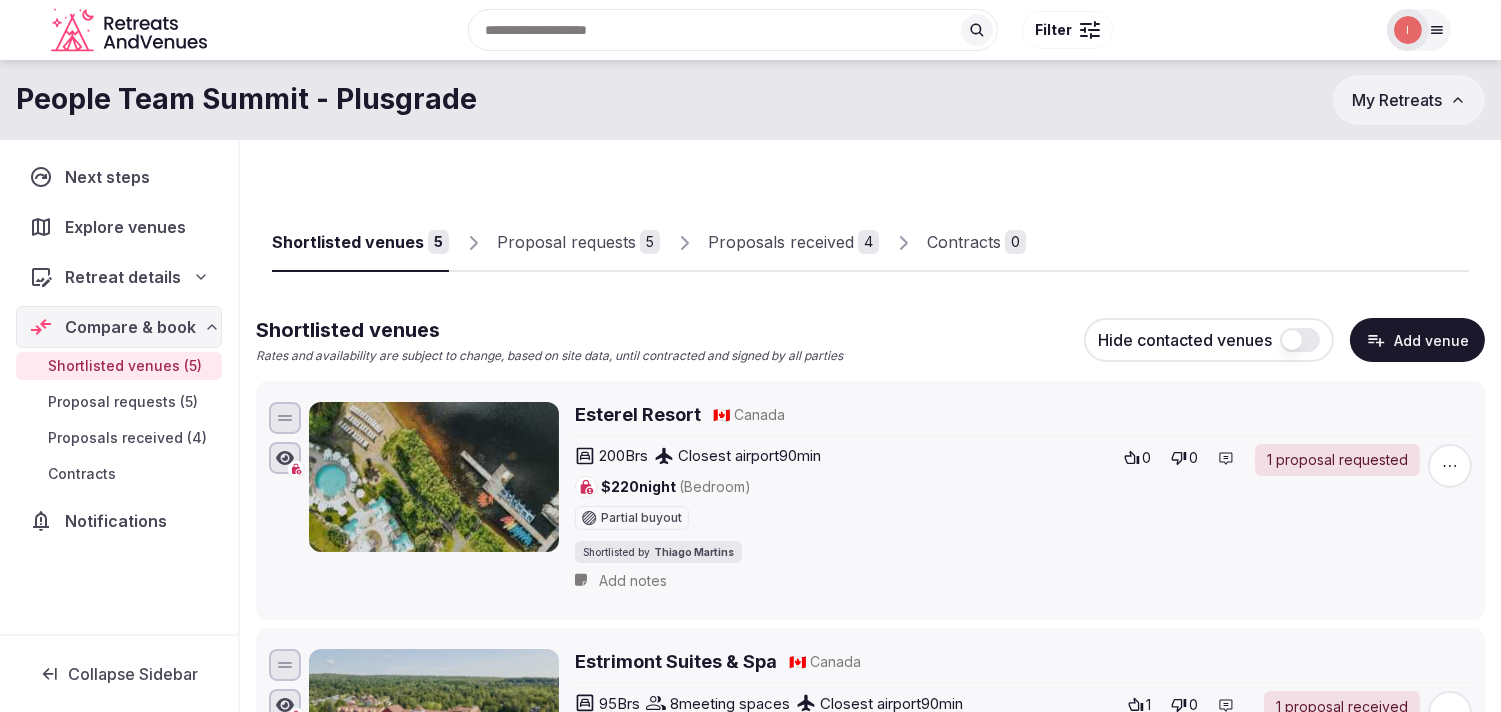 click 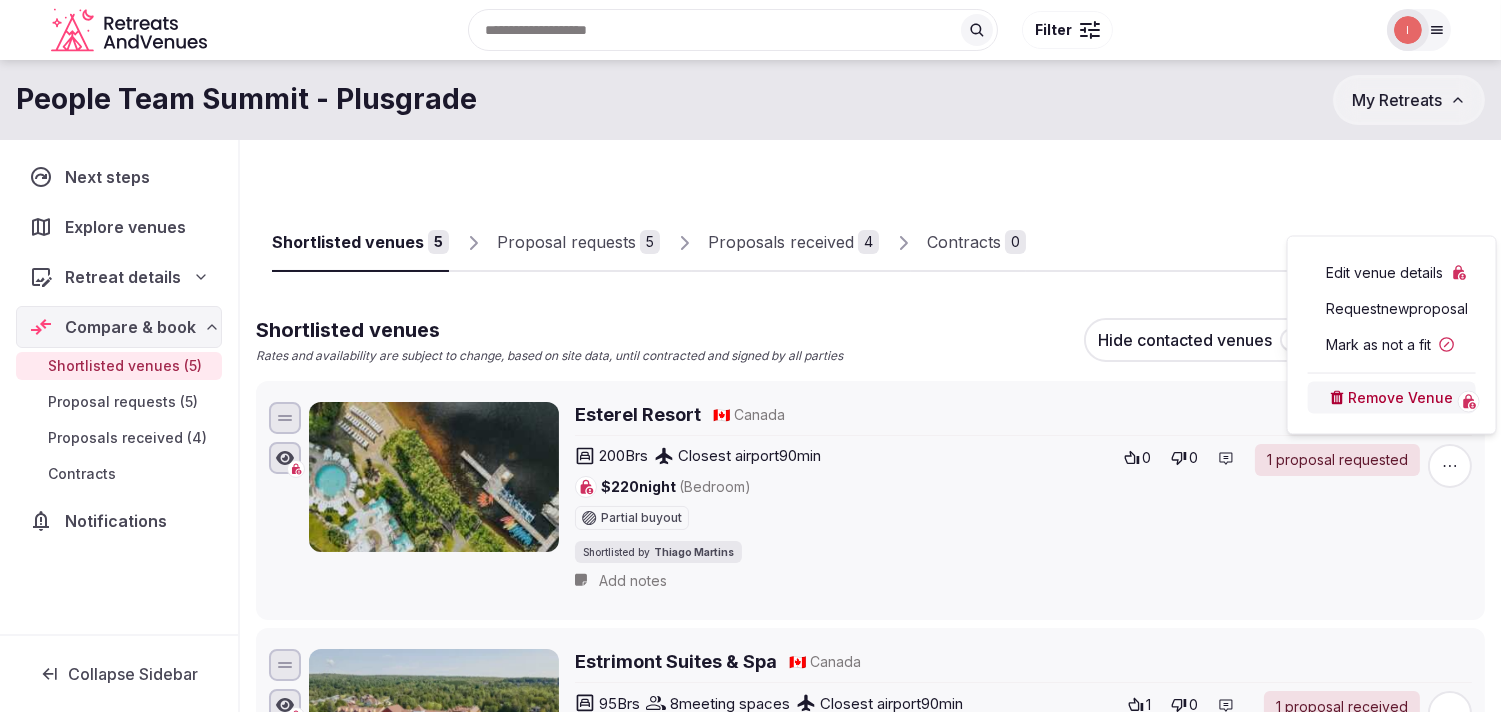 click on "Edit venue details" at bounding box center [1392, 273] 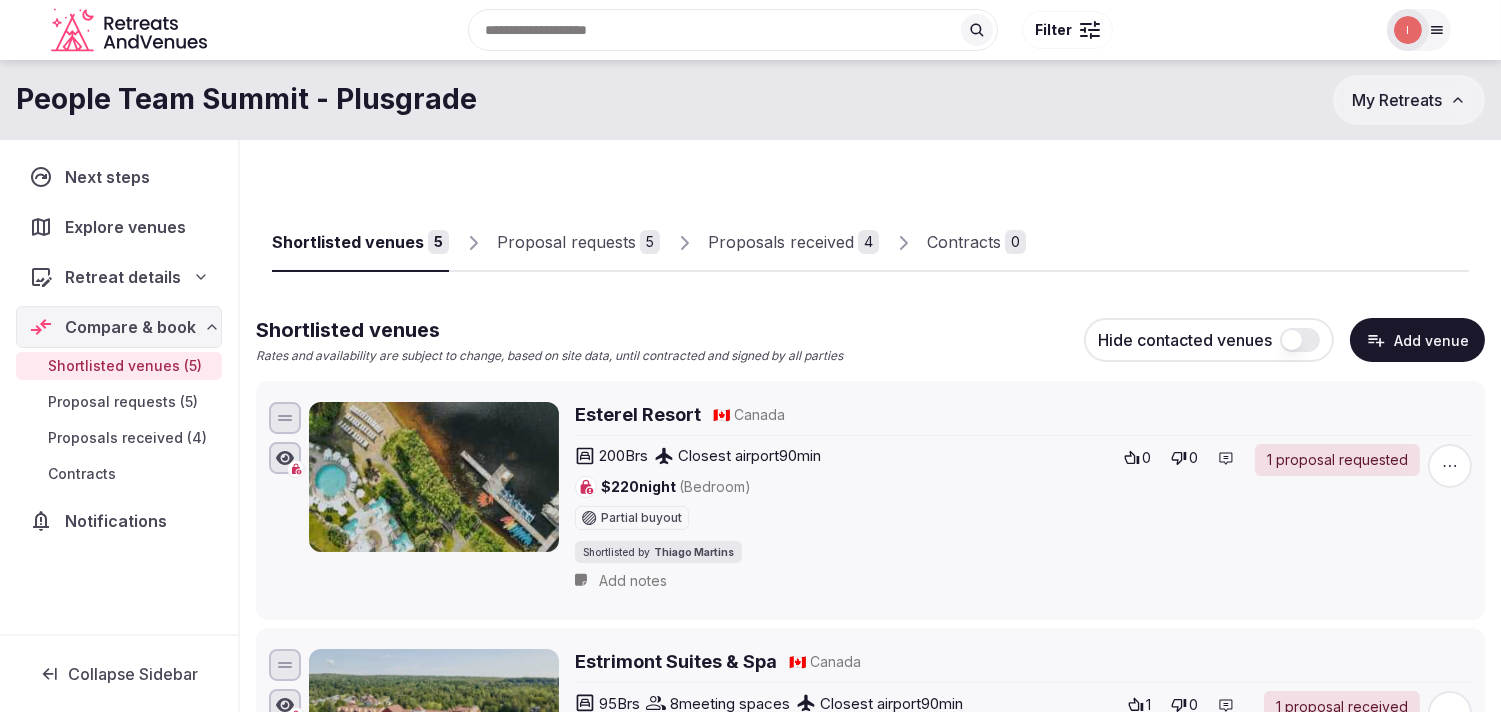 click 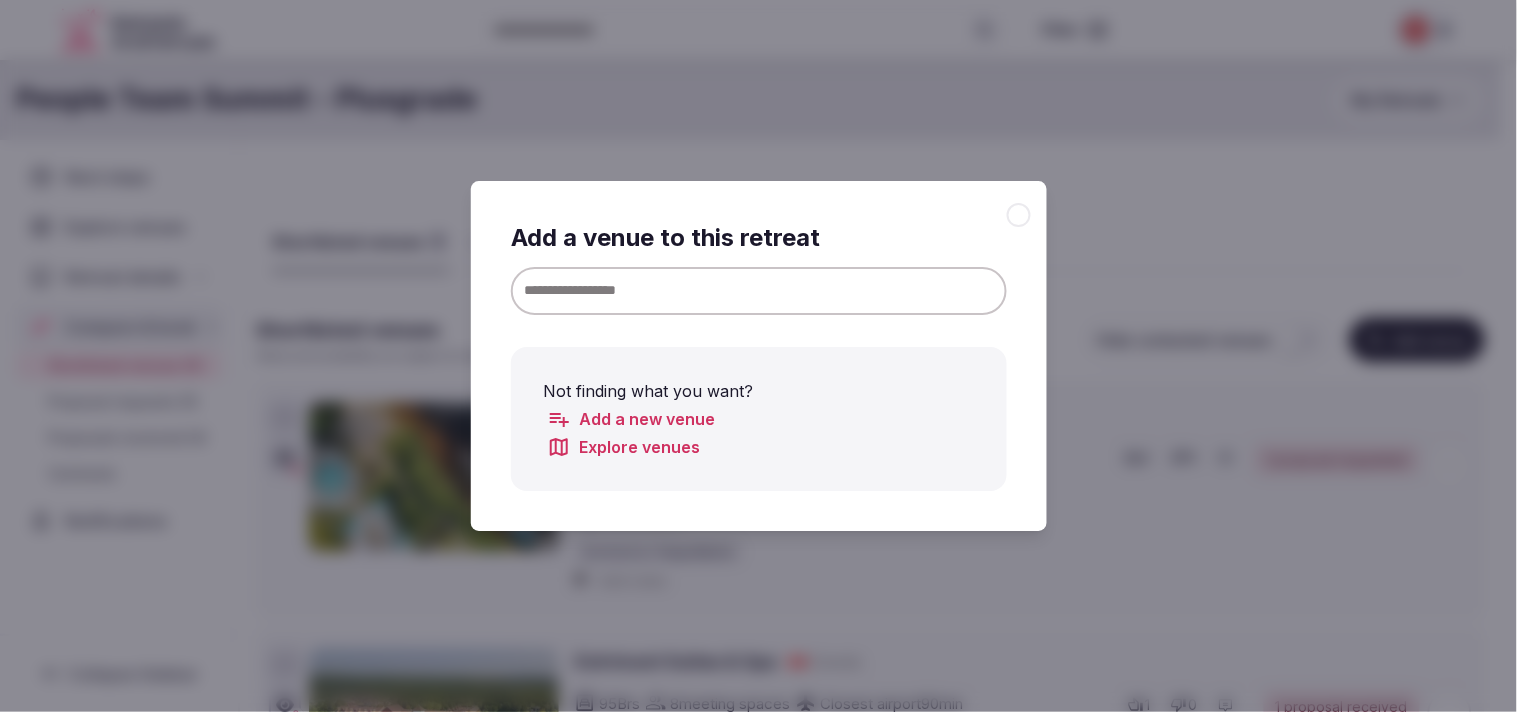 click at bounding box center (759, 291) 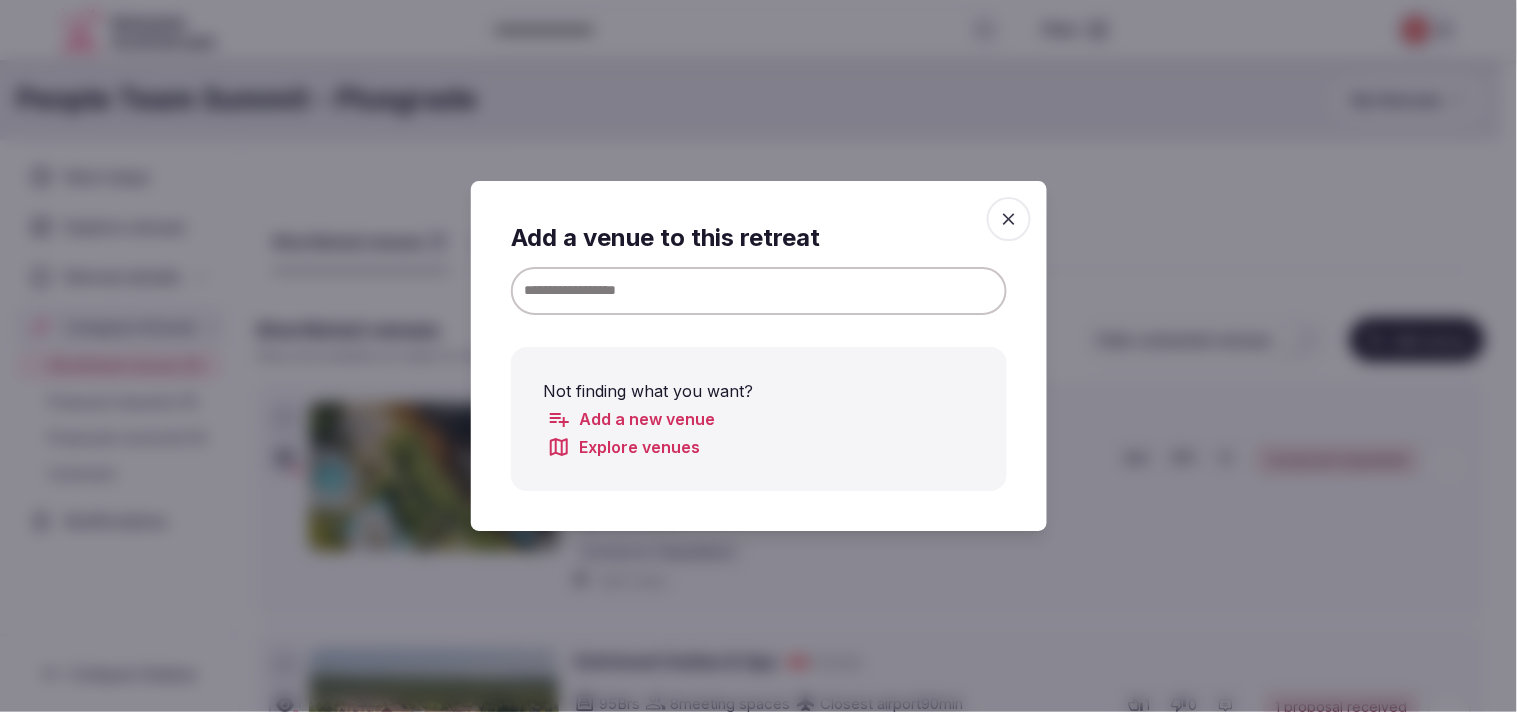 paste on "**********" 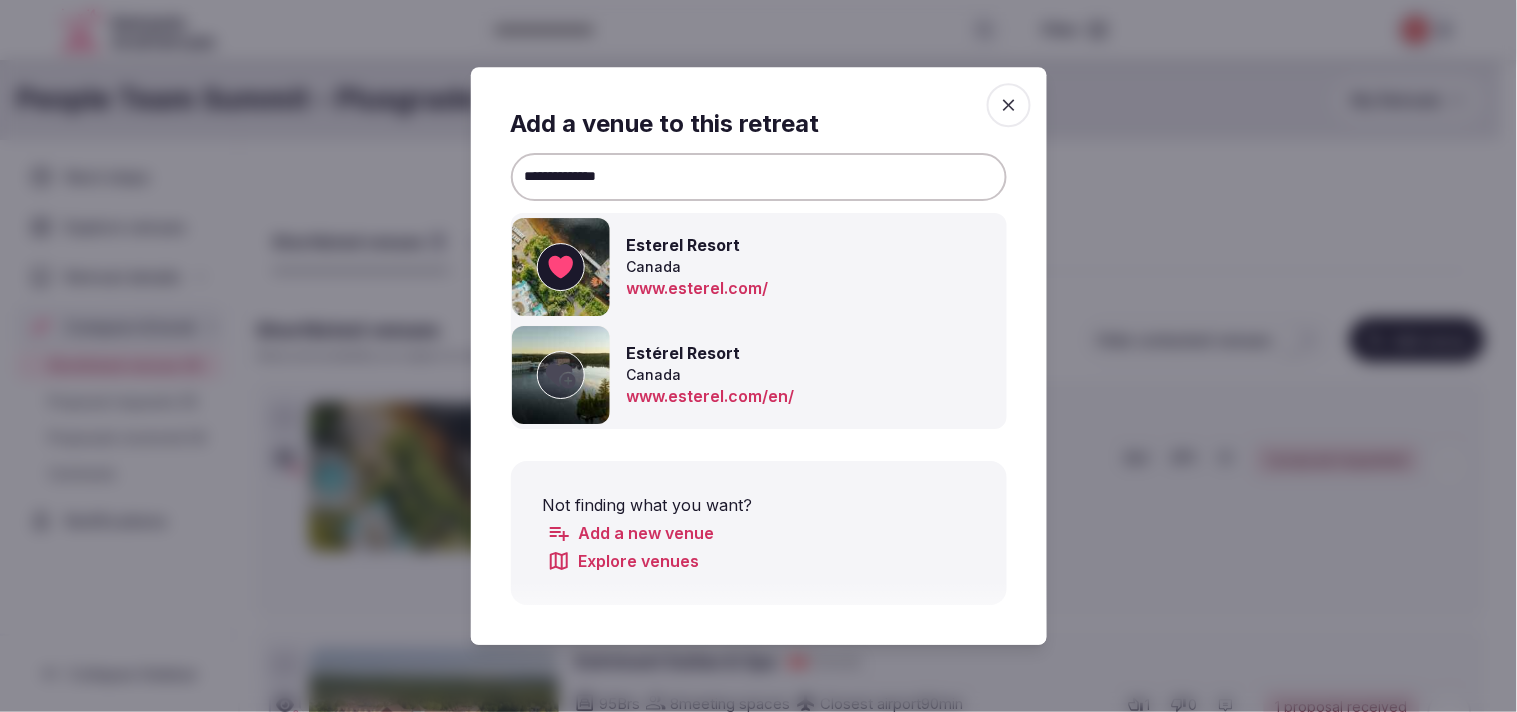 type on "**********" 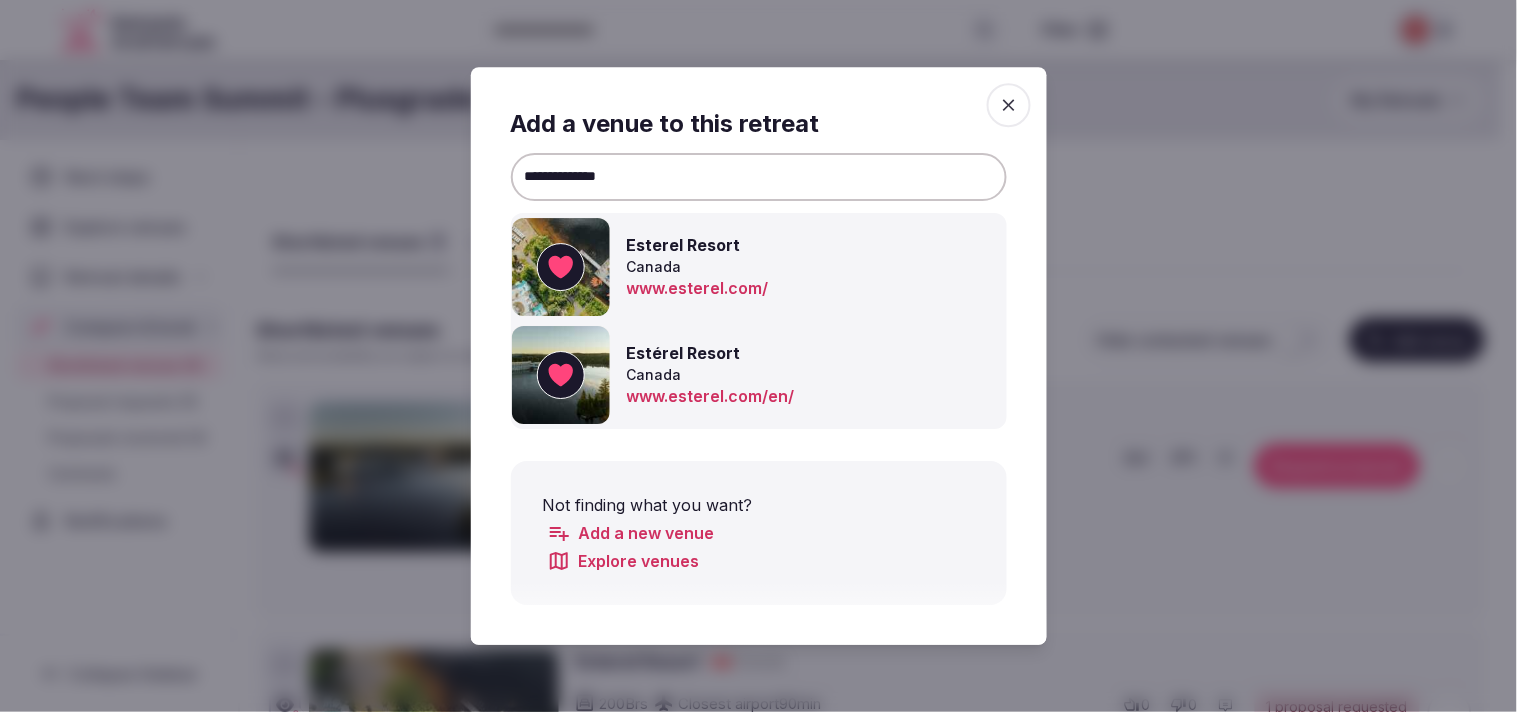 click 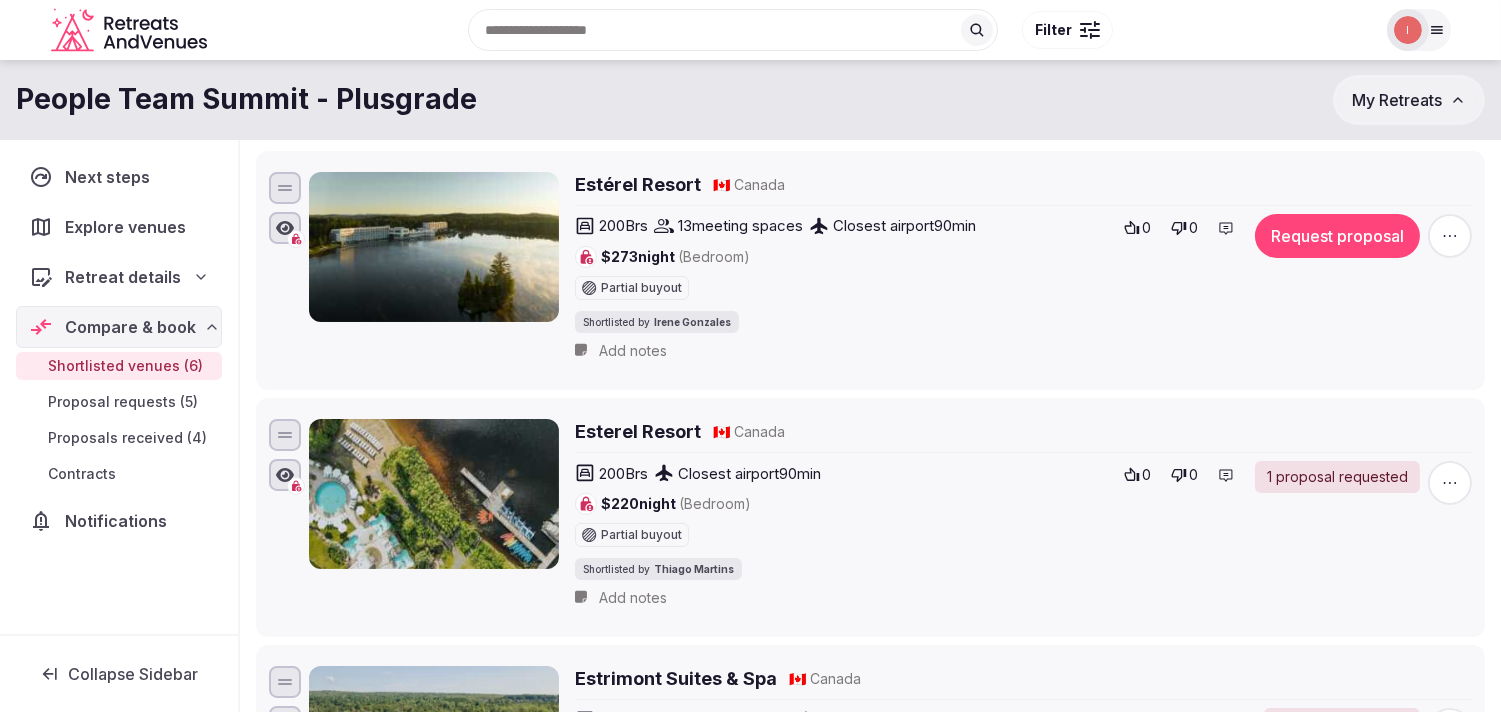 scroll, scrollTop: 222, scrollLeft: 0, axis: vertical 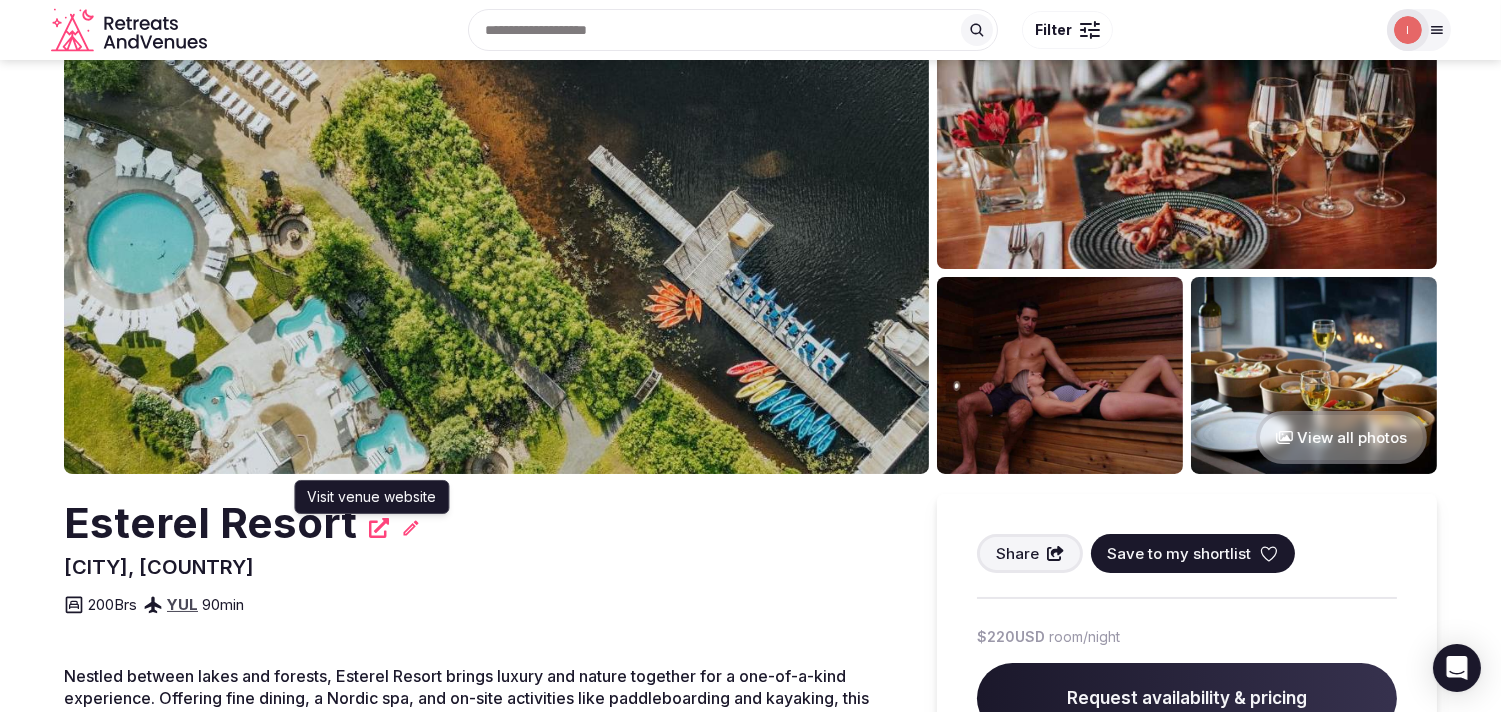 click 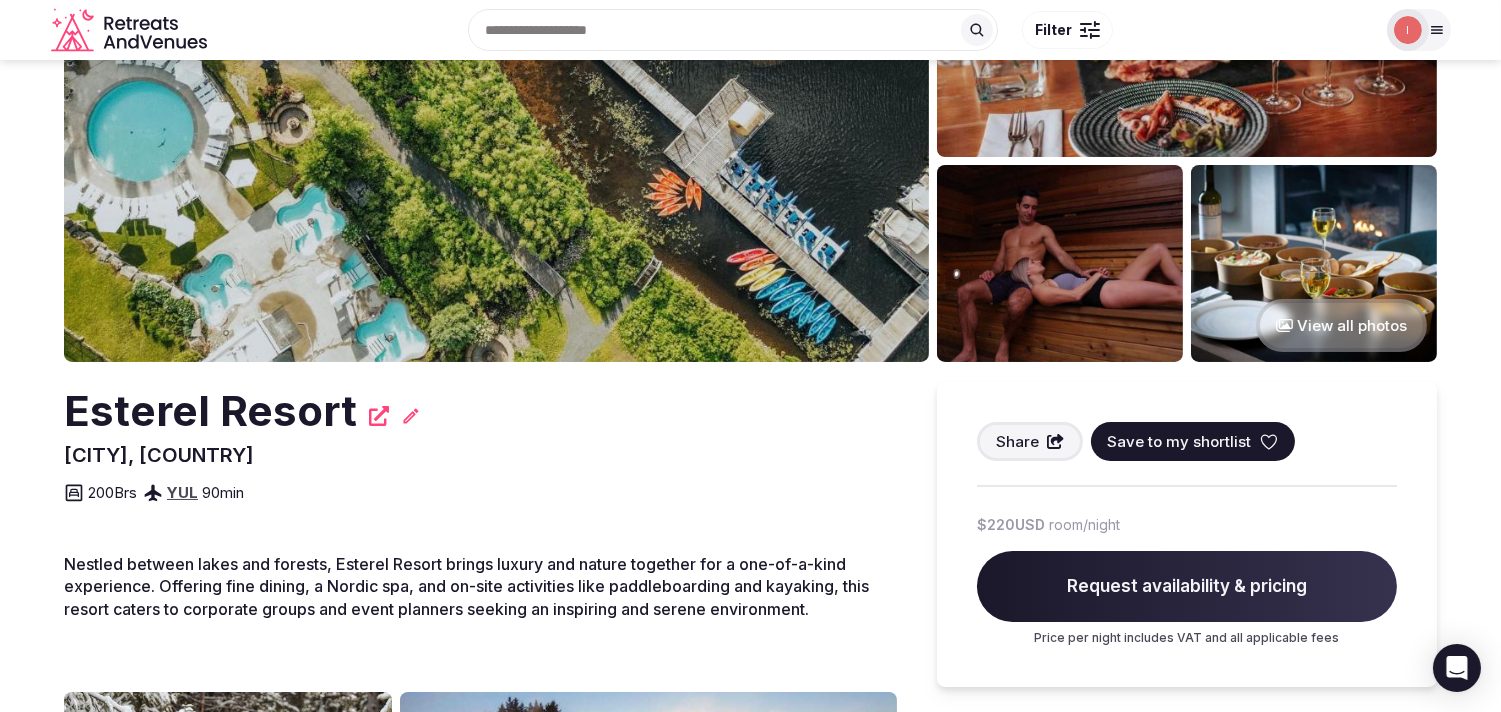 scroll, scrollTop: 222, scrollLeft: 0, axis: vertical 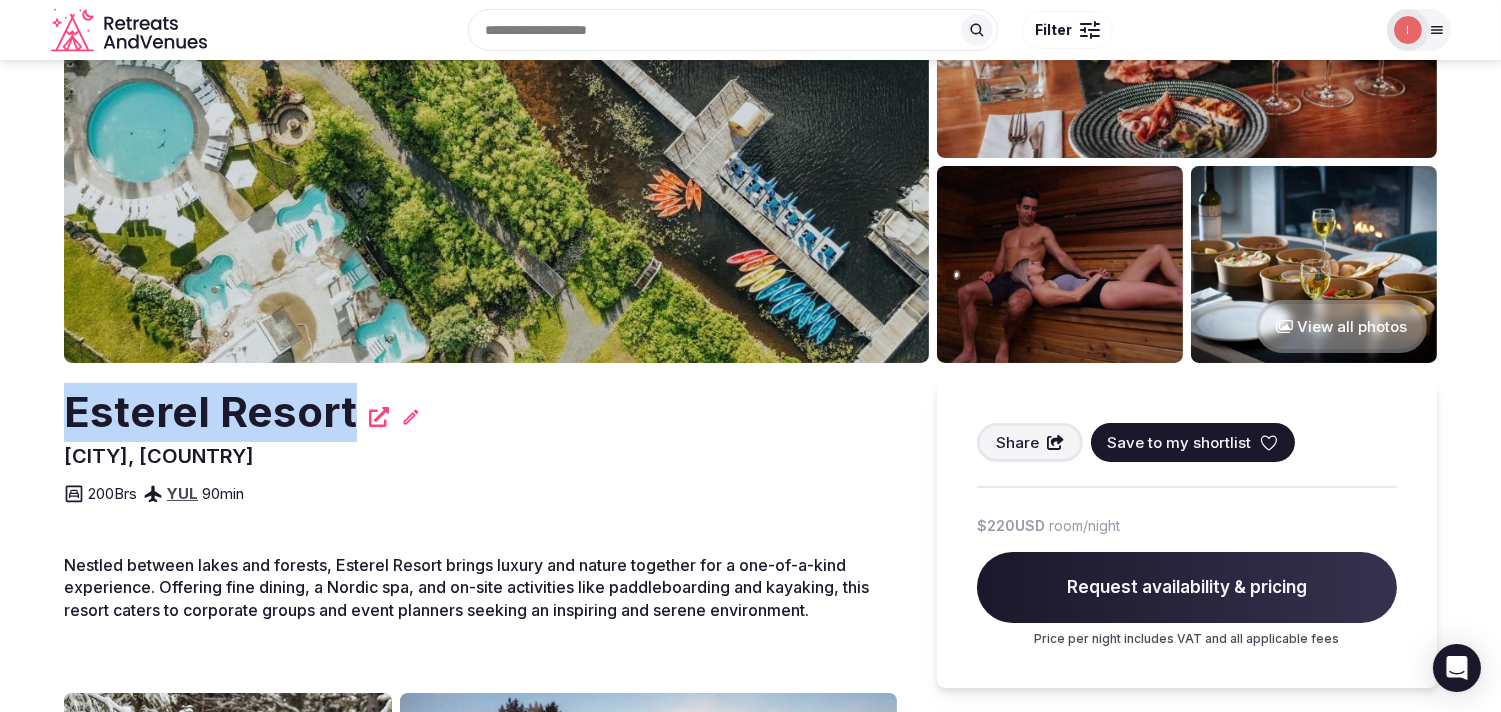 drag, startPoint x: 68, startPoint y: 398, endPoint x: 351, endPoint y: 405, distance: 283.08655 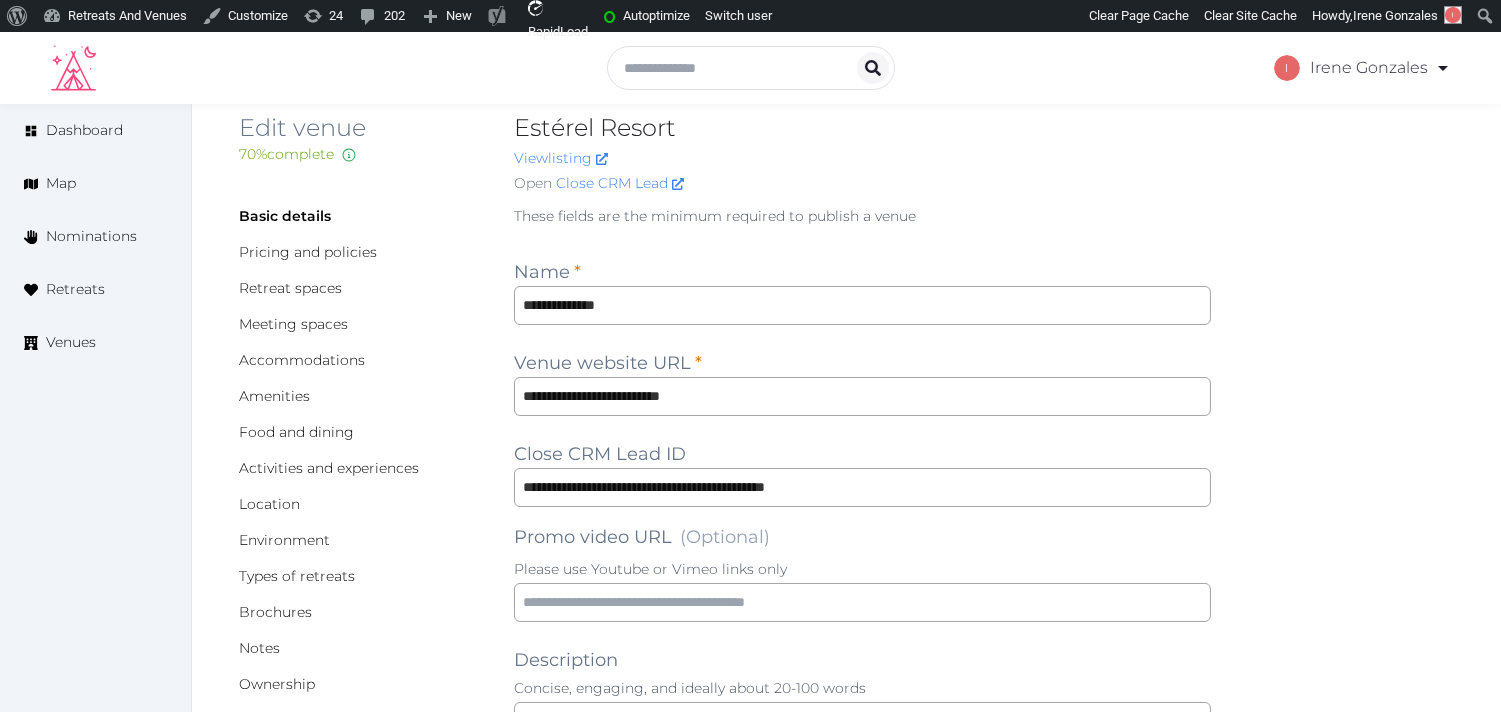 scroll, scrollTop: 0, scrollLeft: 0, axis: both 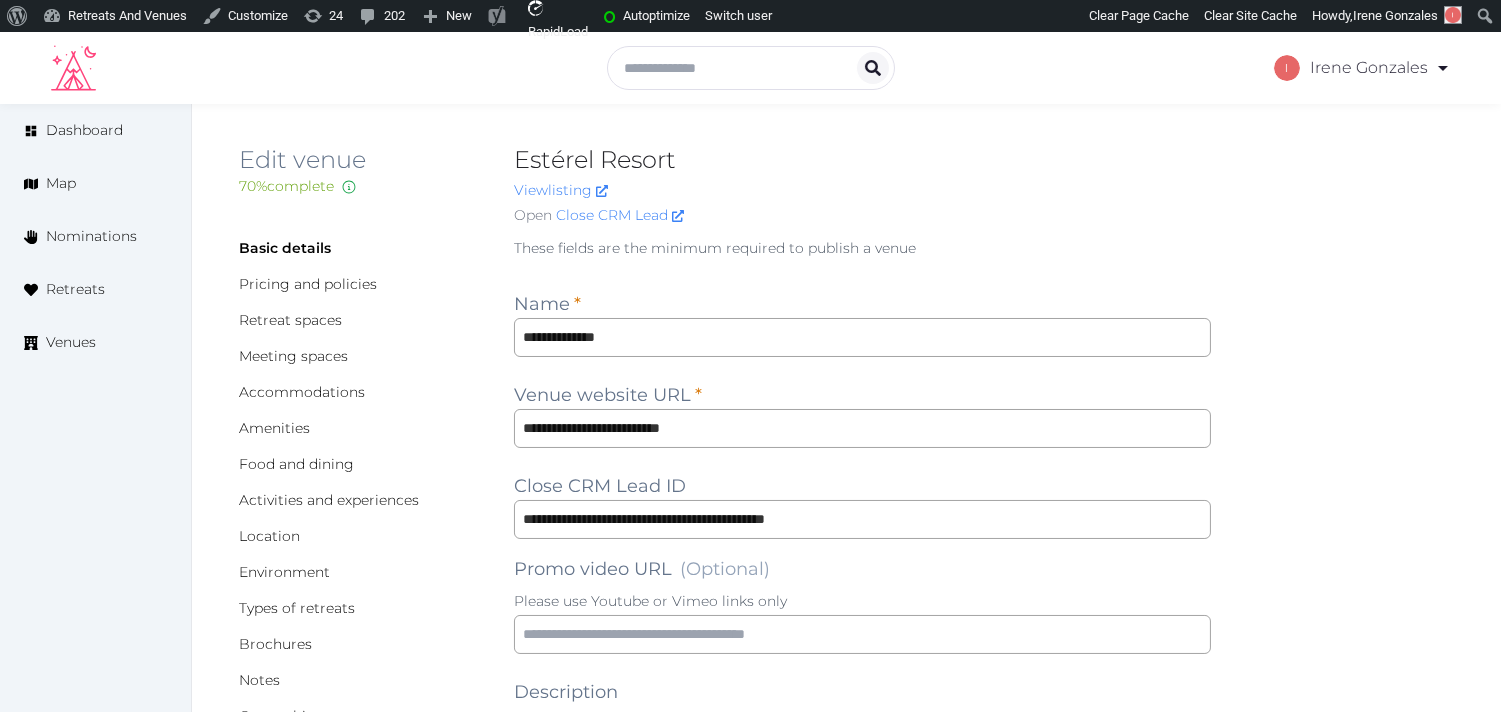 click on "**********" at bounding box center (846, 1534) 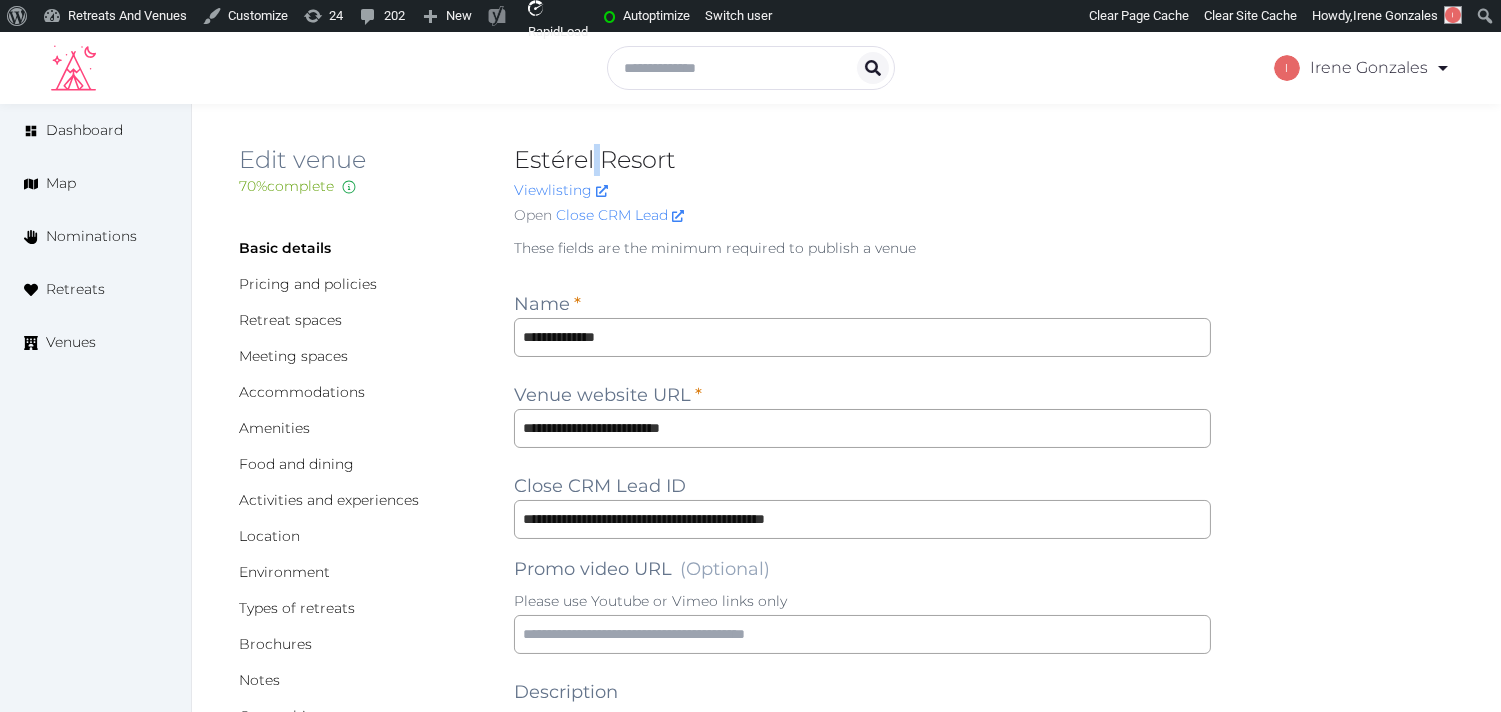 click on "**********" at bounding box center [846, 1534] 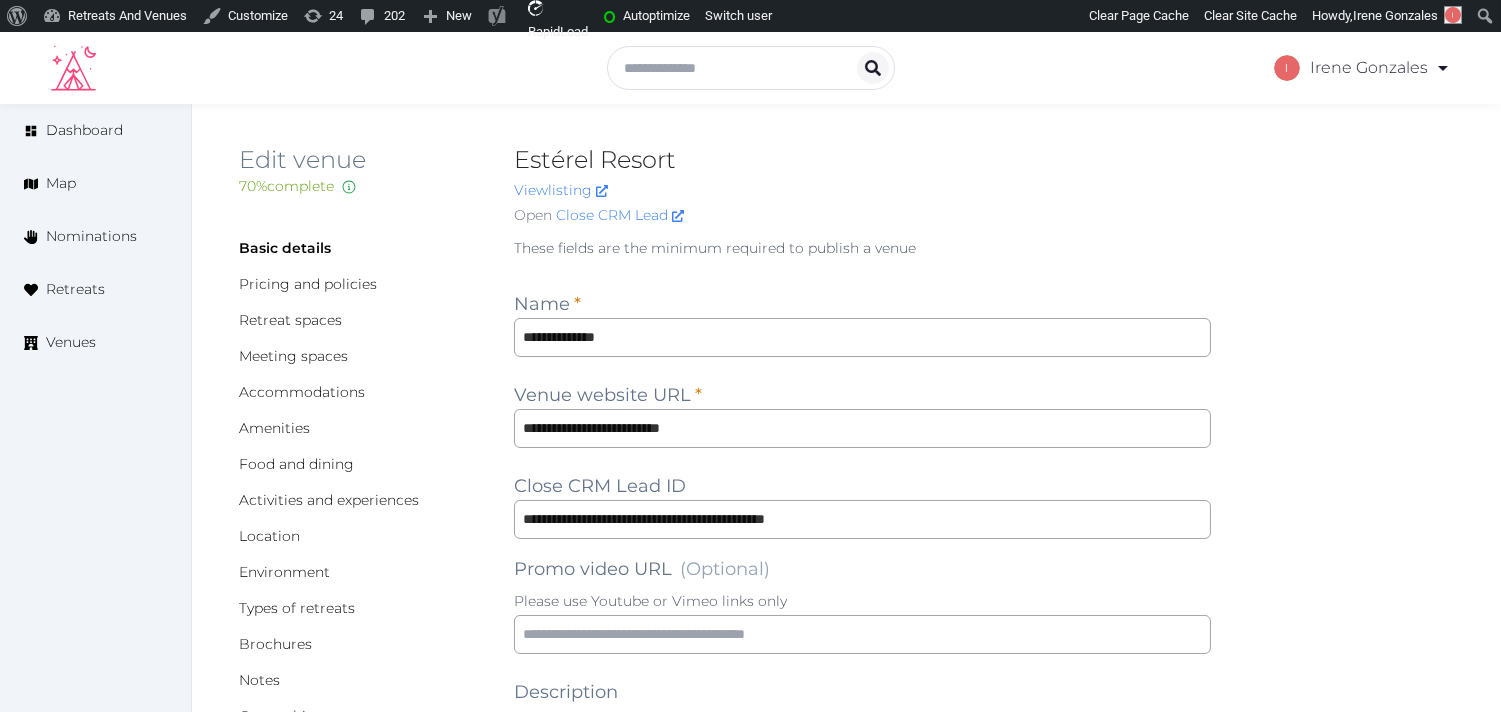 click on "Estérel Resort" at bounding box center (862, 160) 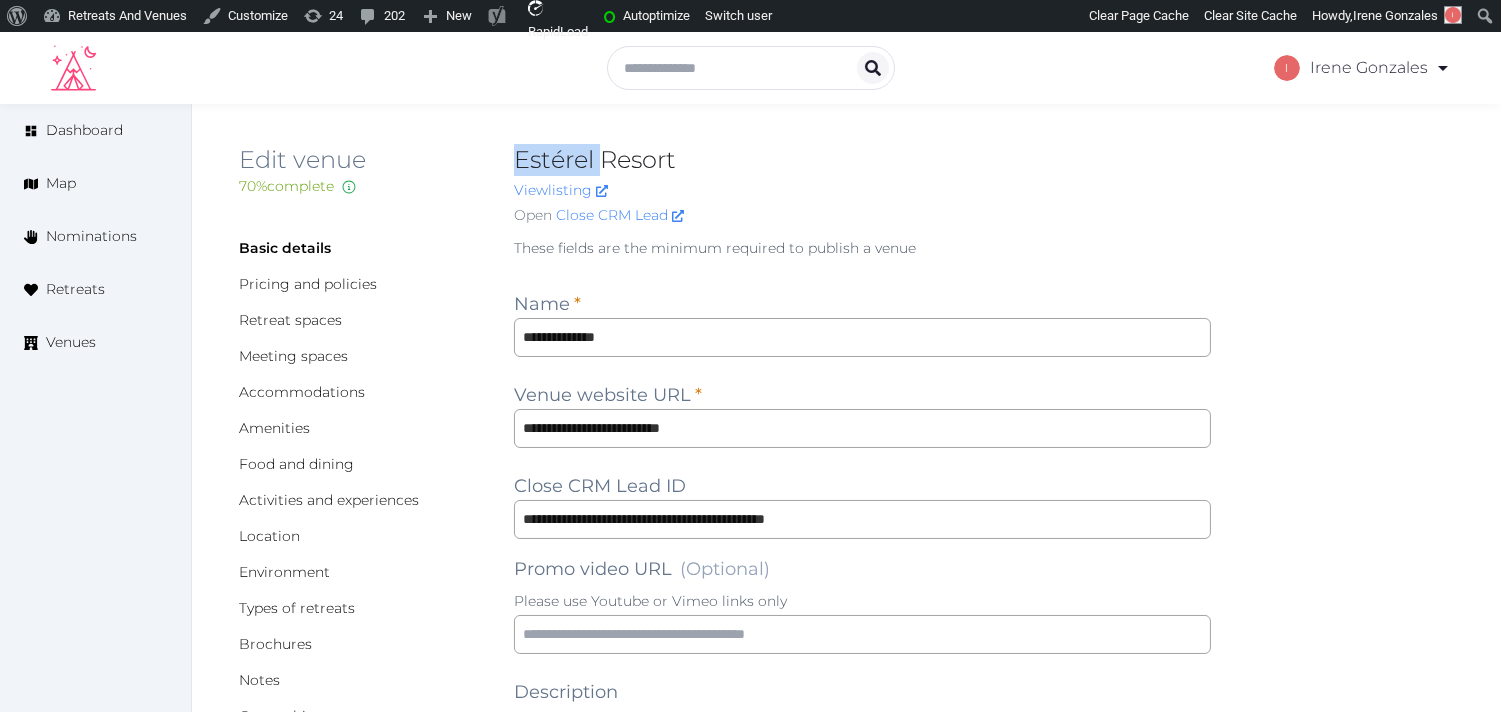 click on "Estérel Resort" at bounding box center (862, 160) 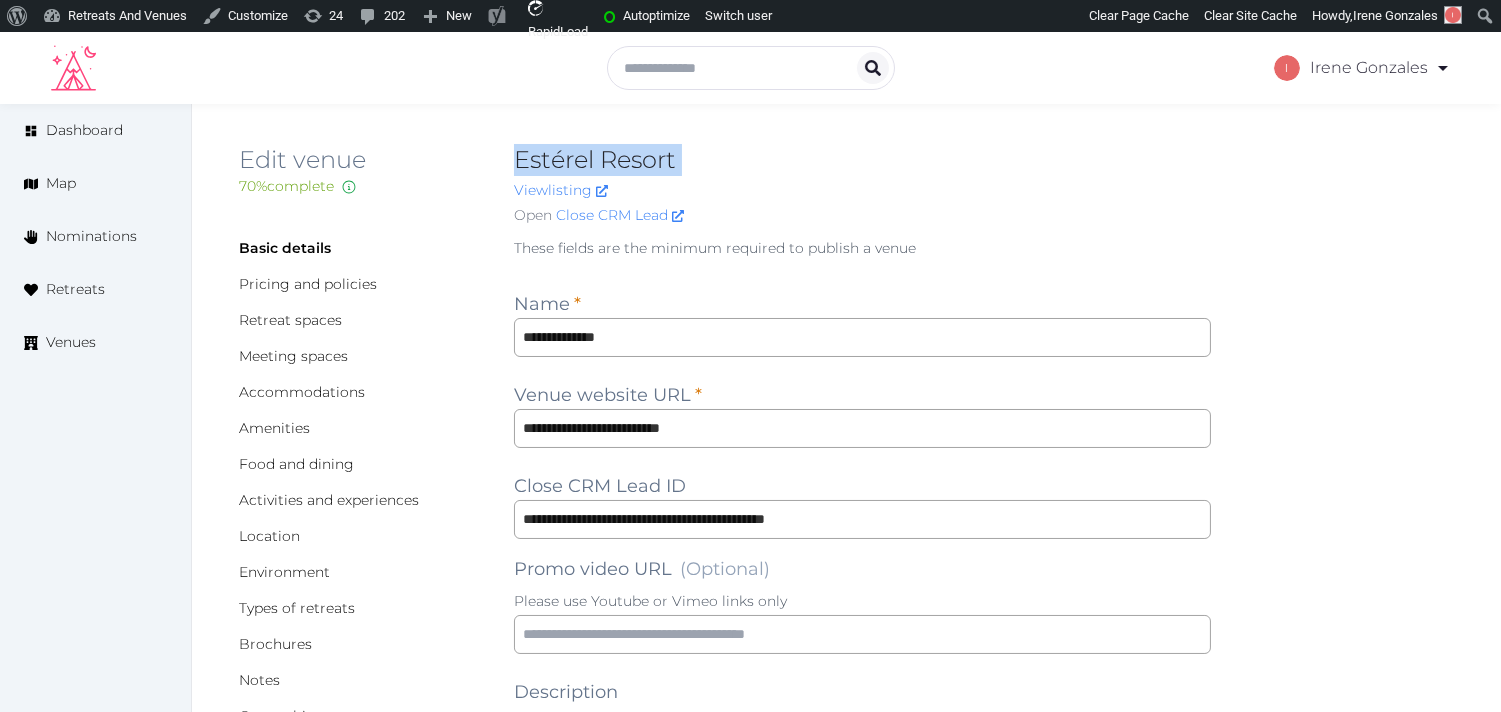 click on "Estérel Resort" at bounding box center [862, 160] 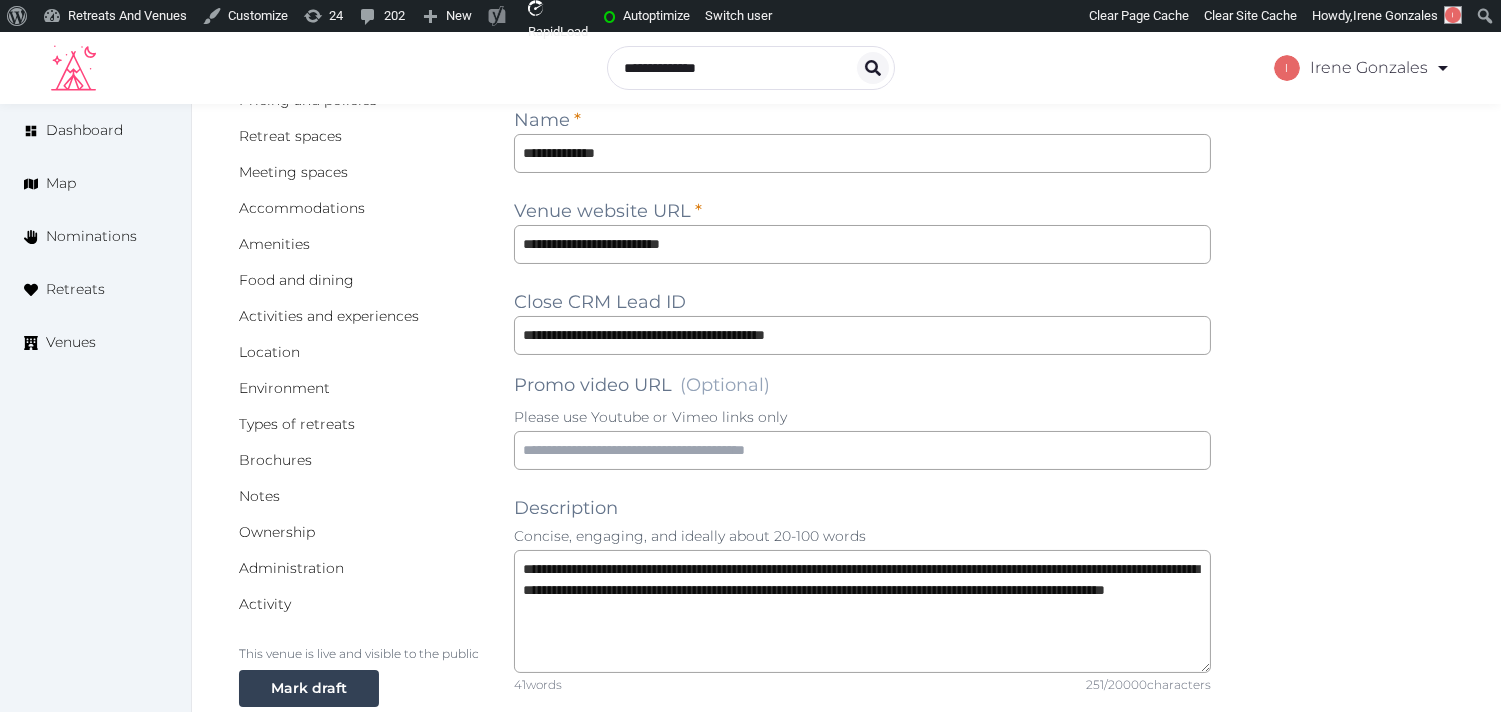 scroll, scrollTop: 0, scrollLeft: 0, axis: both 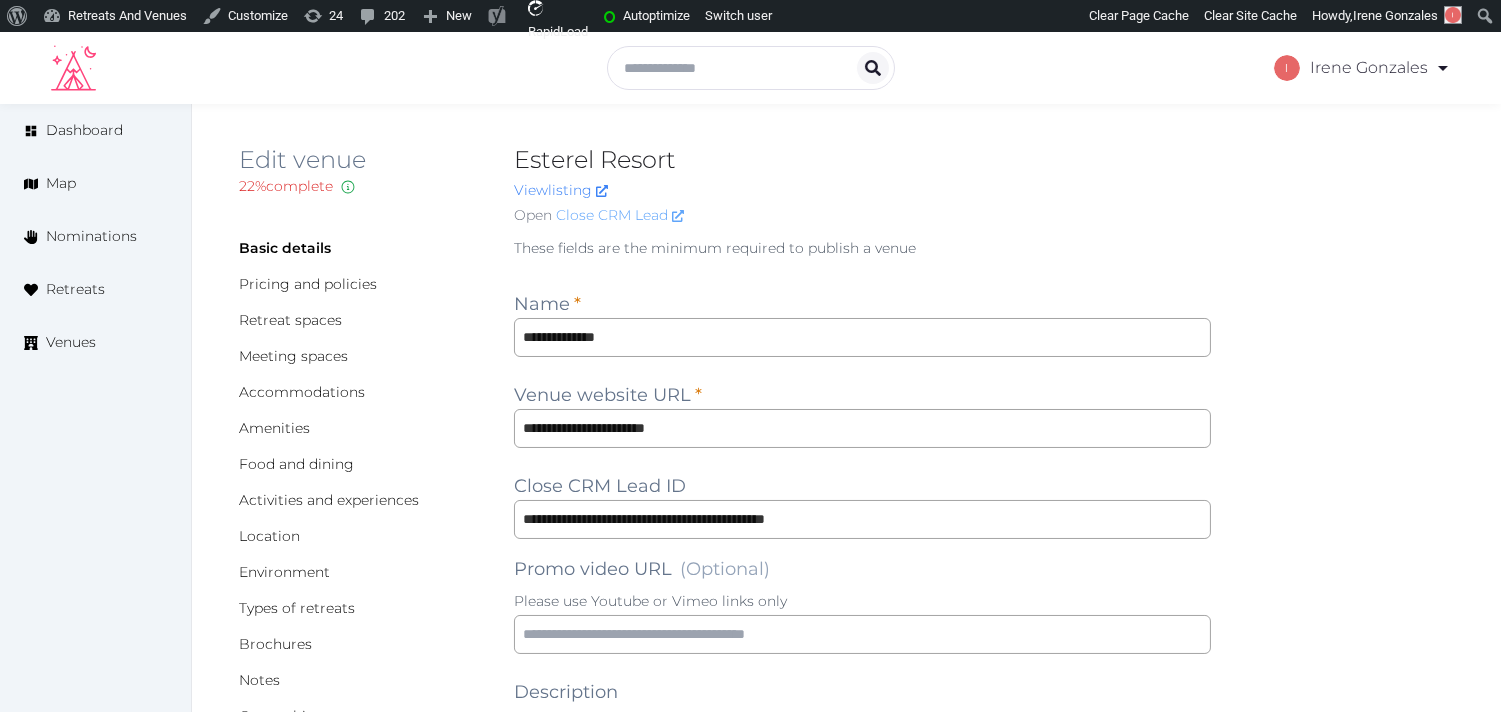 click on "Close CRM Lead" at bounding box center [620, 215] 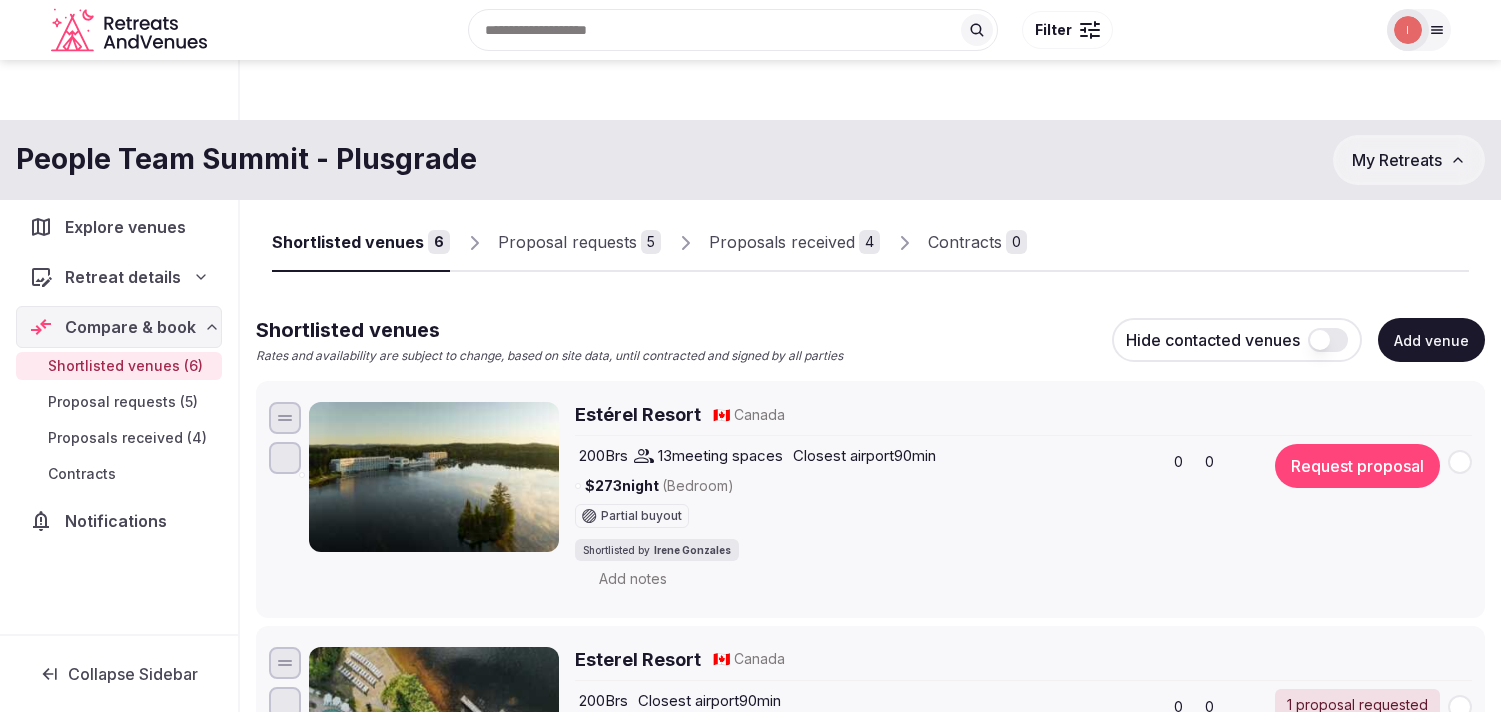 scroll, scrollTop: 222, scrollLeft: 0, axis: vertical 